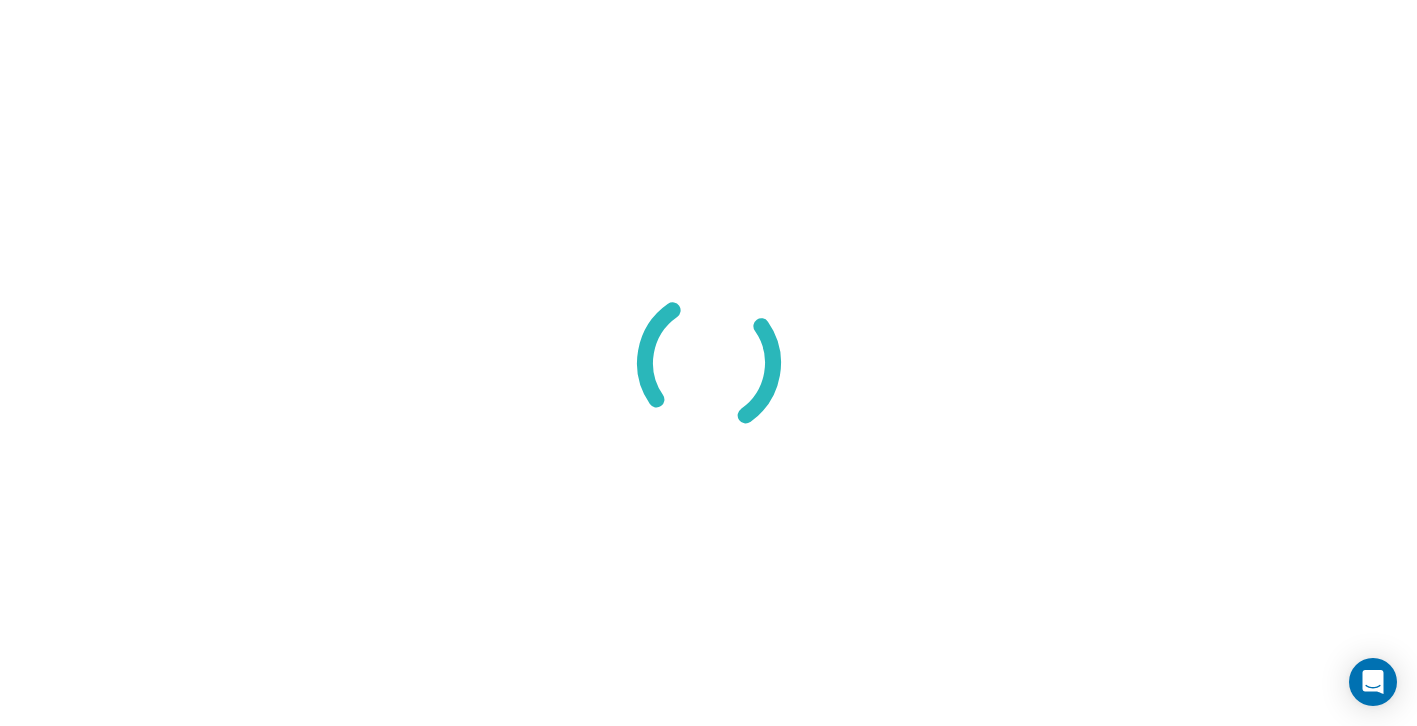 scroll, scrollTop: 0, scrollLeft: 0, axis: both 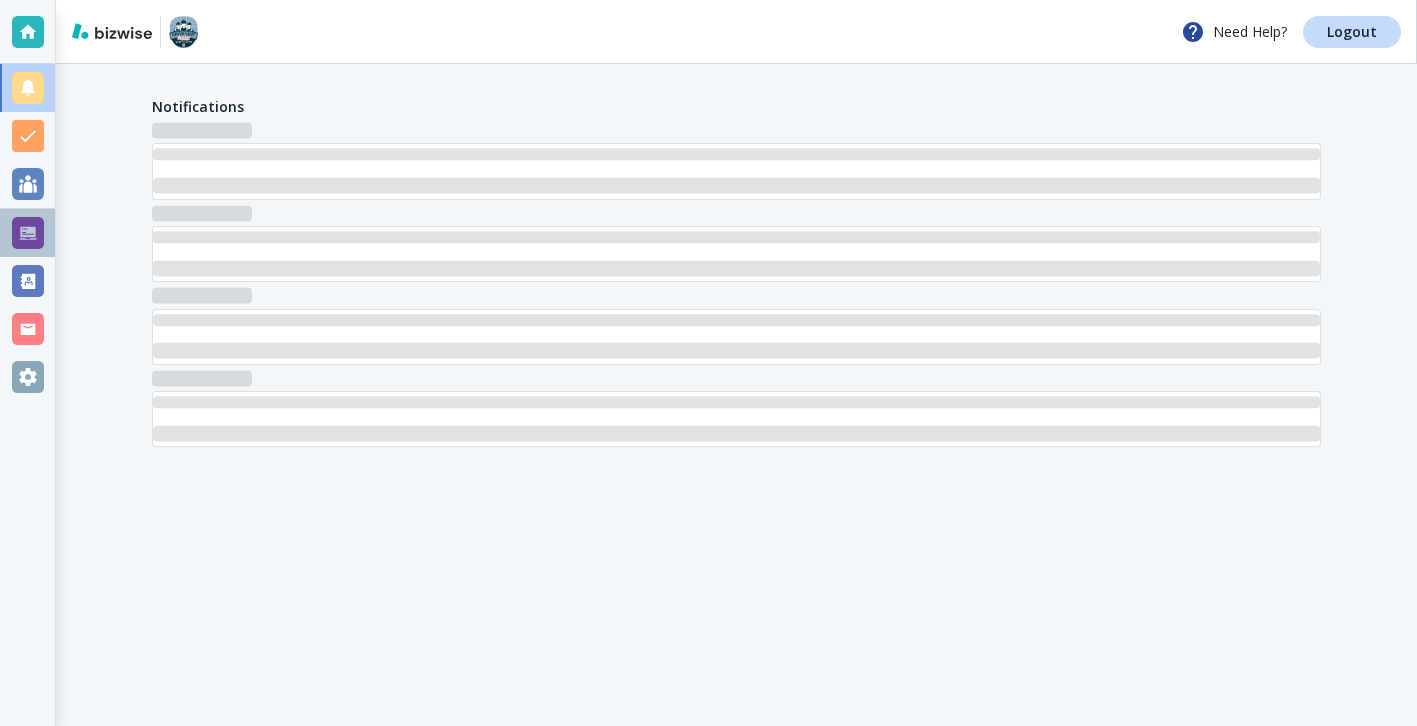 click at bounding box center [28, 233] 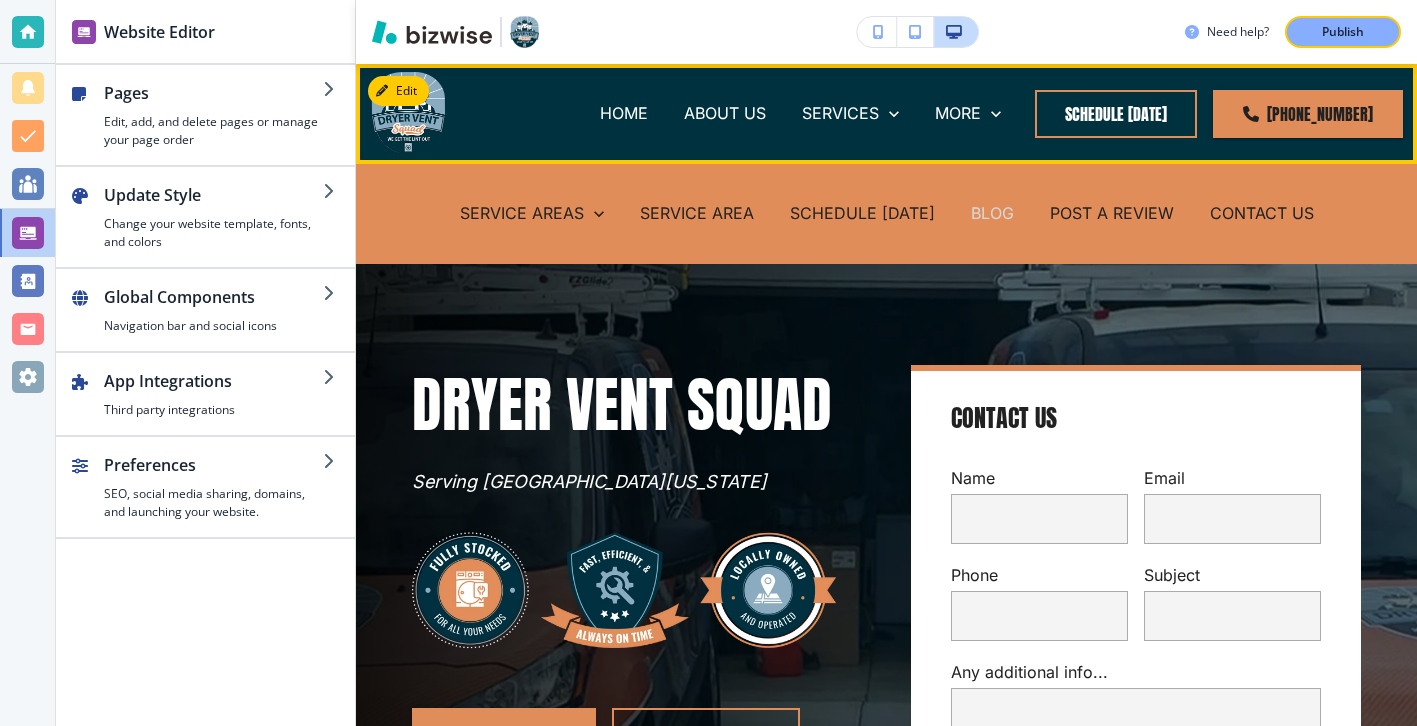 click on "BLOG" at bounding box center [992, 213] 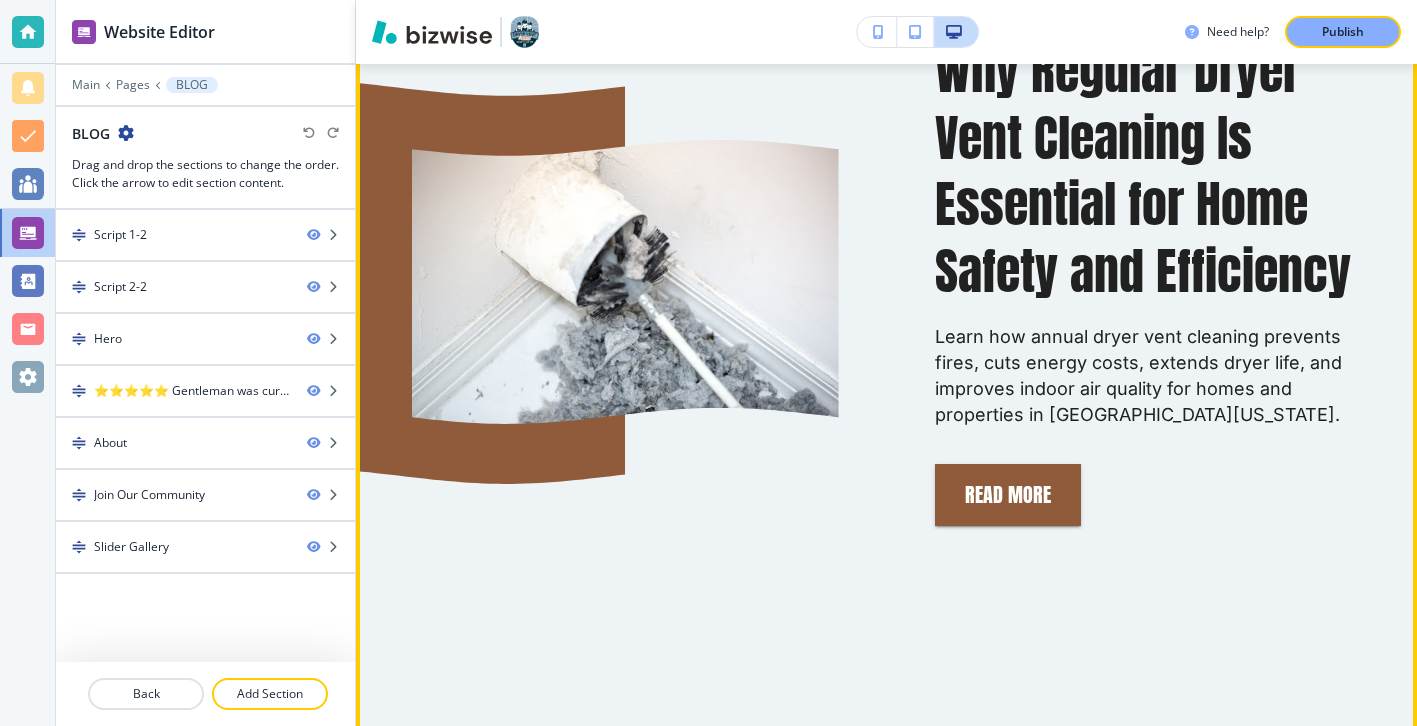 scroll, scrollTop: 1318, scrollLeft: 0, axis: vertical 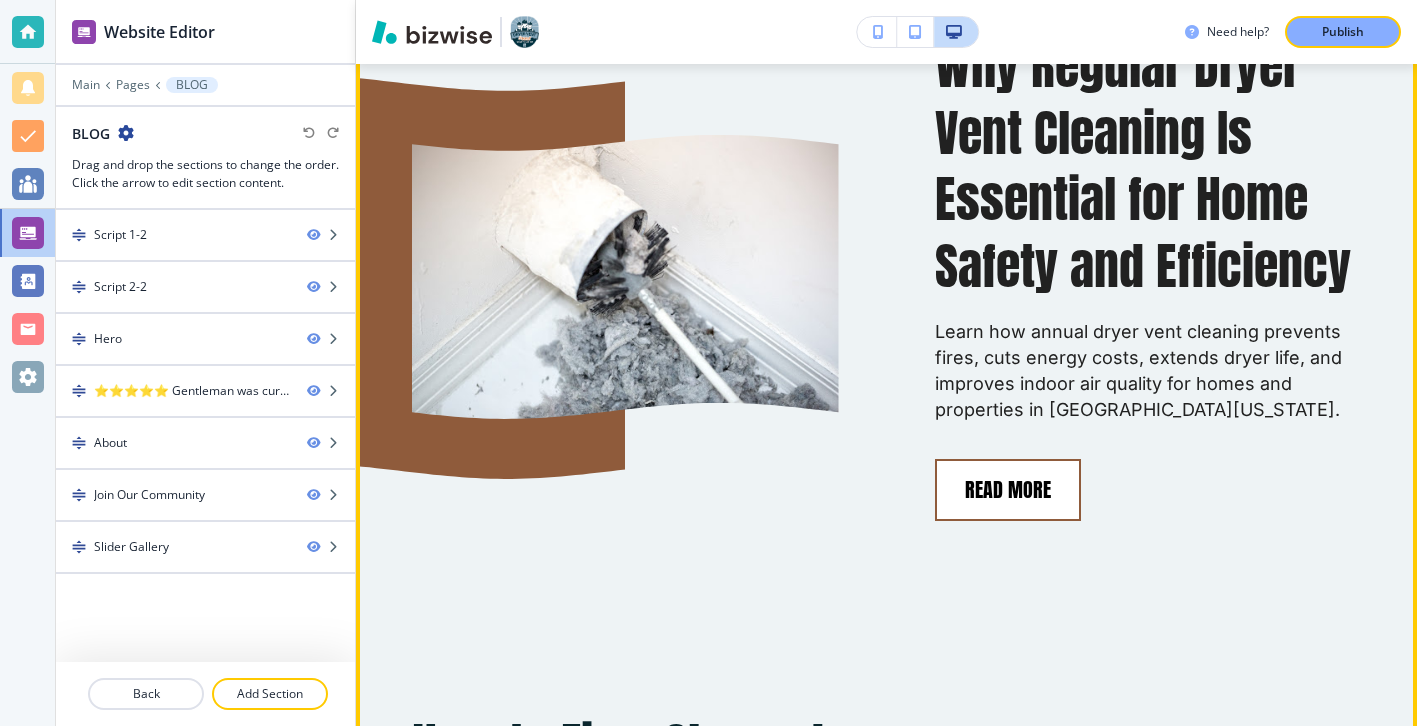 click on "Read More" at bounding box center [1008, 490] 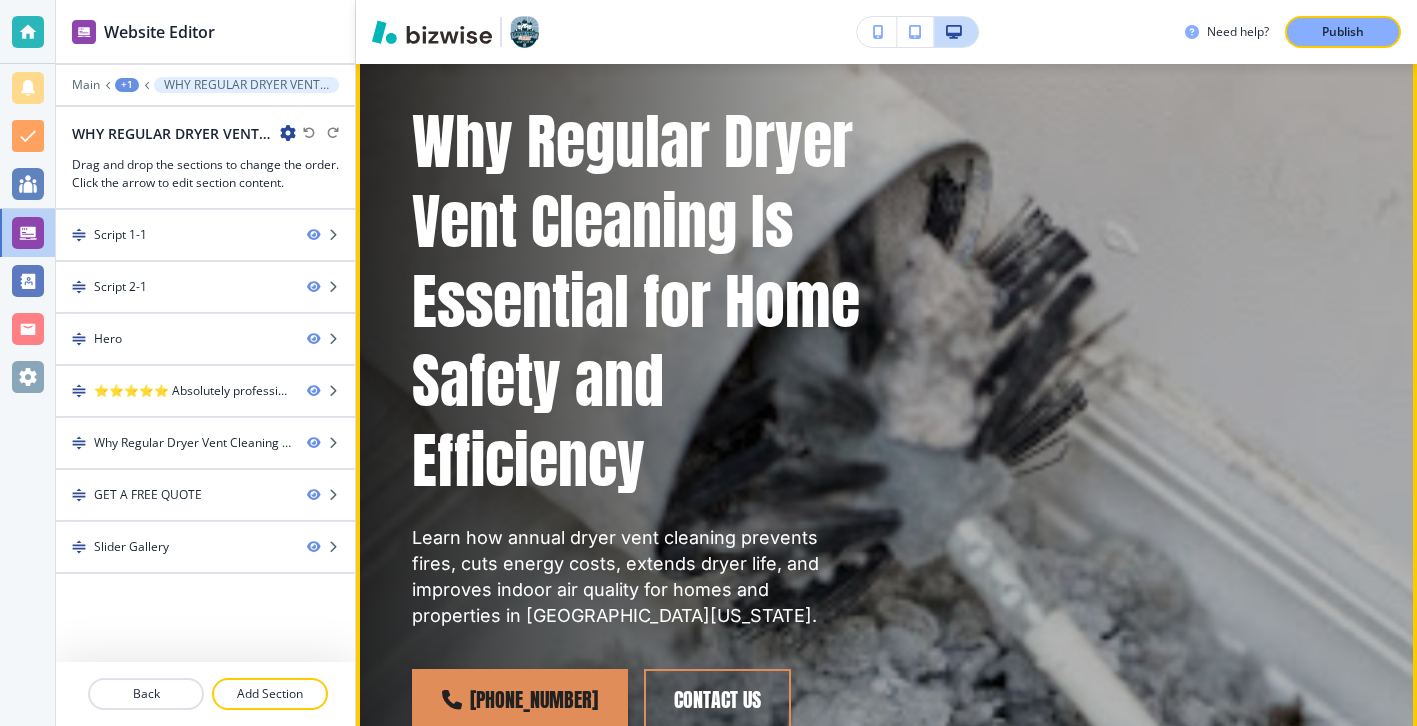scroll, scrollTop: 0, scrollLeft: 0, axis: both 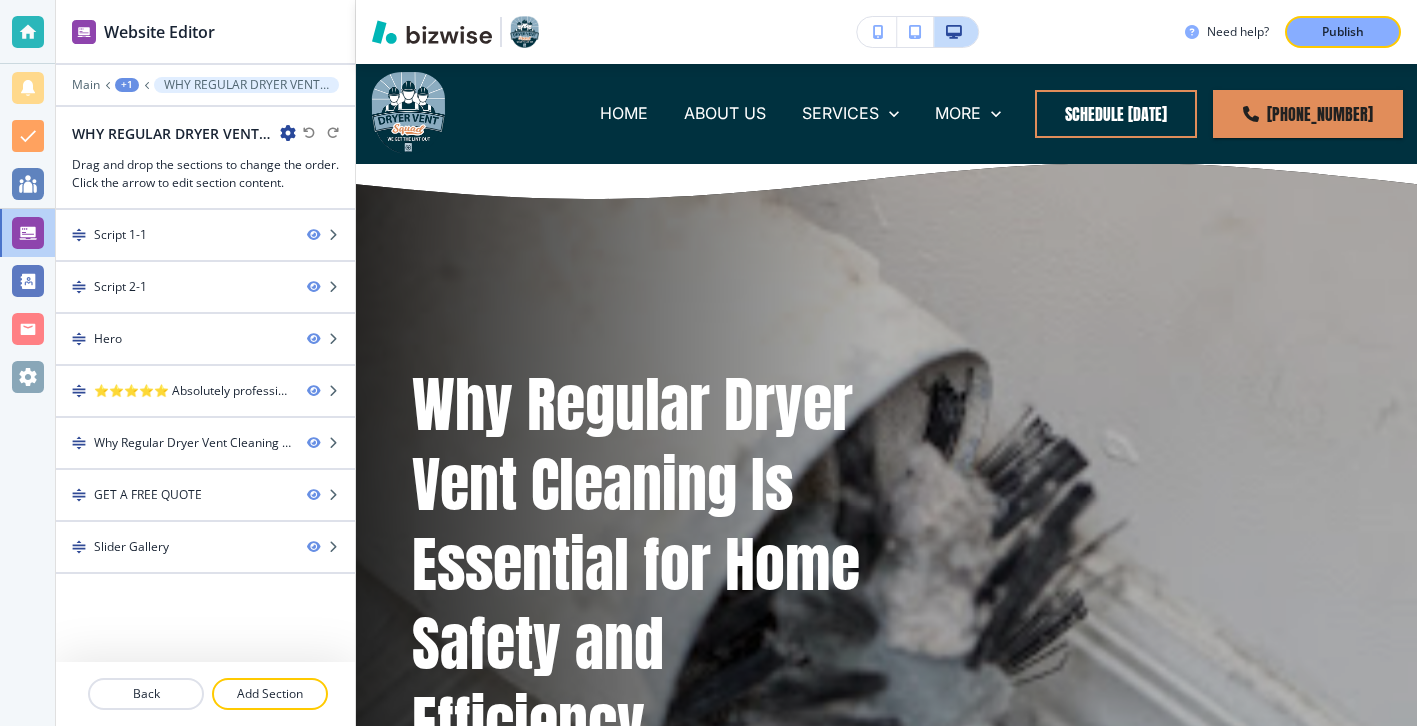 click at bounding box center (205, 150) 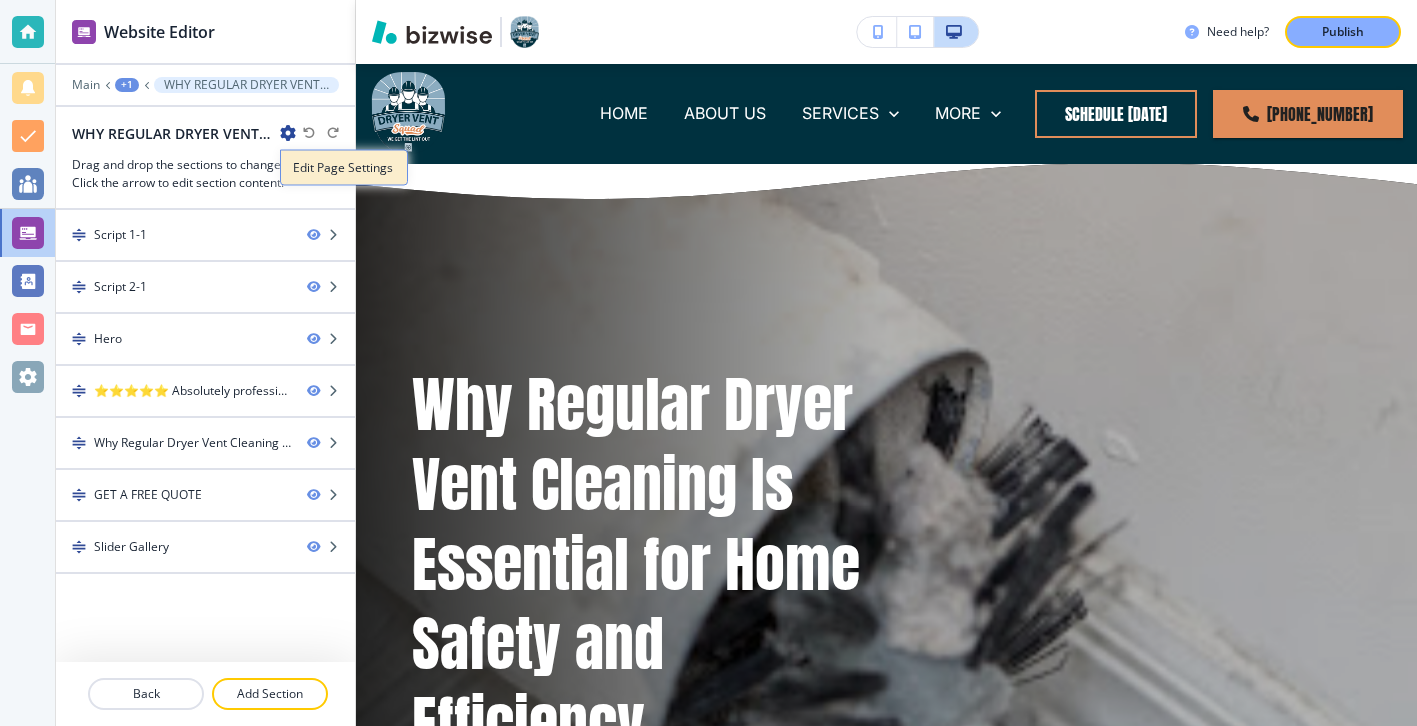 click on "Edit Page Settings" at bounding box center (344, 168) 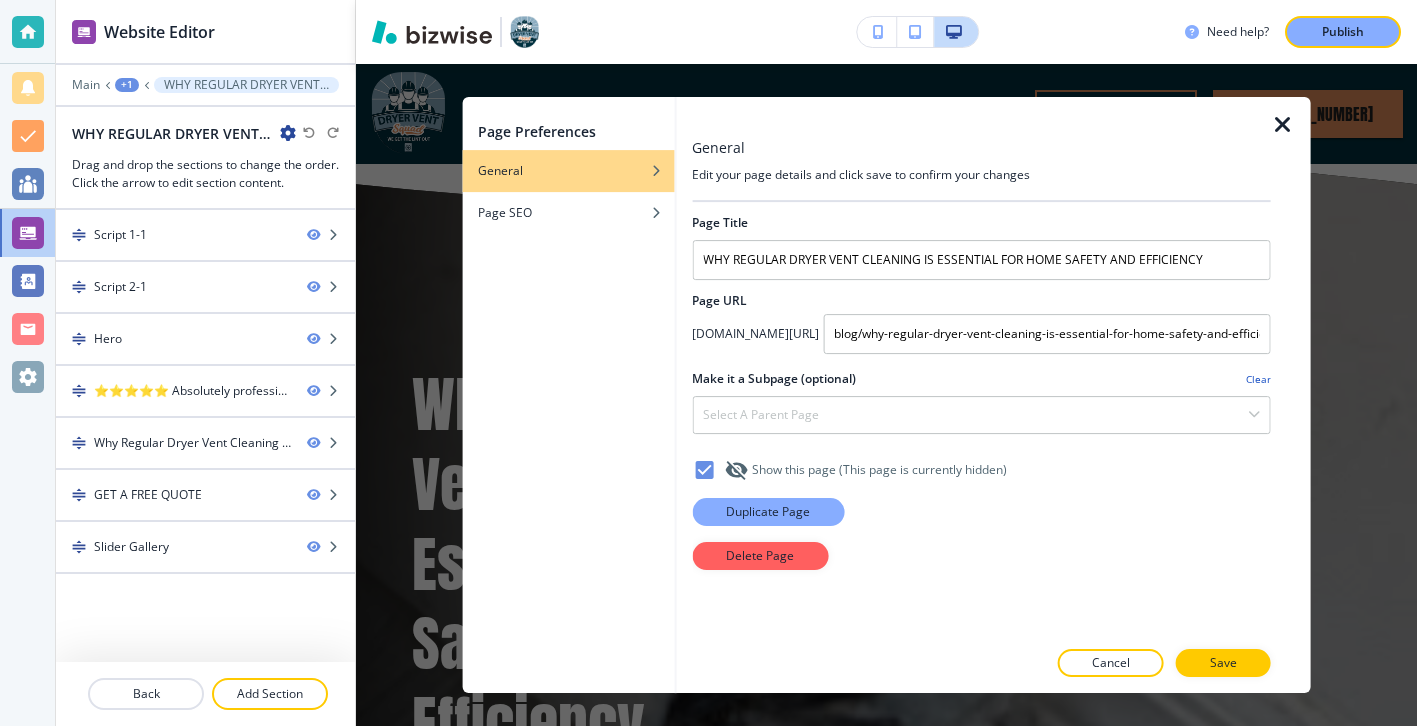 click on "Duplicate Page" at bounding box center (768, 512) 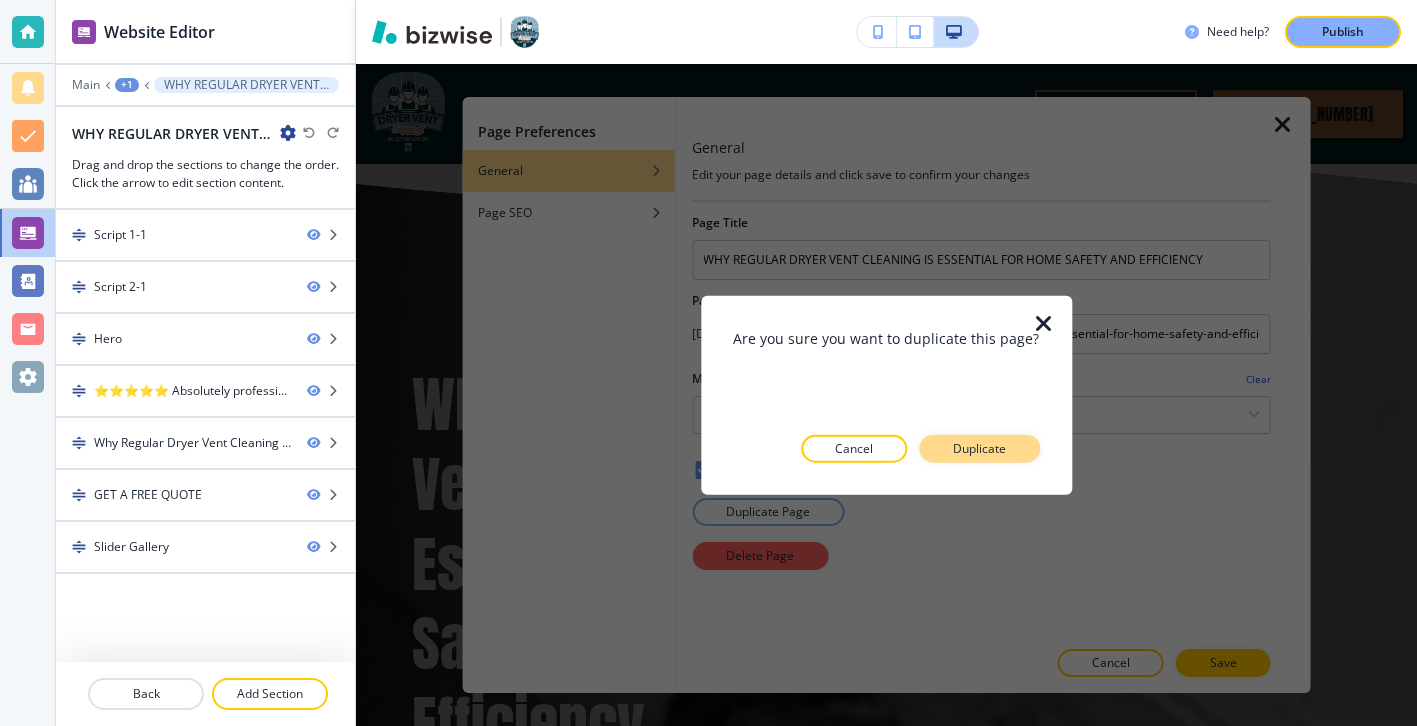 click on "Duplicate" at bounding box center (979, 448) 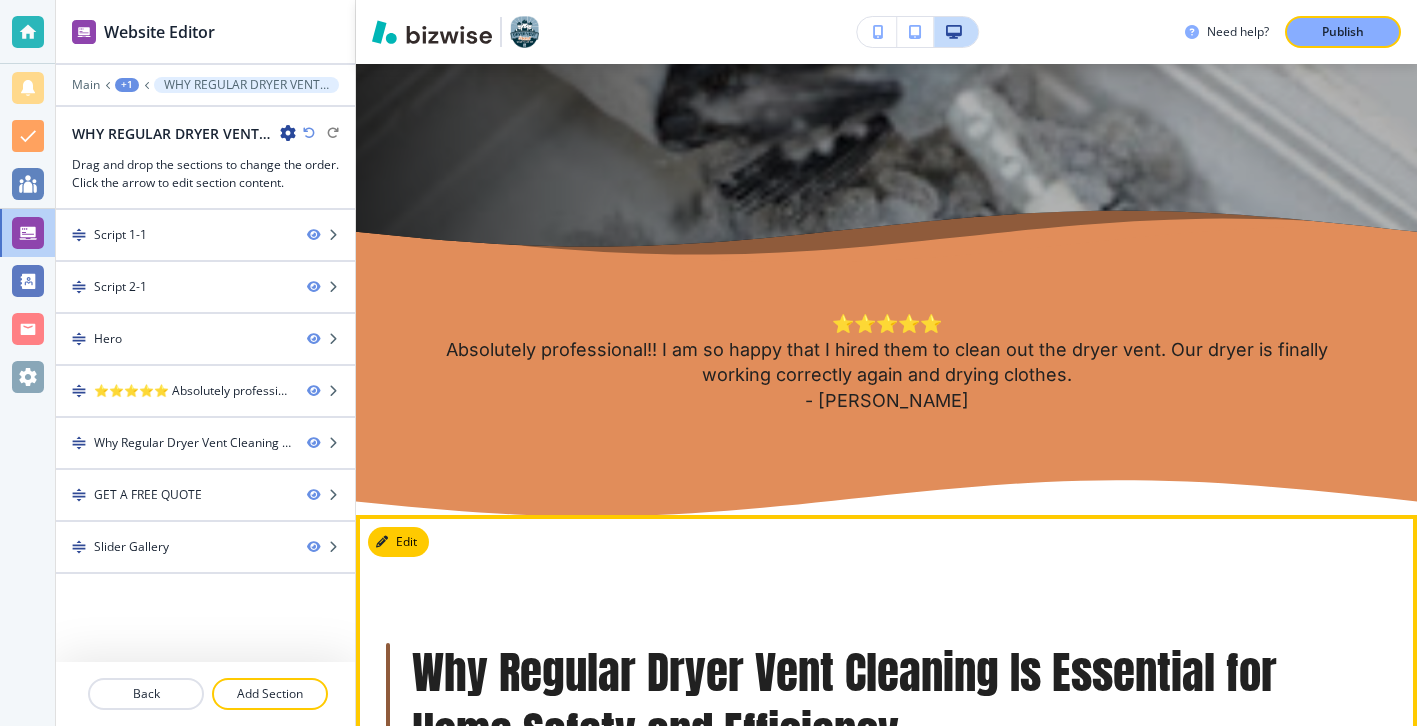 scroll, scrollTop: 0, scrollLeft: 0, axis: both 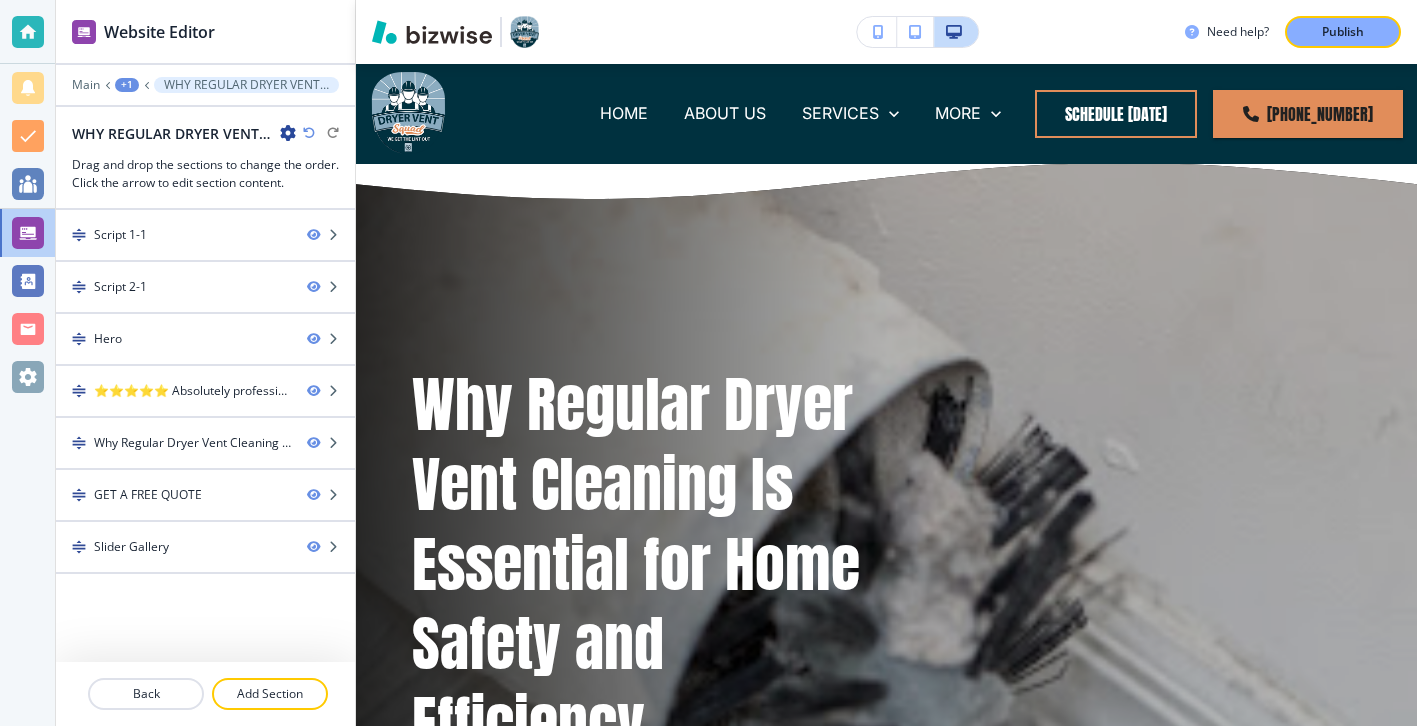 click at bounding box center [288, 133] 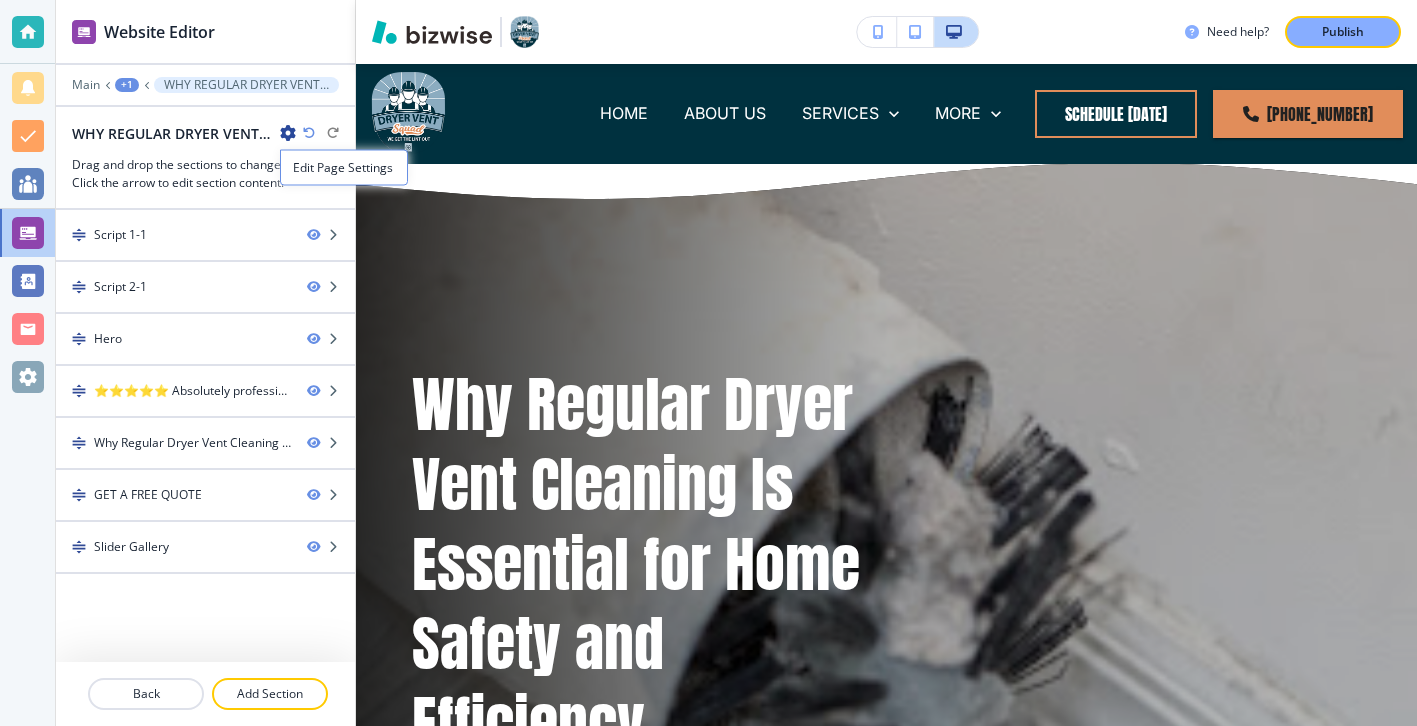 click on "Edit Page Settings" at bounding box center (344, 168) 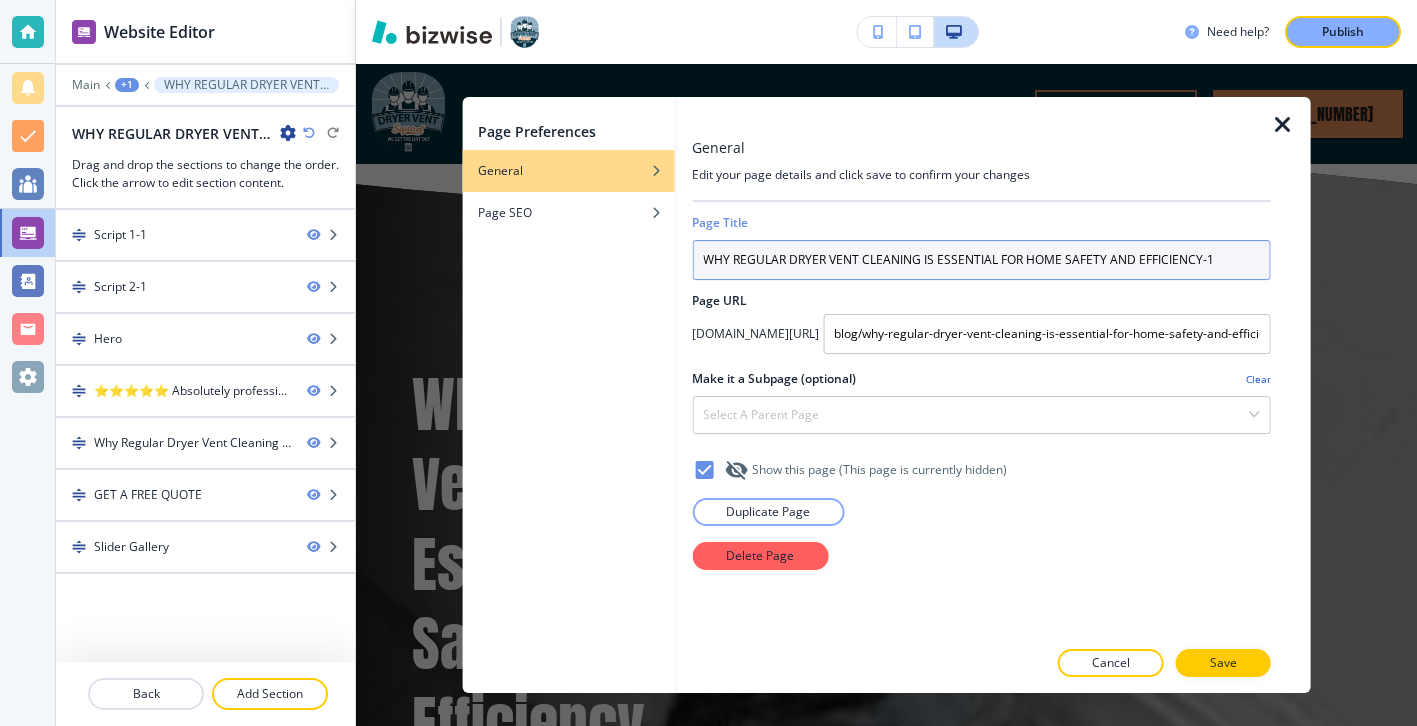 drag, startPoint x: 1223, startPoint y: 262, endPoint x: 841, endPoint y: 206, distance: 386.0829 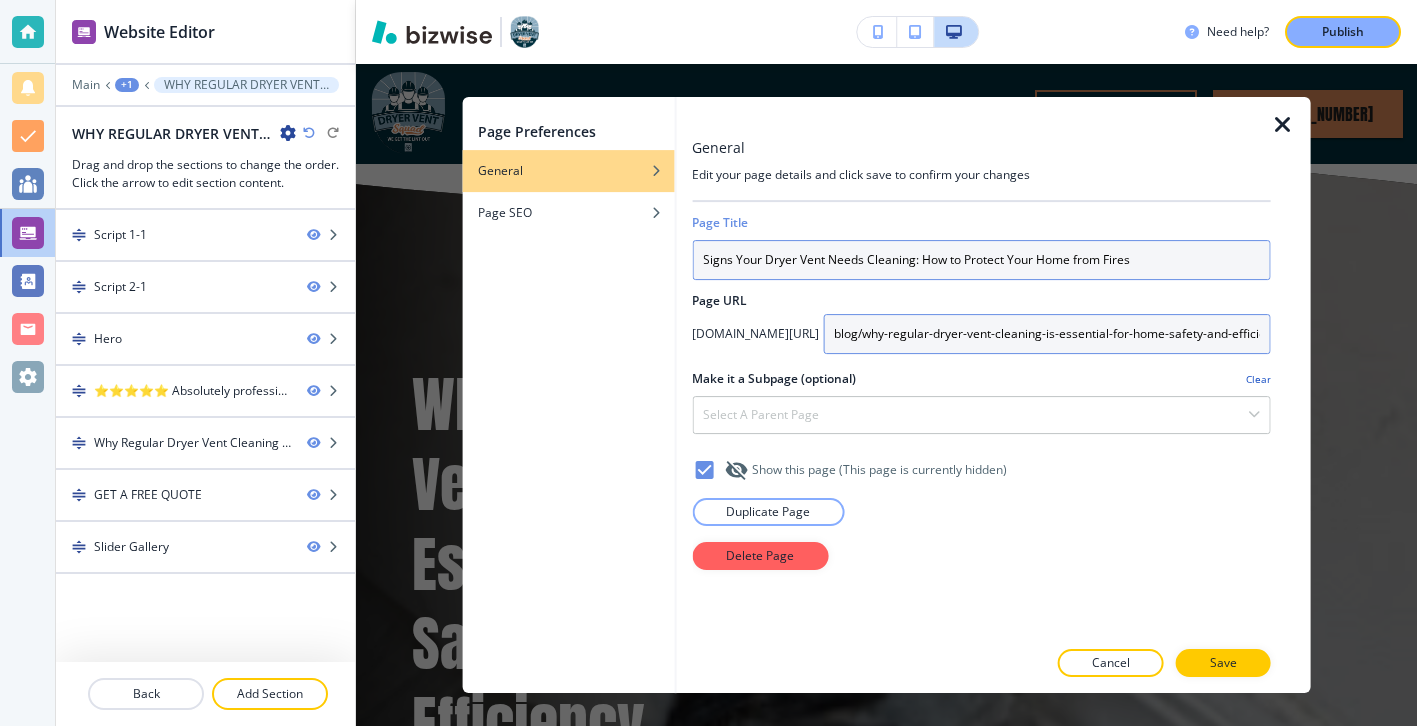 type on "Signs Your Dryer Vent Needs Cleaning: How to Protect Your Home from Fires" 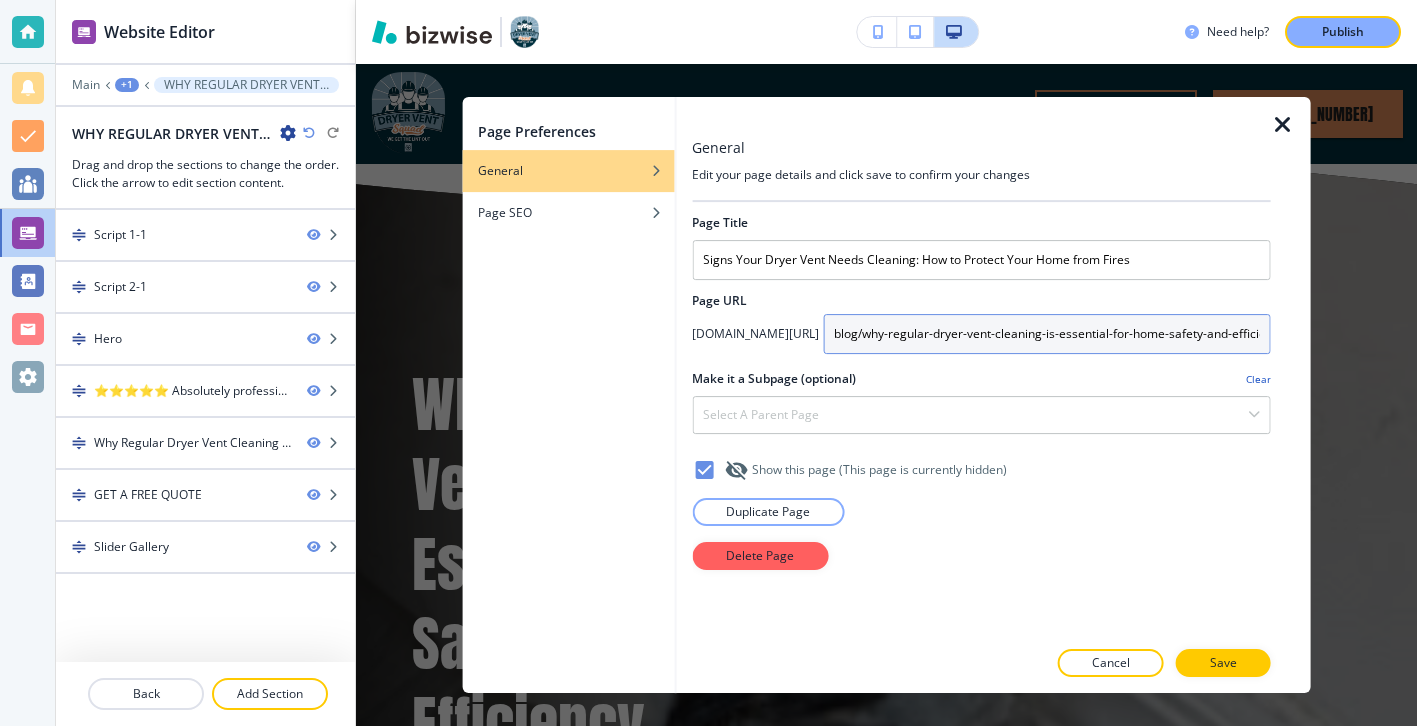 scroll, scrollTop: 0, scrollLeft: 83, axis: horizontal 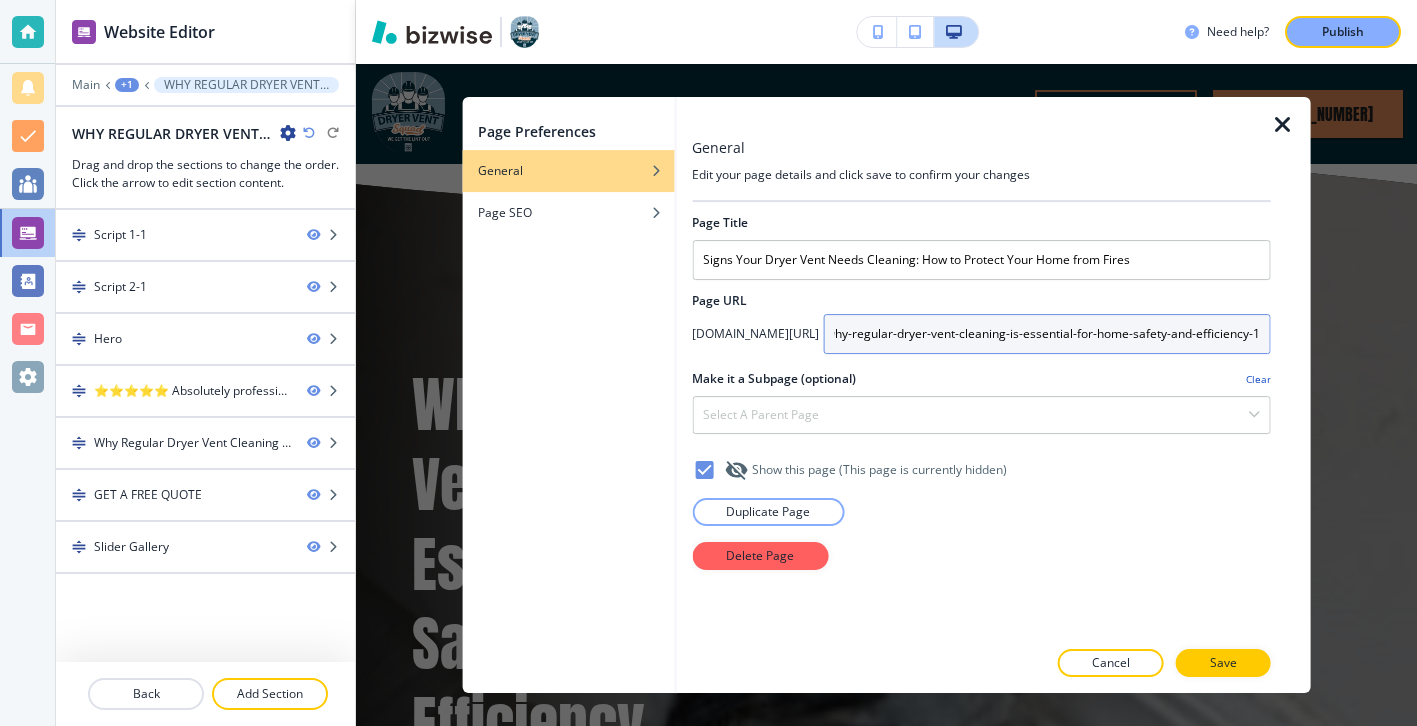 drag, startPoint x: 885, startPoint y: 323, endPoint x: 1414, endPoint y: 376, distance: 531.6484 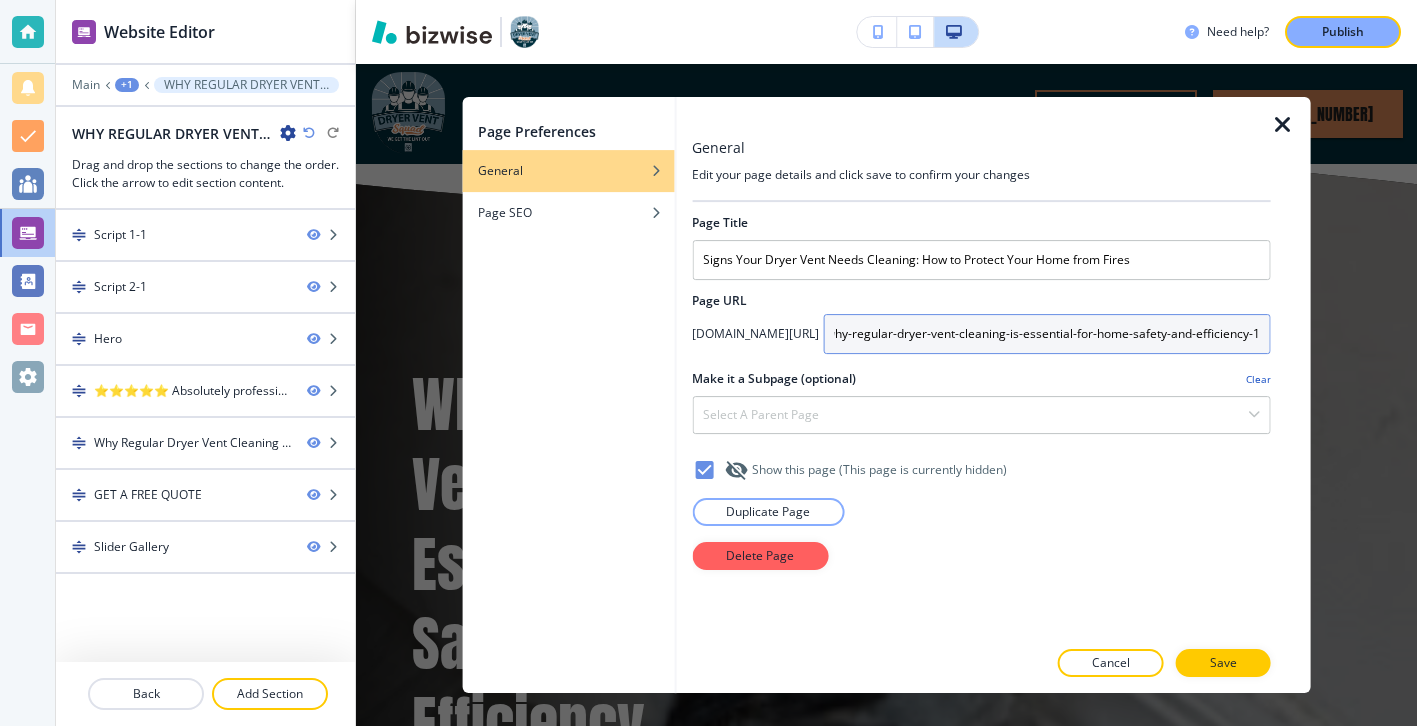 drag, startPoint x: 1267, startPoint y: 332, endPoint x: 909, endPoint y: 316, distance: 358.35736 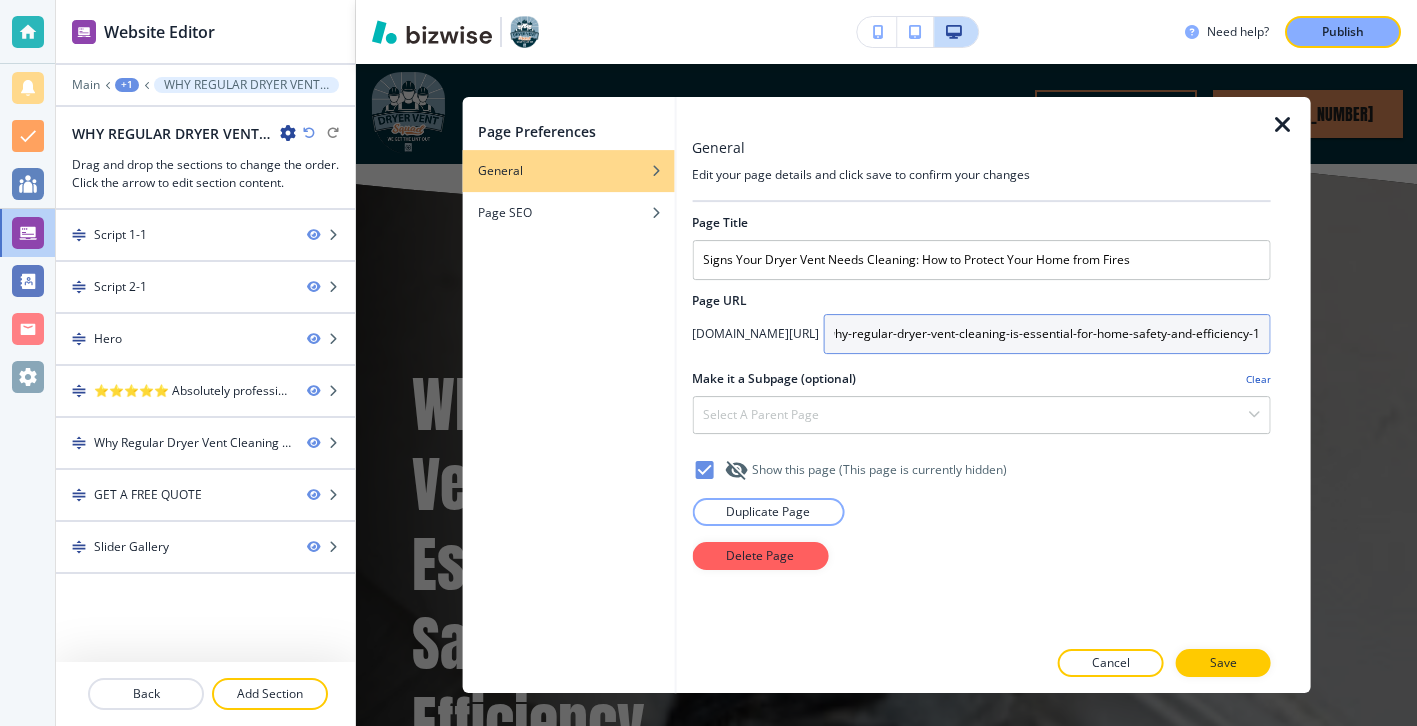click on "blog/why-regular-dryer-vent-cleaning-is-essential-for-home-safety-and-efficiency-1" at bounding box center [1047, 334] 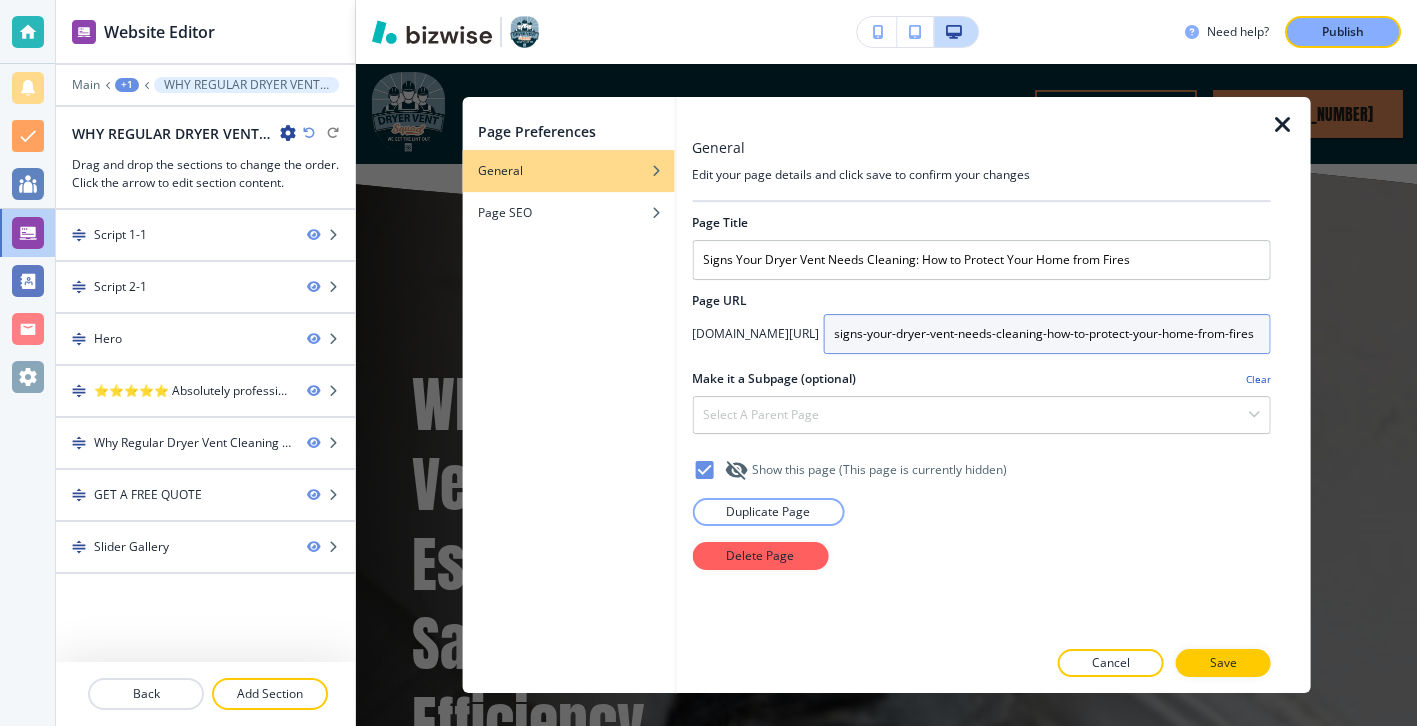 scroll, scrollTop: 0, scrollLeft: 44, axis: horizontal 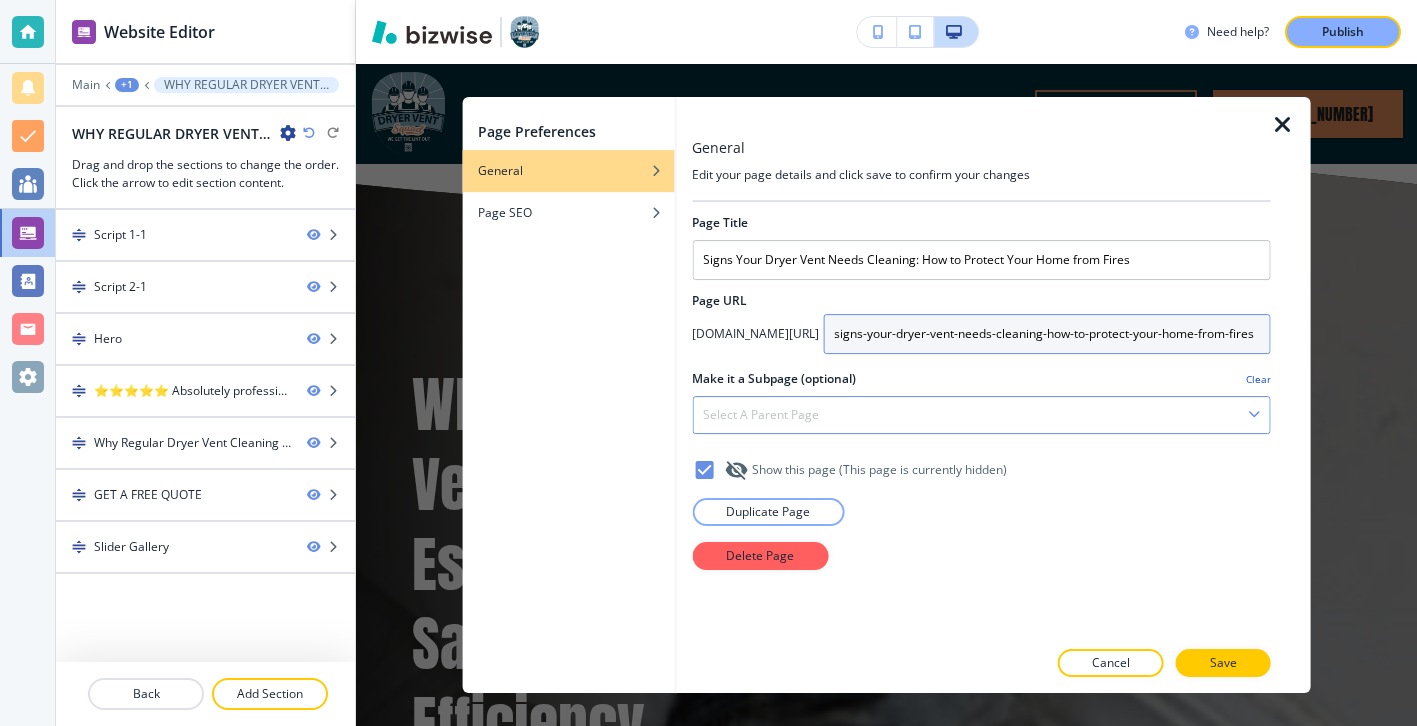 type on "signs-your-dryer-vent-needs-cleaning-how-to-protect-your-home-from-fires" 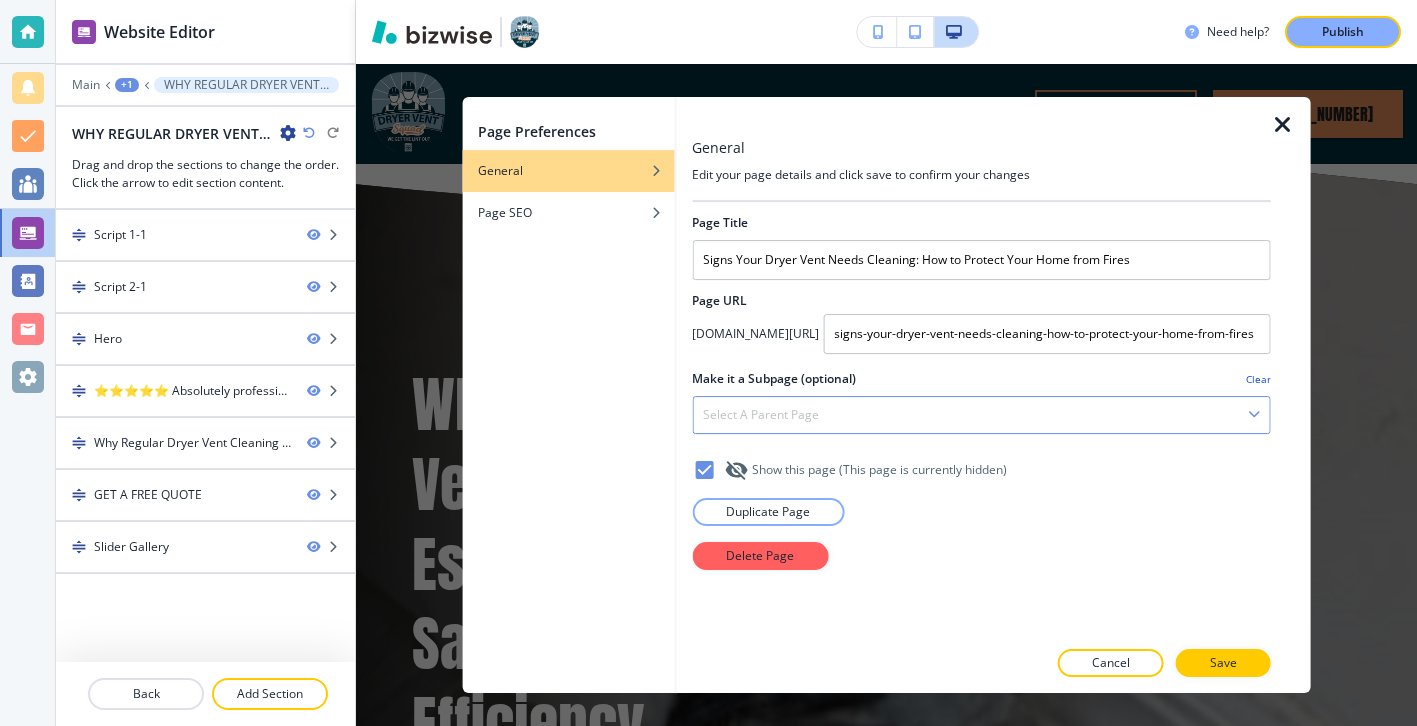 scroll, scrollTop: 0, scrollLeft: 0, axis: both 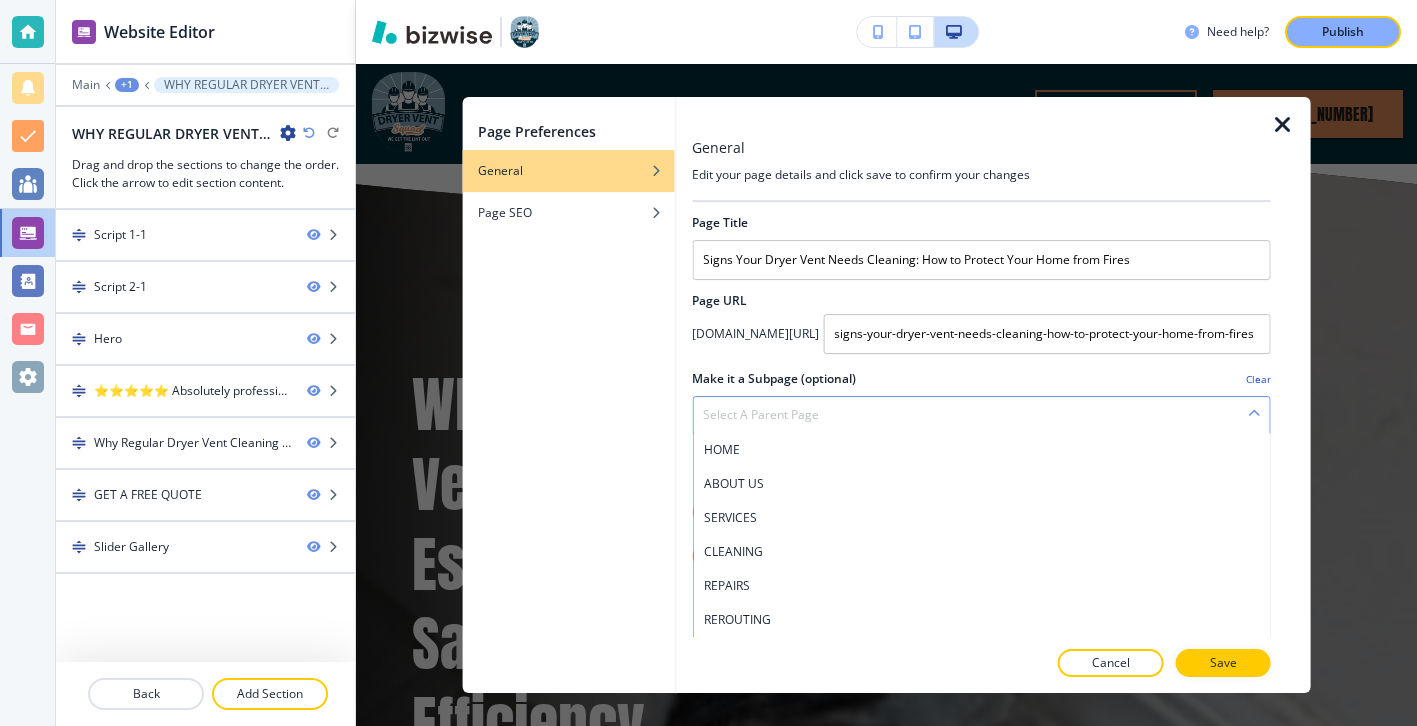click on "Select a parent page" at bounding box center [981, 415] 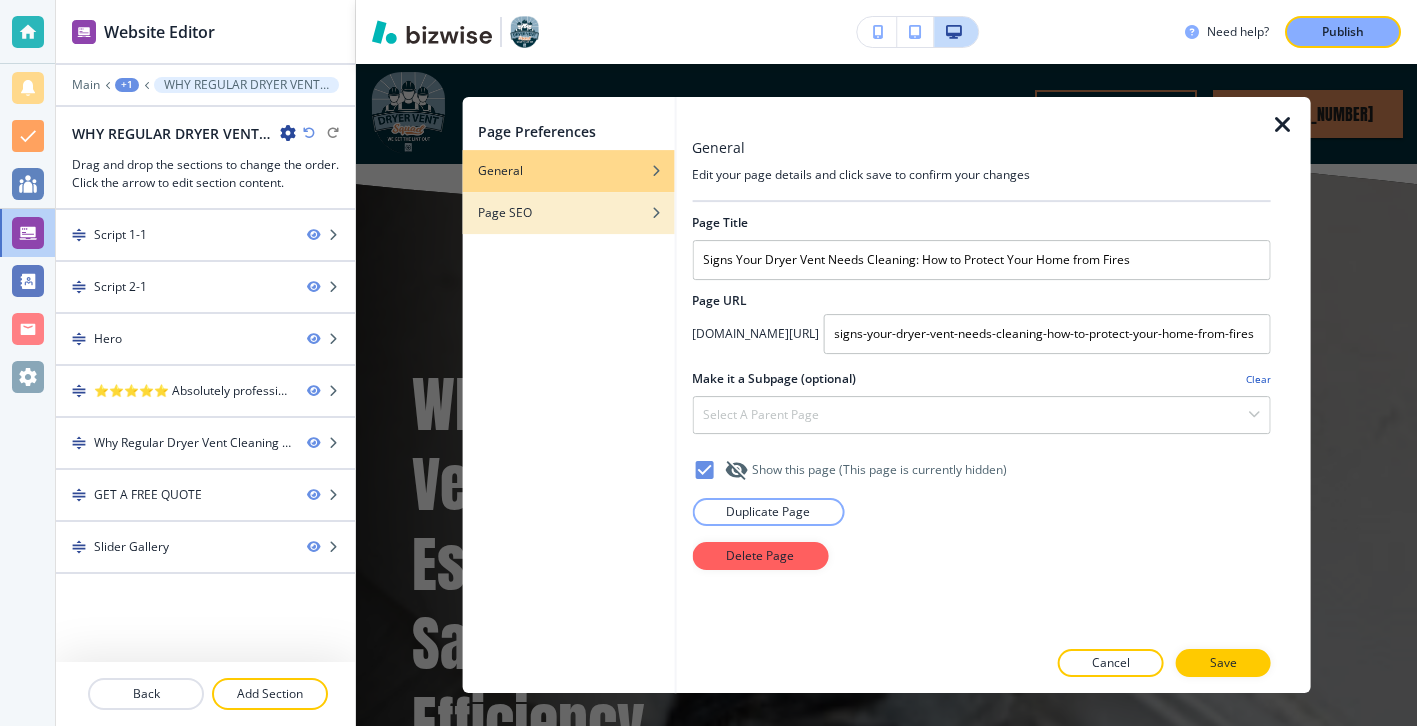 click at bounding box center [568, 198] 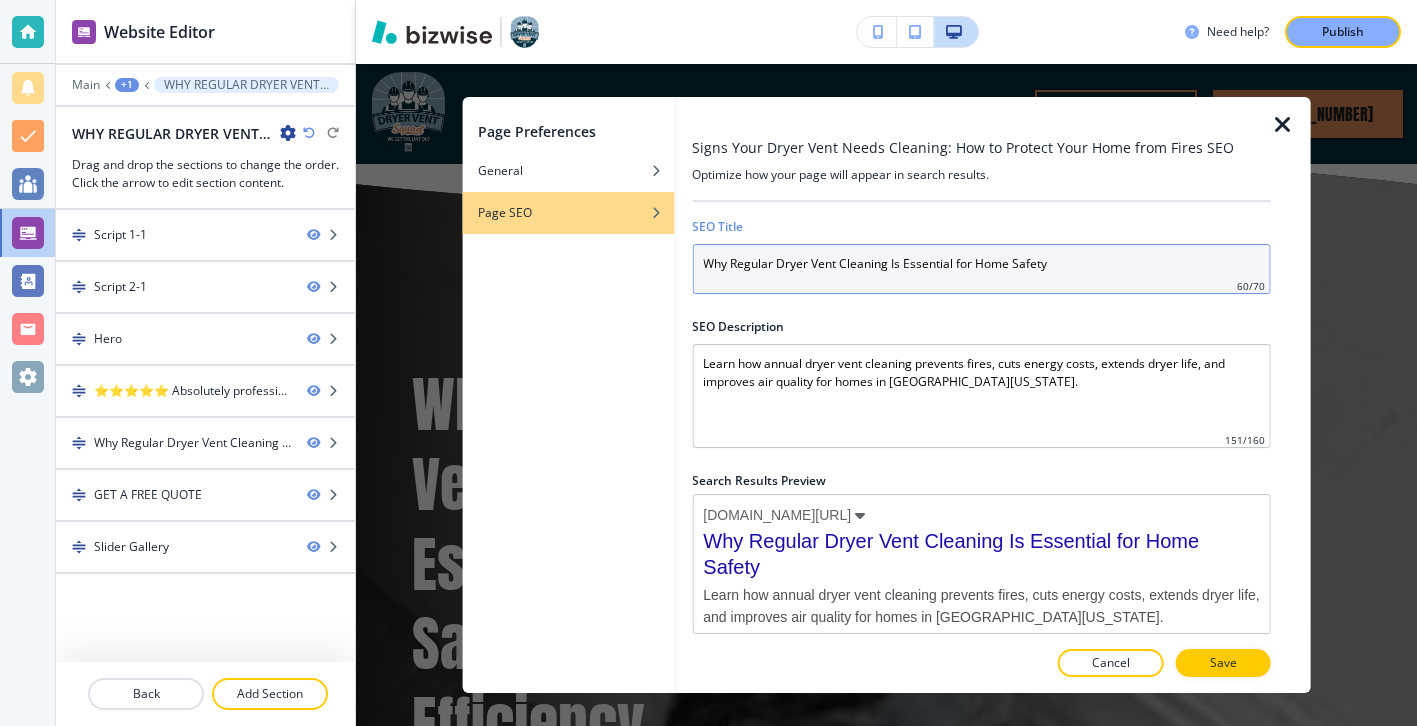 drag, startPoint x: 1097, startPoint y: 283, endPoint x: 651, endPoint y: 250, distance: 447.21918 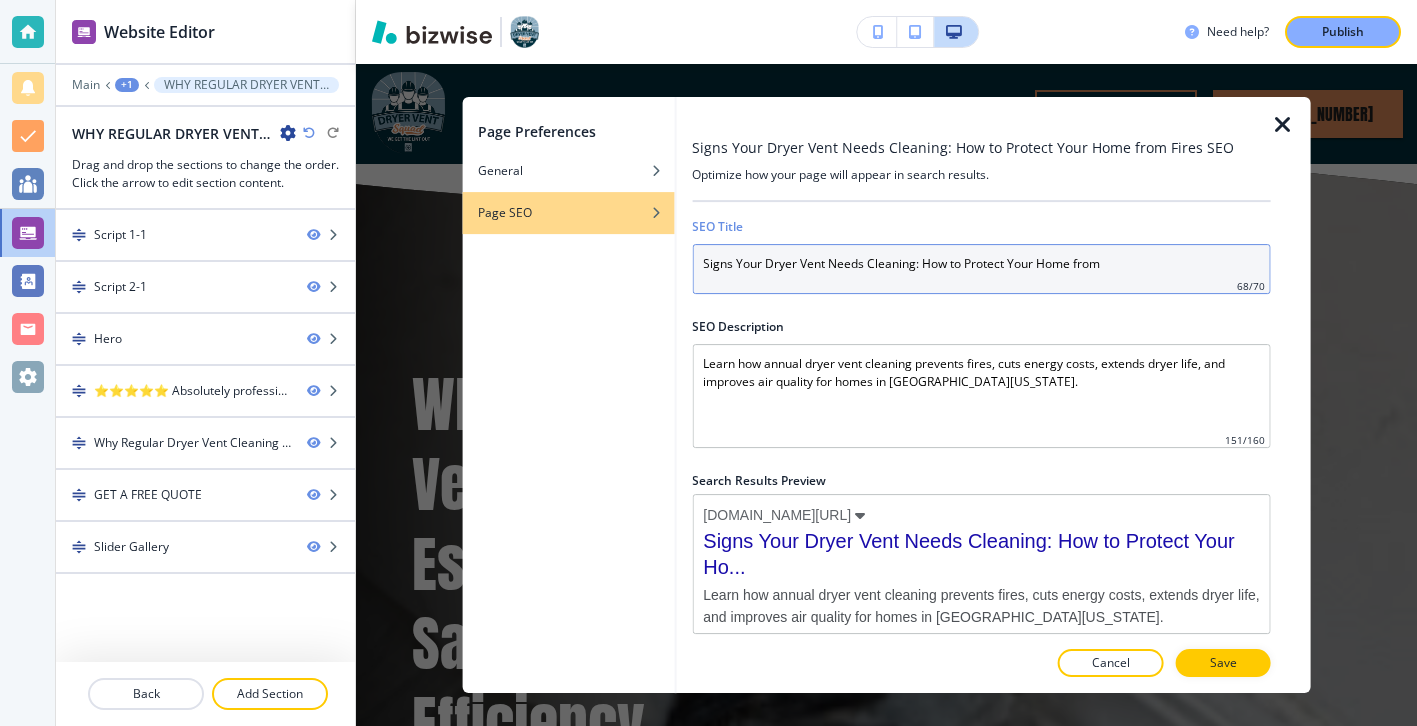 type on "Signs Your Dryer Vent Needs Cleaning: How to Protect Your Home from" 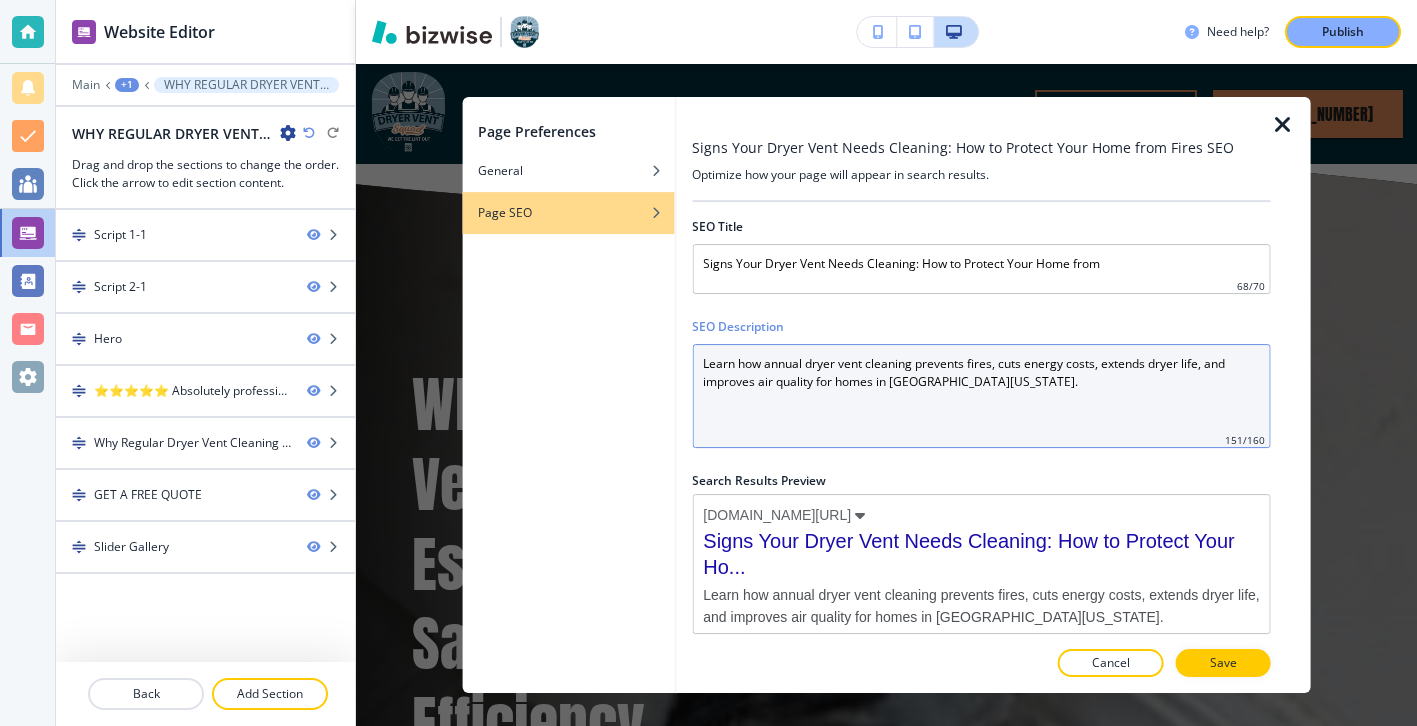 drag, startPoint x: 1065, startPoint y: 395, endPoint x: 893, endPoint y: 341, distance: 180.27756 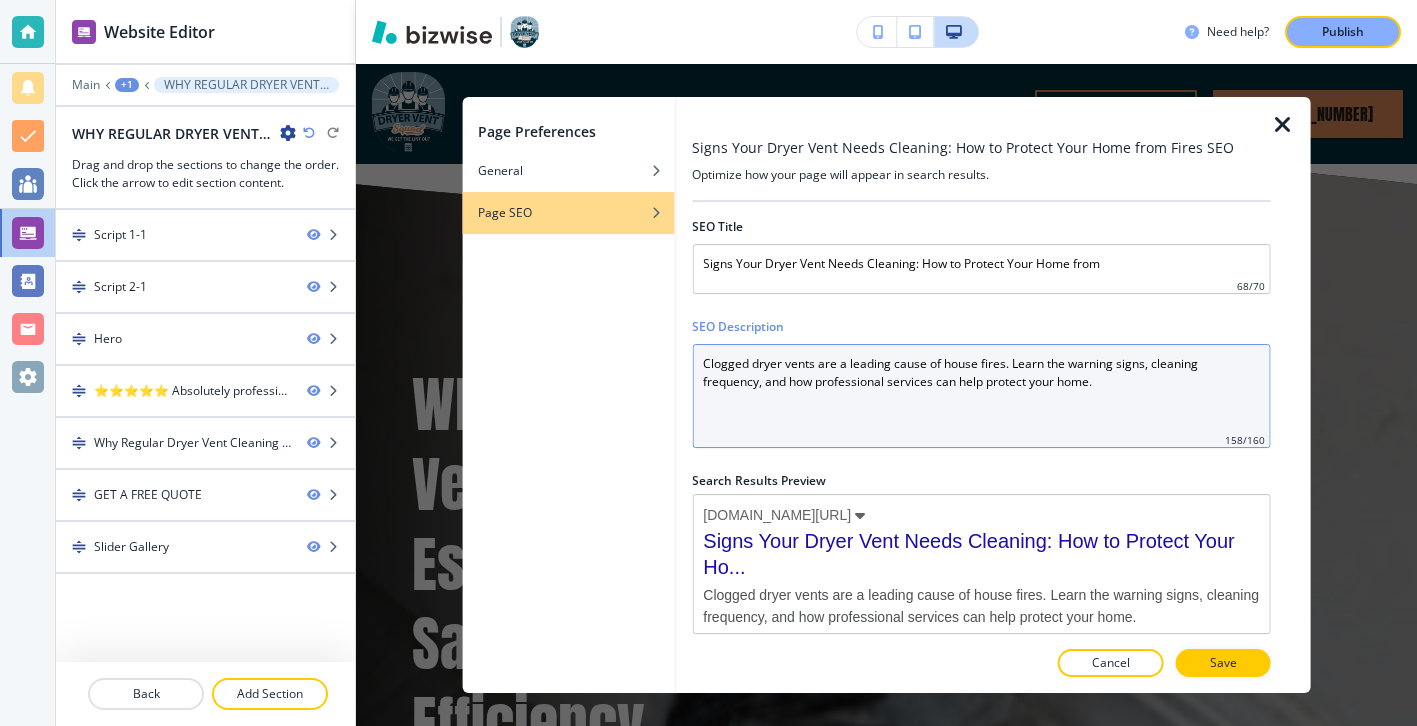 scroll, scrollTop: 13, scrollLeft: 0, axis: vertical 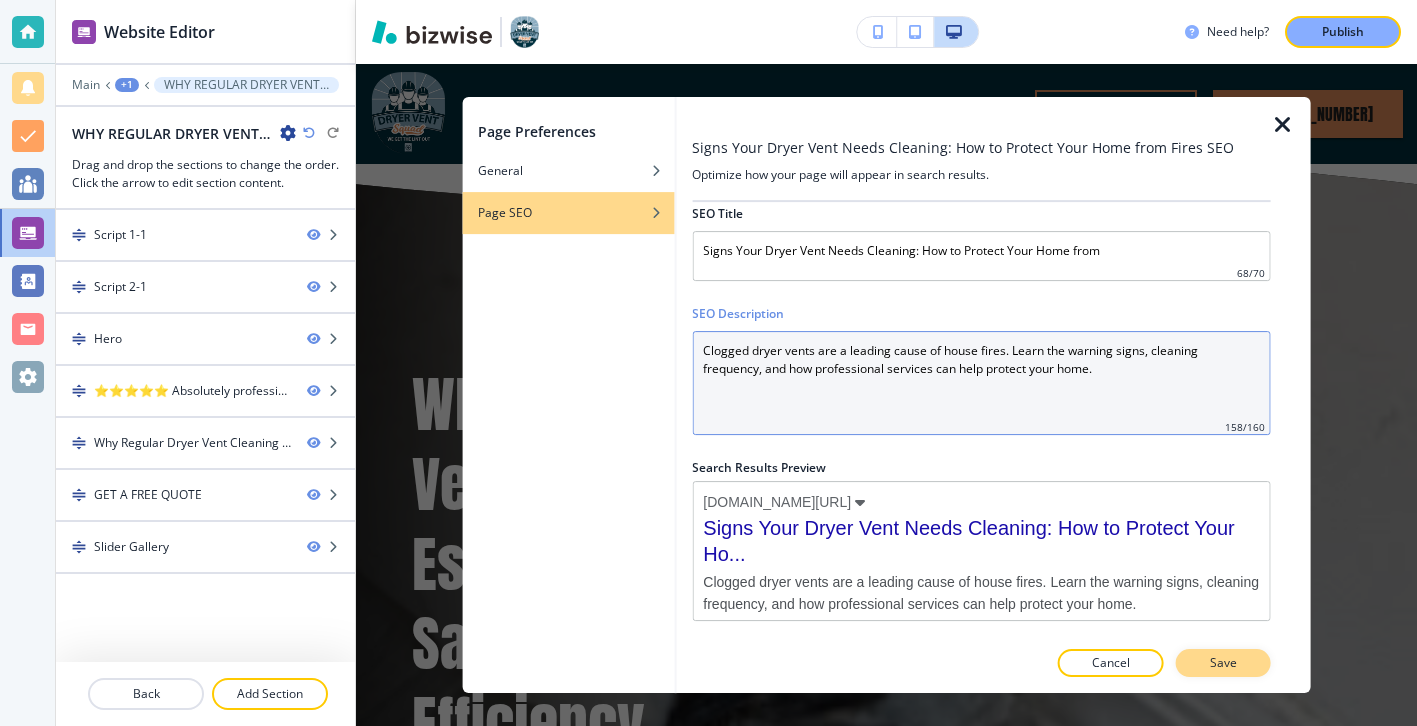 type on "Clogged dryer vents are a leading cause of house fires. Learn the warning signs, cleaning frequency, and how professional services can help protect your home." 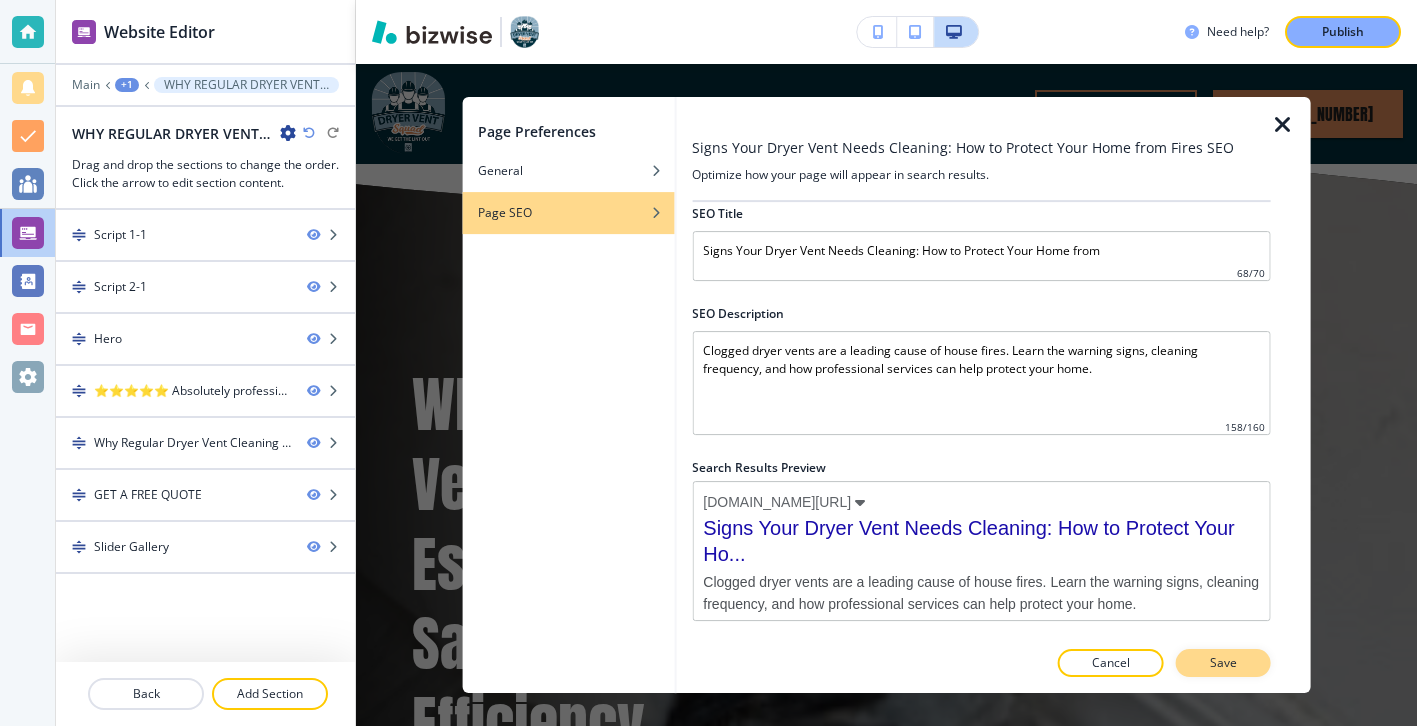 click on "Save" at bounding box center [1223, 663] 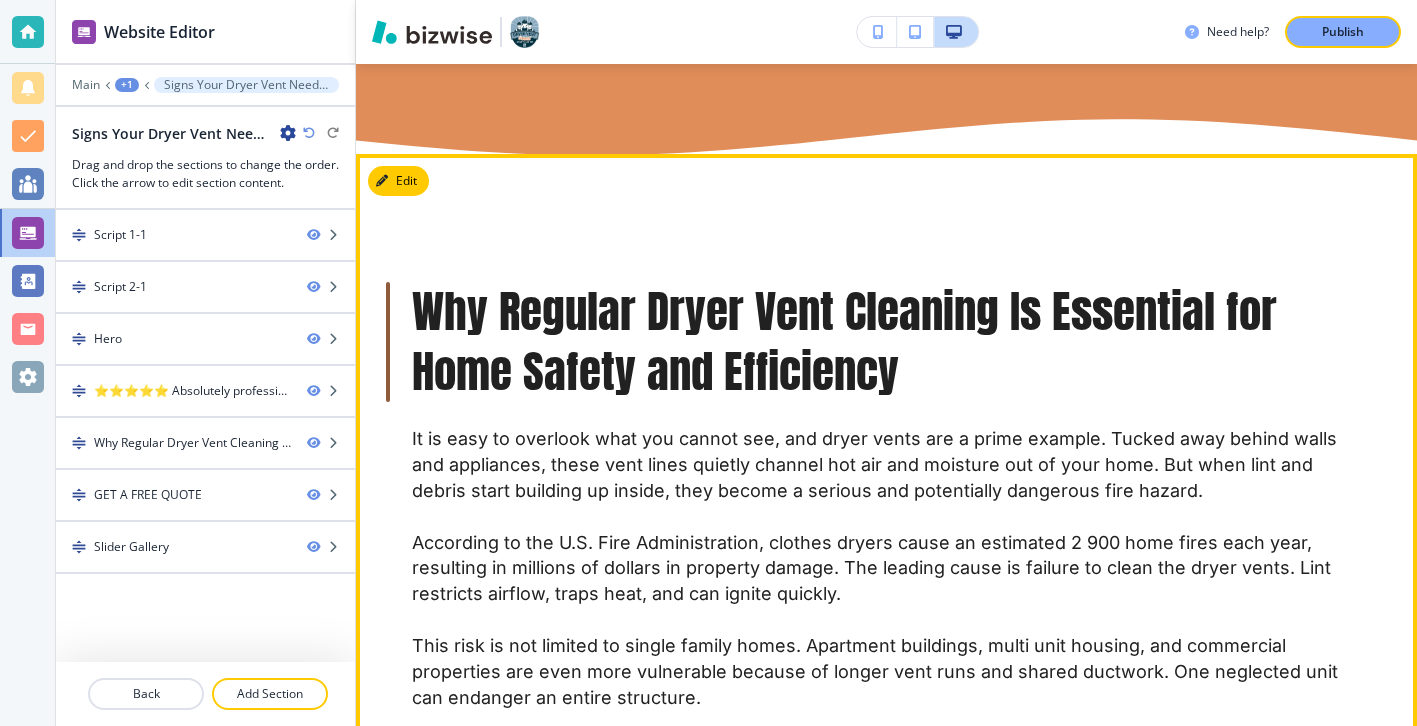 scroll, scrollTop: 1234, scrollLeft: 0, axis: vertical 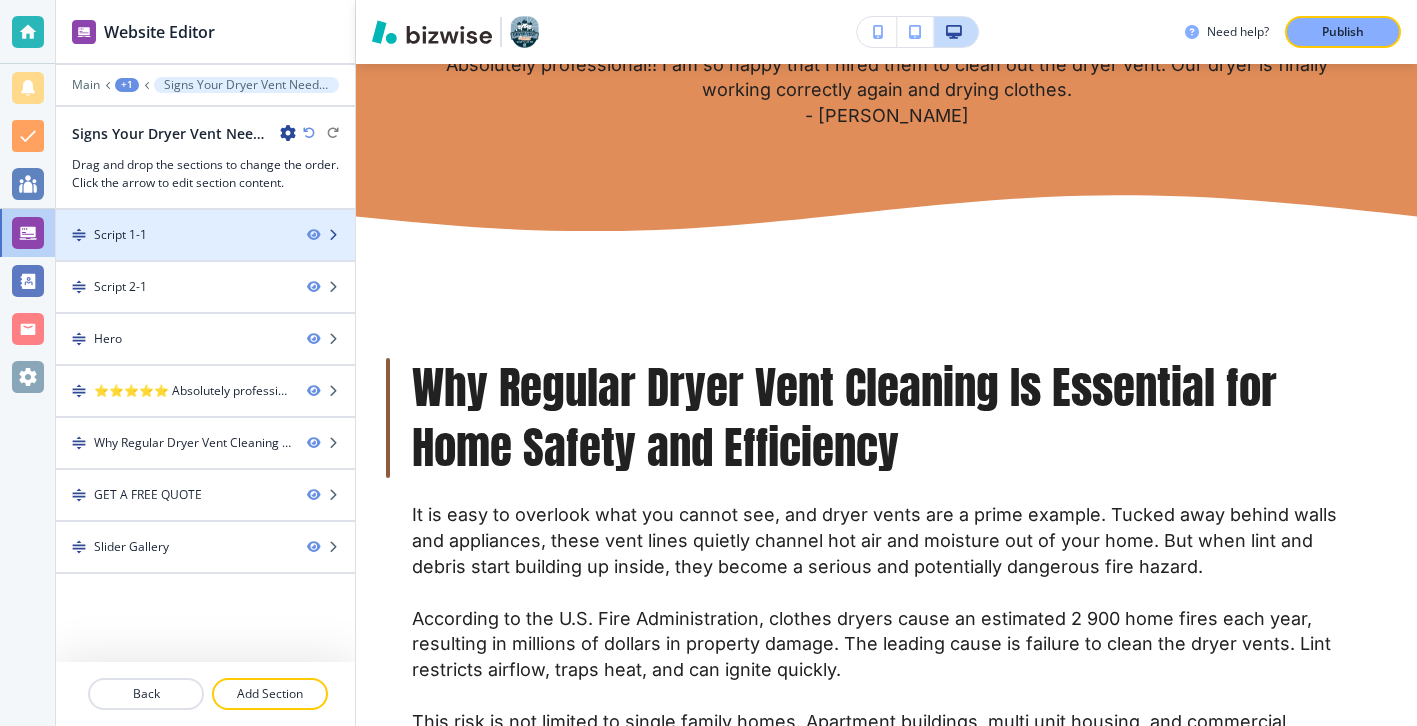 click at bounding box center [205, 218] 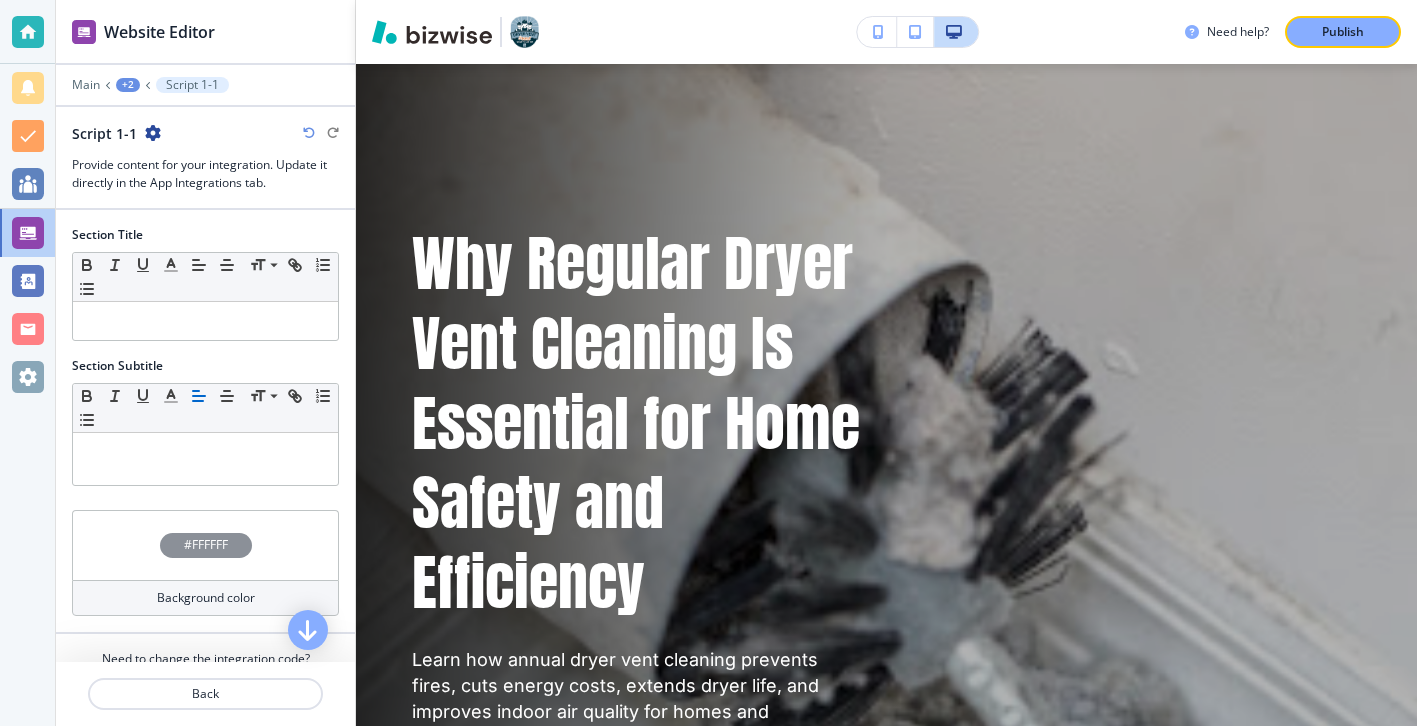 scroll, scrollTop: 136, scrollLeft: 0, axis: vertical 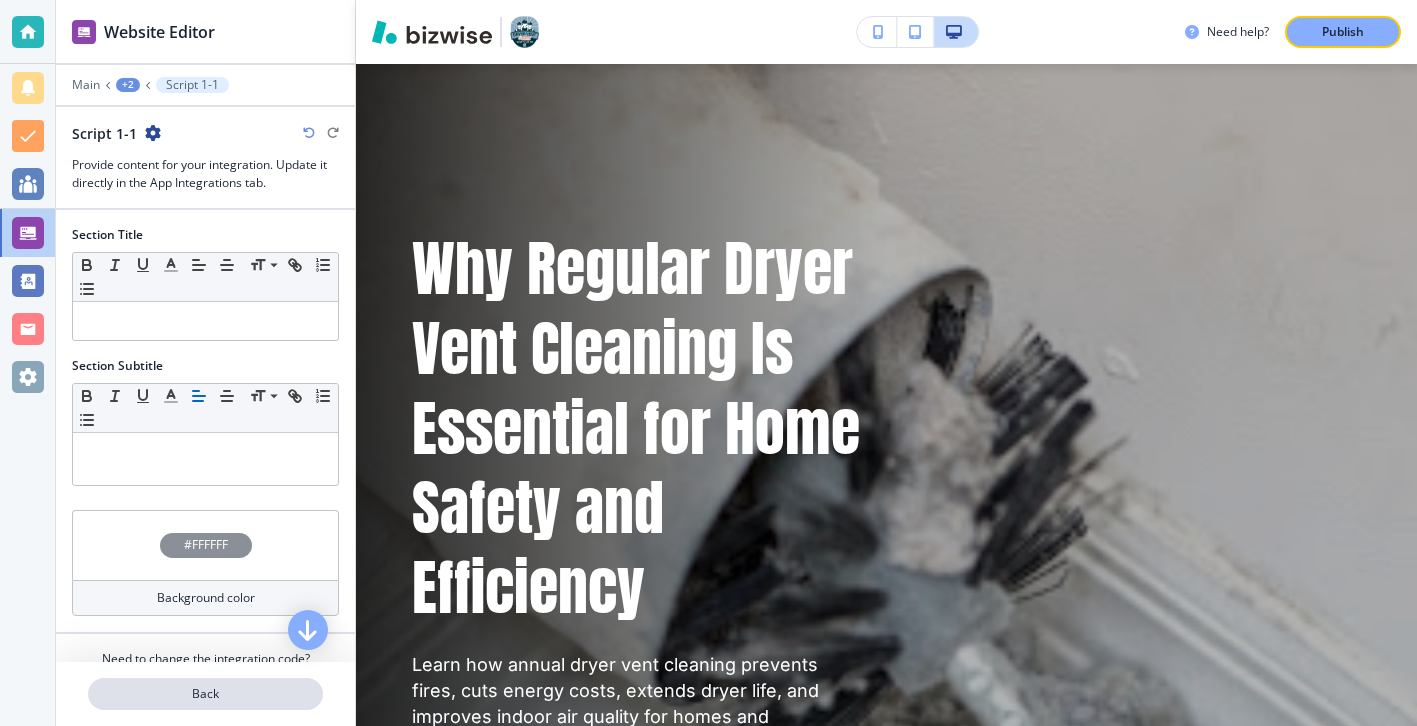 click on "Back" at bounding box center (205, 694) 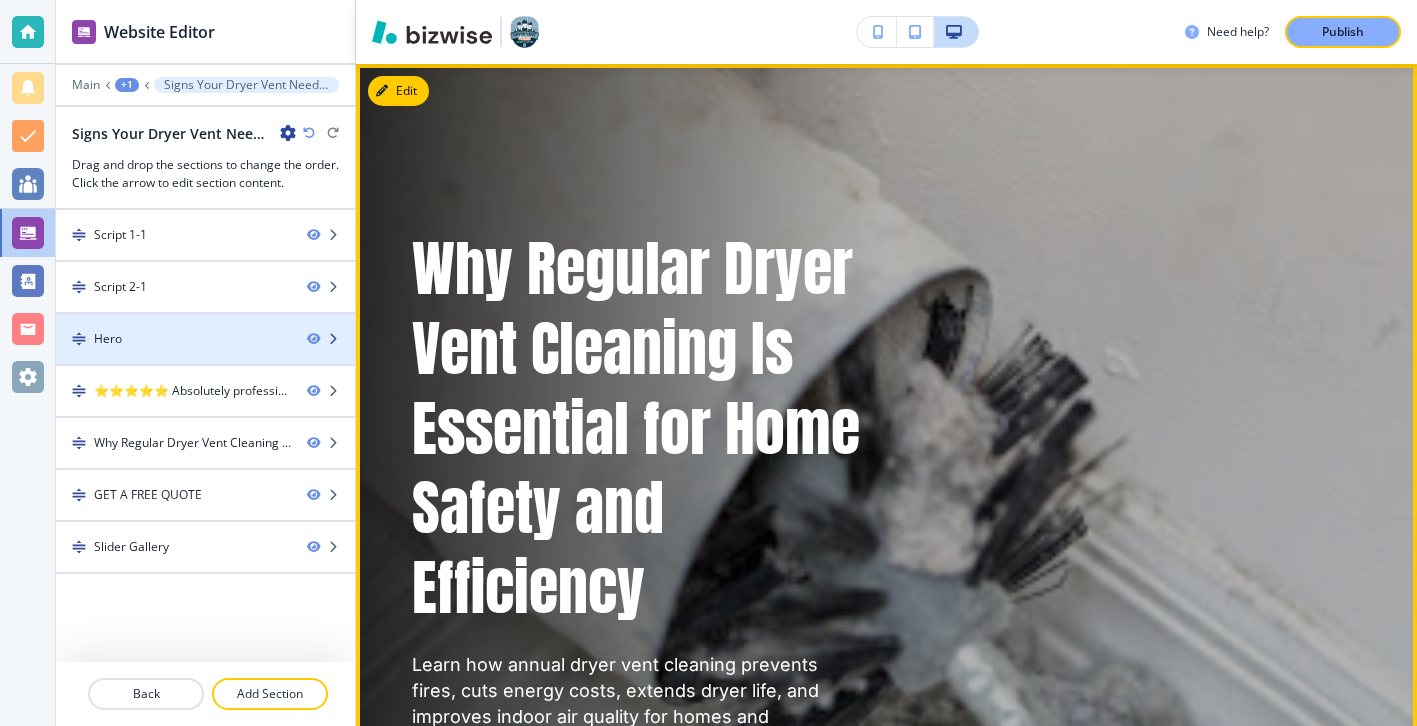 click at bounding box center (205, 356) 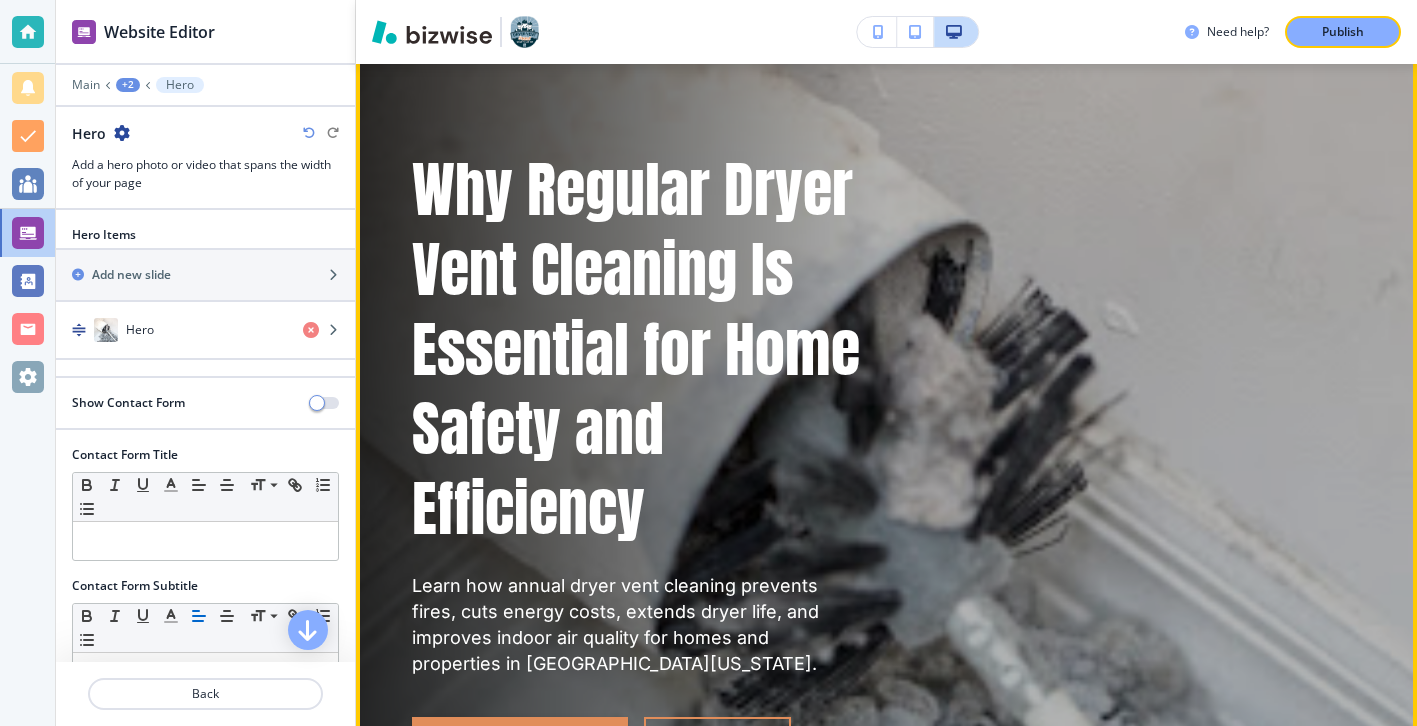 scroll, scrollTop: 307, scrollLeft: 0, axis: vertical 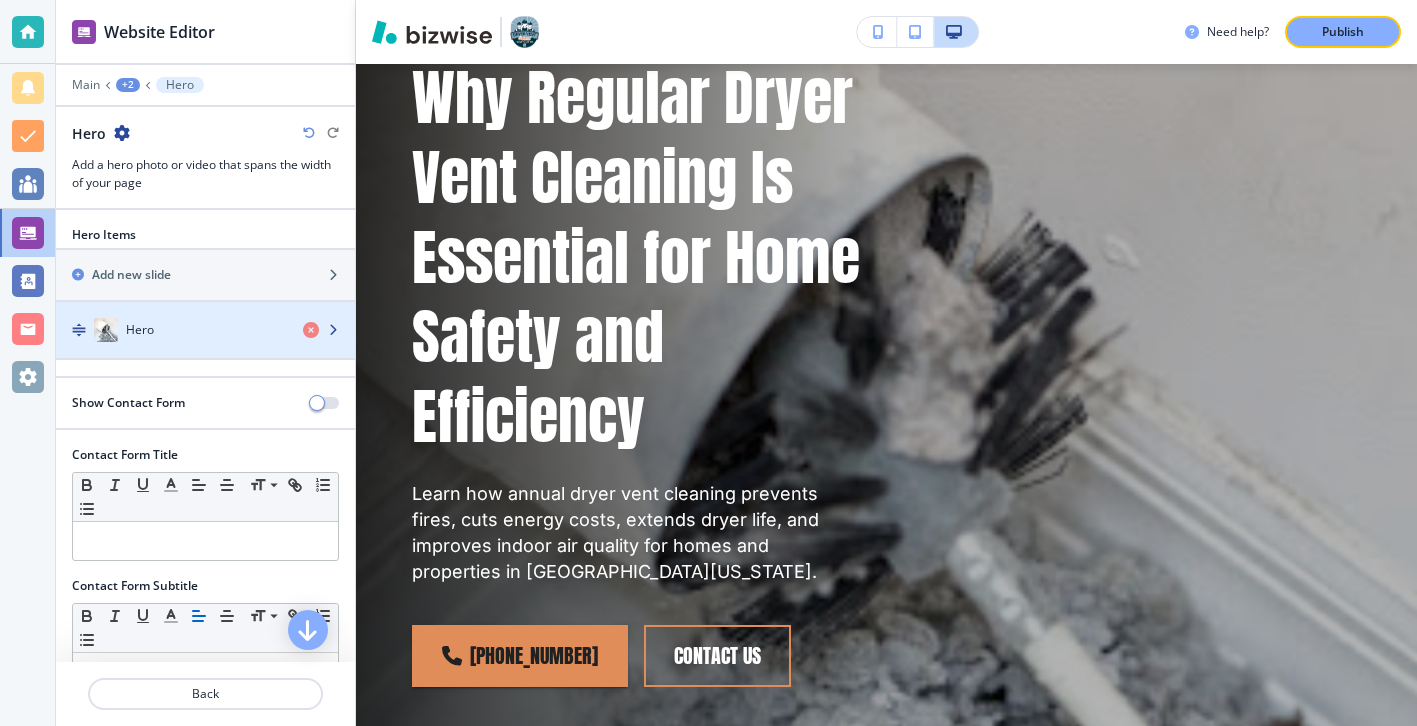 click on "Hero" at bounding box center (171, 330) 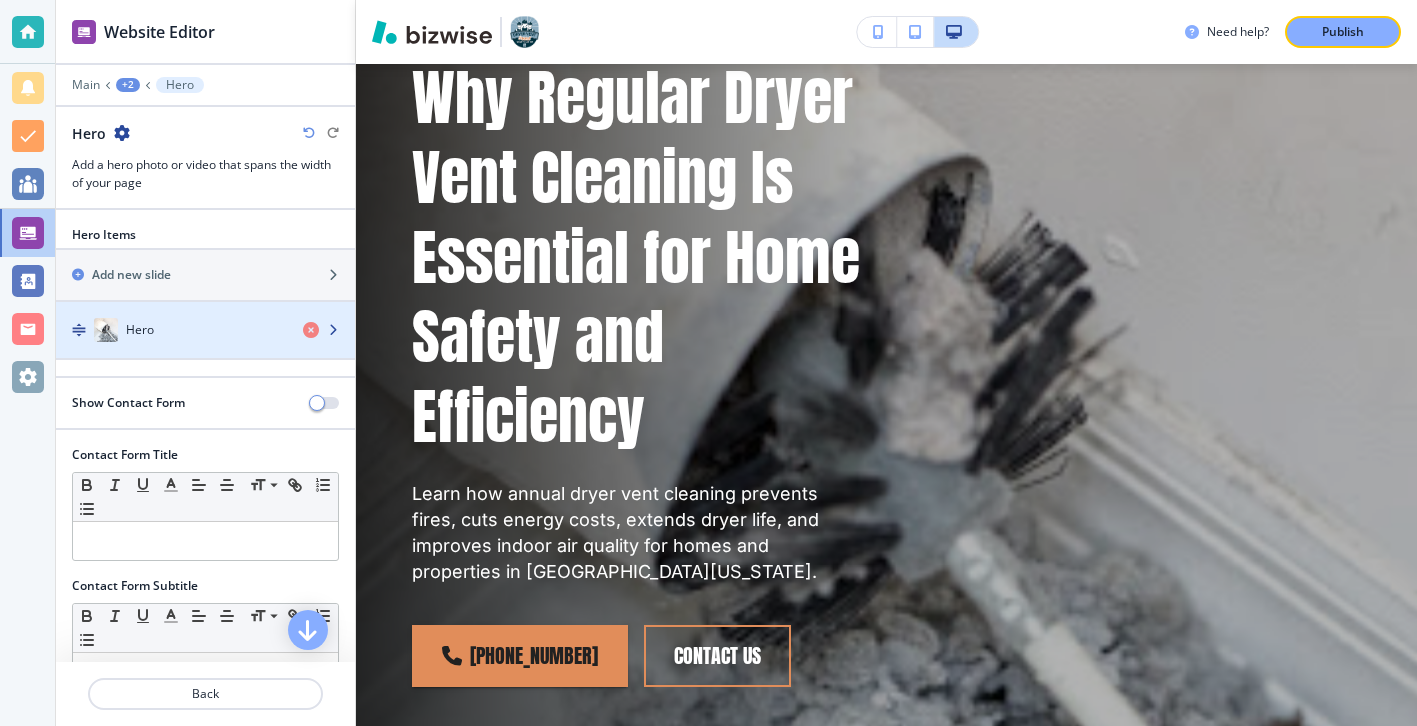 click on "Hero" at bounding box center [171, 330] 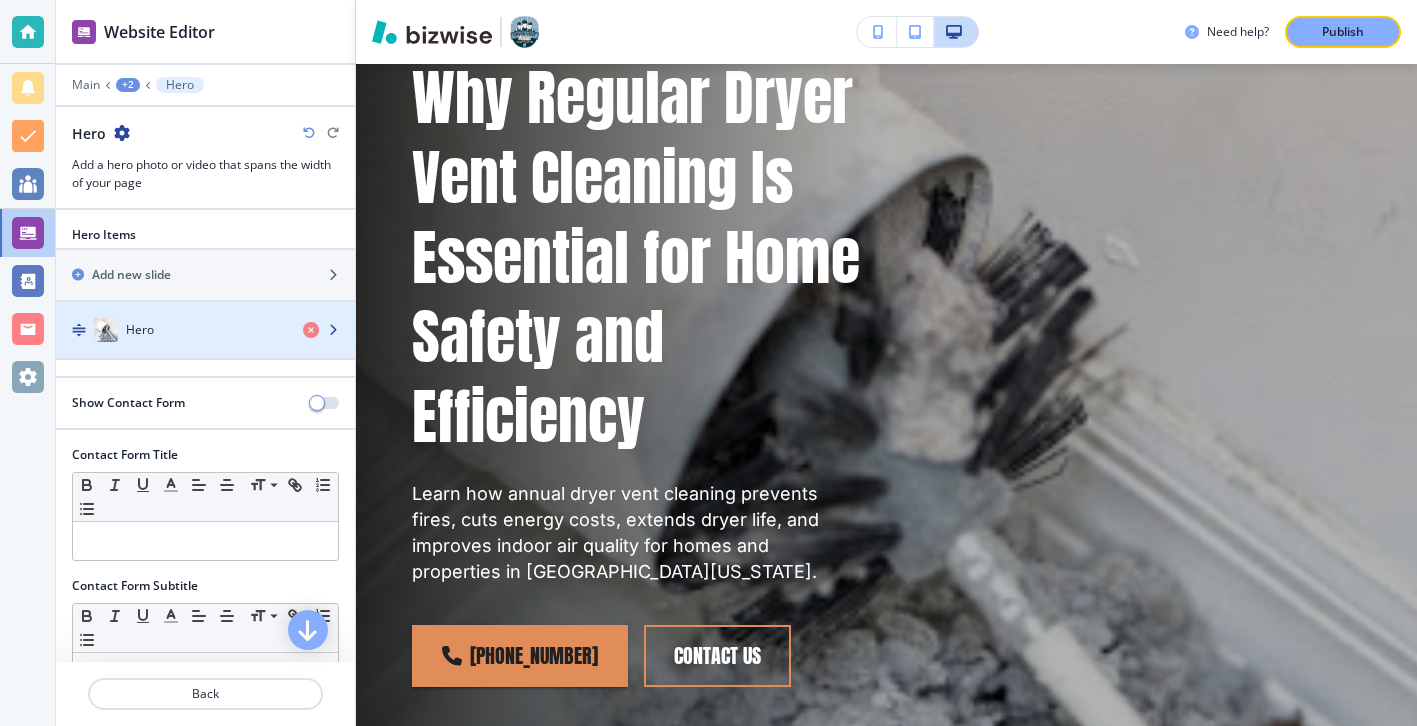 click at bounding box center [329, 330] 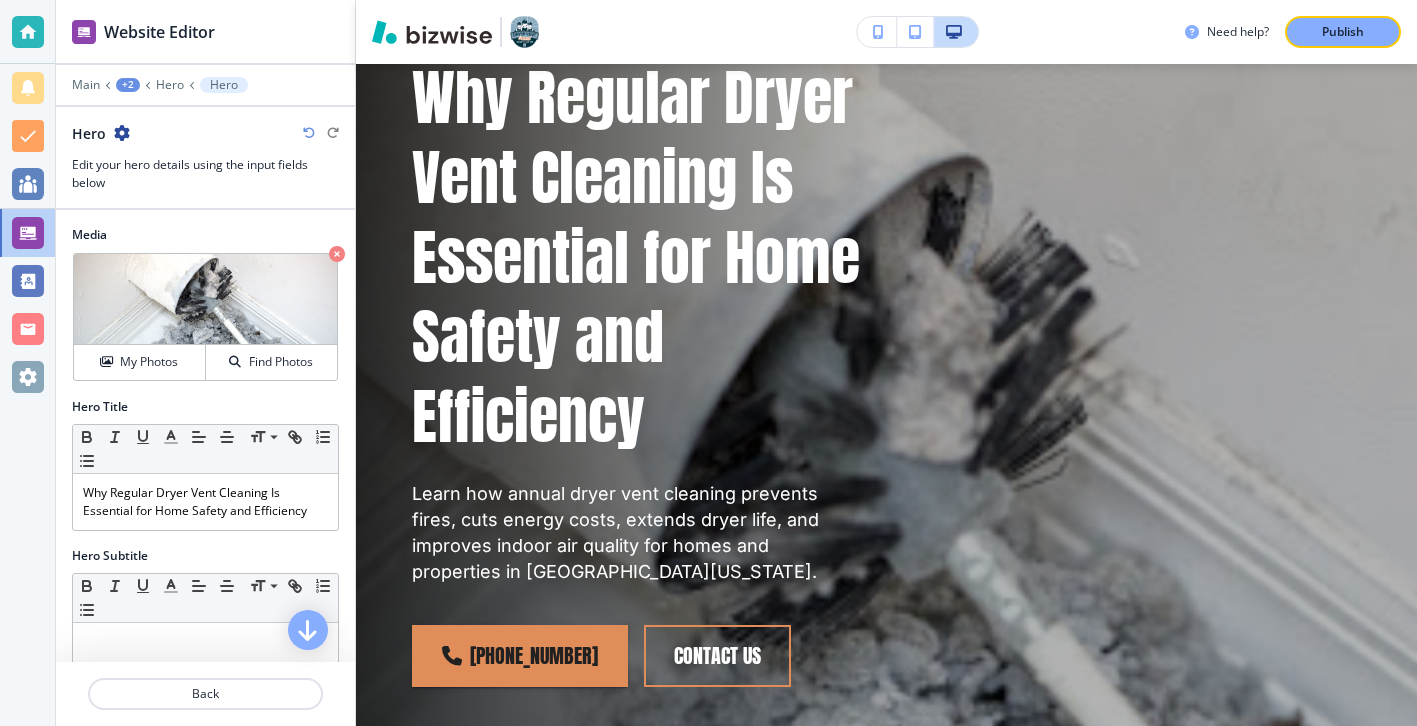 click at bounding box center (205, 299) 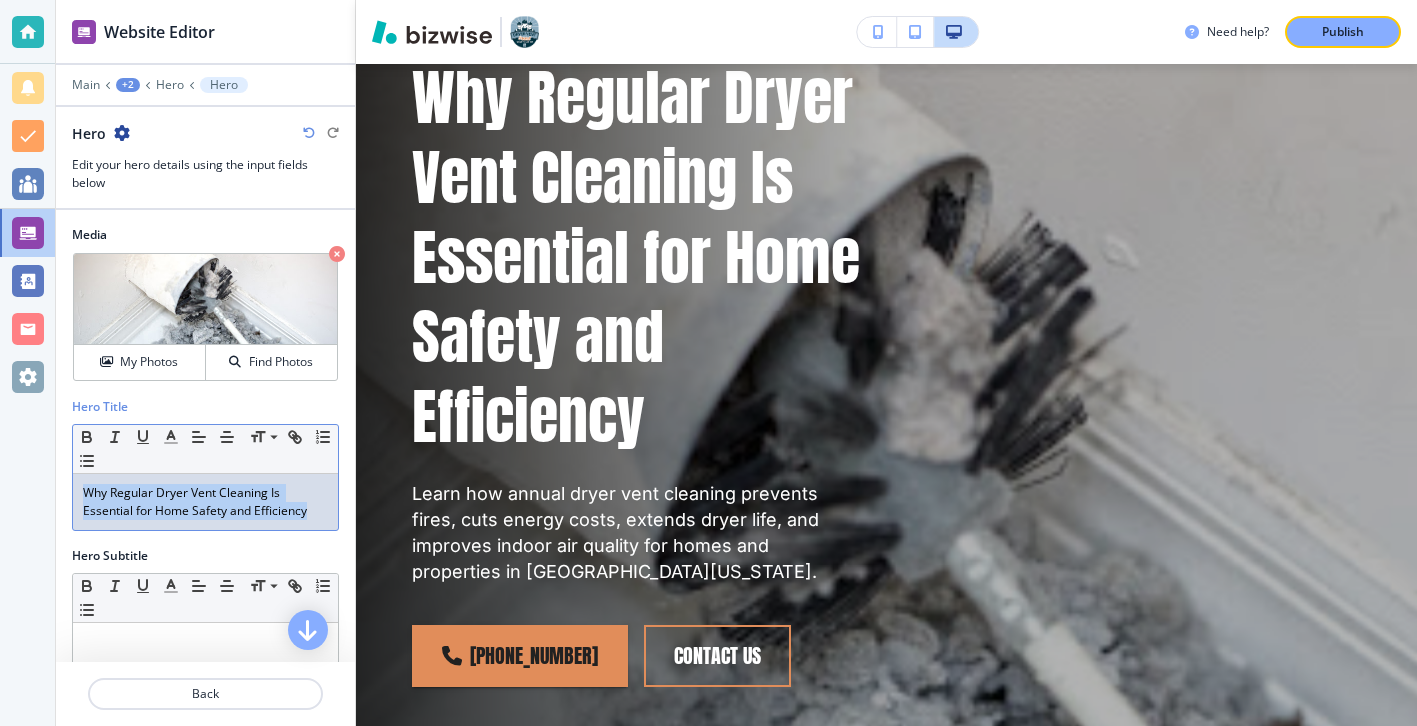 drag, startPoint x: 312, startPoint y: 512, endPoint x: 26, endPoint y: 488, distance: 287.00522 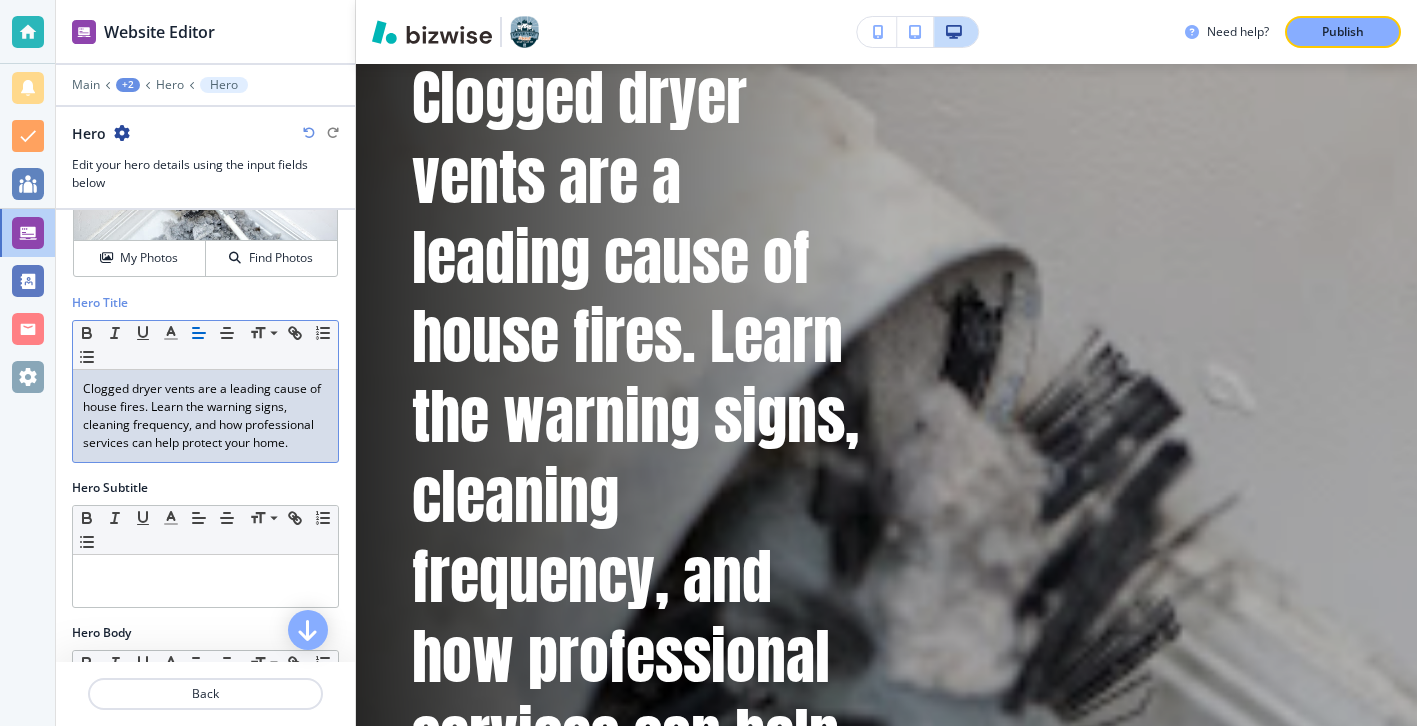 scroll, scrollTop: 21, scrollLeft: 0, axis: vertical 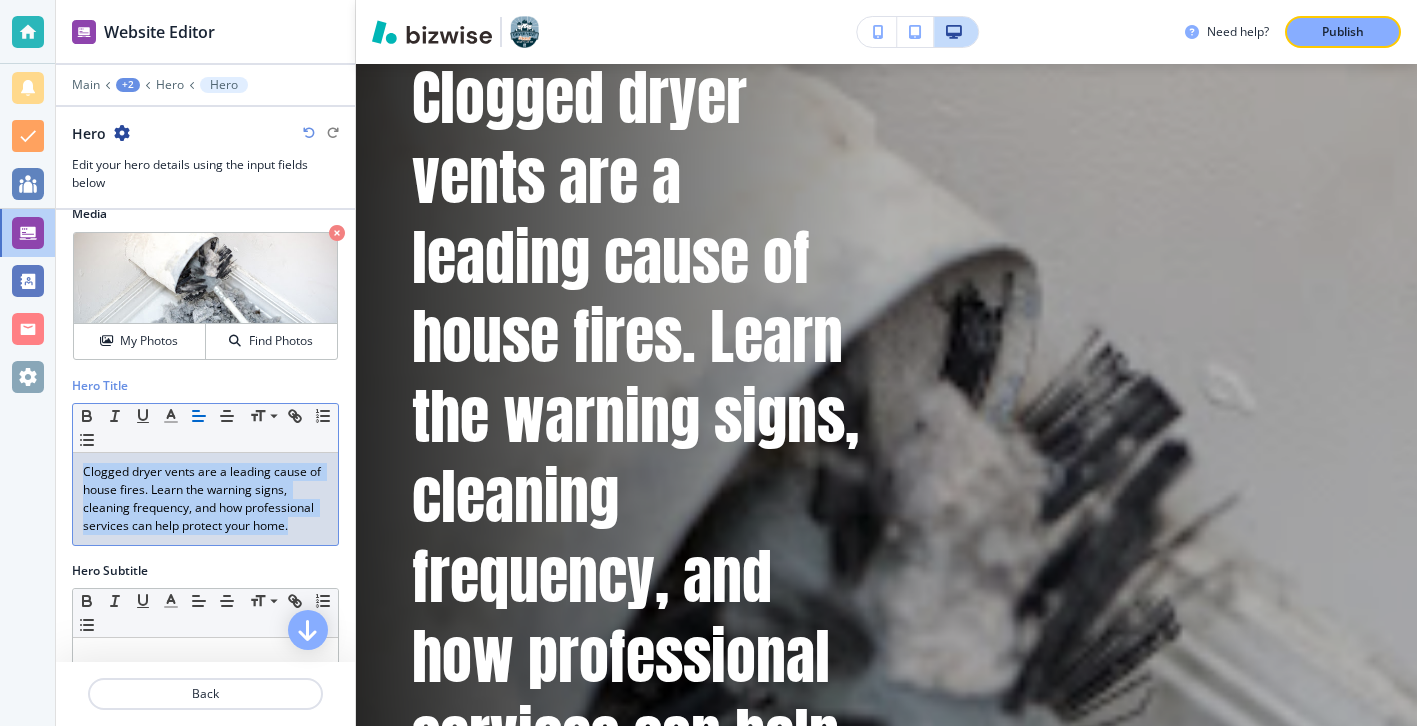 drag, startPoint x: 310, startPoint y: 530, endPoint x: 76, endPoint y: 454, distance: 246.03252 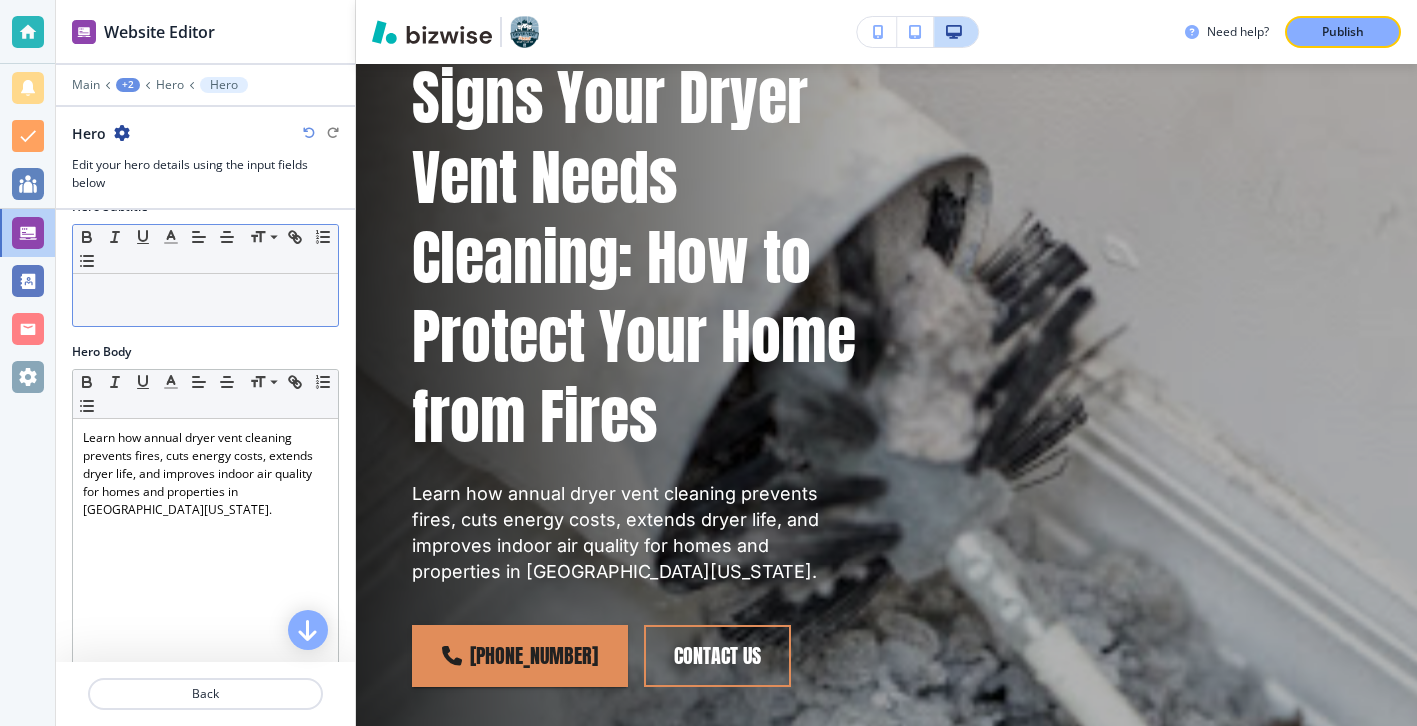 scroll, scrollTop: 334, scrollLeft: 0, axis: vertical 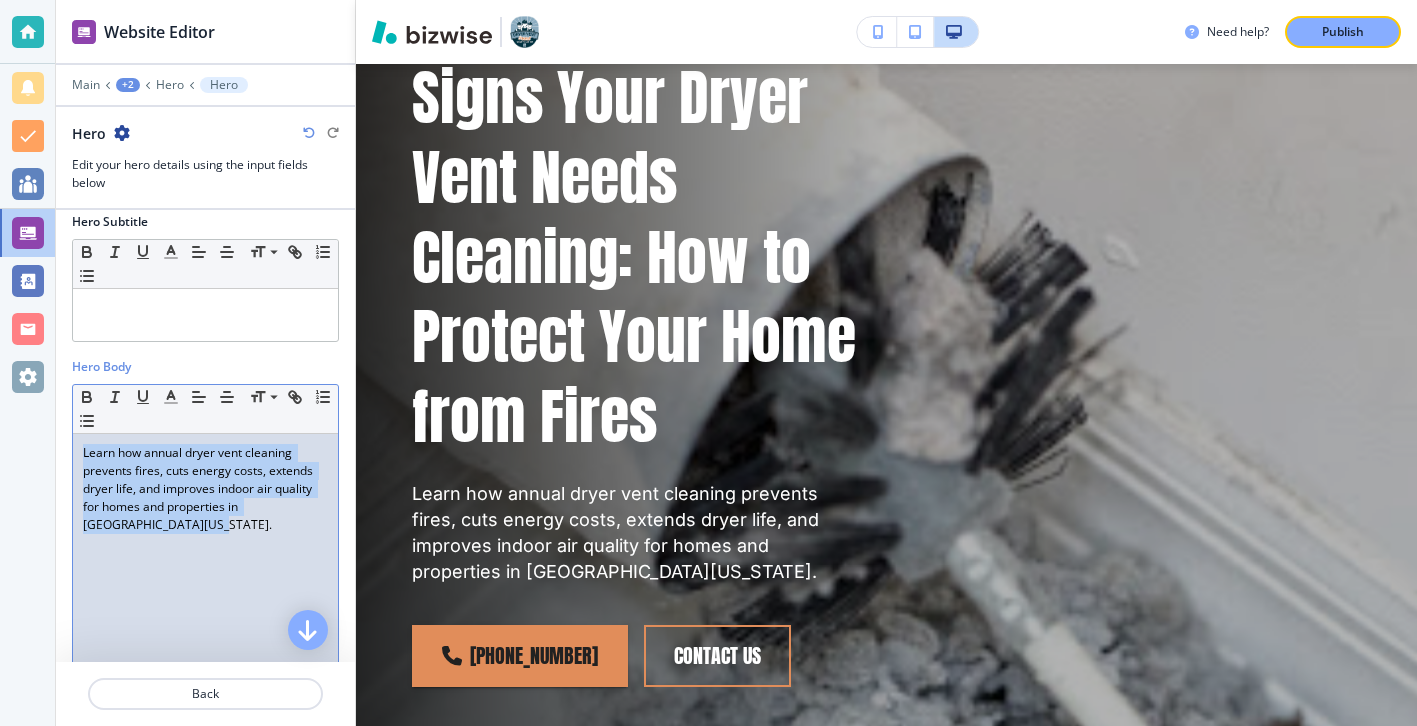 drag, startPoint x: 158, startPoint y: 541, endPoint x: 31, endPoint y: 417, distance: 177.49648 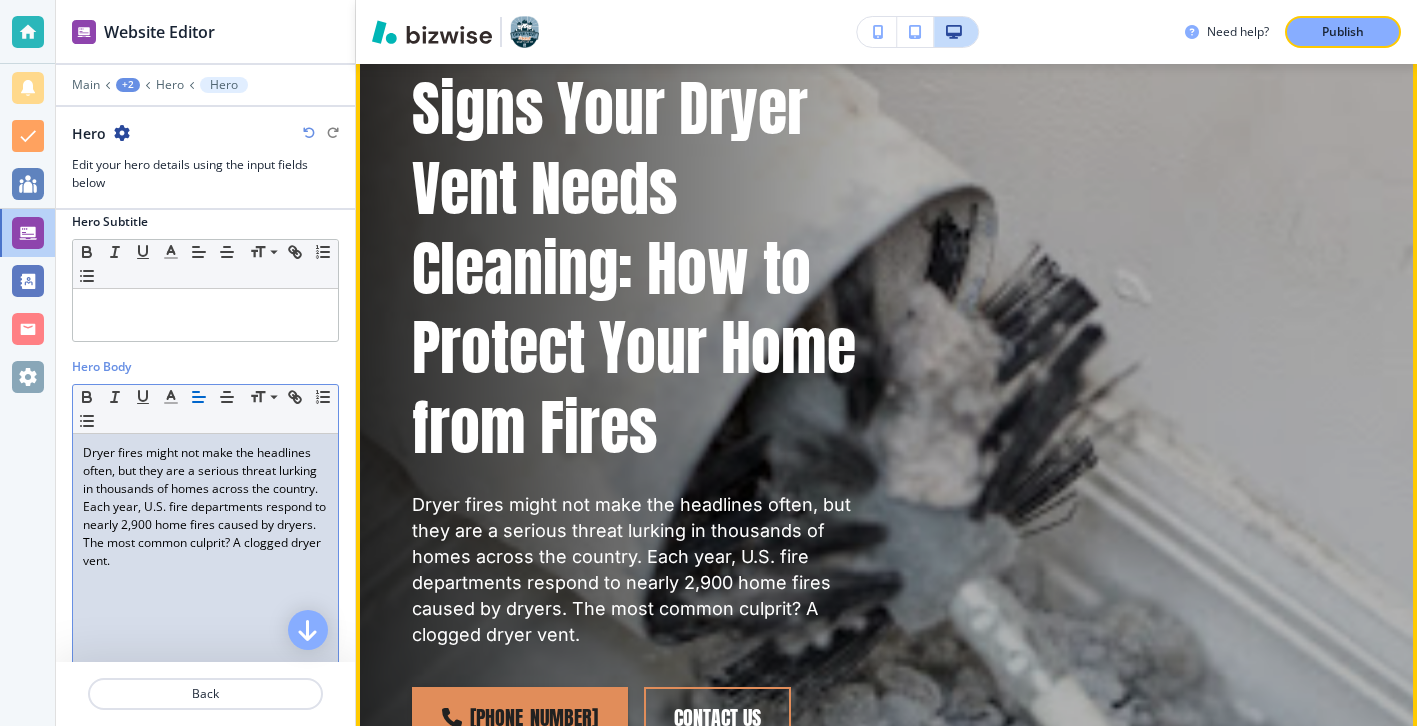 scroll, scrollTop: 270, scrollLeft: 0, axis: vertical 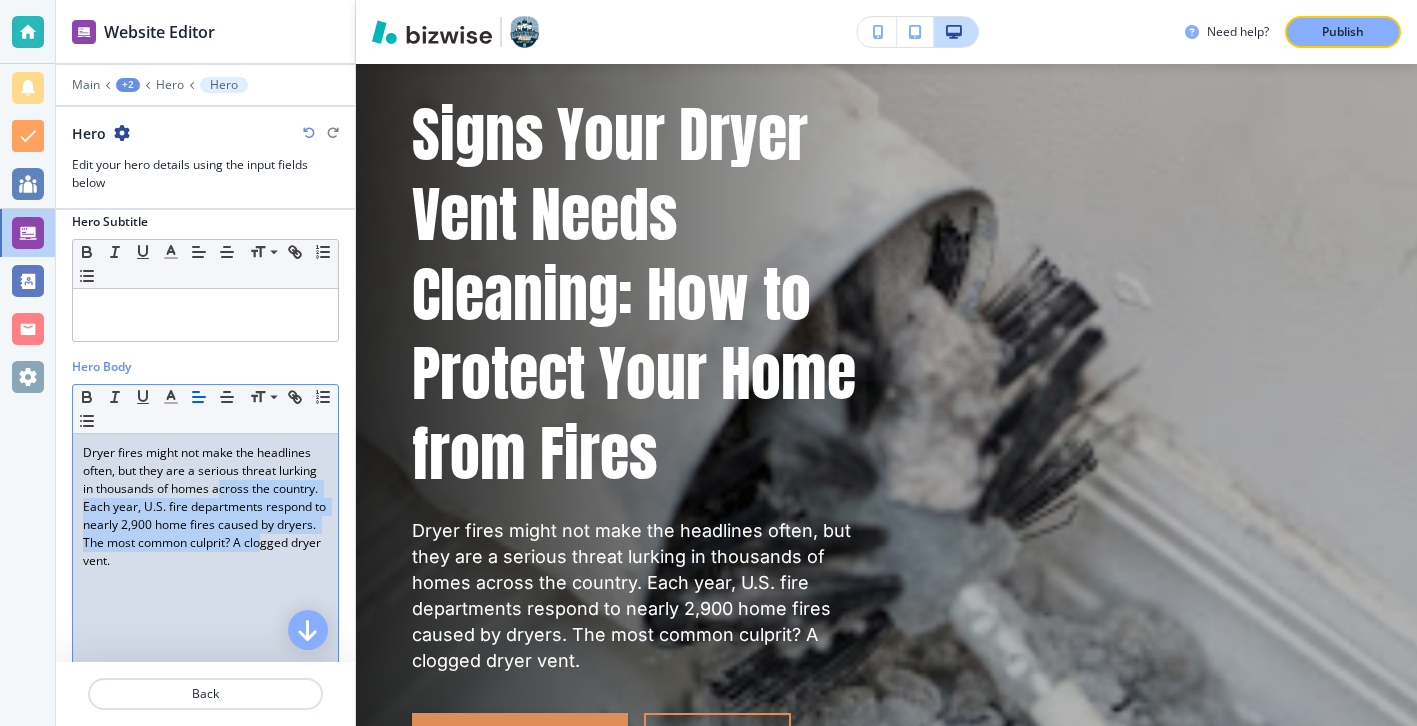 drag, startPoint x: 263, startPoint y: 548, endPoint x: 219, endPoint y: 486, distance: 76.02631 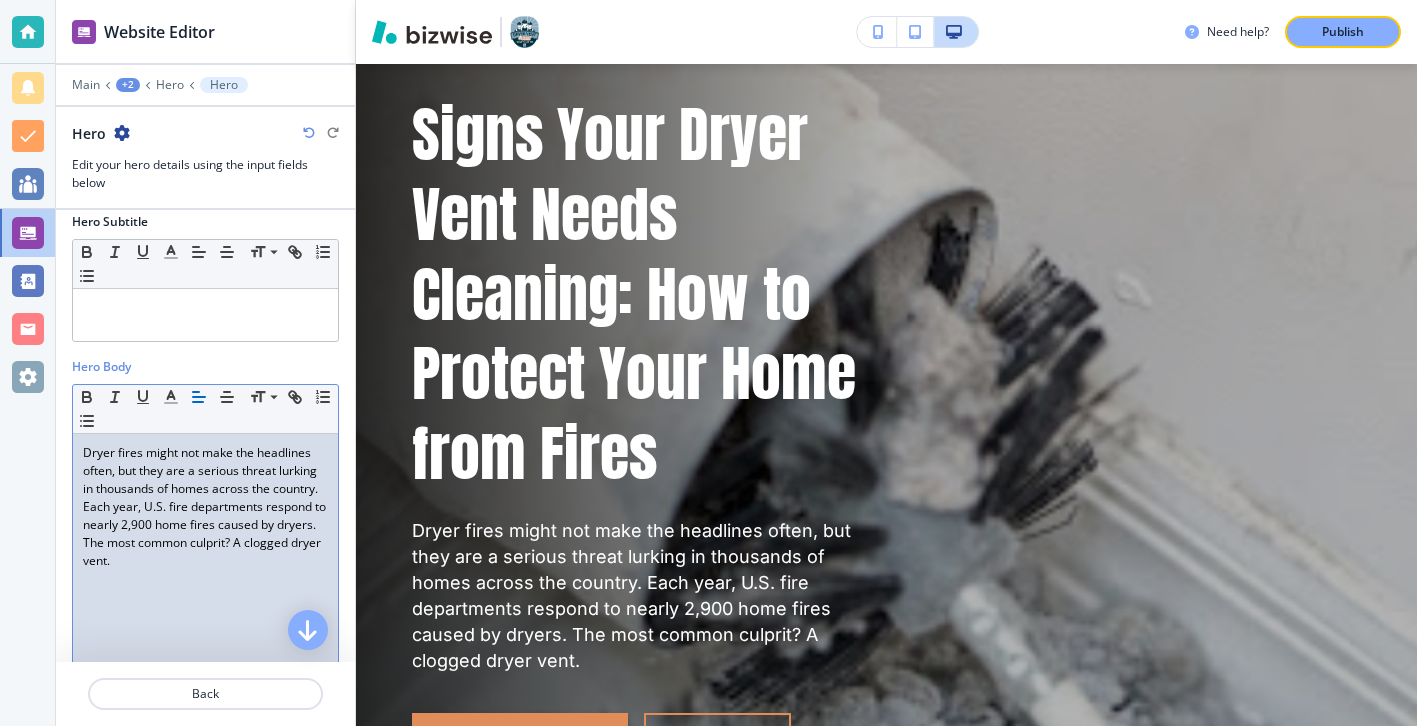 click on "Dryer fires might not make the headlines often, but they are a serious threat lurking in thousands of homes across the country. Each year, U.S. fire departments respond to nearly 2,900 home fires caused by dryers. The most common culprit? A clogged dryer vent." at bounding box center (205, 507) 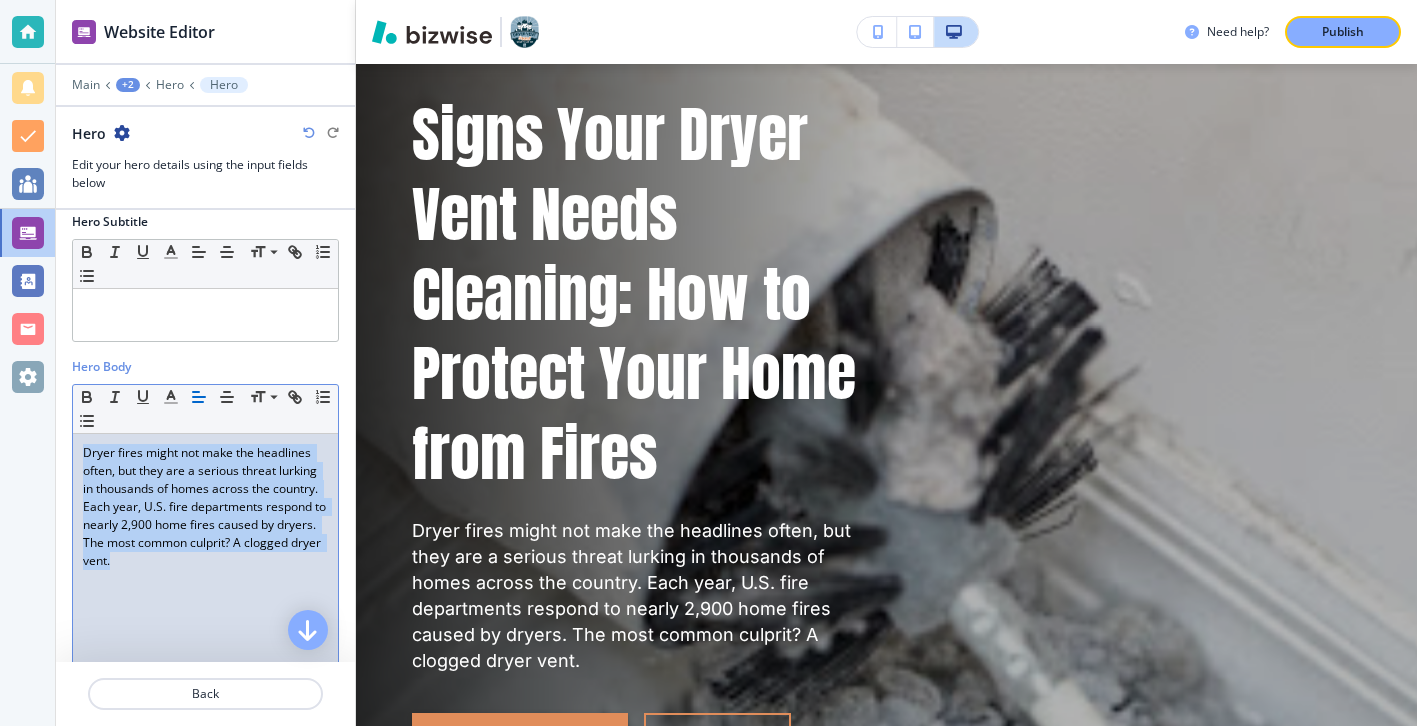 drag, startPoint x: 199, startPoint y: 568, endPoint x: 138, endPoint y: 419, distance: 161.00311 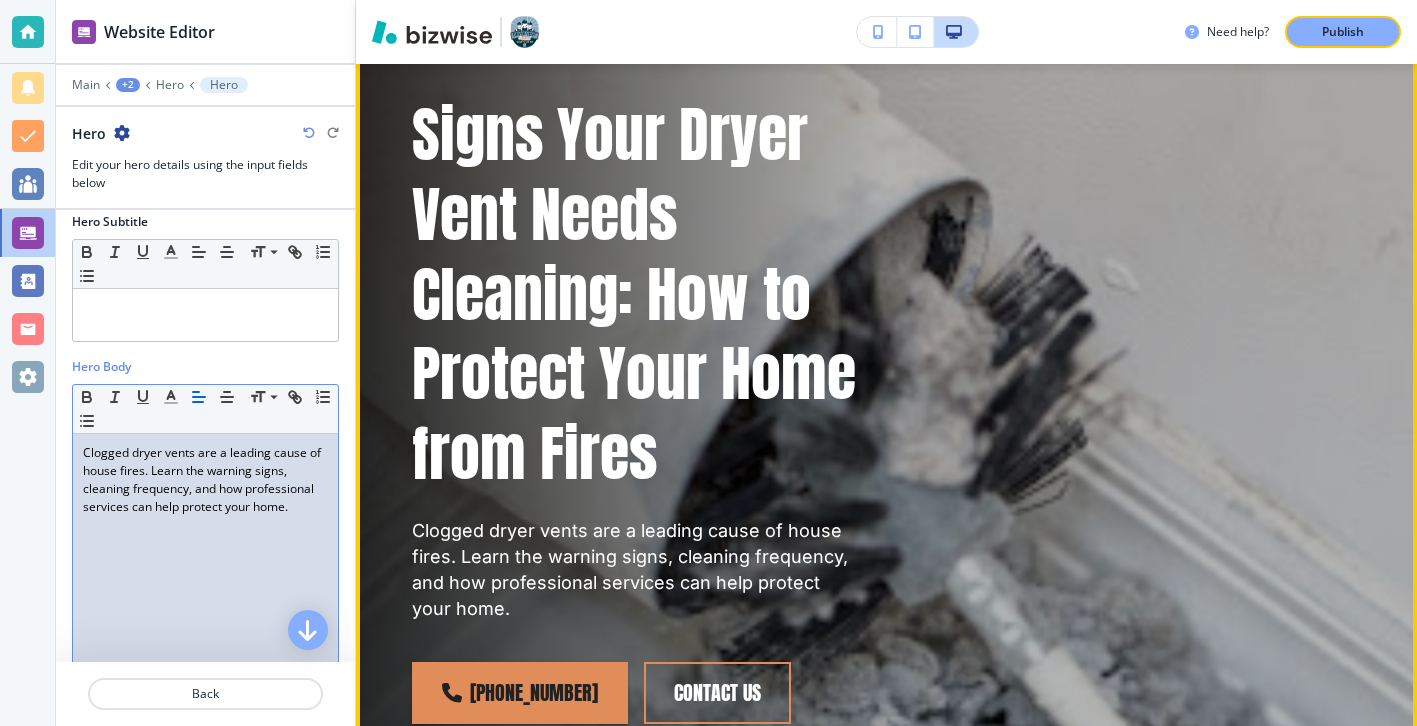 scroll, scrollTop: 0, scrollLeft: 0, axis: both 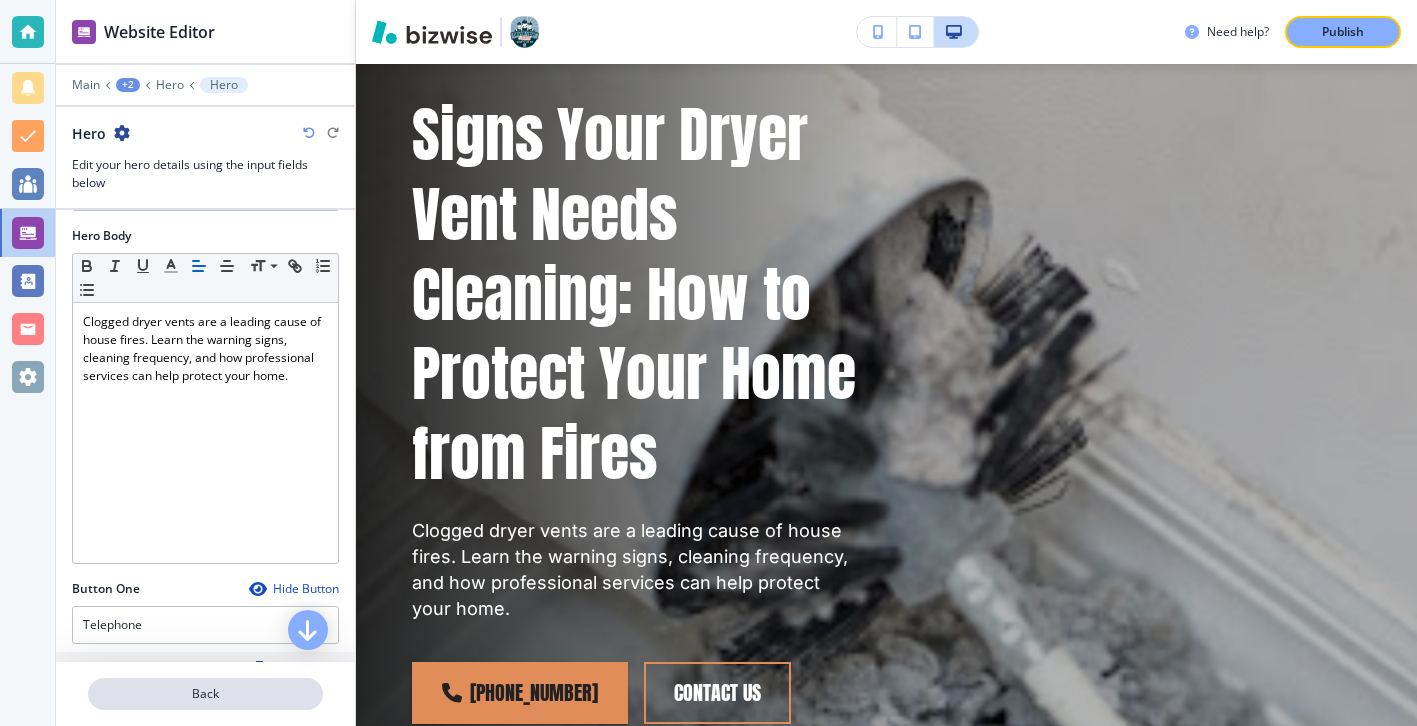 click on "Back" at bounding box center (205, 694) 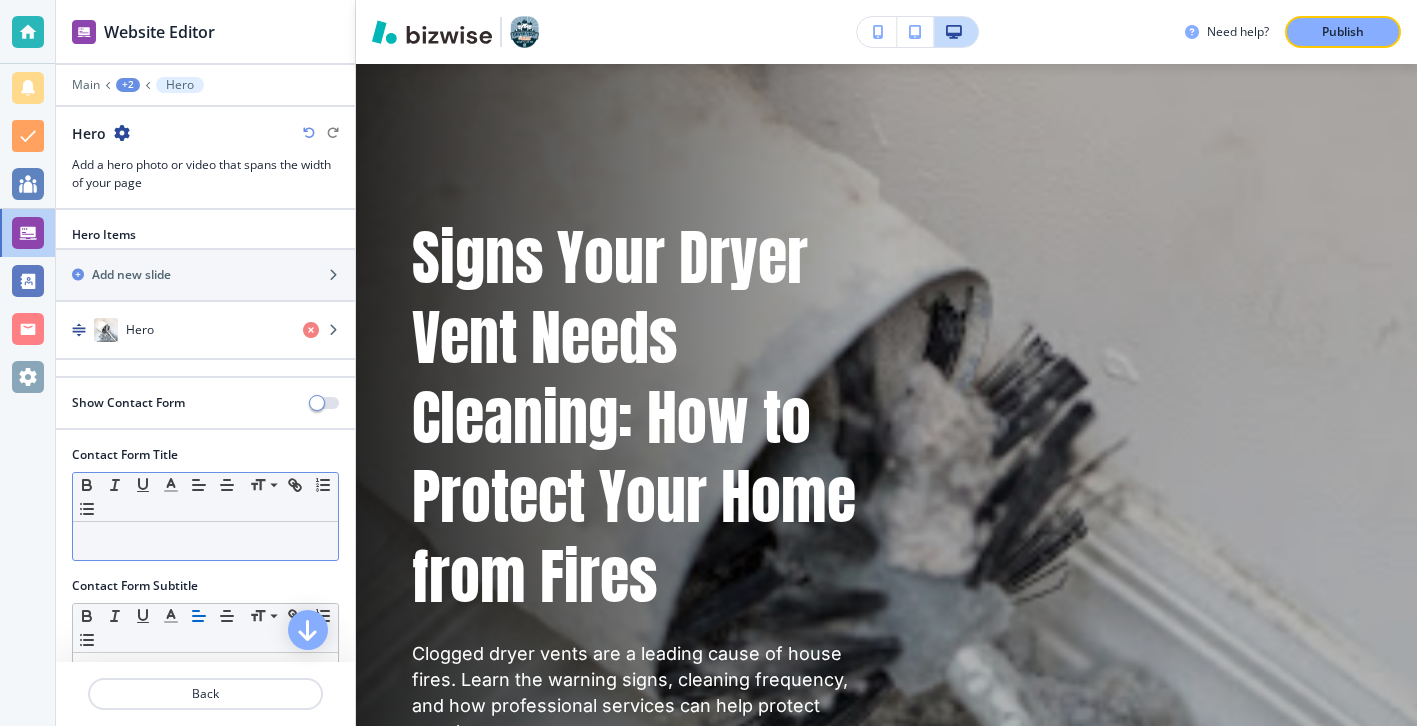 scroll, scrollTop: 136, scrollLeft: 0, axis: vertical 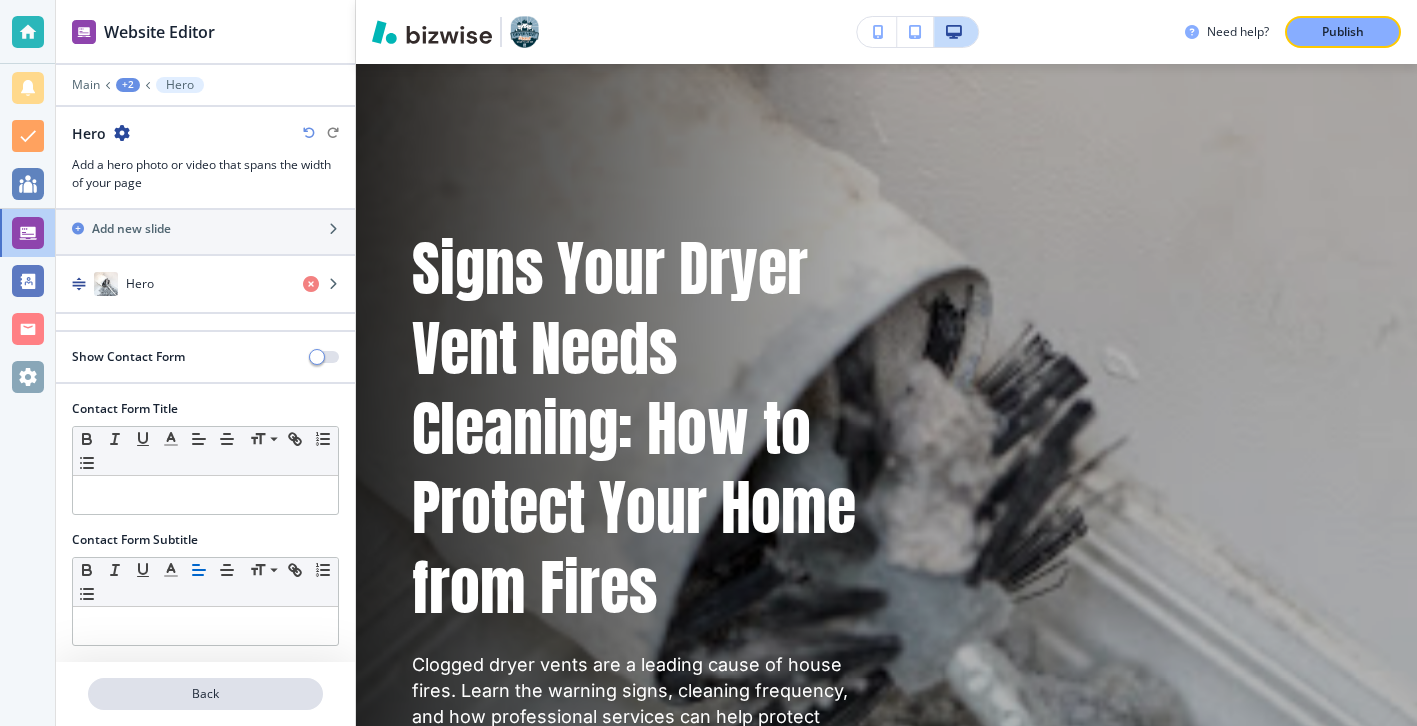 click on "Back" at bounding box center [205, 694] 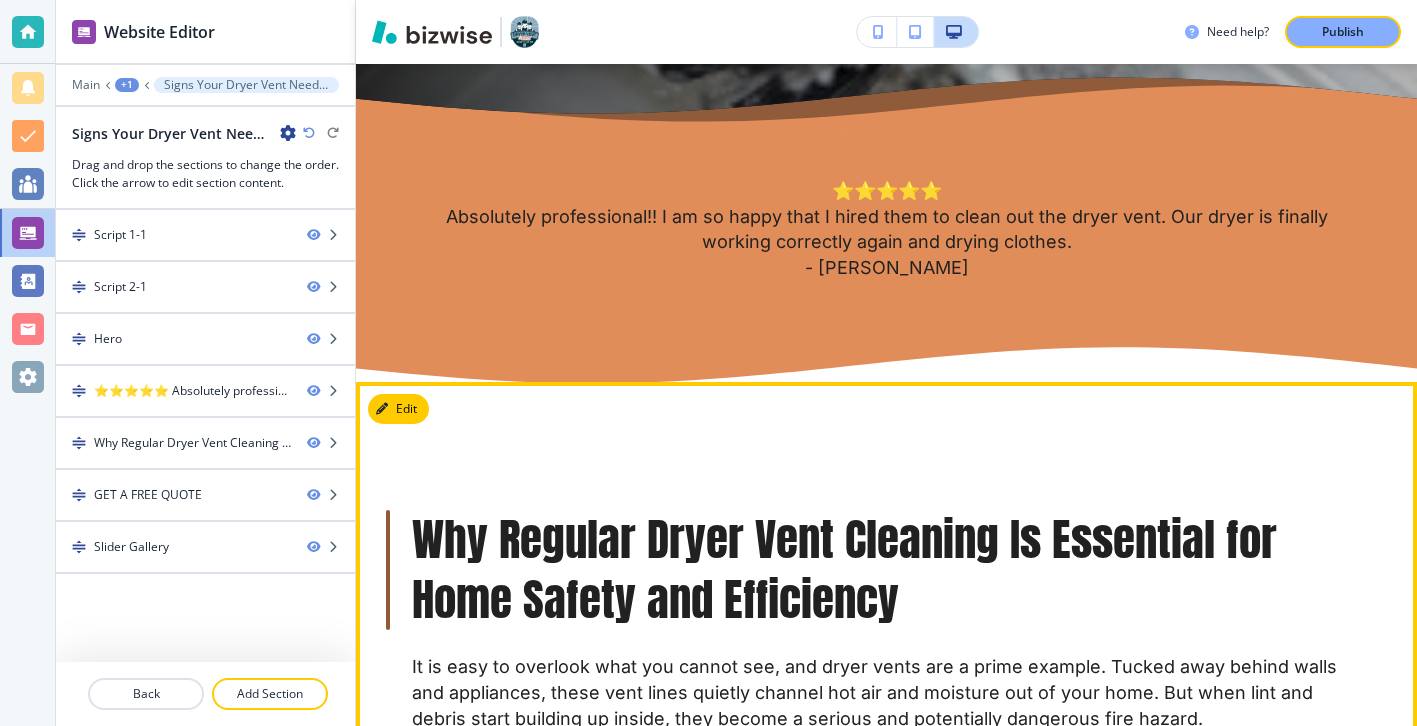 scroll, scrollTop: 1109, scrollLeft: 0, axis: vertical 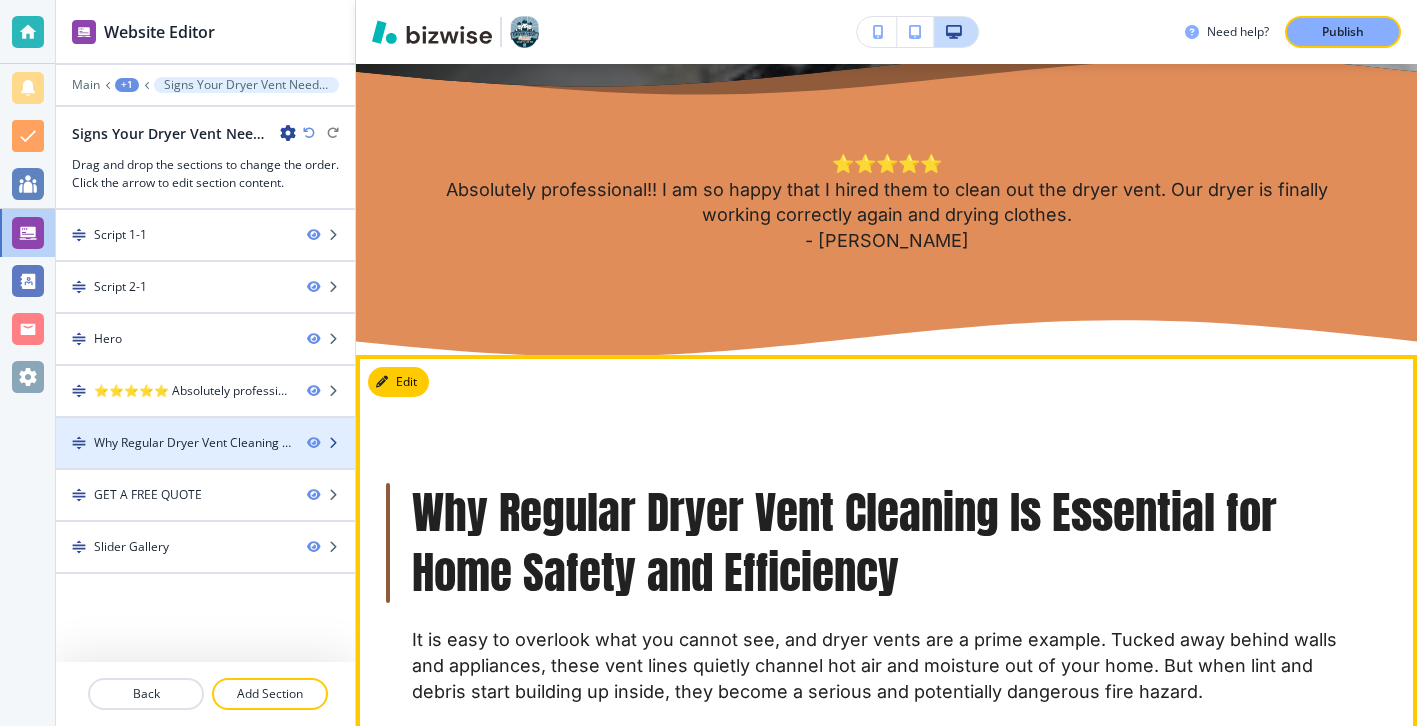 click on "Why Regular Dryer Vent Cleaning Is Essential for Home Safety and Efficiency" at bounding box center [192, 443] 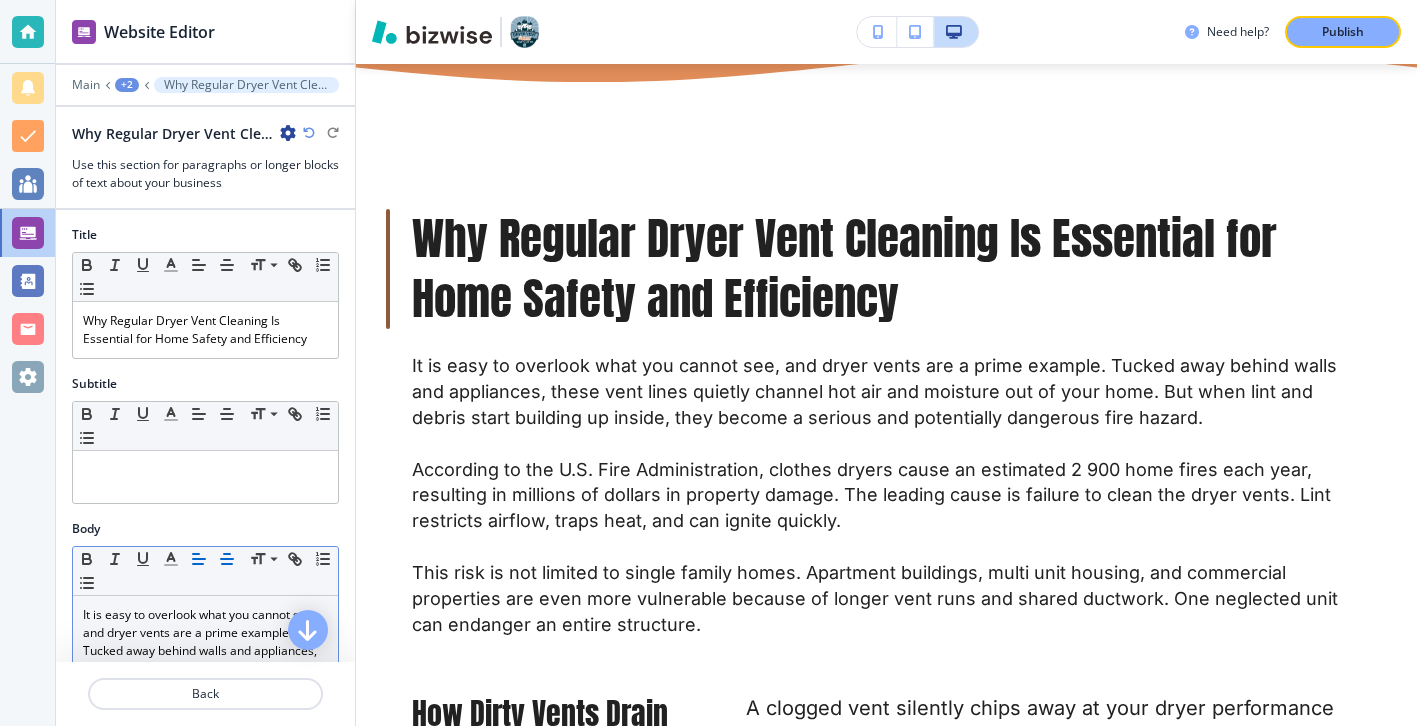 scroll, scrollTop: 1400, scrollLeft: 0, axis: vertical 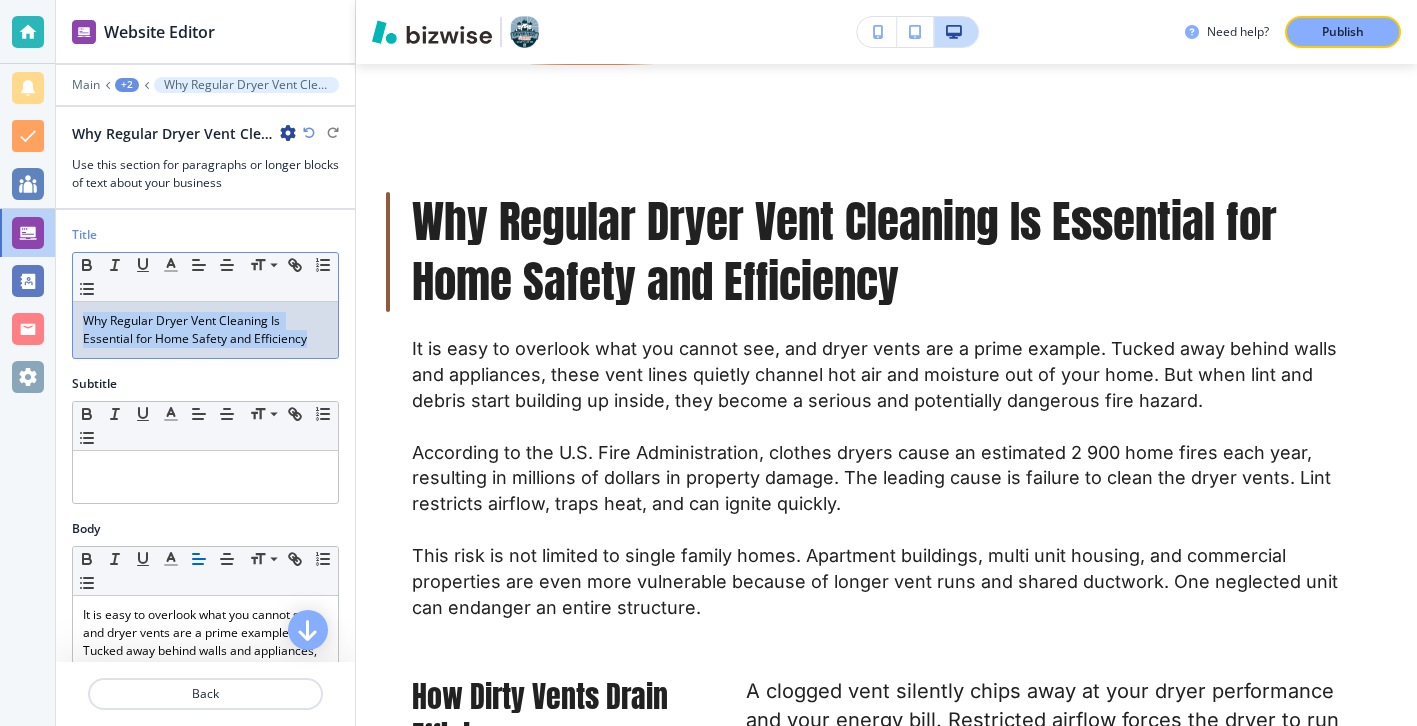 drag, startPoint x: 321, startPoint y: 346, endPoint x: 87, endPoint y: 309, distance: 236.90715 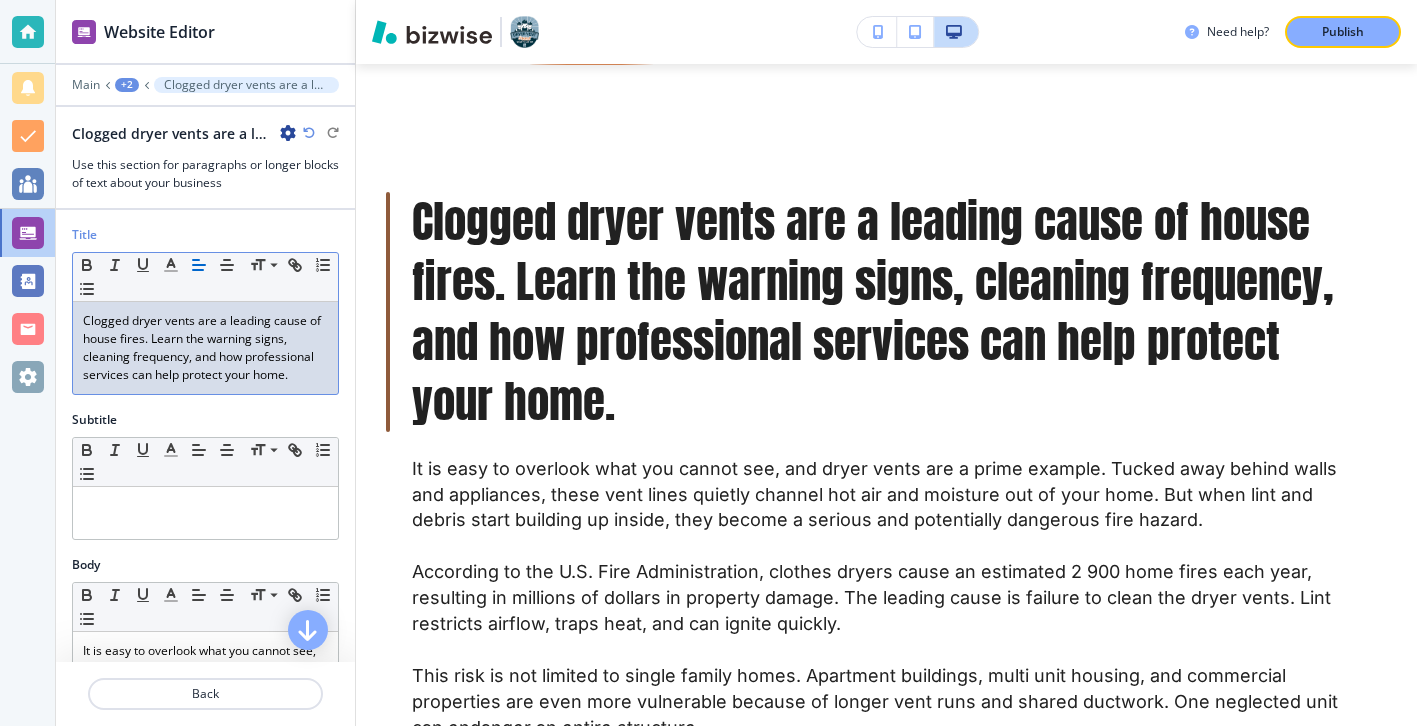 scroll, scrollTop: 0, scrollLeft: 0, axis: both 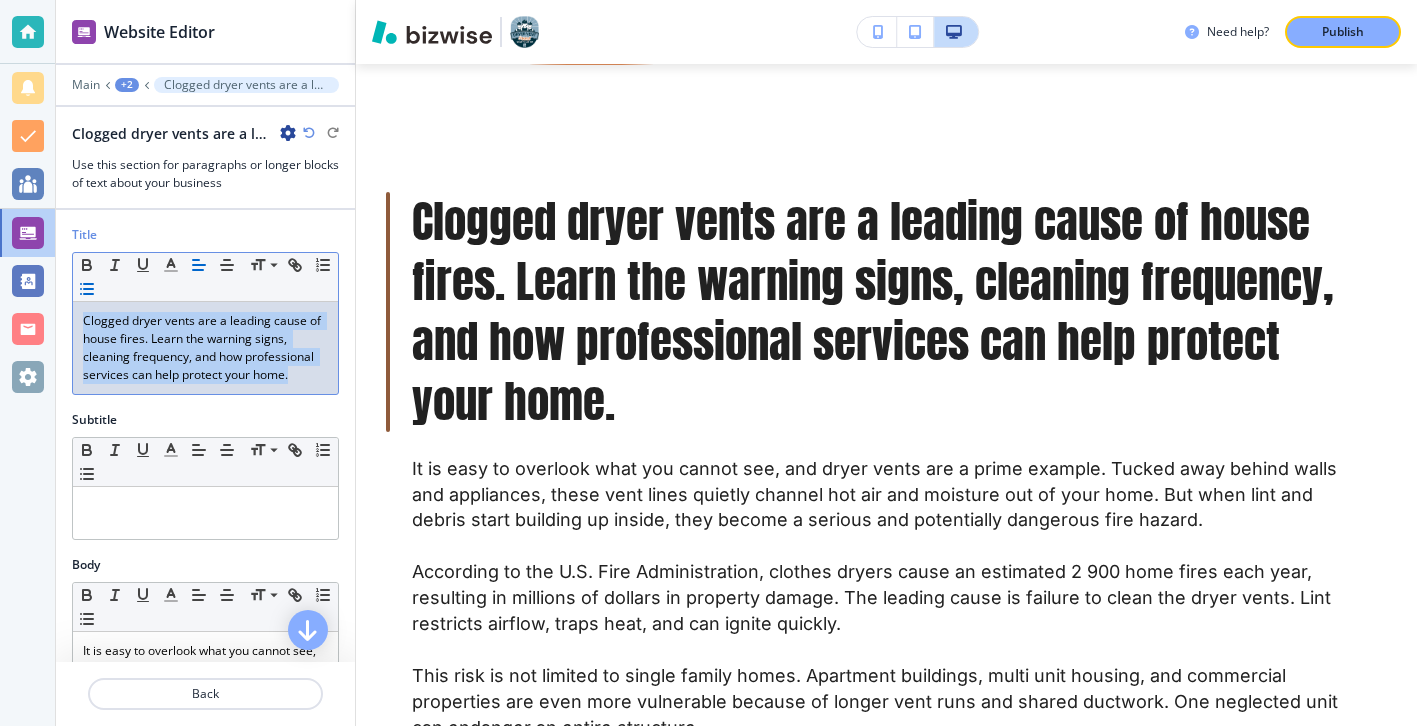 drag, startPoint x: 309, startPoint y: 391, endPoint x: 77, endPoint y: 299, distance: 249.57564 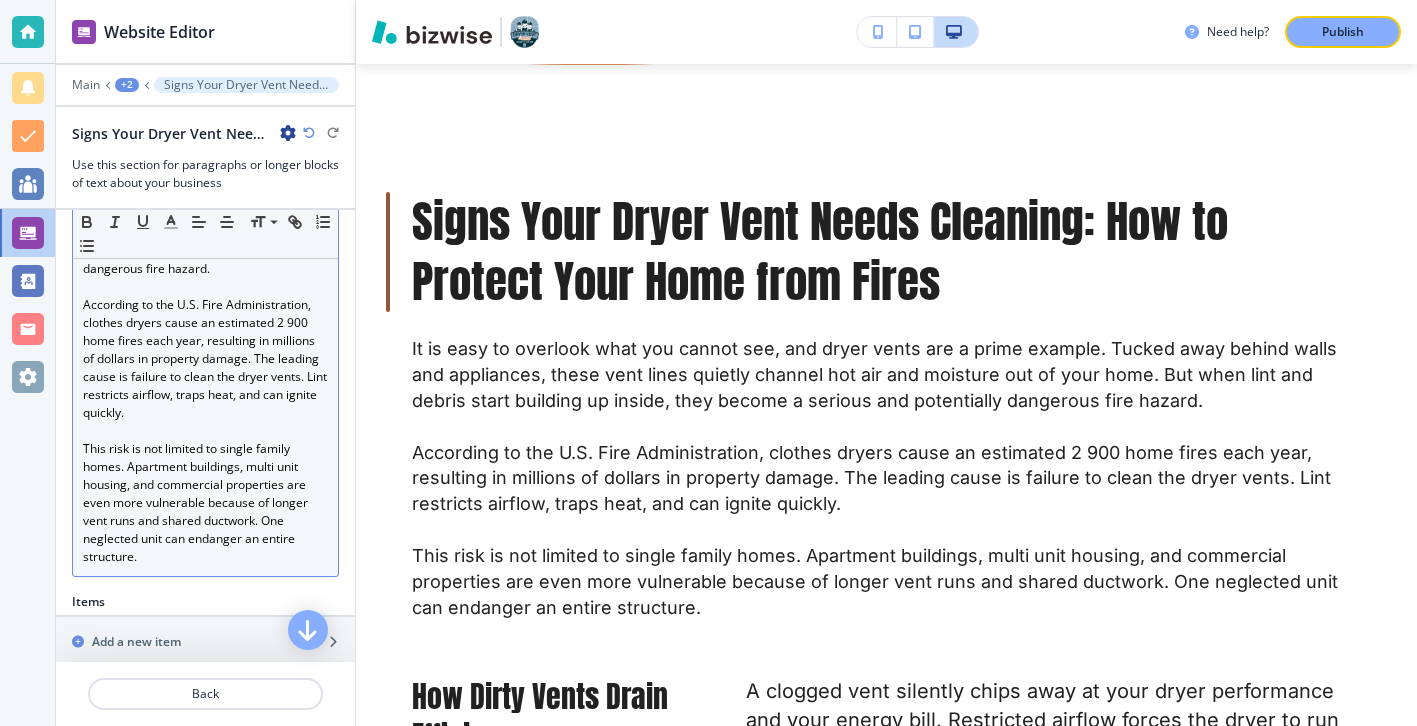 scroll, scrollTop: 555, scrollLeft: 0, axis: vertical 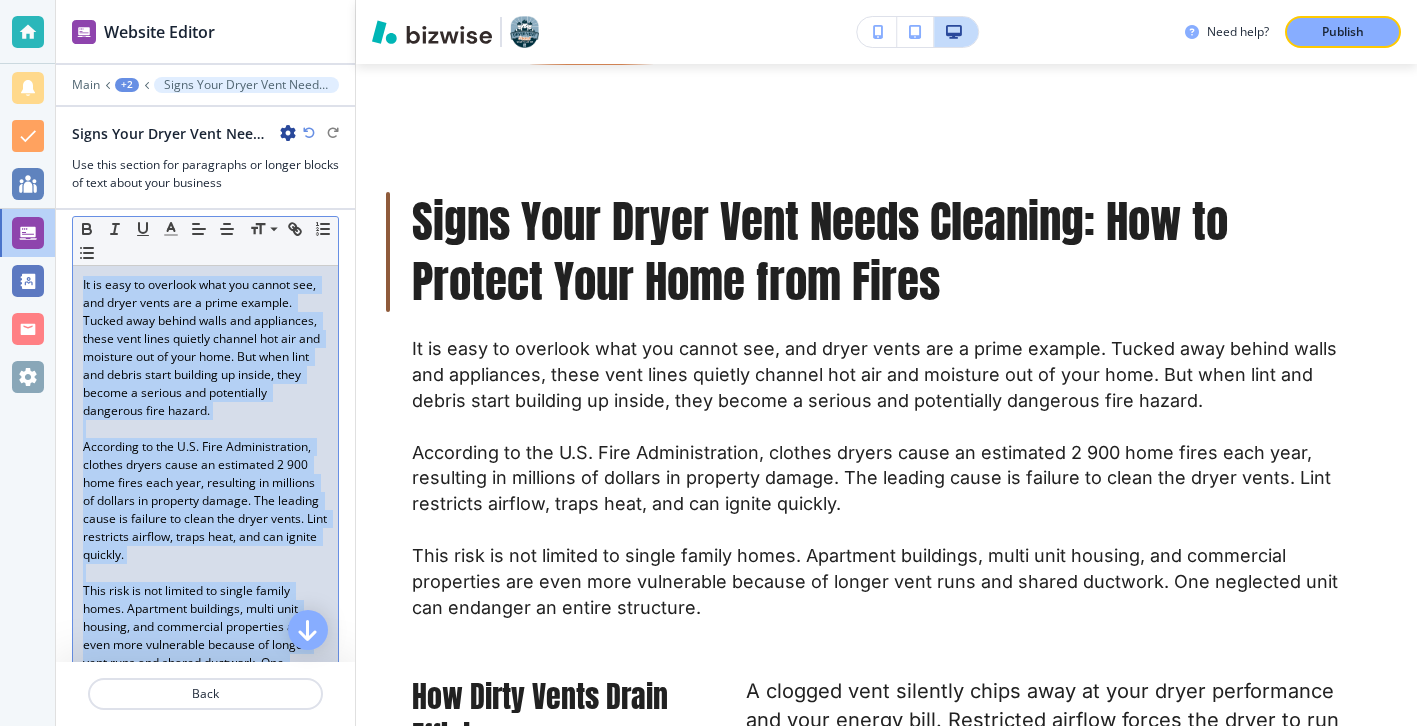 drag, startPoint x: 246, startPoint y: 473, endPoint x: 38, endPoint y: 258, distance: 299.14713 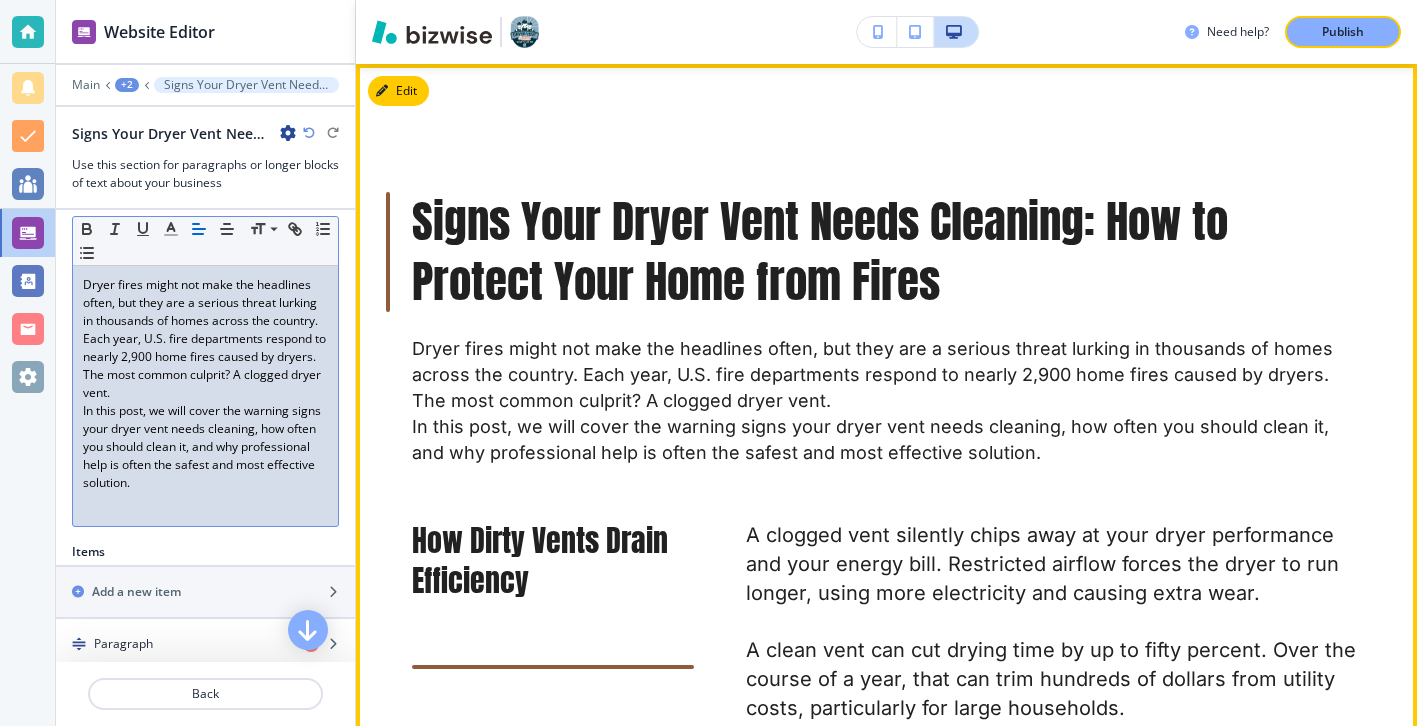 scroll, scrollTop: 0, scrollLeft: 0, axis: both 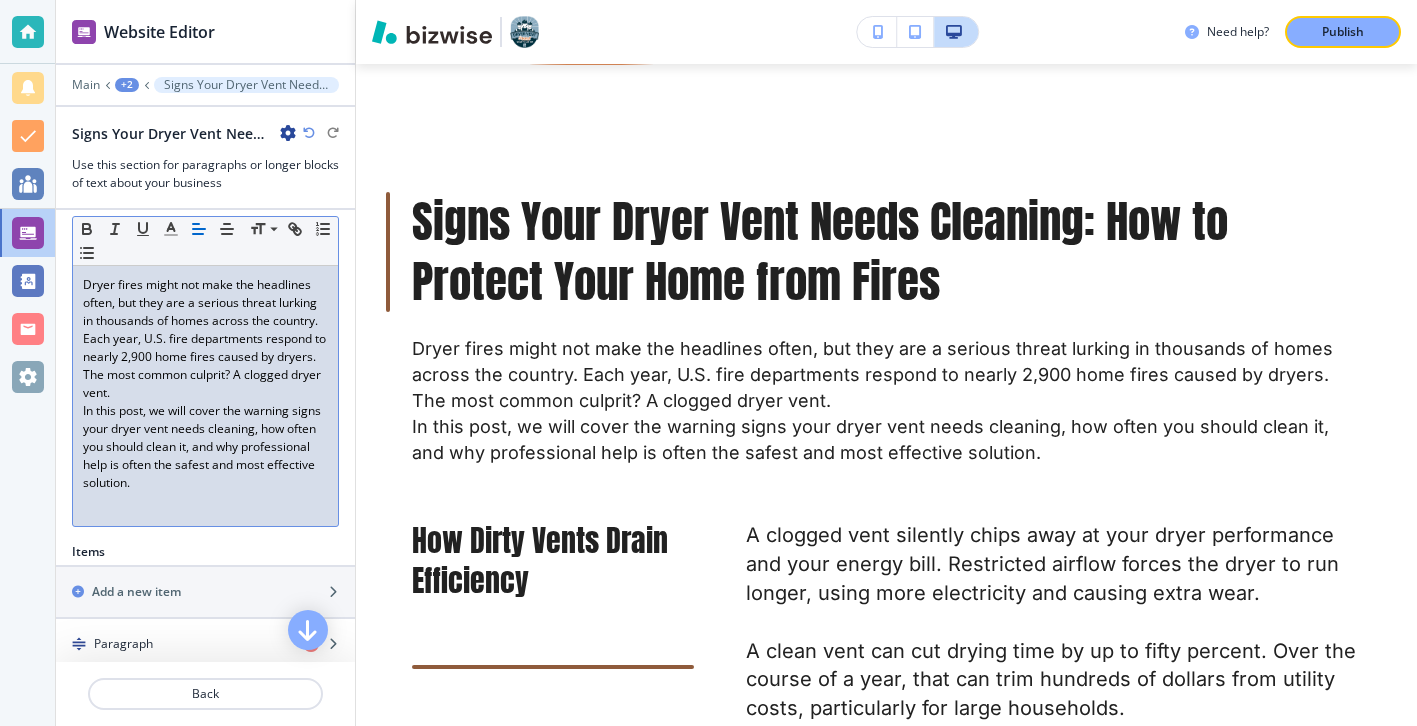 click on "Dryer fires might not make the headlines often, but they are a serious threat lurking in thousands of homes across the country. Each year, U.S. fire departments respond to nearly 2,900 home fires caused by dryers. The most common culprit? A clogged dryer vent." at bounding box center (205, 339) 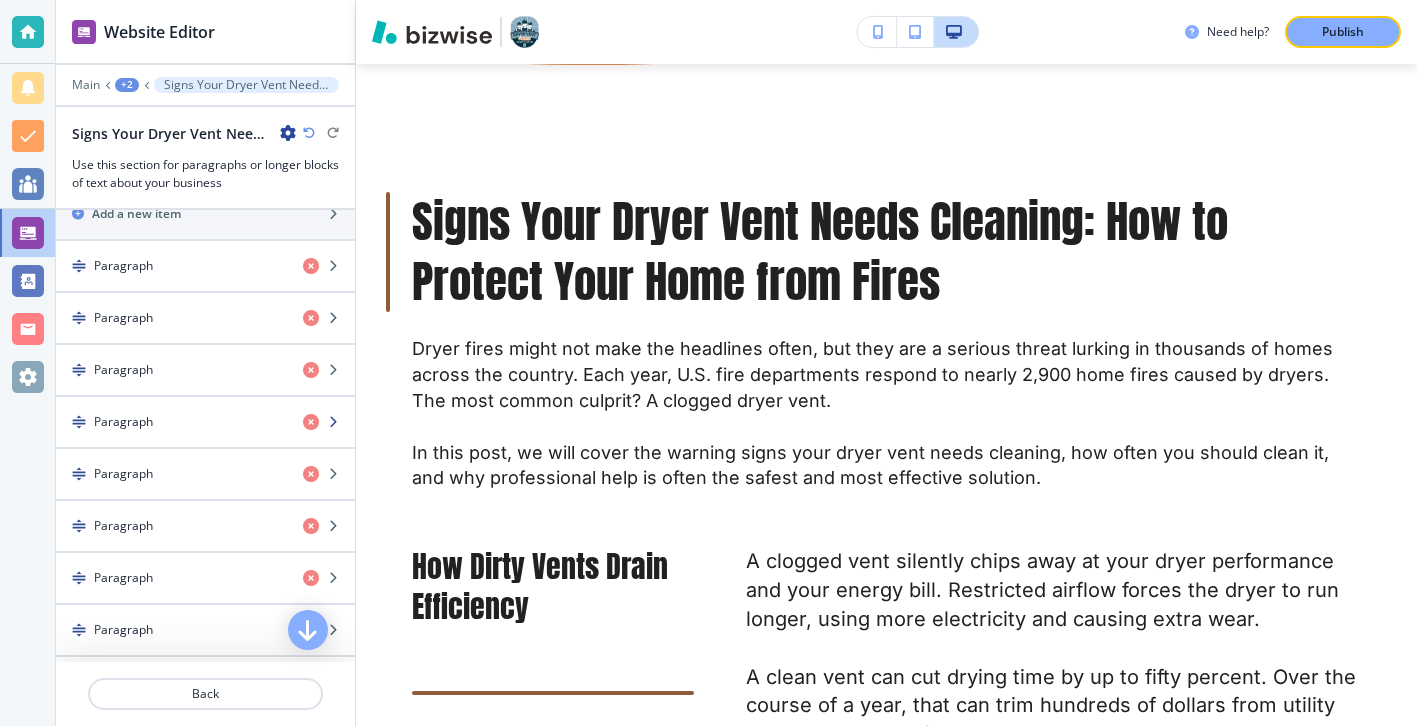 scroll, scrollTop: 678, scrollLeft: 0, axis: vertical 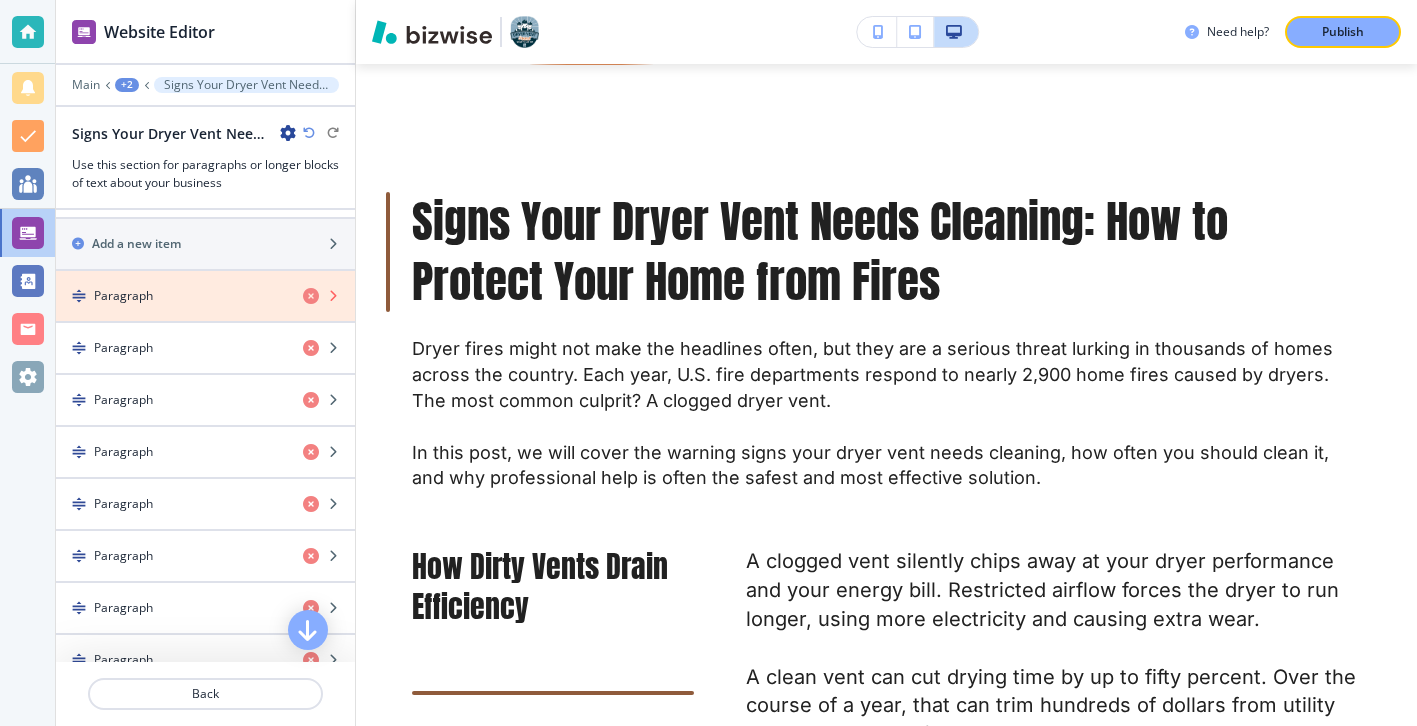 click at bounding box center [311, 296] 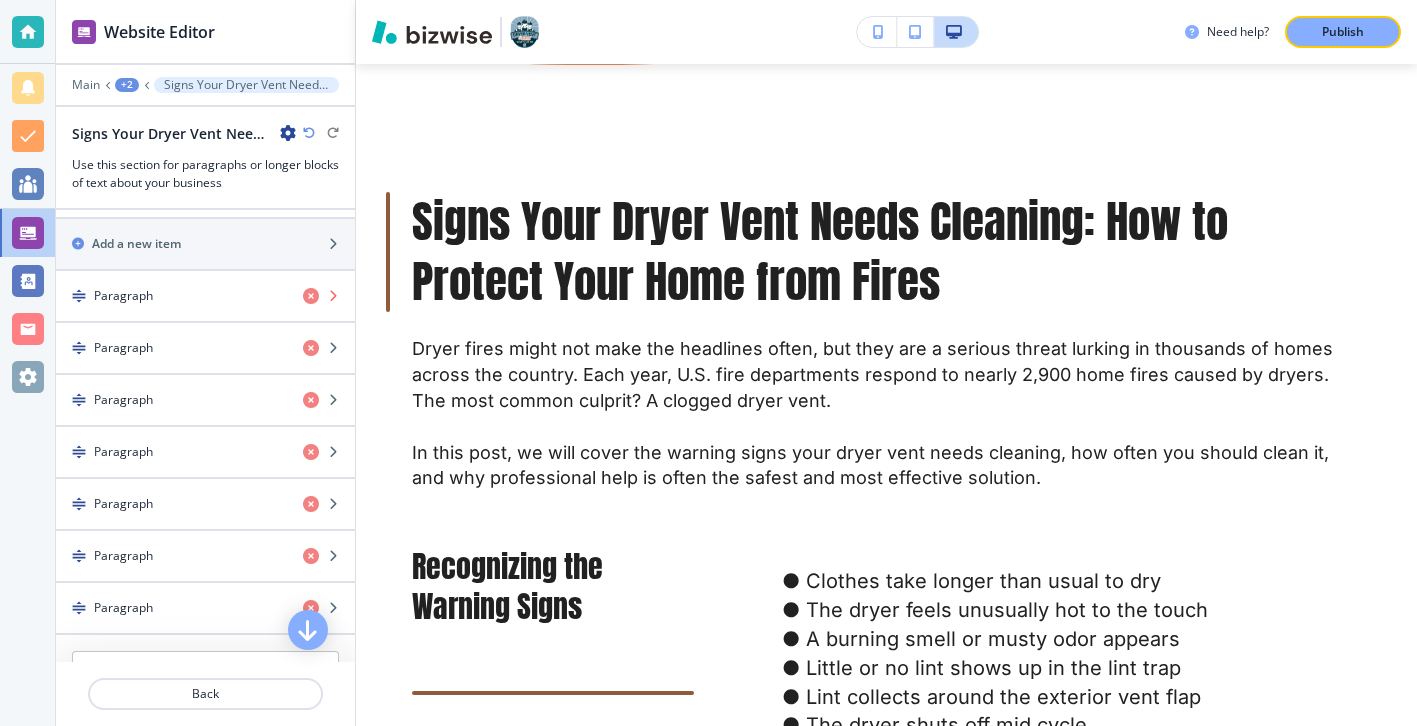 click at bounding box center (311, 296) 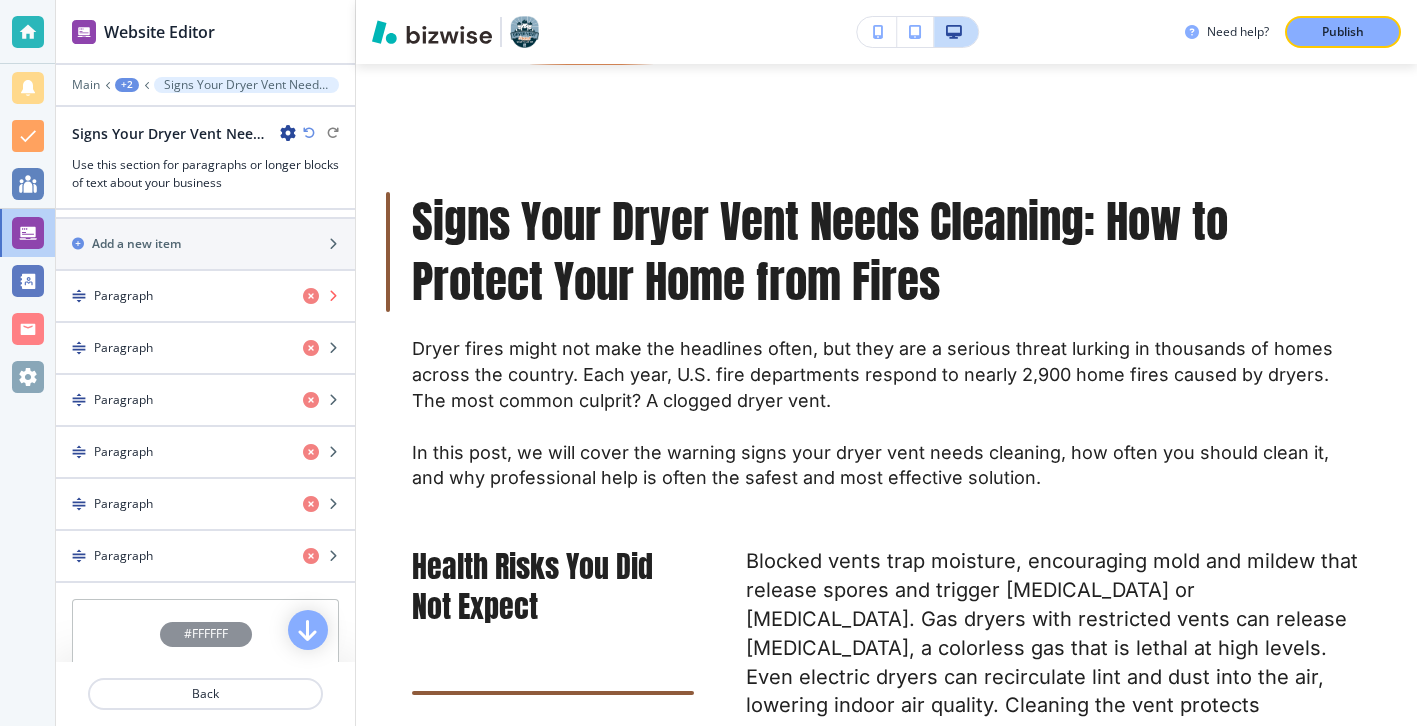 click at bounding box center [311, 296] 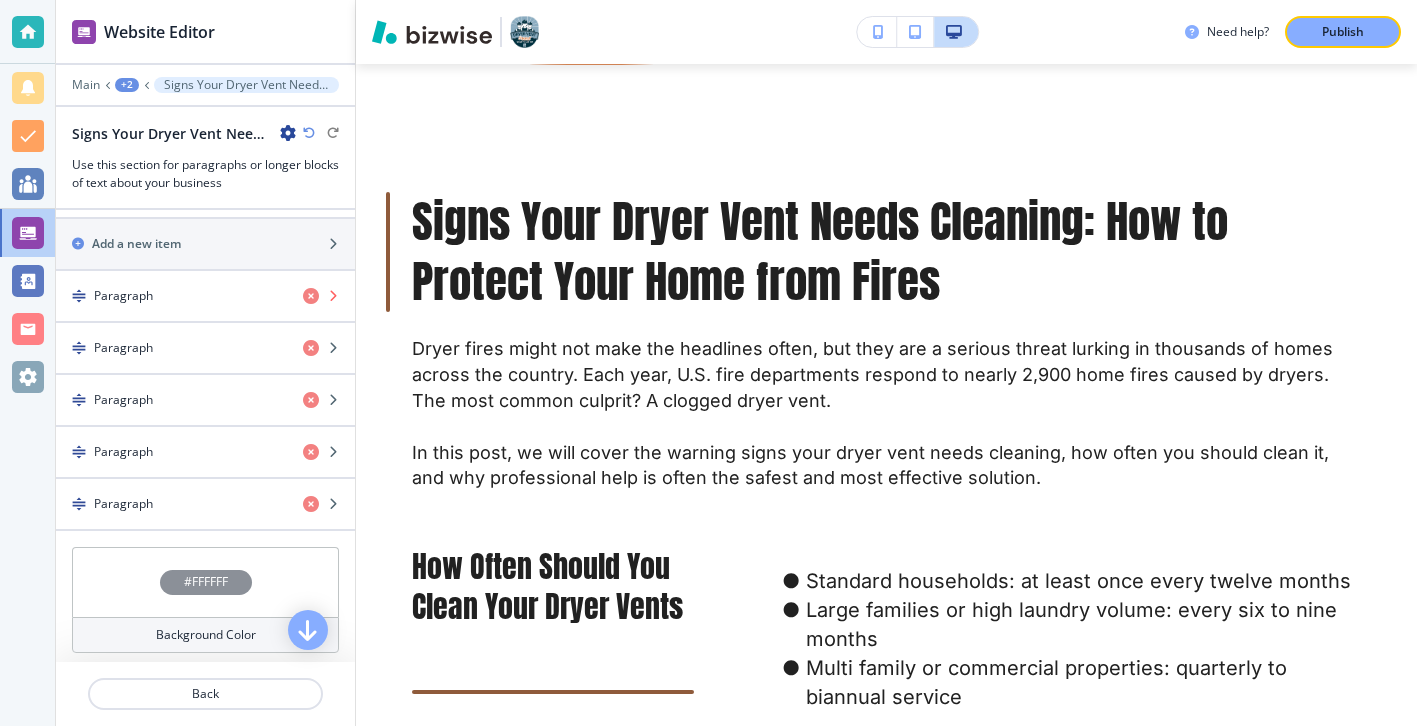 click at bounding box center (311, 296) 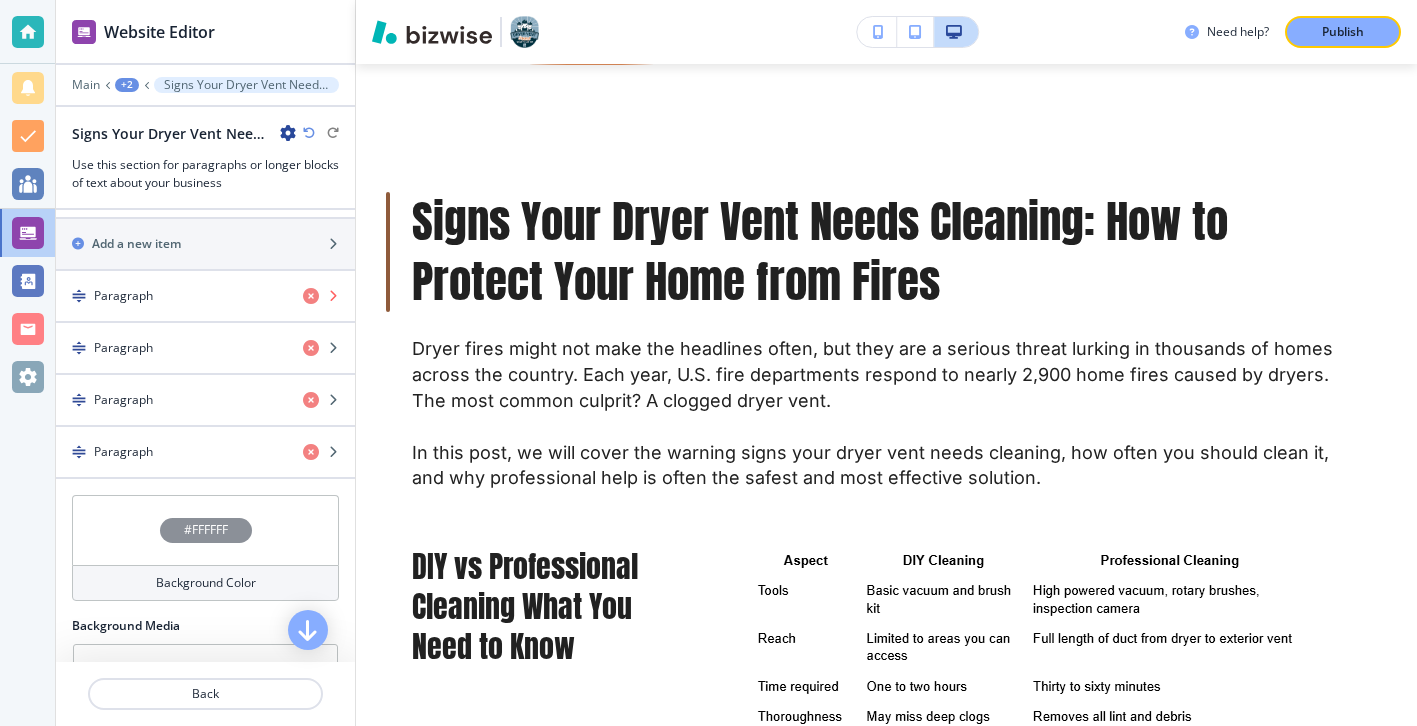 click at bounding box center (311, 296) 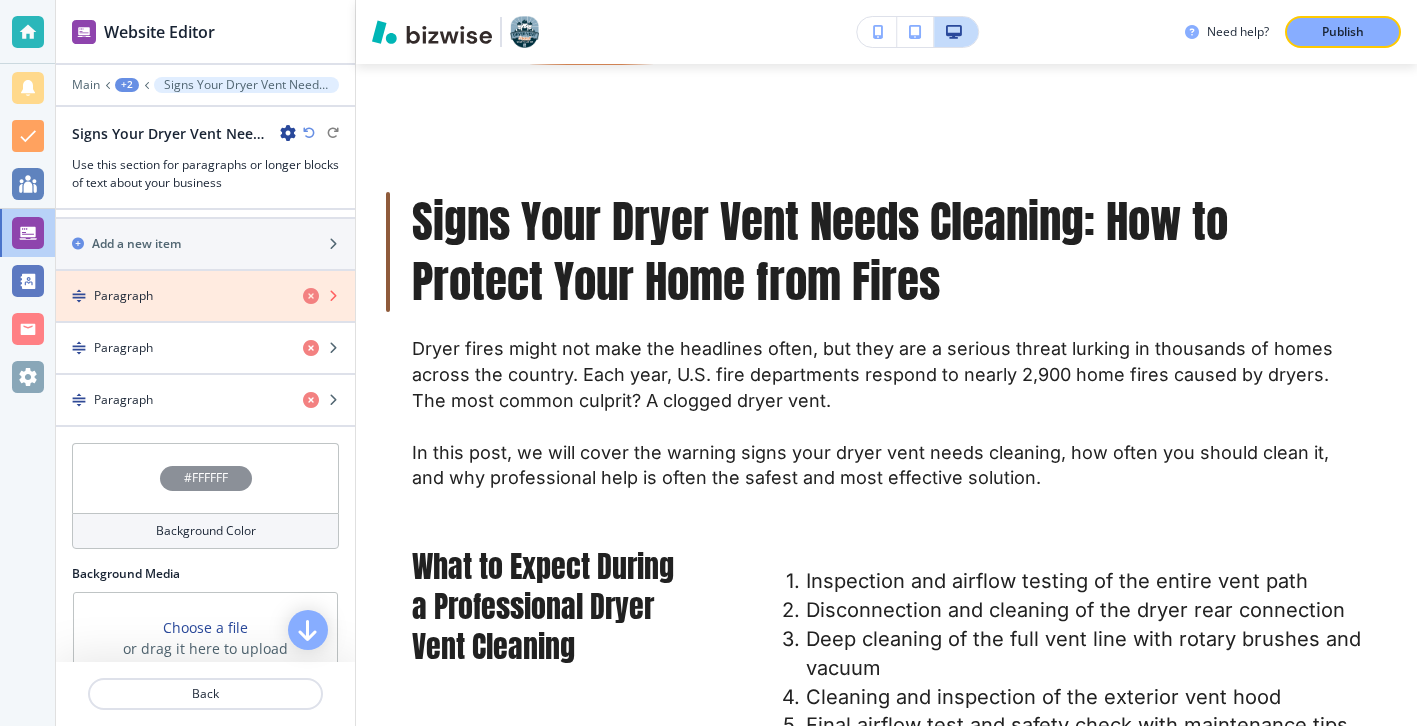 click at bounding box center [311, 296] 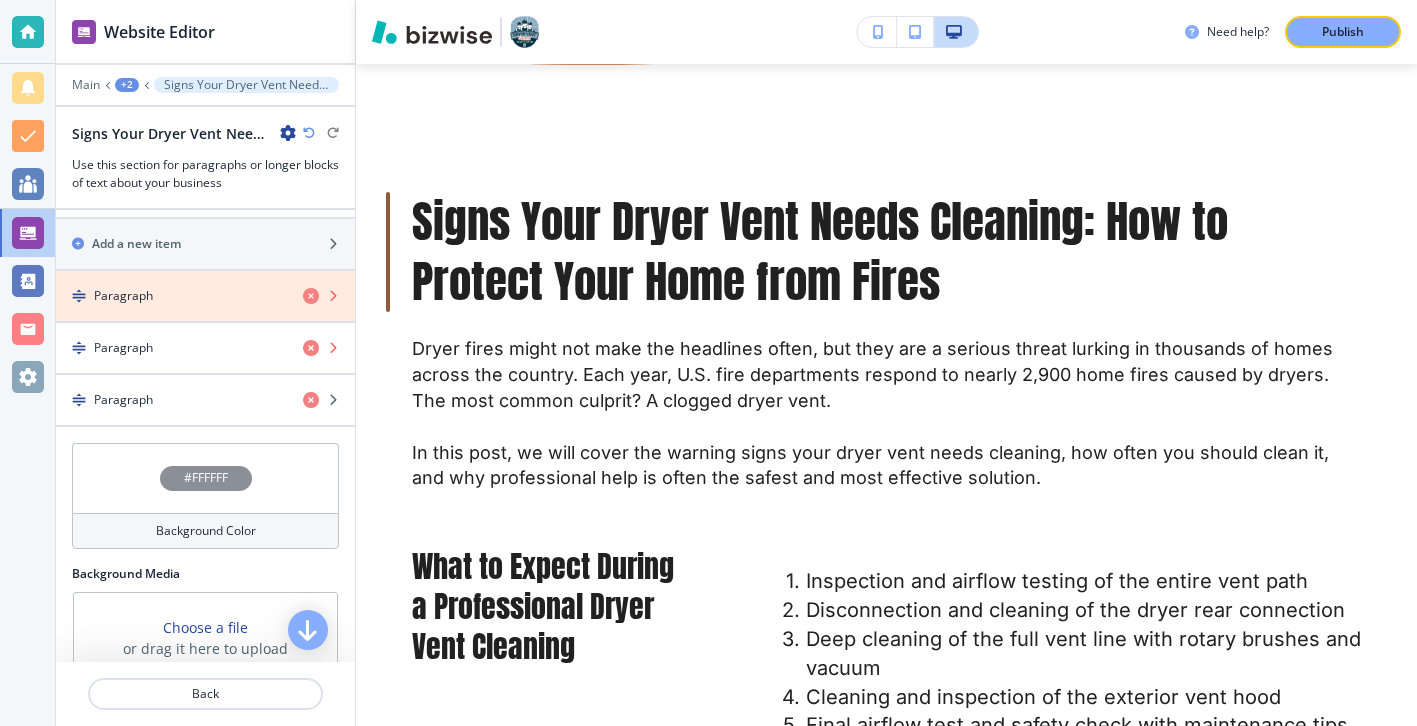 click at bounding box center (311, 348) 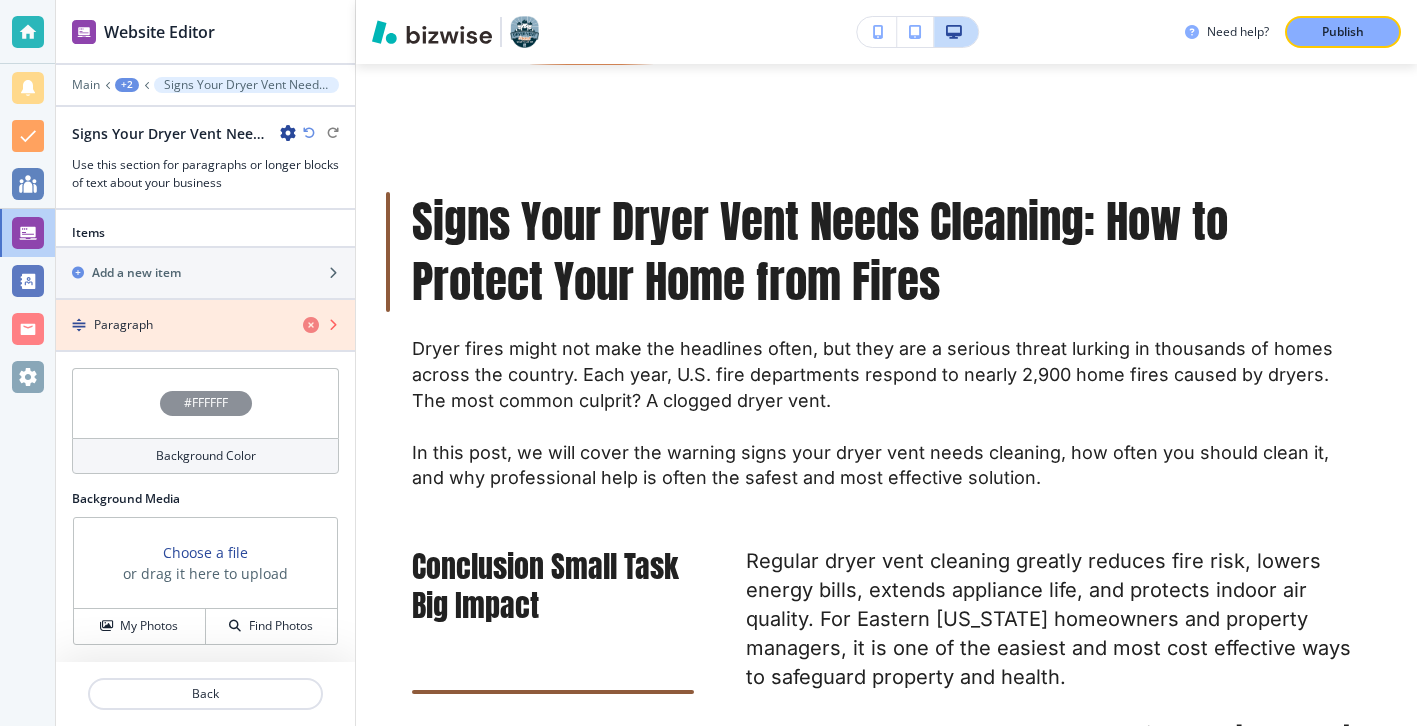 click at bounding box center (311, 325) 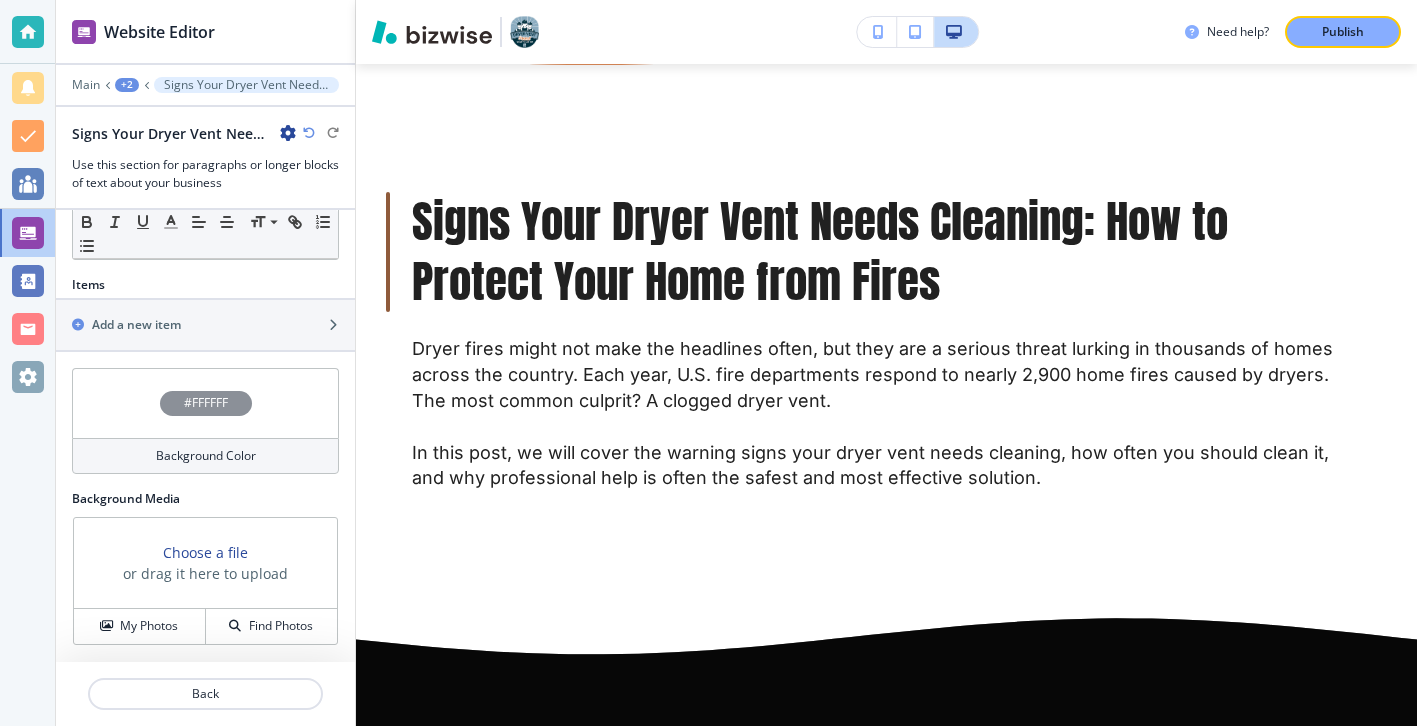 scroll, scrollTop: 597, scrollLeft: 0, axis: vertical 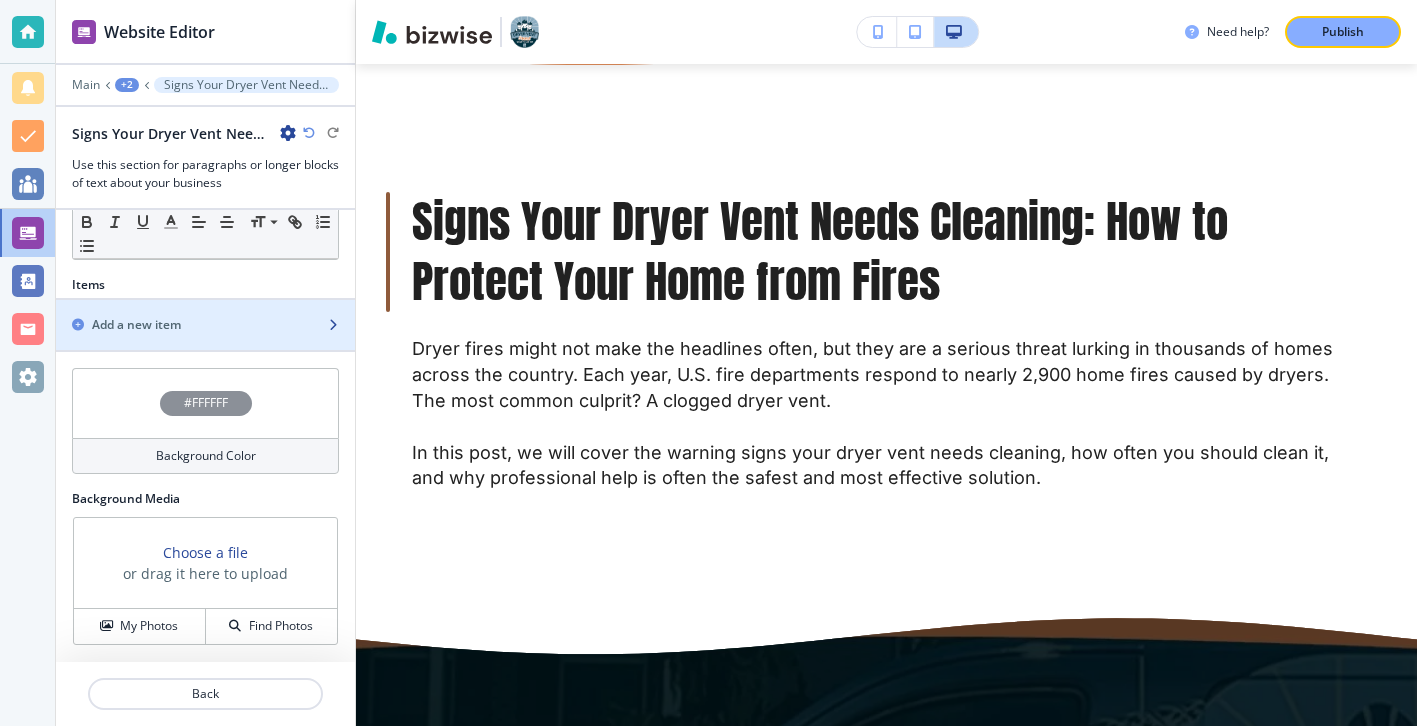 click on "Add a new item" at bounding box center [205, 325] 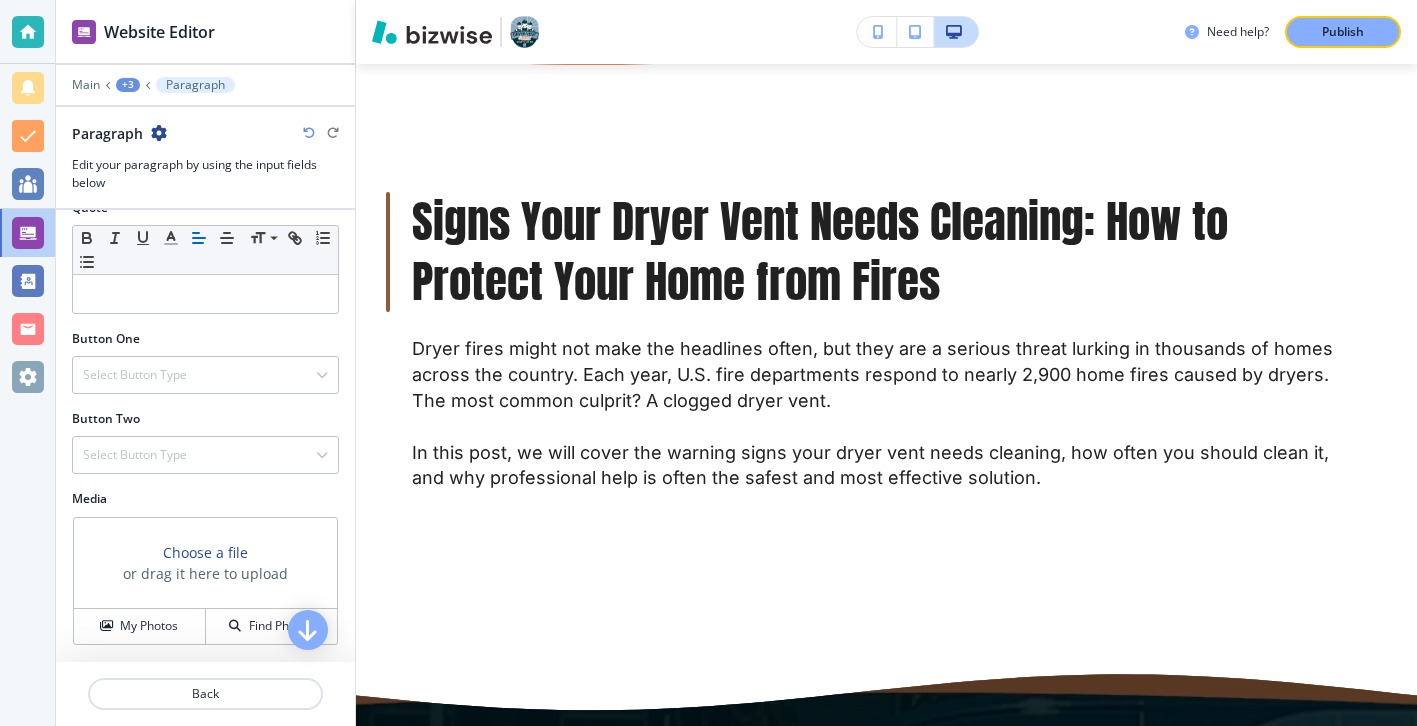 scroll, scrollTop: 0, scrollLeft: 0, axis: both 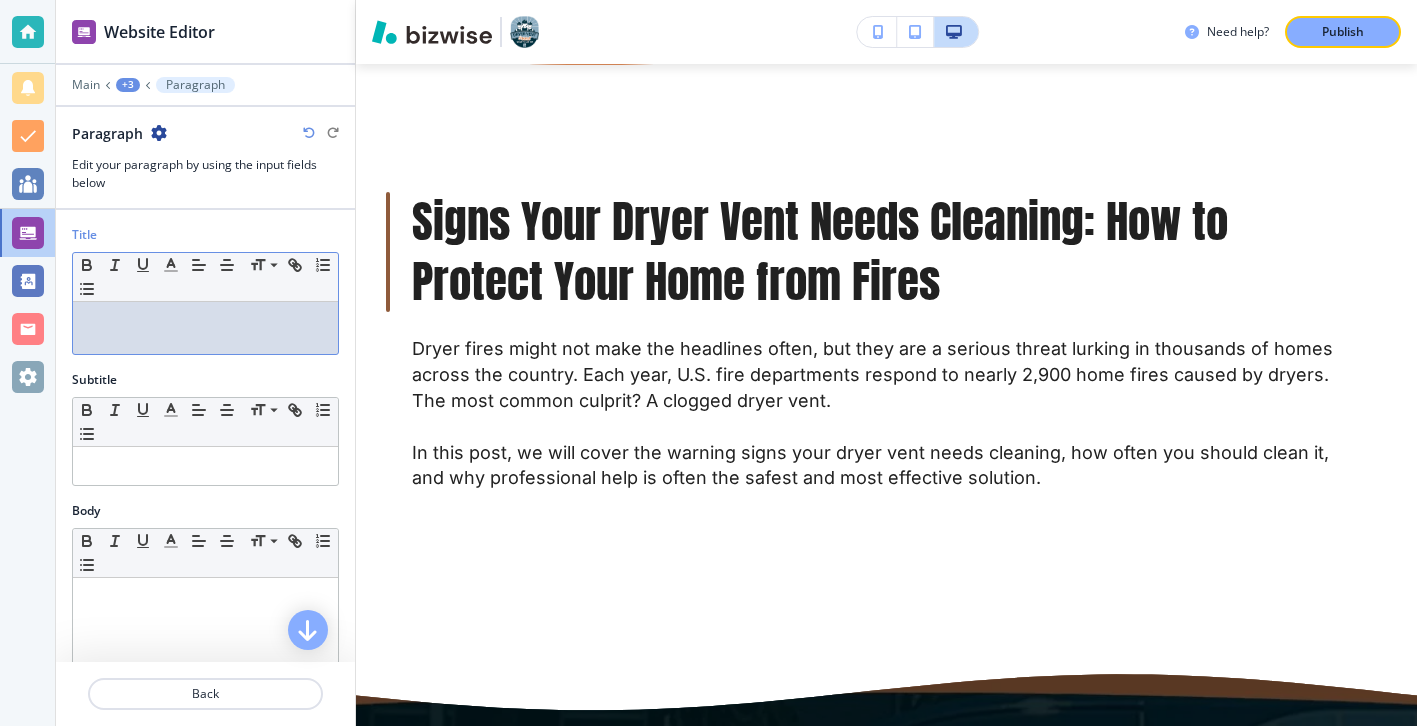 click at bounding box center (205, 328) 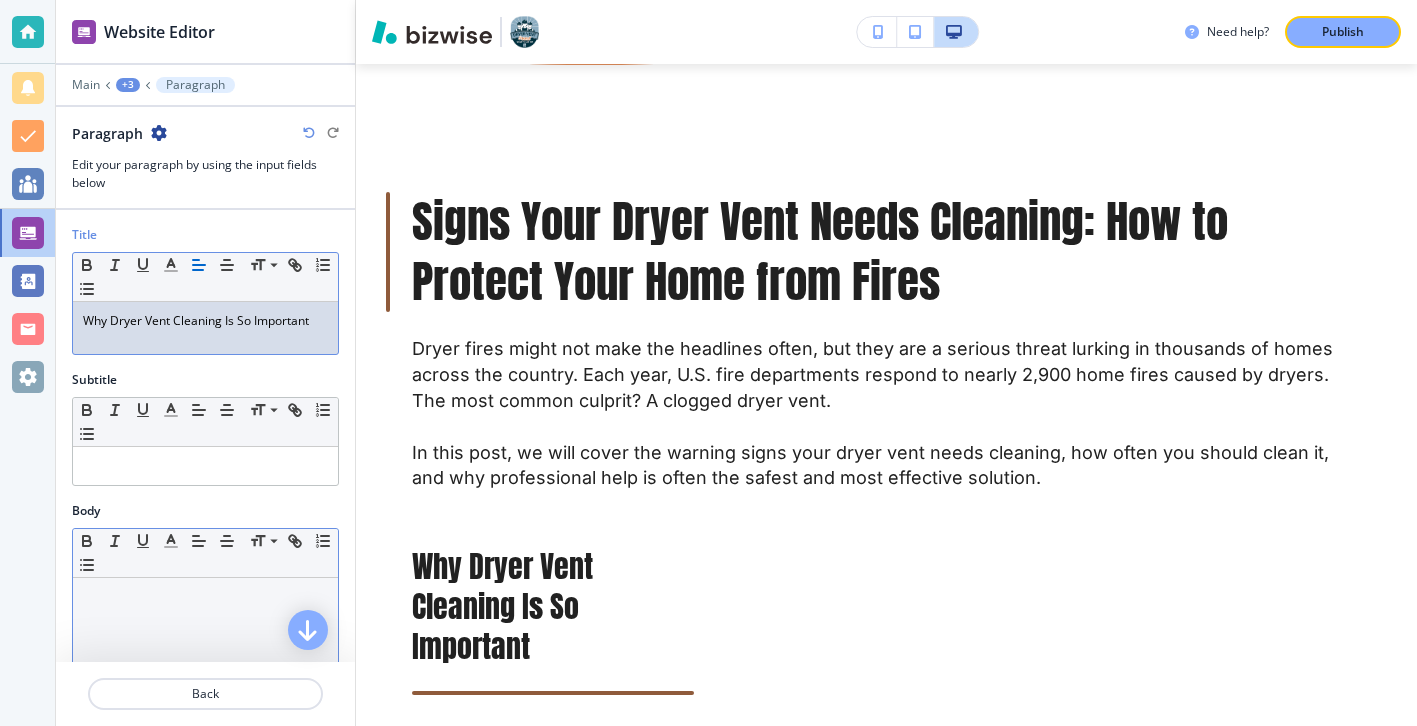 click at bounding box center [205, 597] 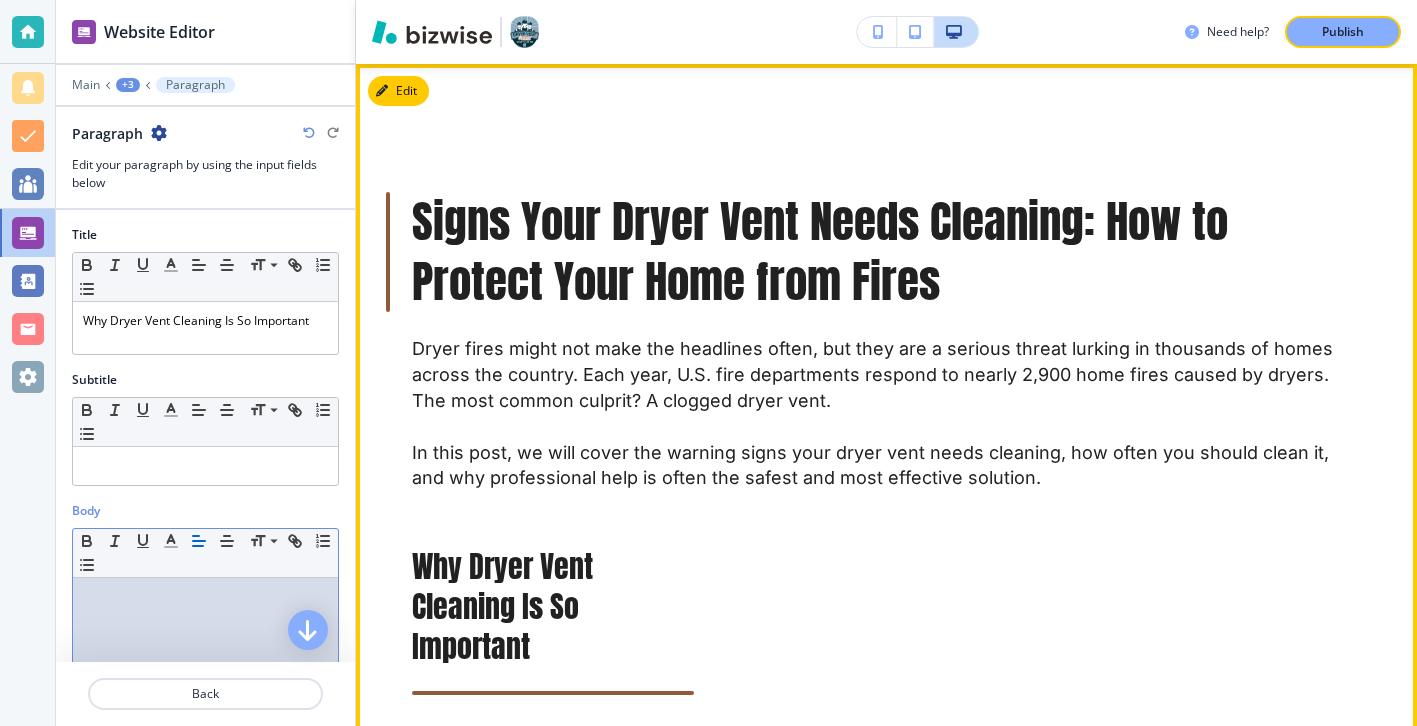 scroll, scrollTop: 272, scrollLeft: 0, axis: vertical 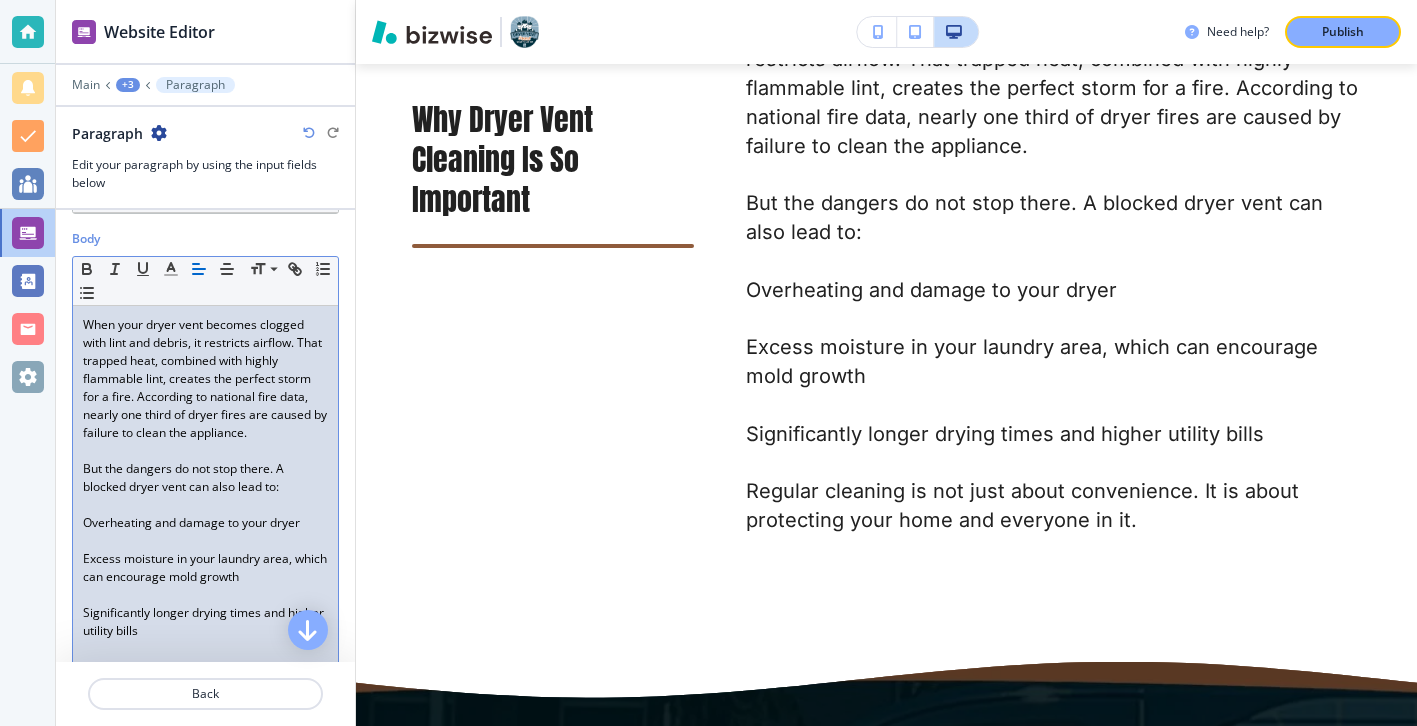 click at bounding box center [205, 505] 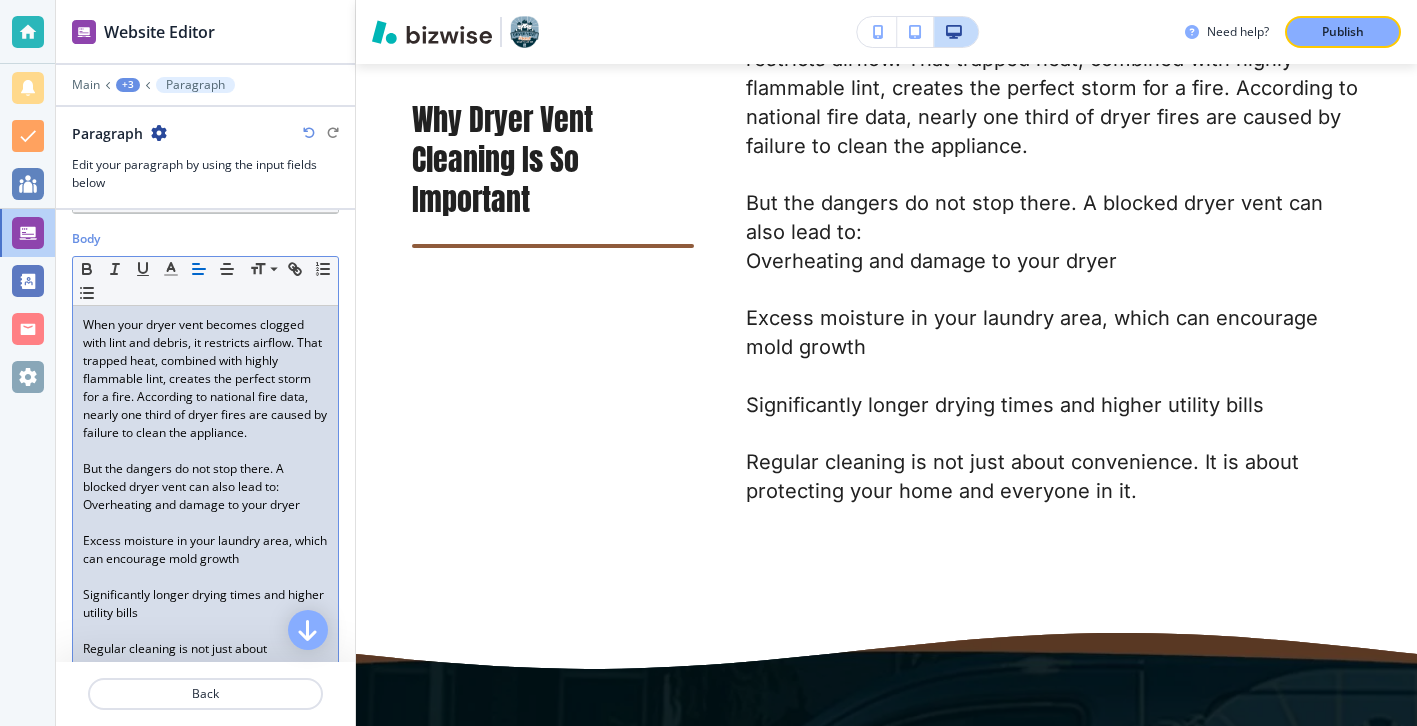click at bounding box center [205, 523] 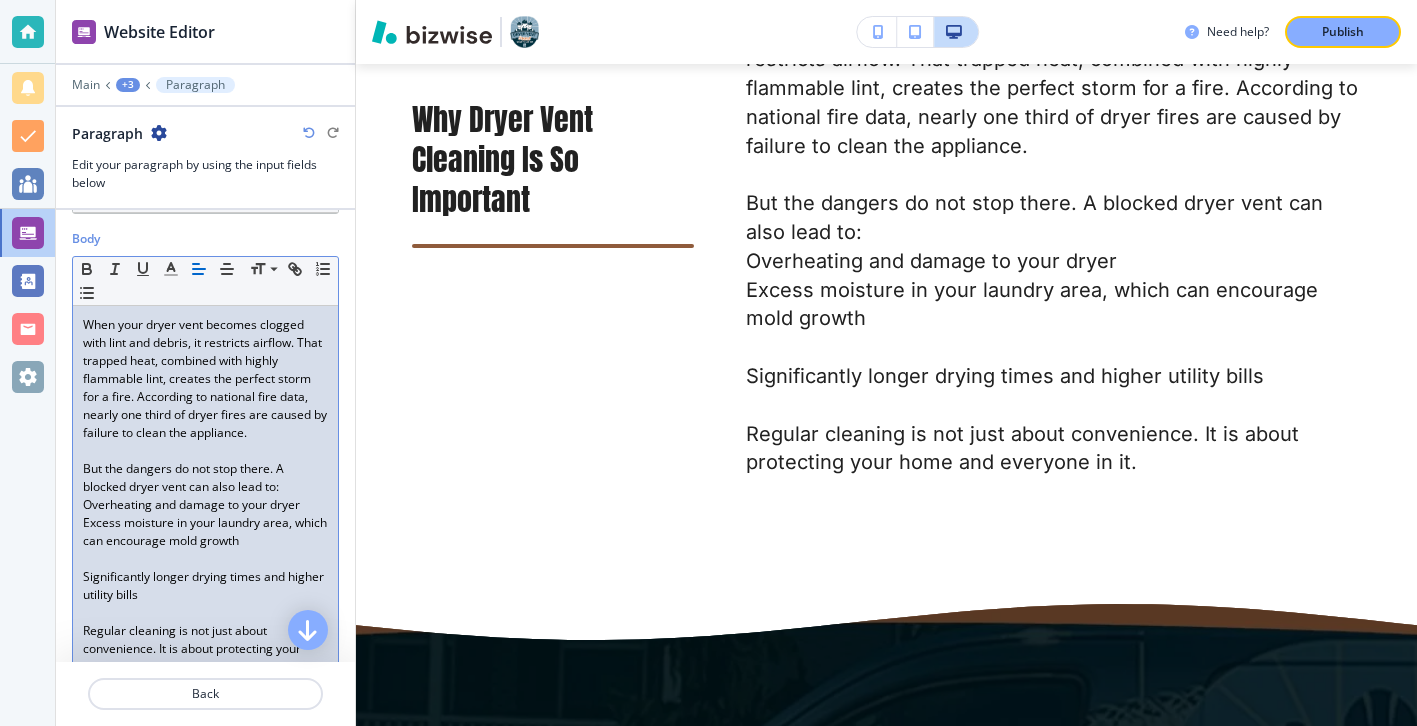 click at bounding box center [205, 559] 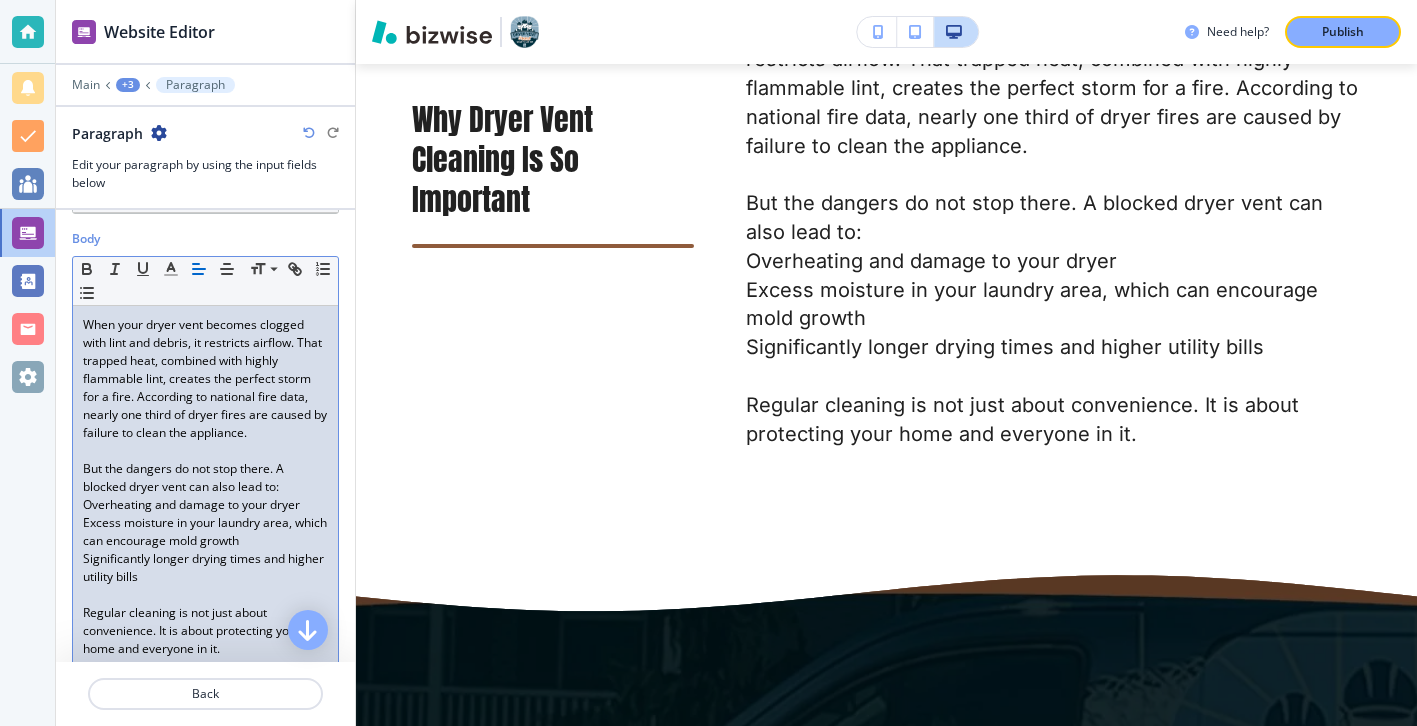 click on "Significantly longer drying times and higher utility bills" at bounding box center (205, 568) 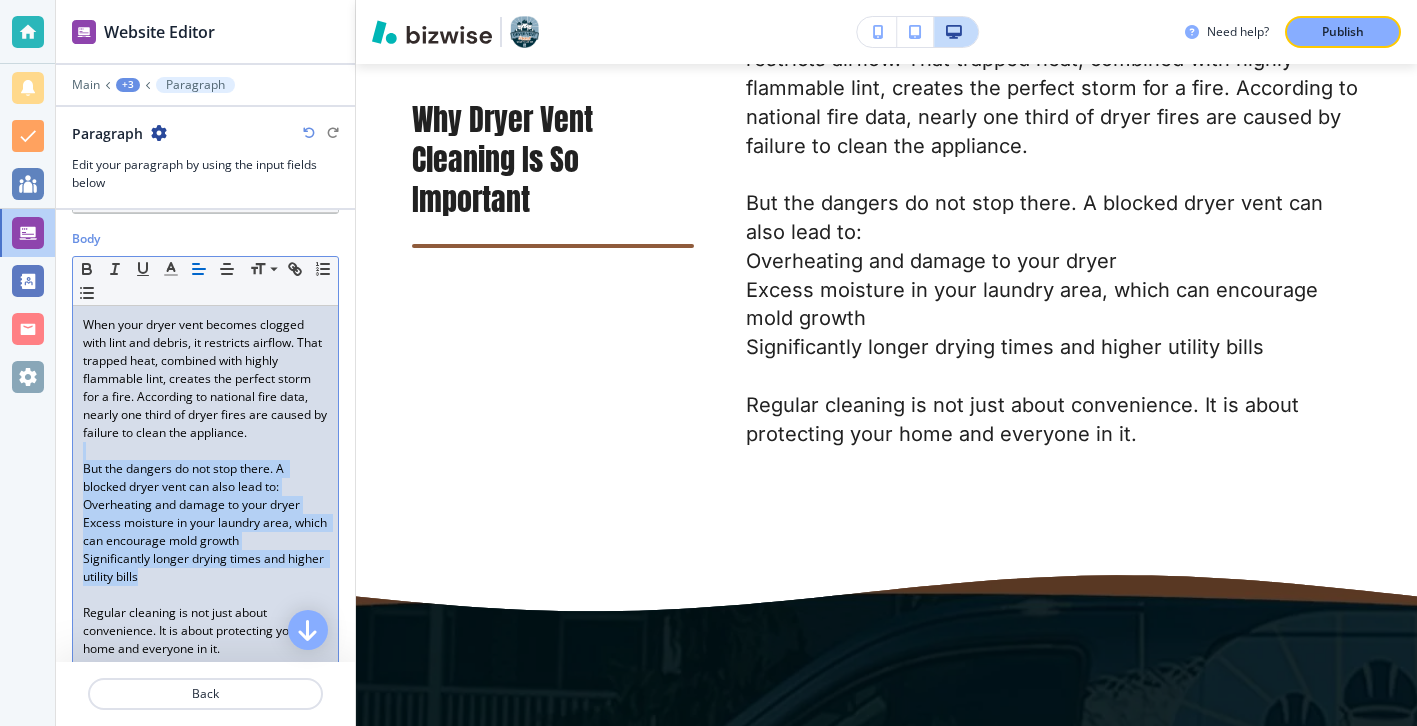 drag, startPoint x: 152, startPoint y: 571, endPoint x: 38, endPoint y: 453, distance: 164.07315 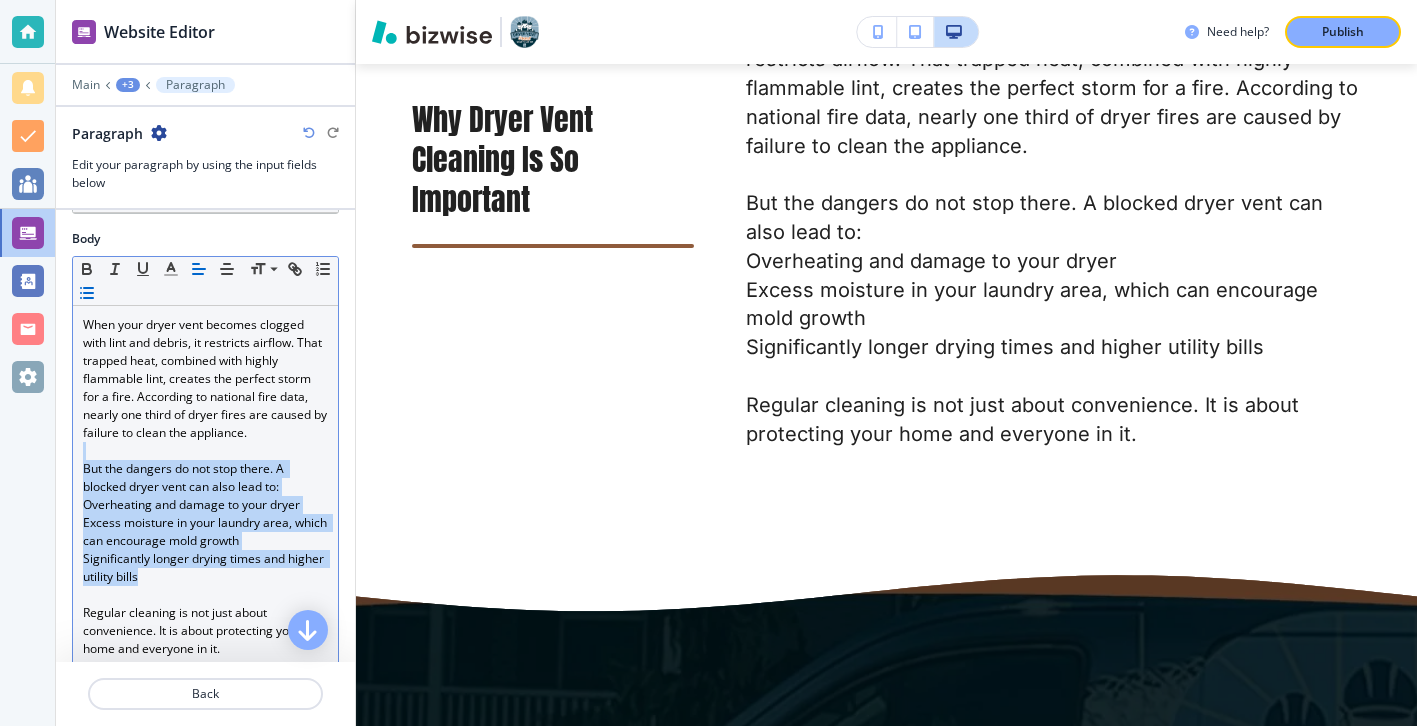 click 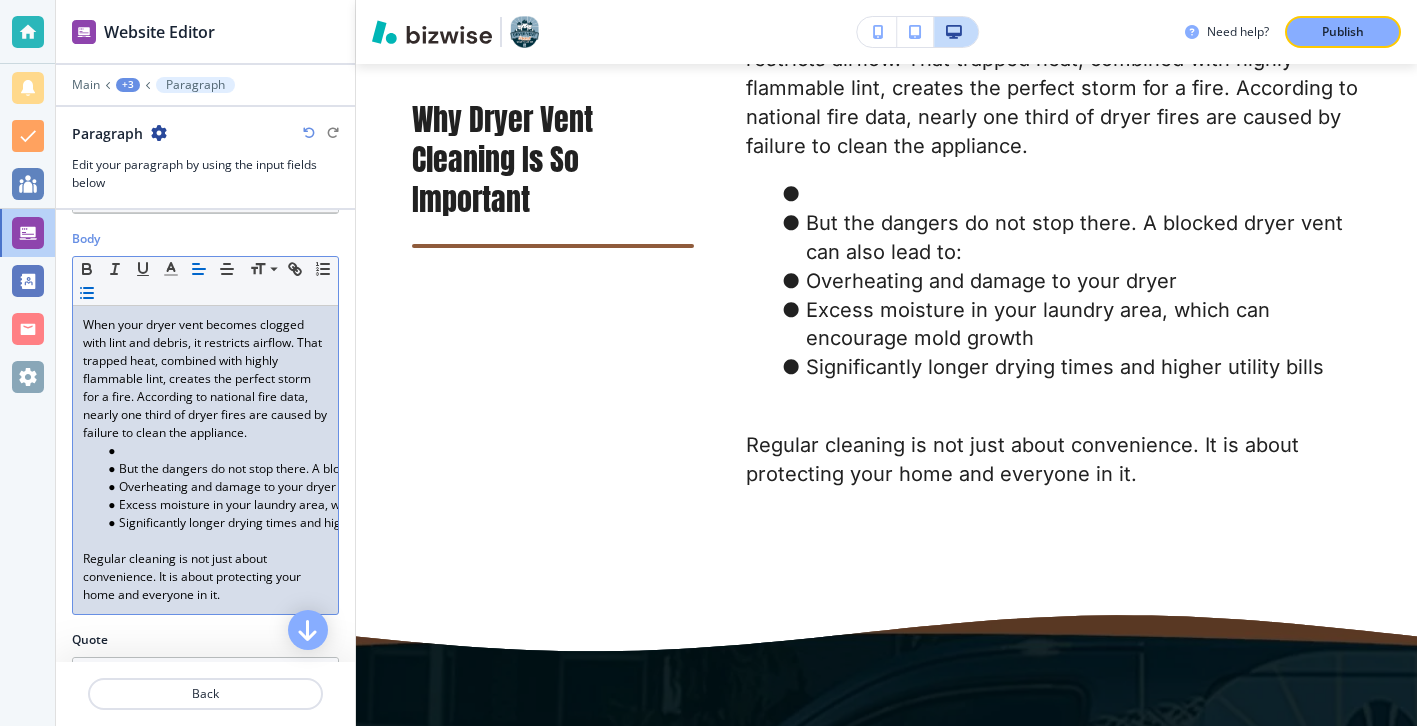 click at bounding box center [214, 451] 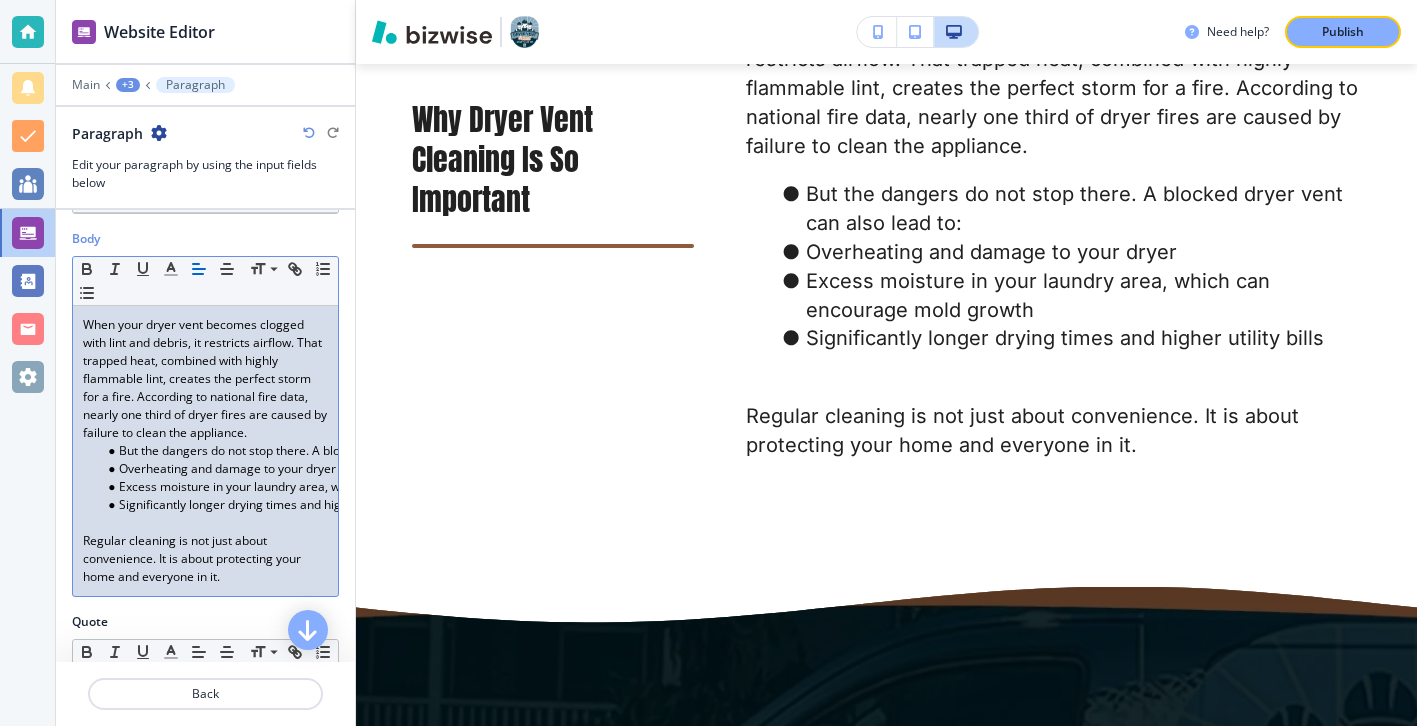 click on "But the dangers do not stop there. A blocked dryer vent can also lead to:" at bounding box center (214, 451) 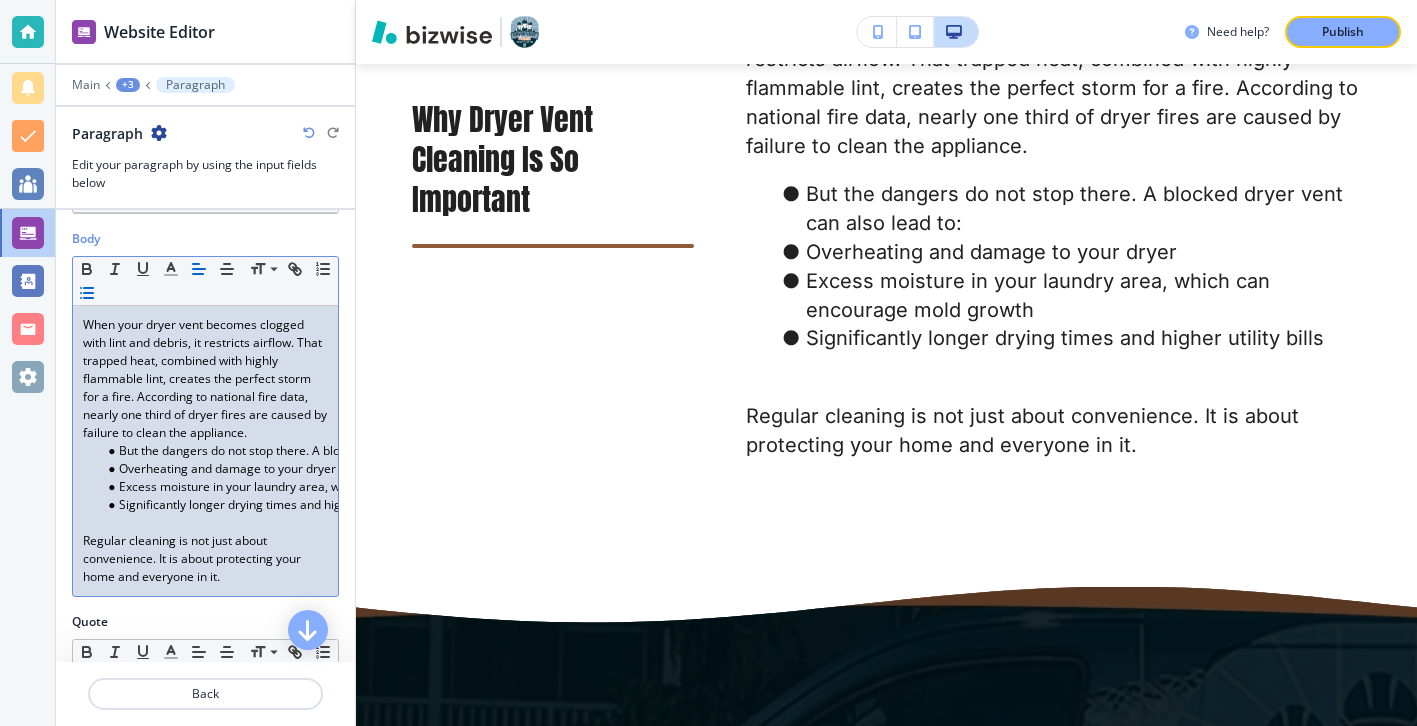 click on "But the dangers do not stop there. A blocked dryer vent can also lead to:" at bounding box center [214, 451] 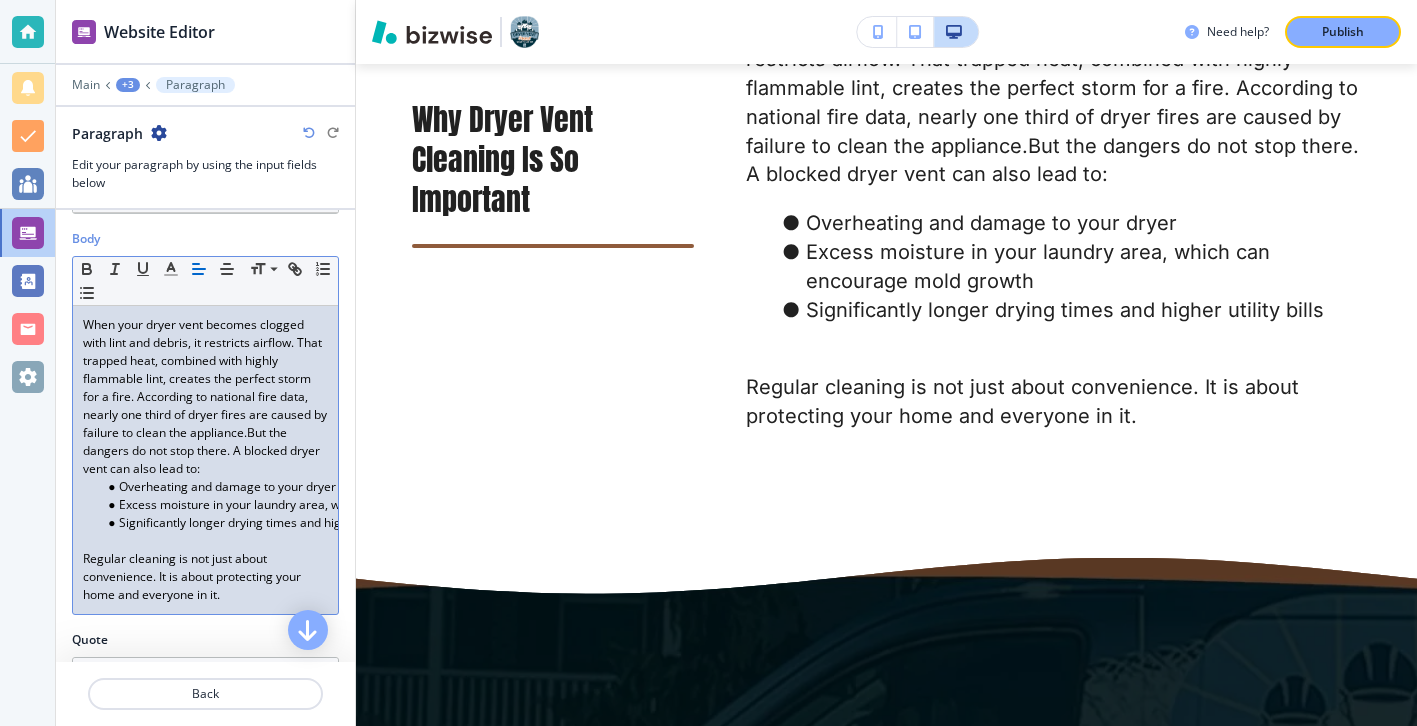 click at bounding box center (205, 541) 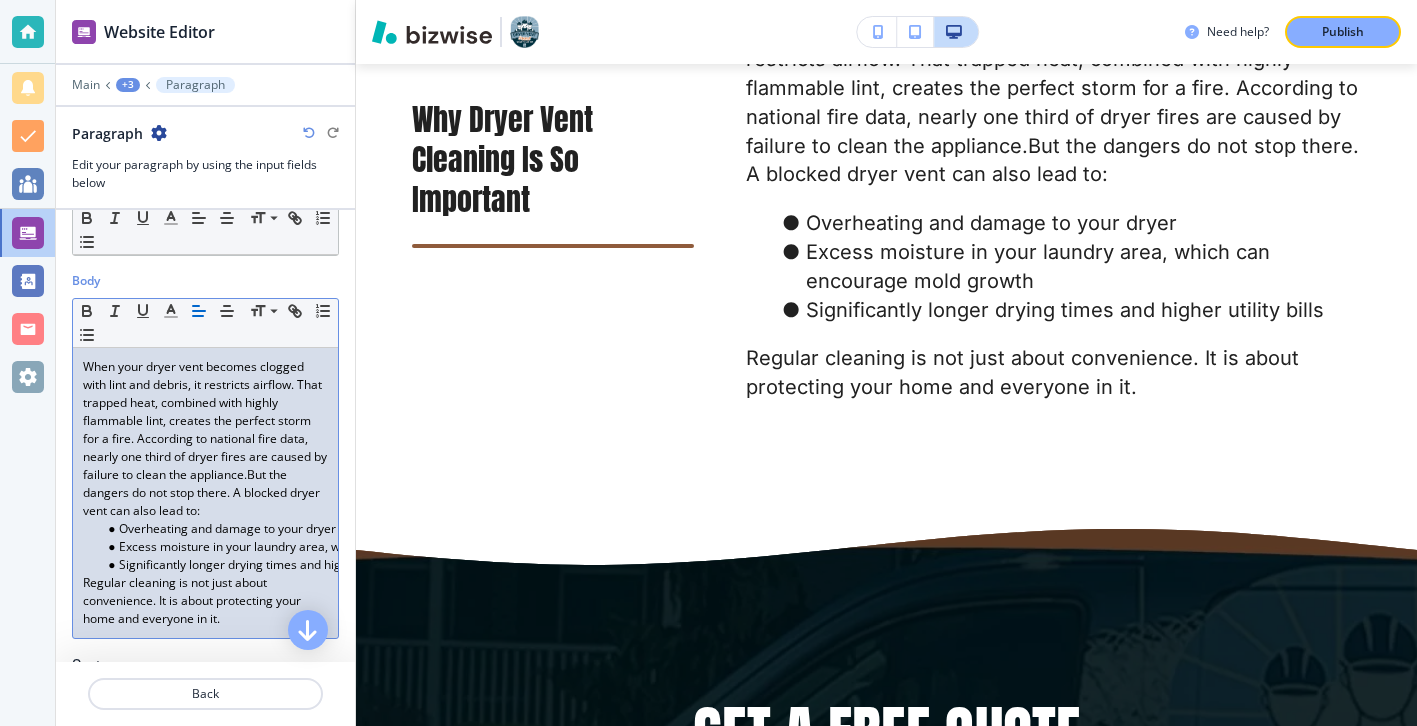 scroll, scrollTop: 196, scrollLeft: 0, axis: vertical 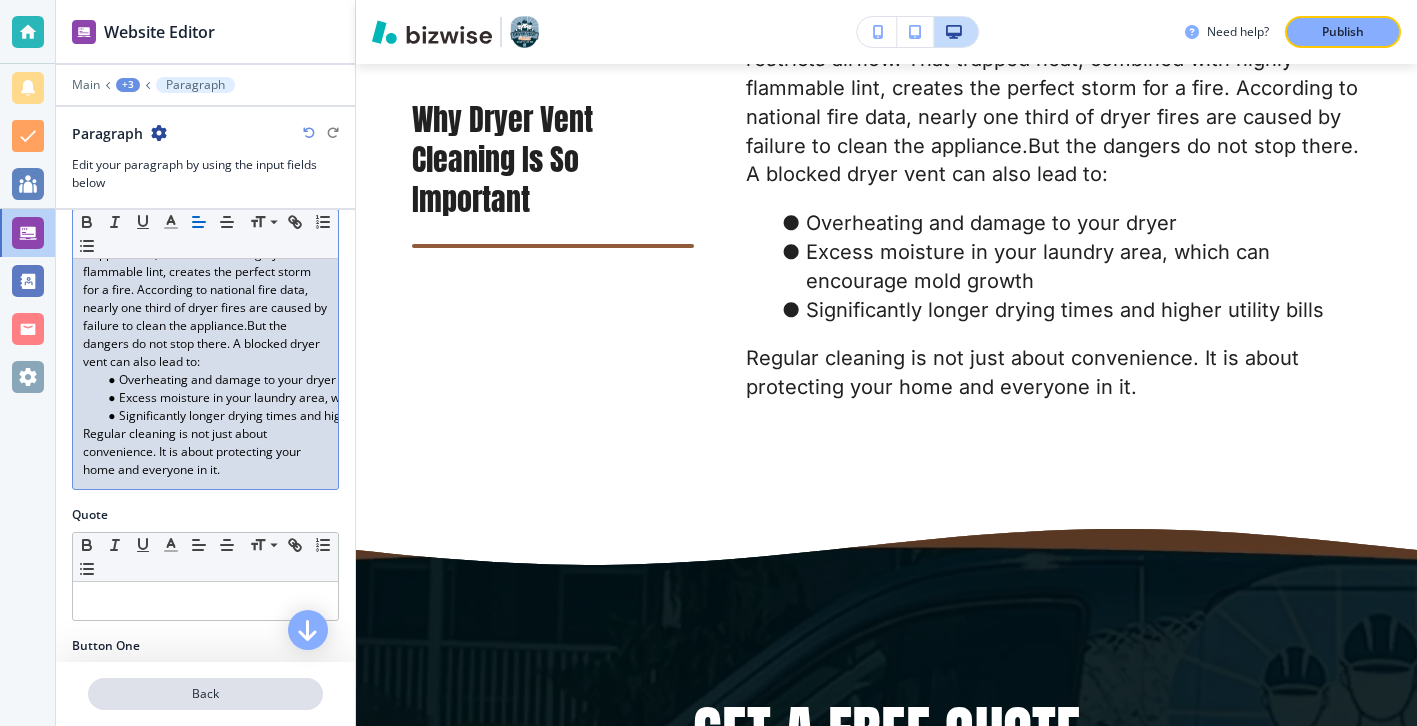 click on "Back" at bounding box center [205, 694] 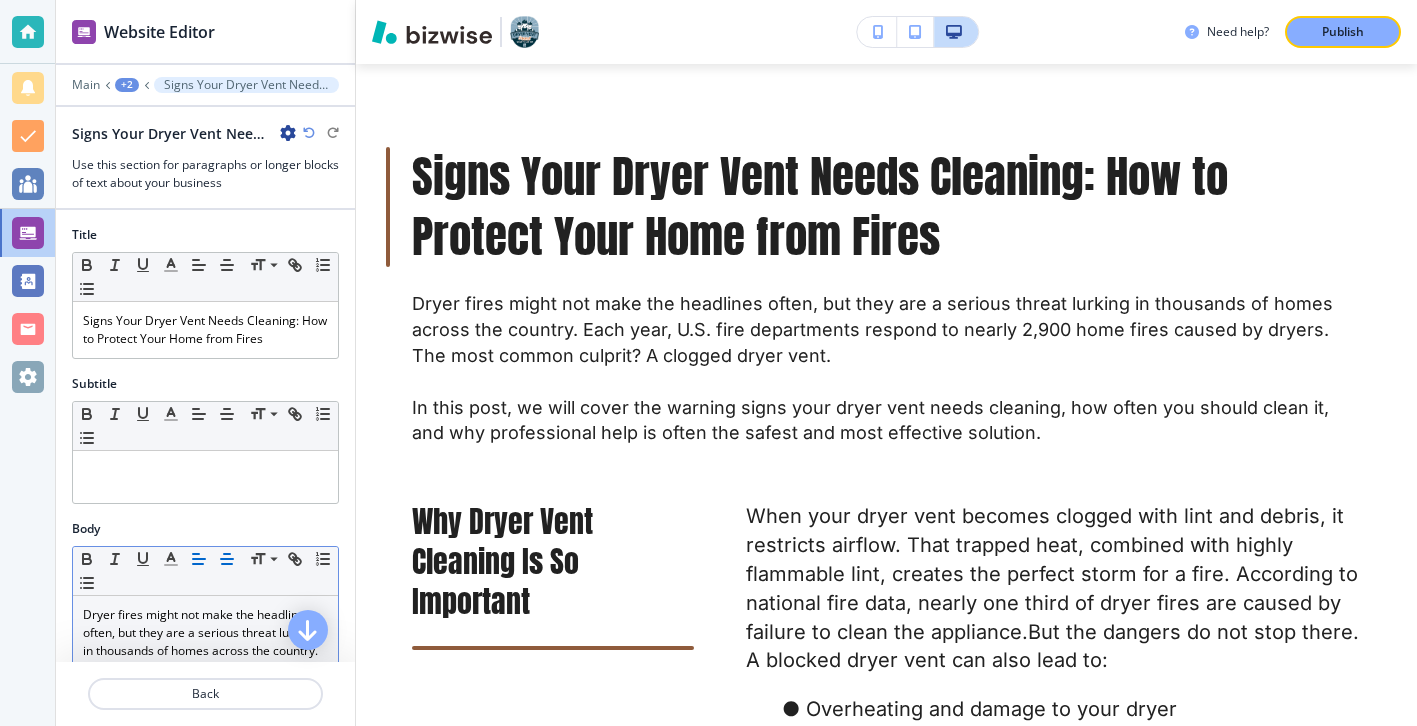 scroll, scrollTop: 1400, scrollLeft: 0, axis: vertical 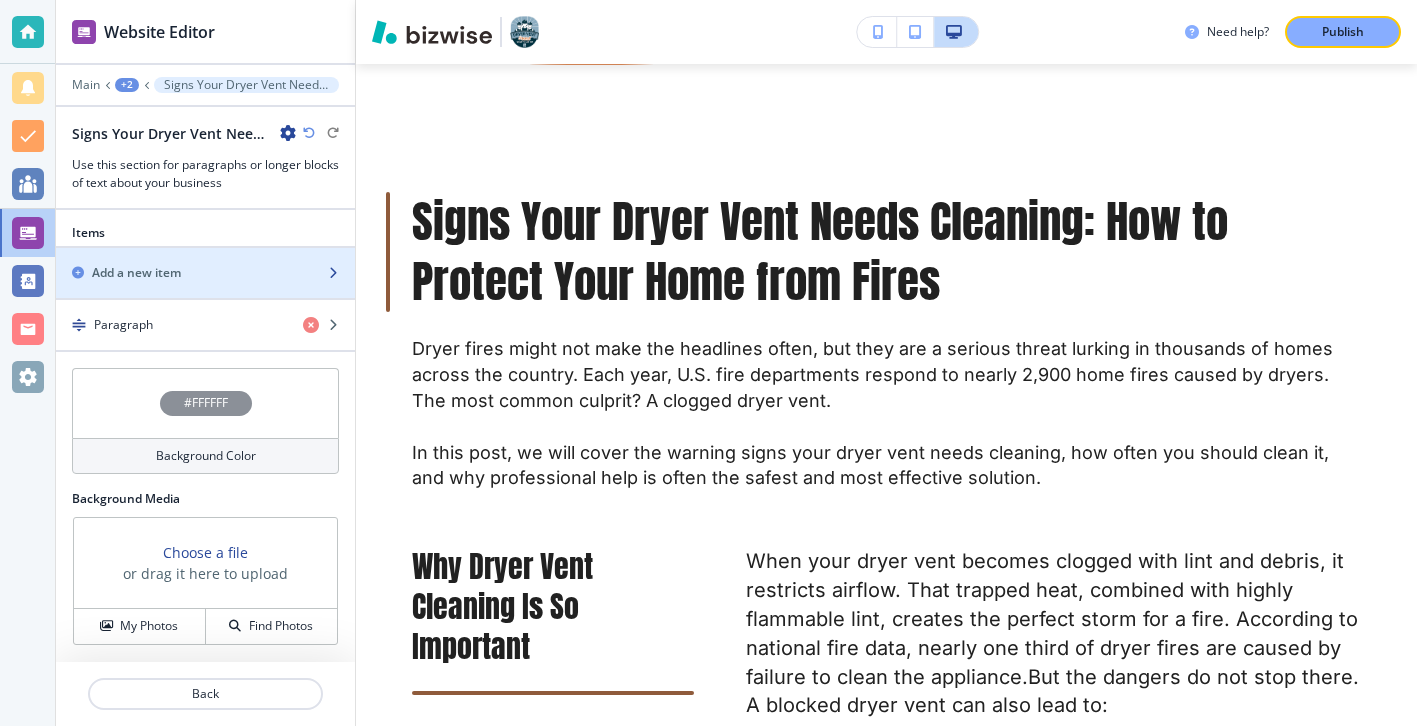 click at bounding box center [205, 256] 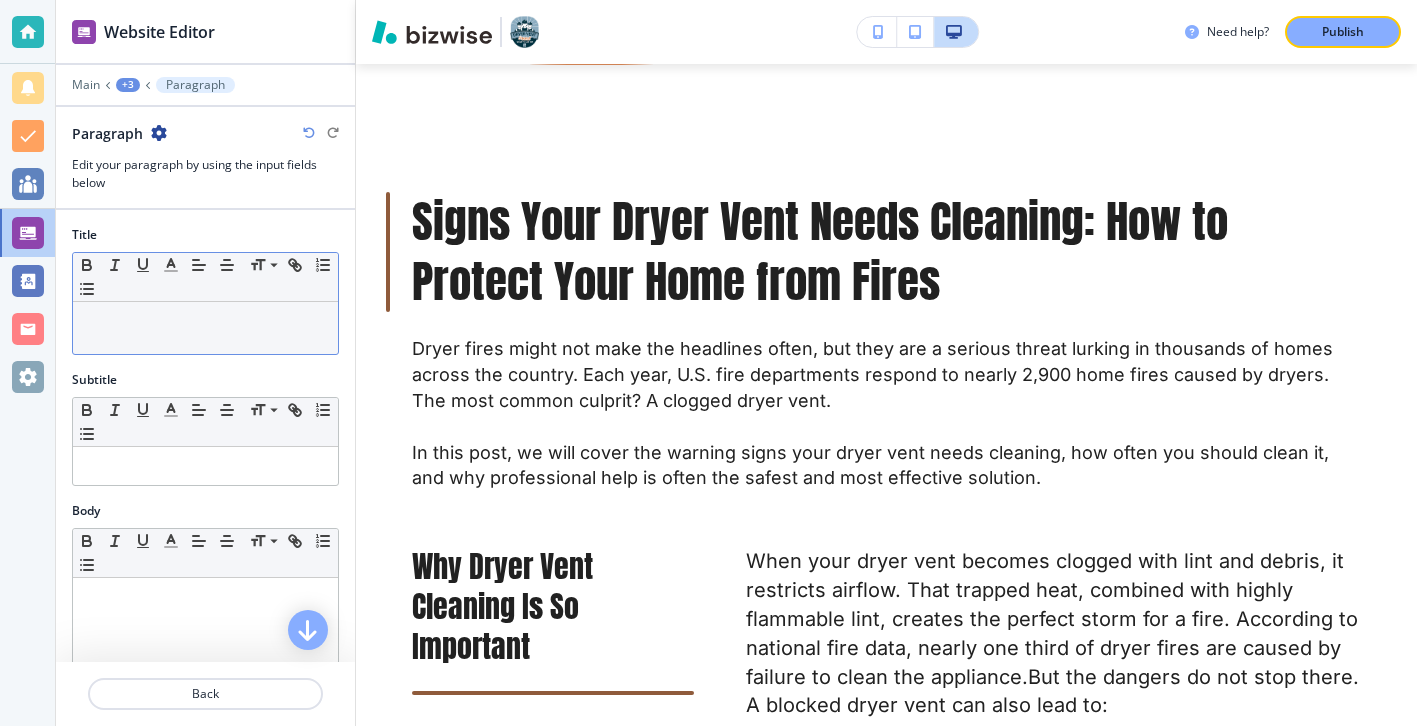 click at bounding box center [205, 328] 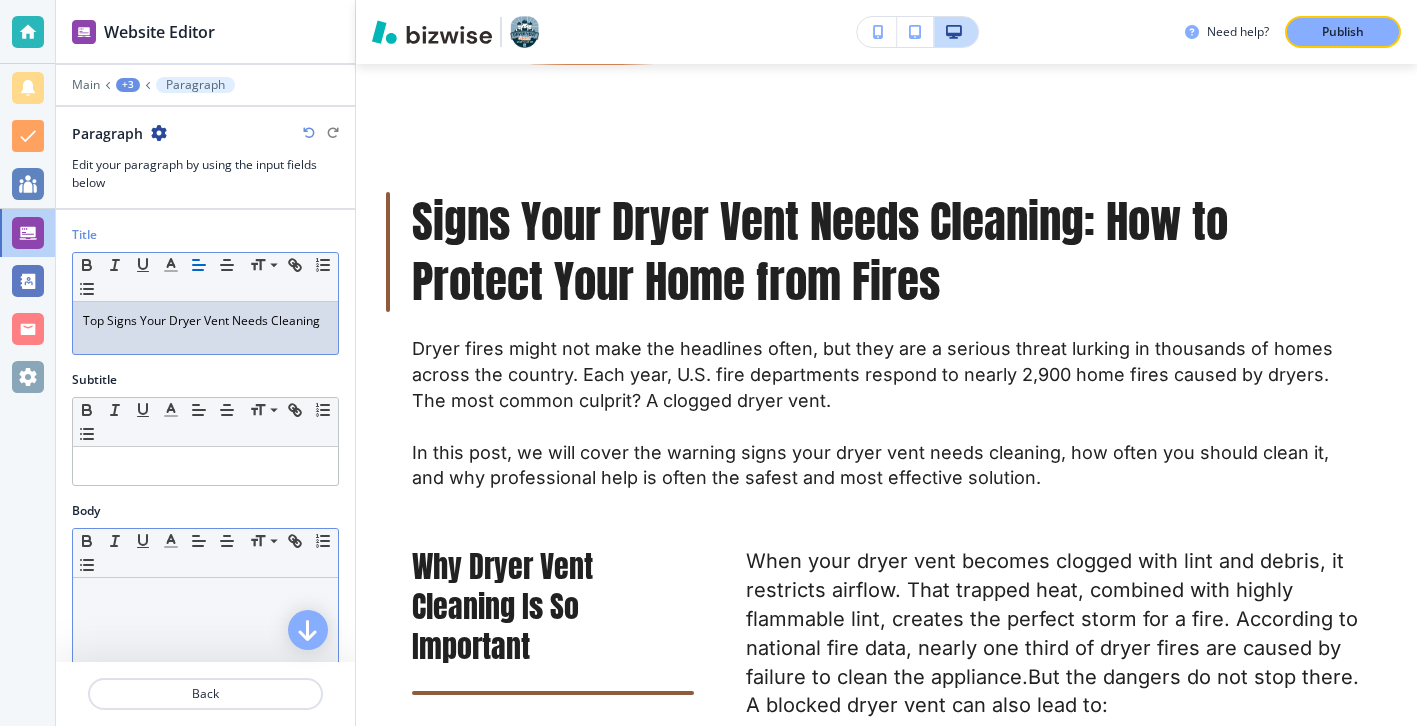 click at bounding box center [205, 597] 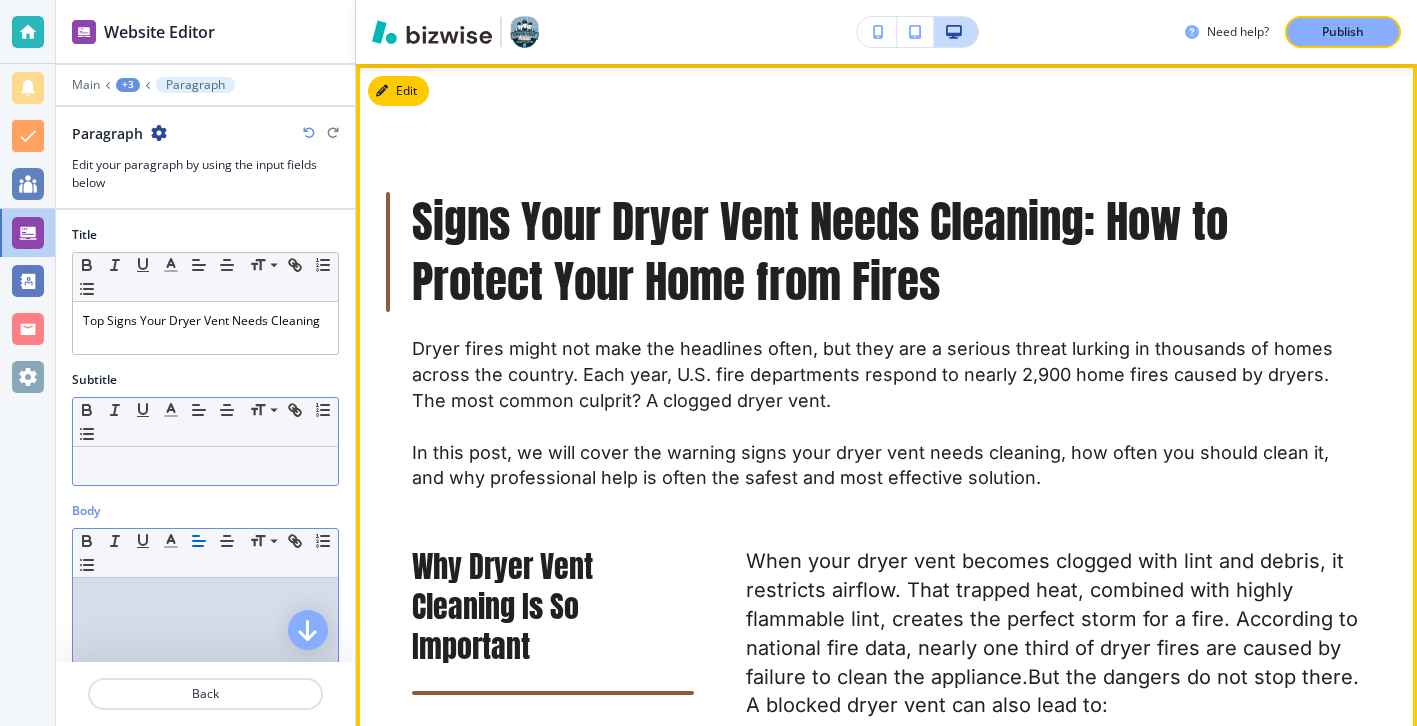 scroll, scrollTop: 1401, scrollLeft: 0, axis: vertical 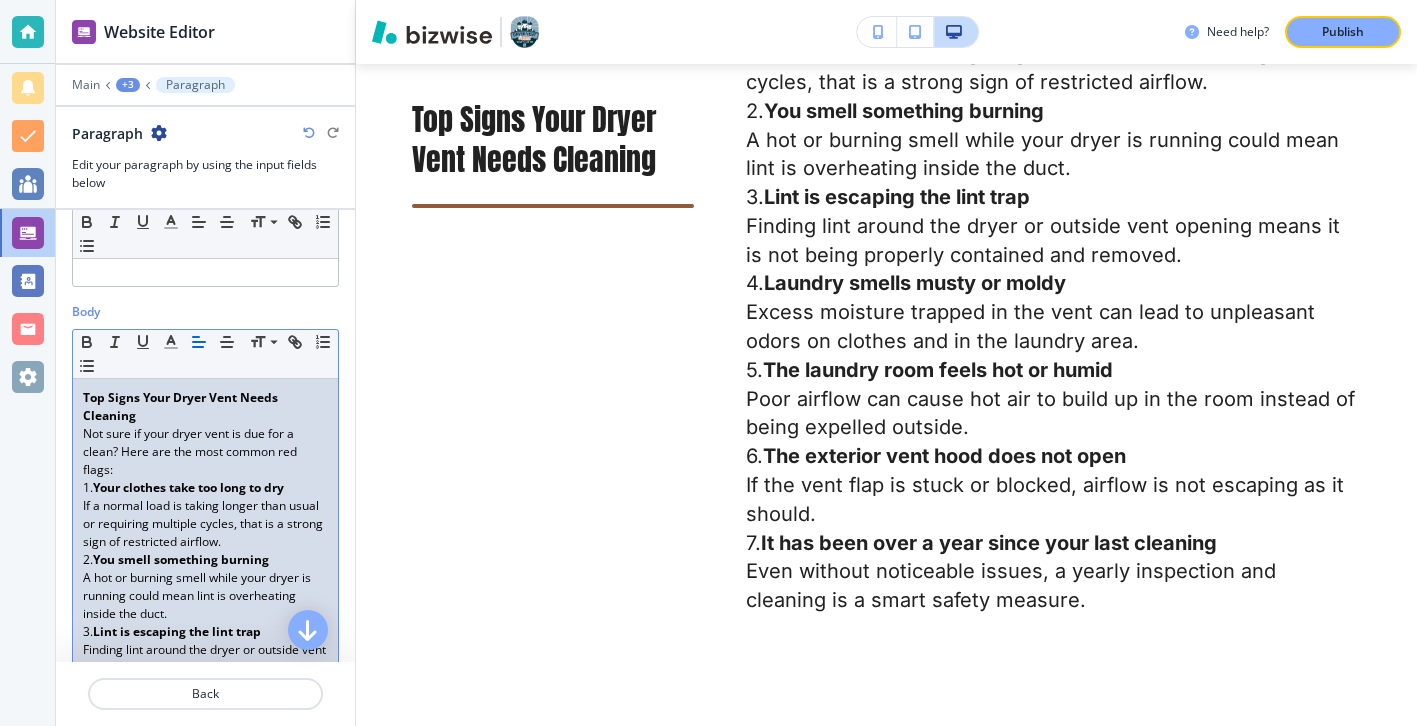 click on "If a normal load is taking longer than usual or requiring multiple cycles, that is a strong sign of restricted airflow." at bounding box center (205, 524) 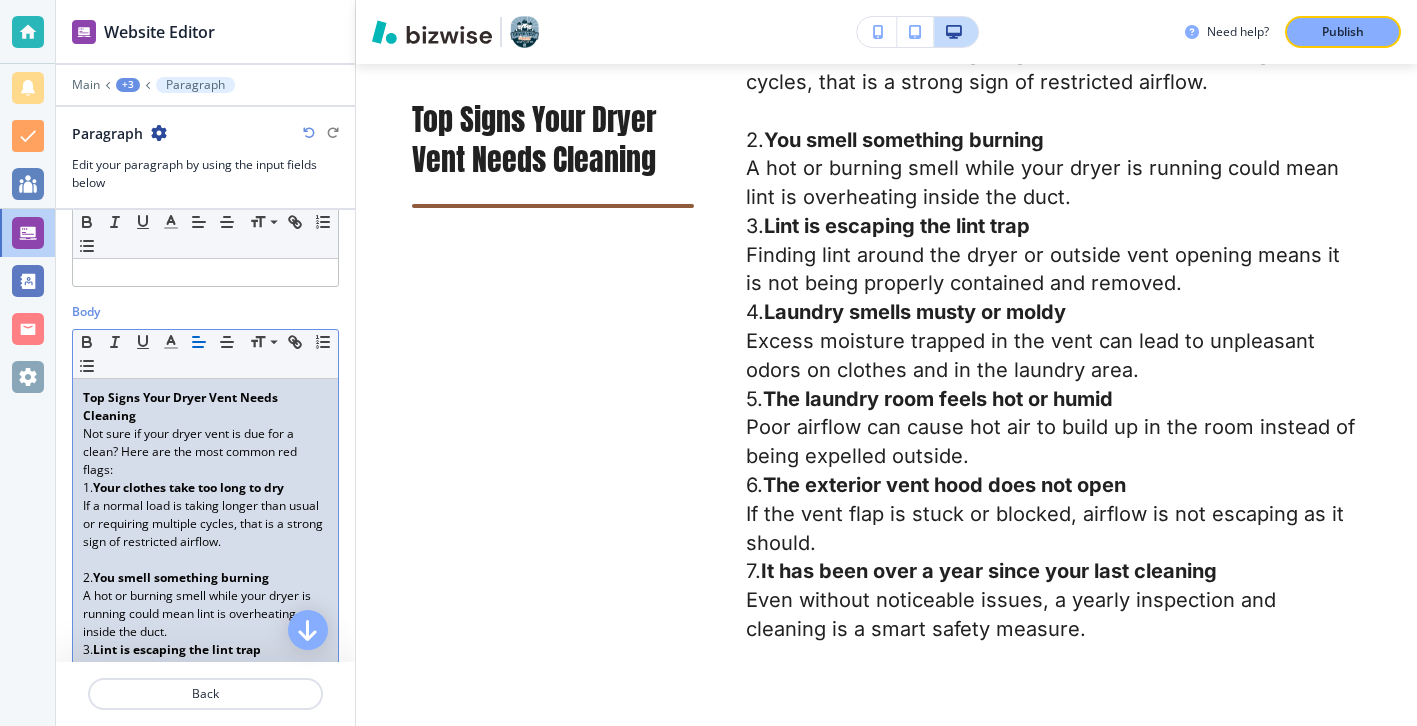 click on "A hot or burning smell while your dryer is running could mean lint is overheating inside the duct." at bounding box center [205, 614] 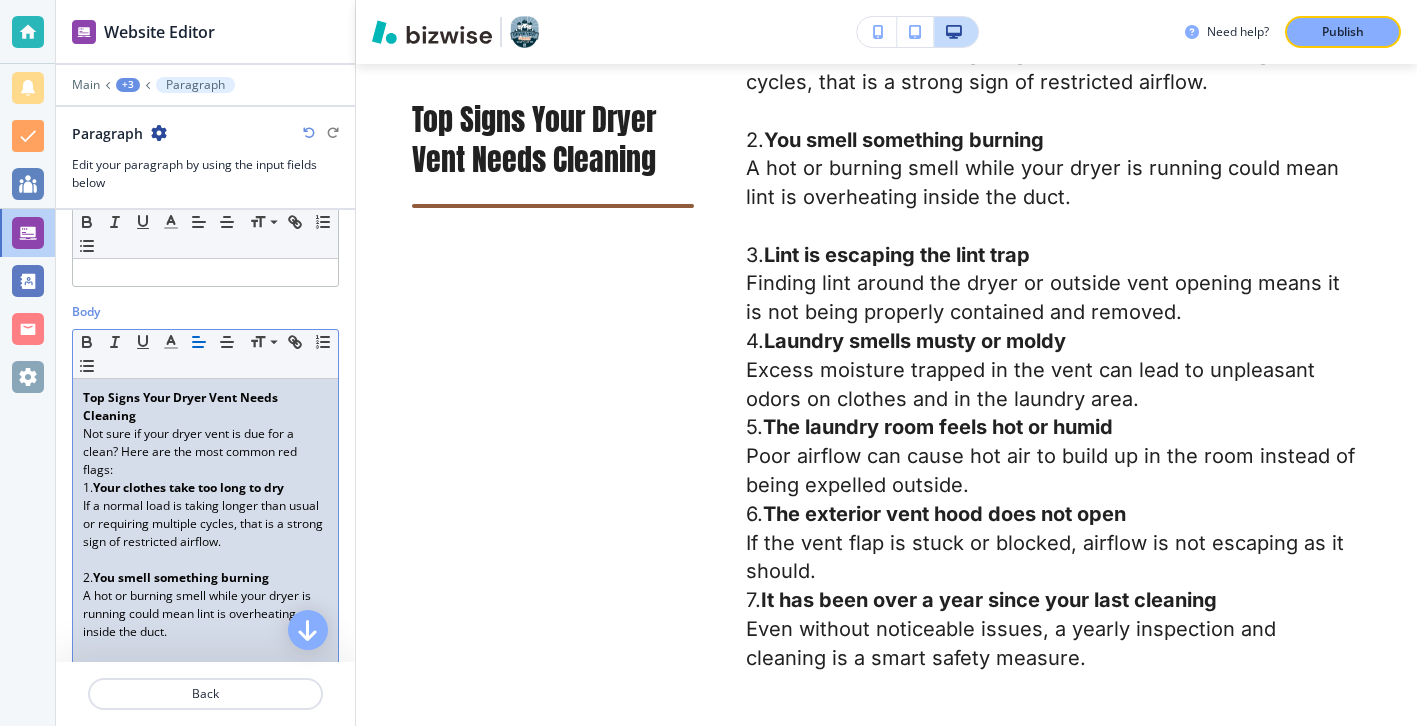 scroll, scrollTop: 208, scrollLeft: 0, axis: vertical 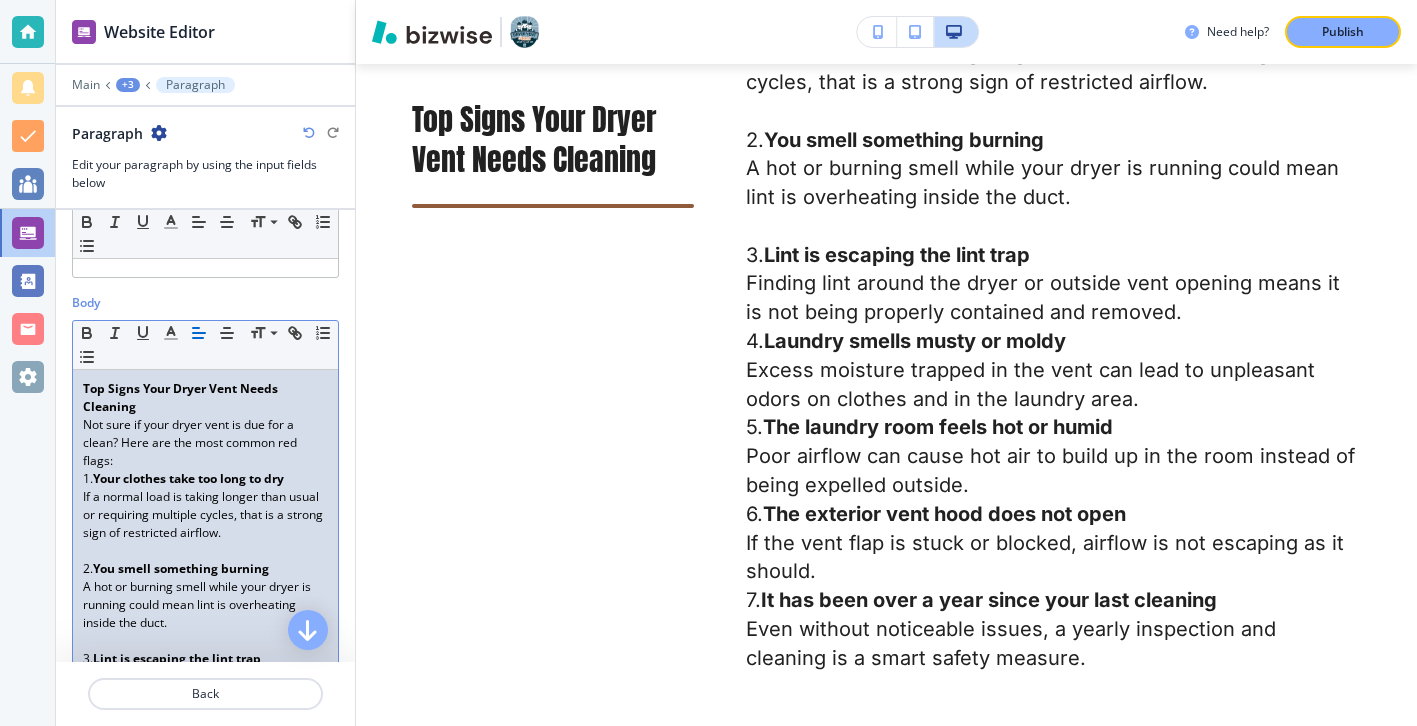 click on "Not sure if your dryer vent is due for a clean? Here are the most common red flags:" at bounding box center [205, 443] 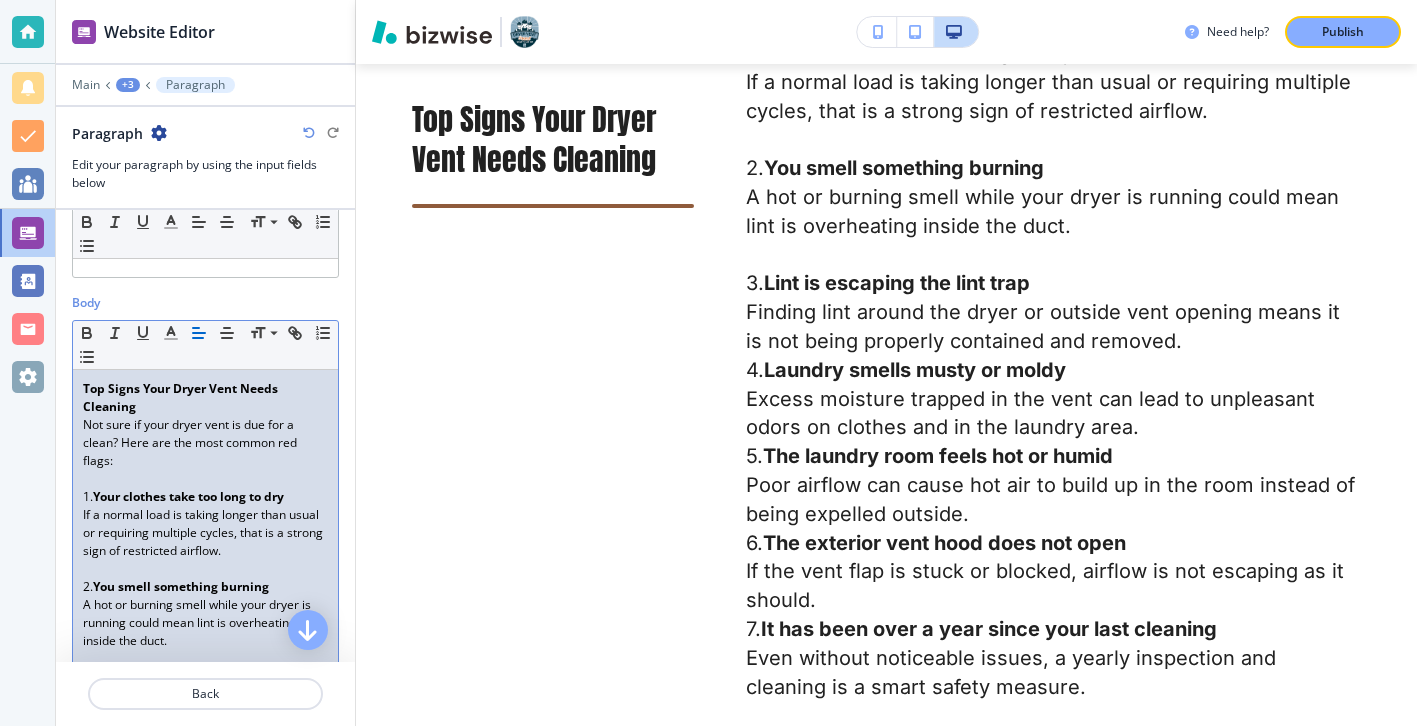 scroll, scrollTop: 222, scrollLeft: 0, axis: vertical 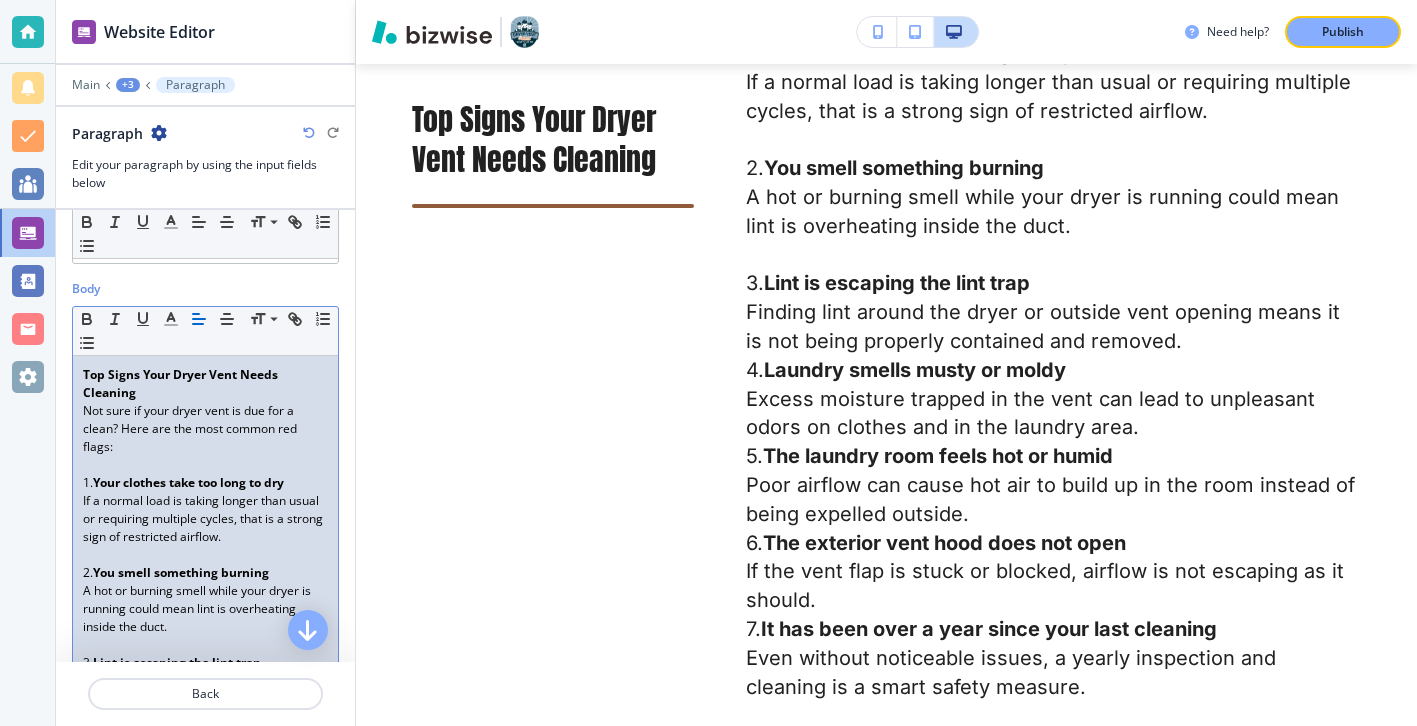 click on "Top Signs Your Dryer Vent Needs Cleaning" at bounding box center (205, 384) 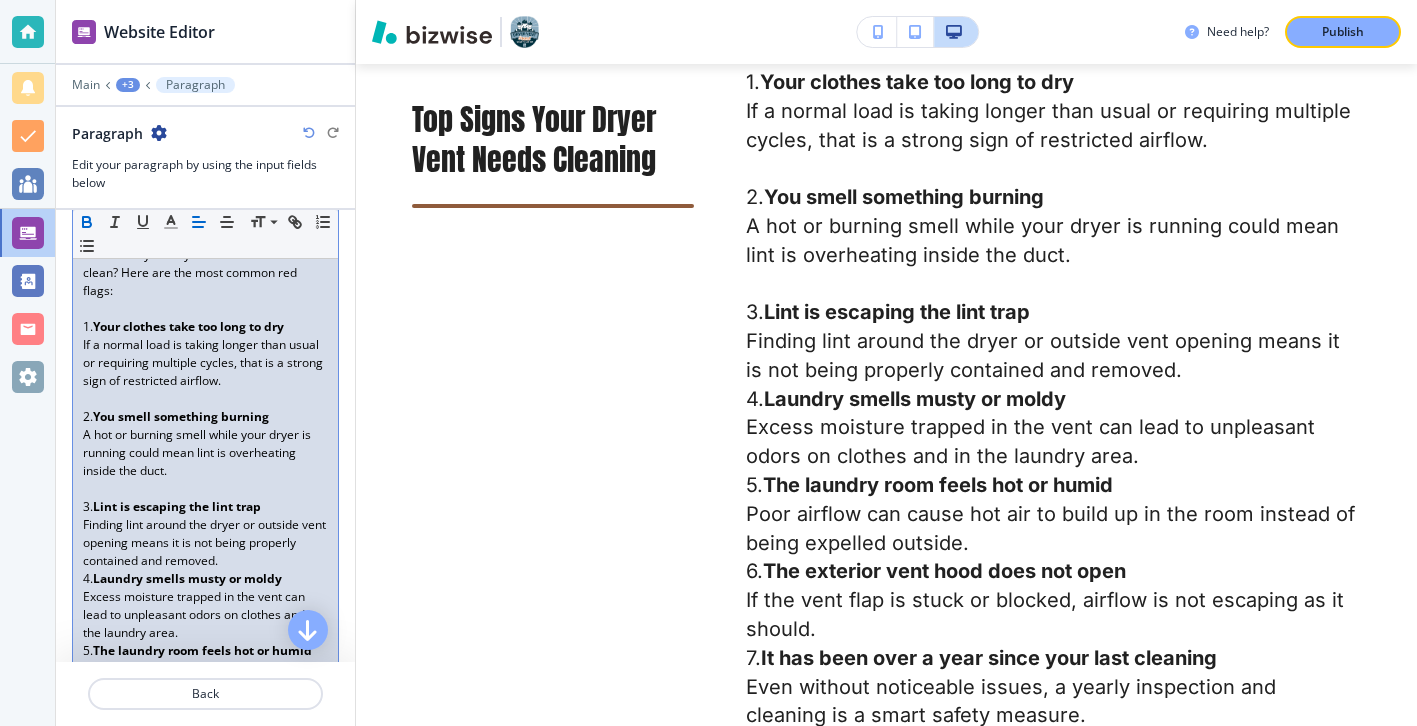 scroll, scrollTop: 489, scrollLeft: 0, axis: vertical 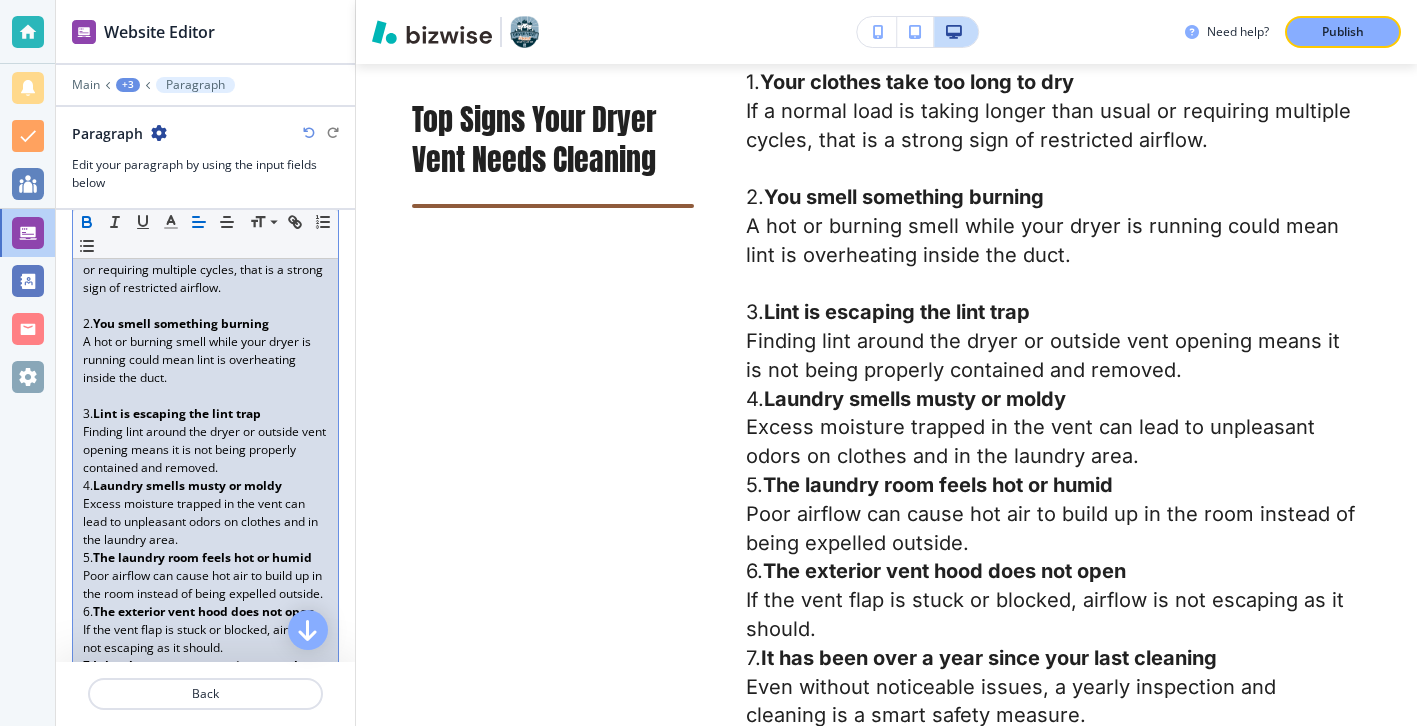 click on "Finding lint around the dryer or outside vent opening means it is not being properly contained and removed." at bounding box center [205, 450] 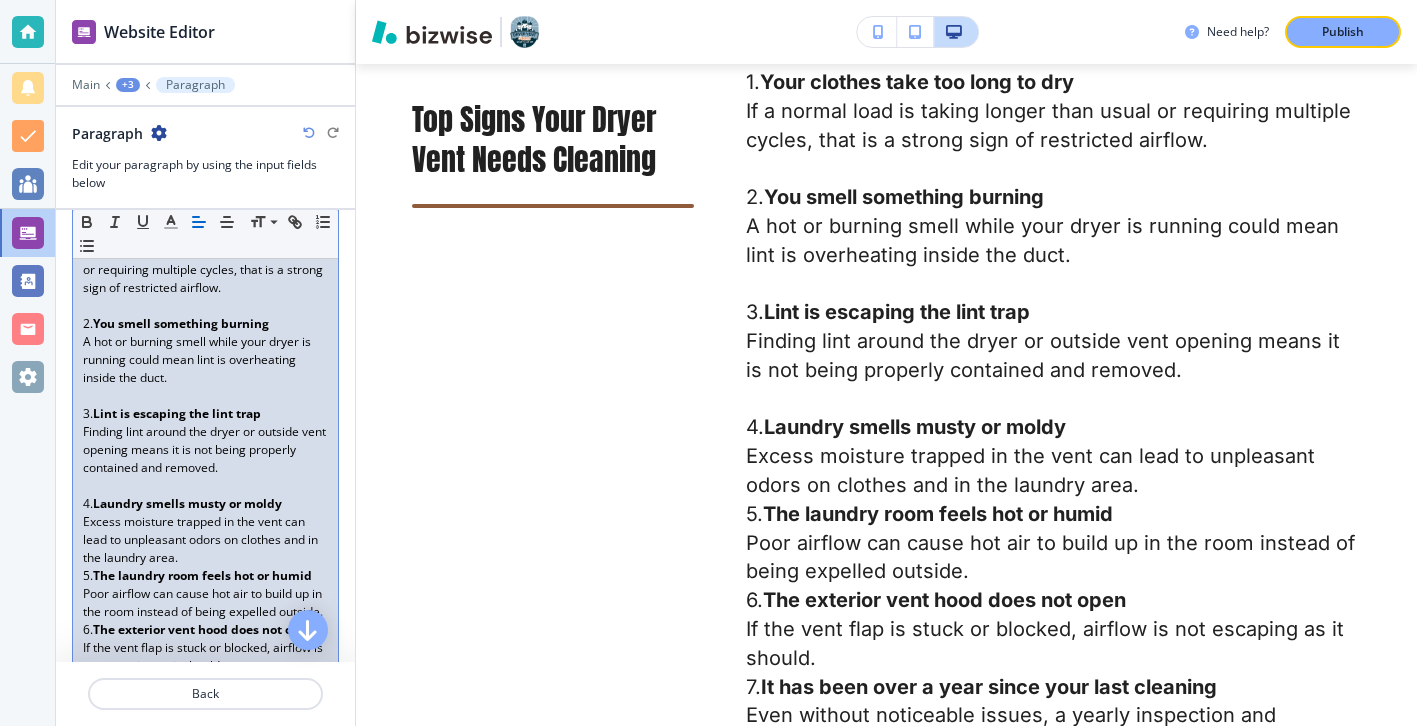 click on "The laundry room feels hot or humid" at bounding box center (202, 575) 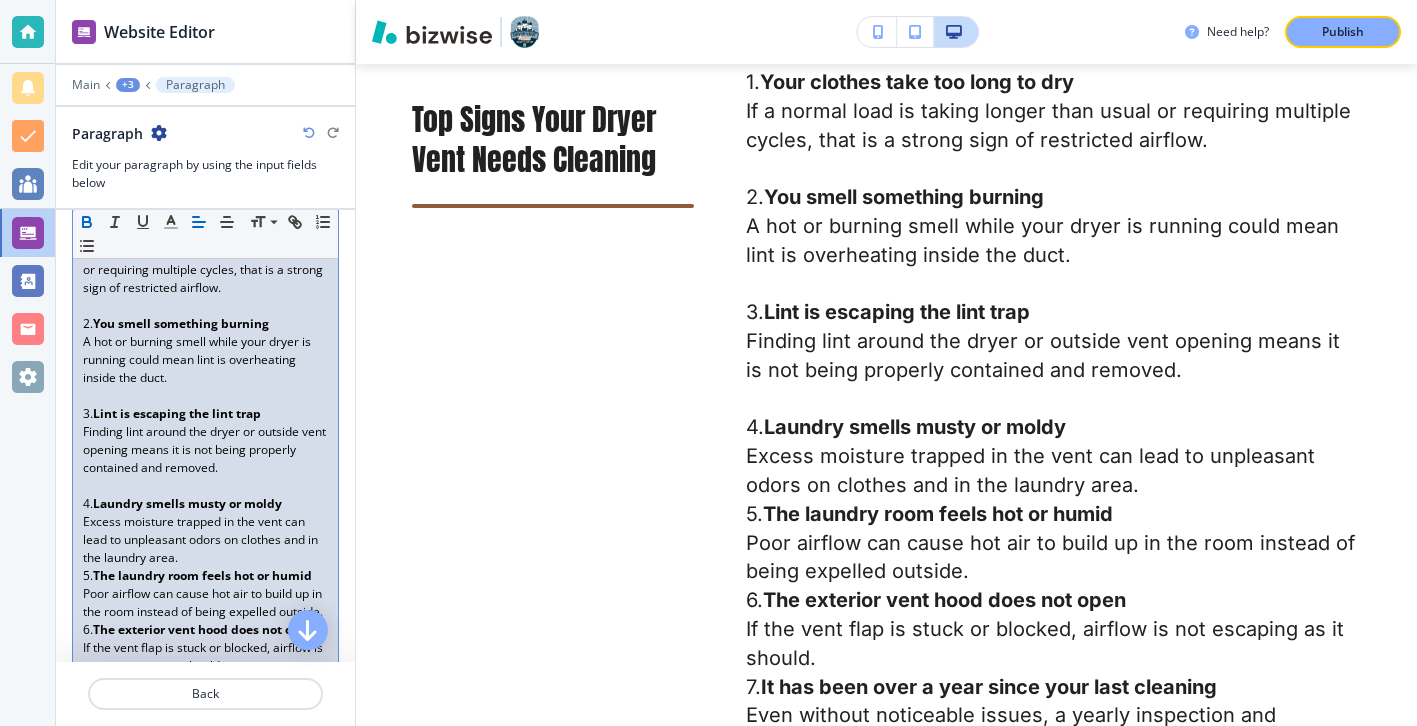 click on "Excess moisture trapped in the vent can lead to unpleasant odors on clothes and in the laundry area." at bounding box center [205, 540] 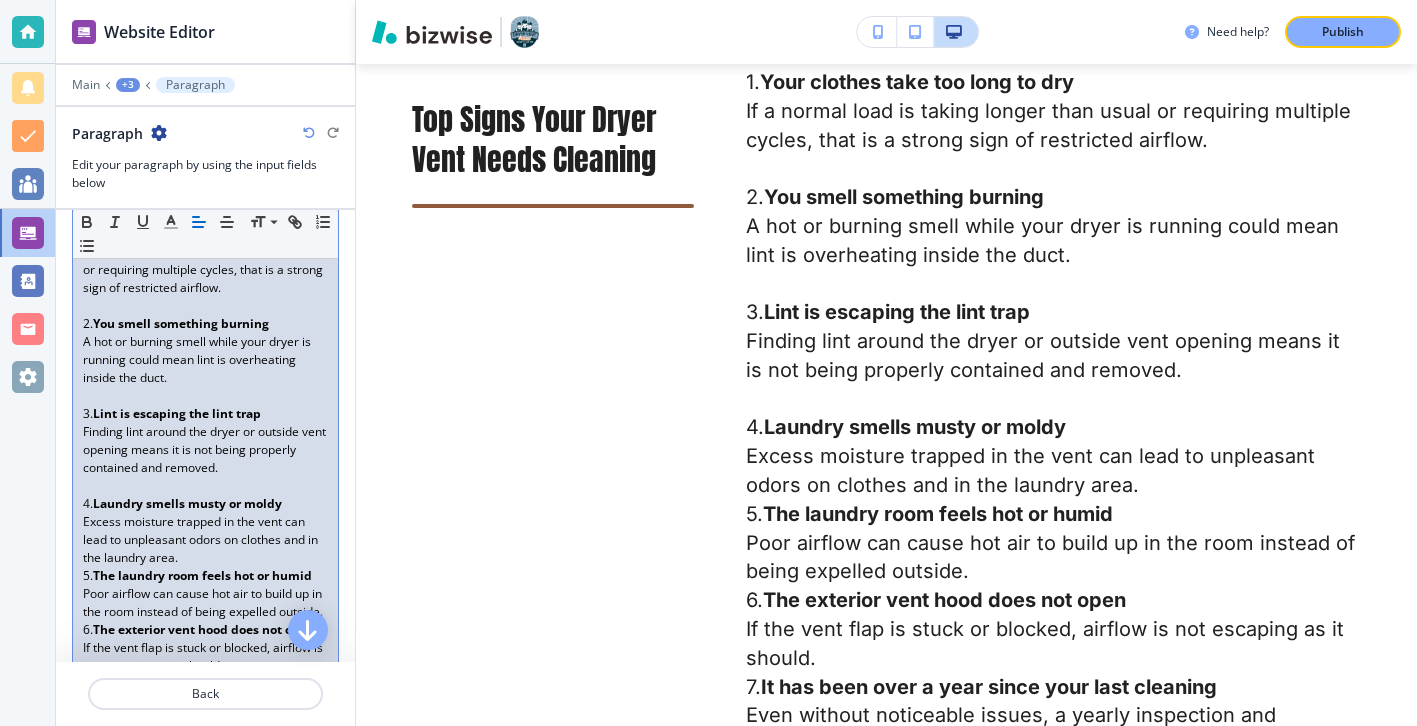 type 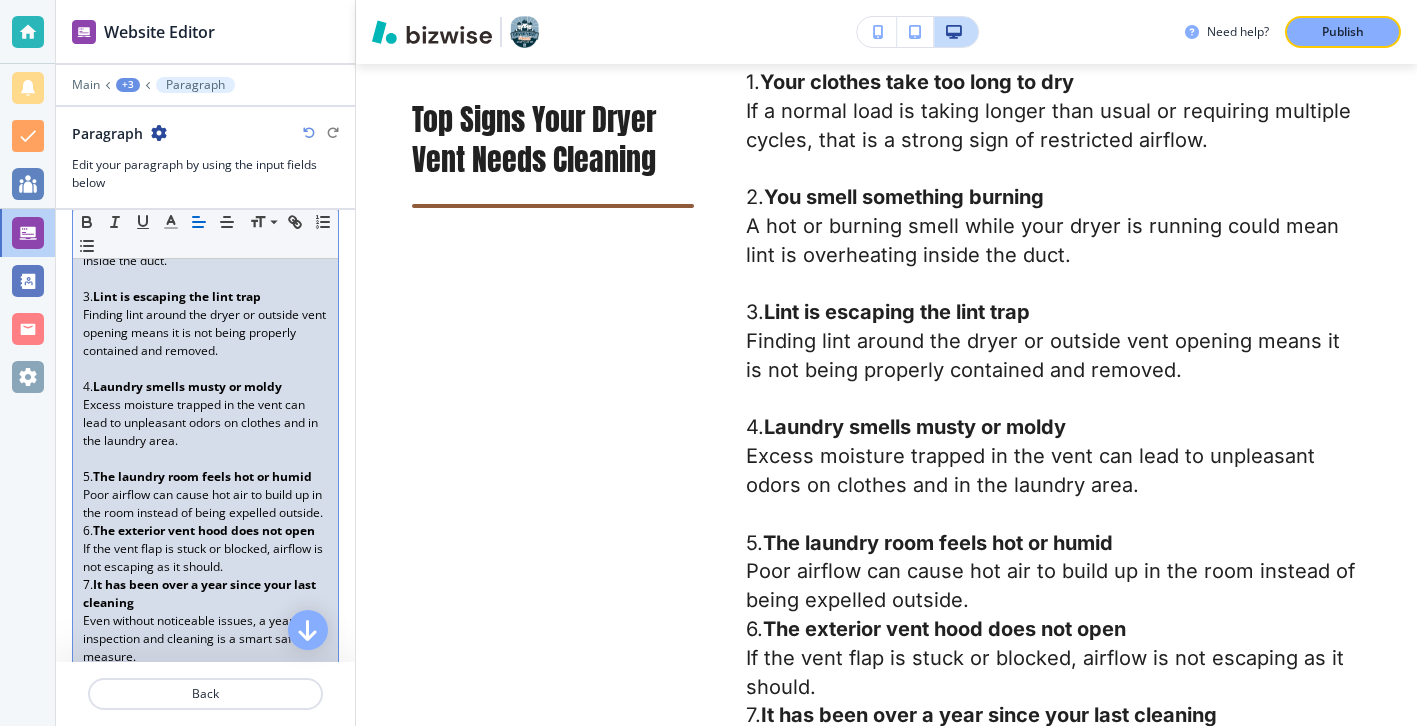 scroll, scrollTop: 635, scrollLeft: 0, axis: vertical 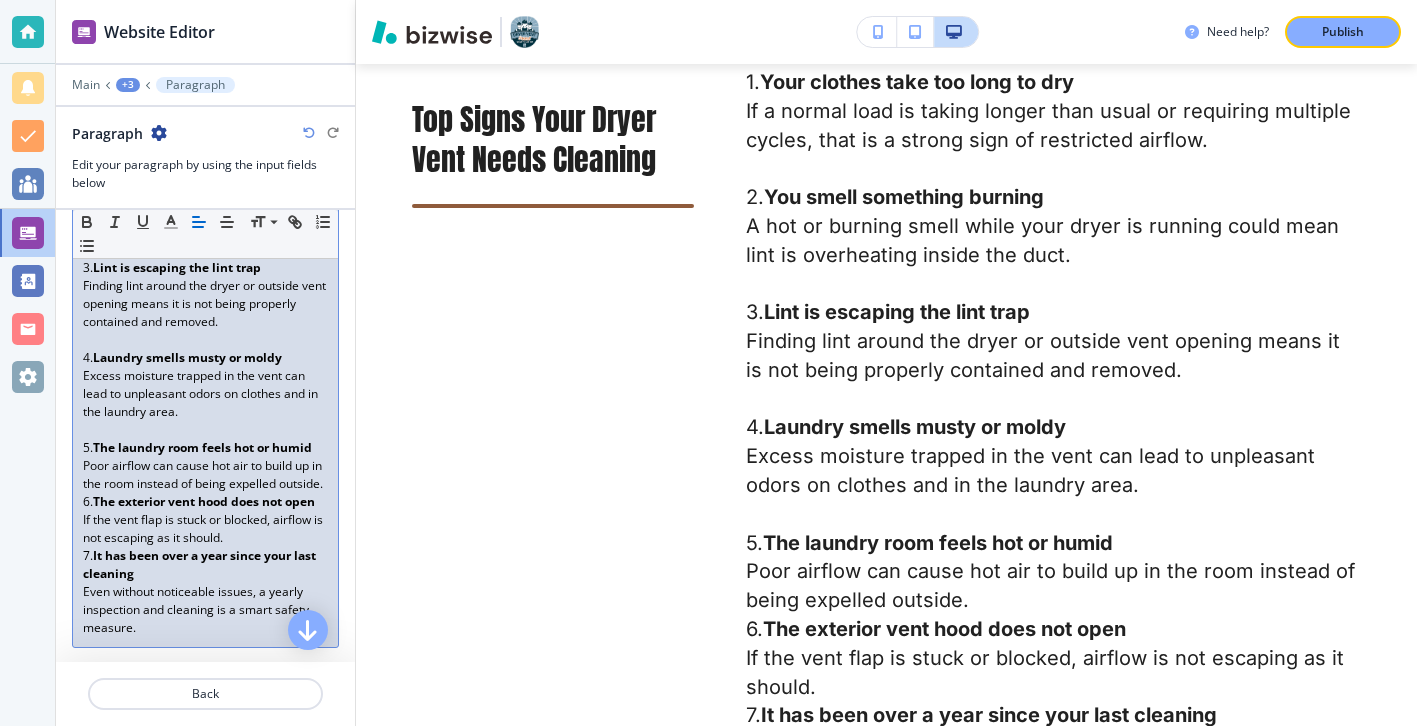 click on "Top Signs Your Dryer Vent Needs Cleaning Not sure if your dryer vent is due for a clean? Here are the most common red flags: 1.  Your clothes take too long to dry If a normal load is taking longer than usual or requiring multiple cycles, that is a strong sign of restricted airflow. 2.  You smell something burning A hot or burning smell while your dryer is running could mean lint is overheating inside the duct. 3.  Lint is escaping the lint trap Finding lint around the dryer or outside vent opening means it is not being properly contained and removed. 4.  Laundry smells musty or moldy Excess moisture trapped in the vent can lead to unpleasant odors on clothes and in the laundry area. 5.  The laundry room feels hot or humid Poor airflow can cause hot air to build up in the room instead of being expelled outside. 6.  The exterior vent hood does not open If the vent flap is stuck or blocked, airflow is not escaping as it should. 7.  It has been over a year since your last cleaning" at bounding box center [205, 295] 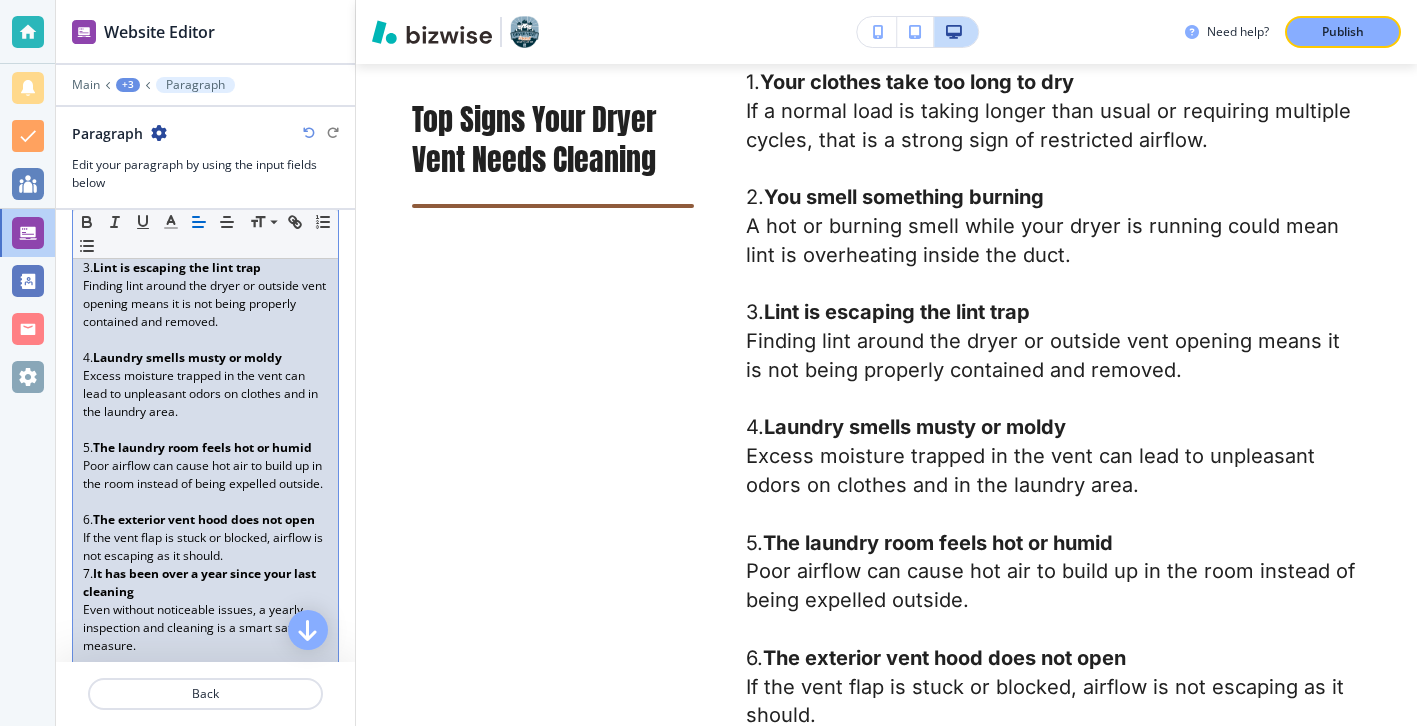 click on "If the vent flap is stuck or blocked, airflow is not escaping as it should." at bounding box center [205, 547] 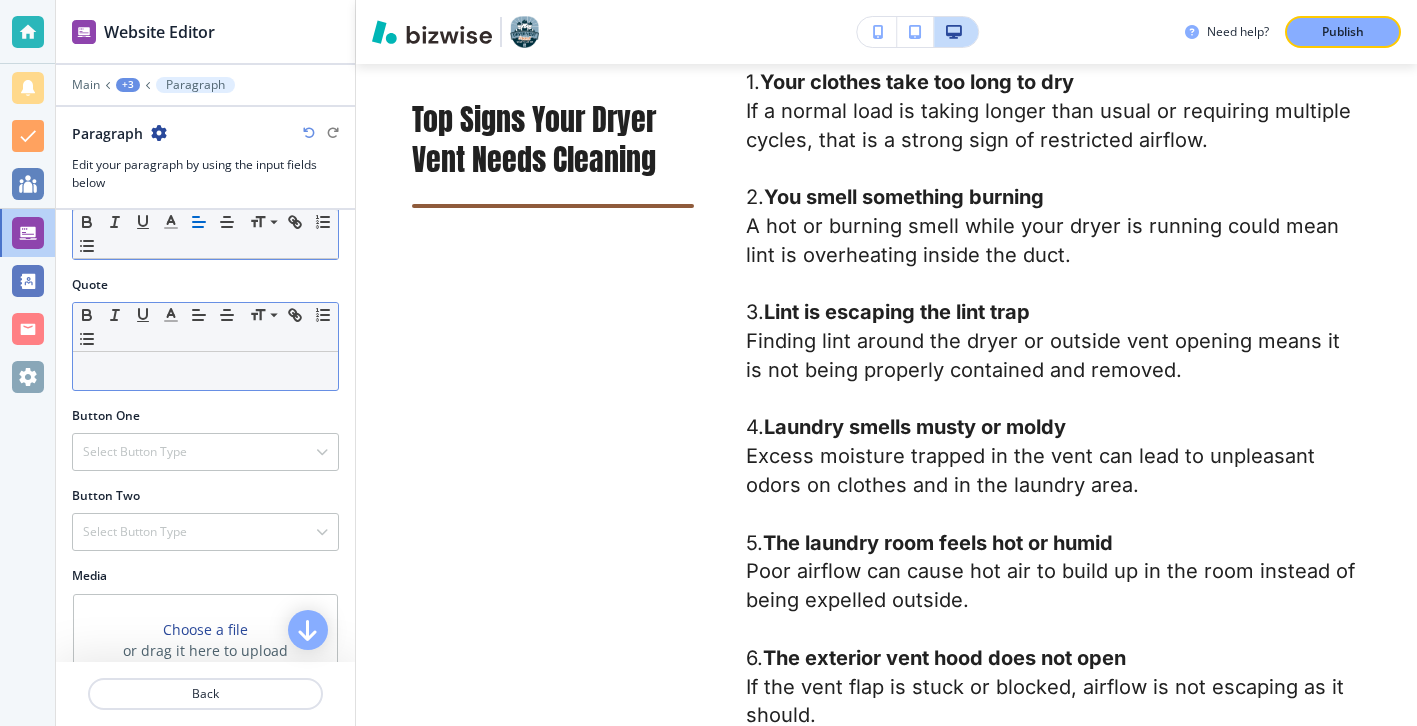 scroll, scrollTop: 1136, scrollLeft: 0, axis: vertical 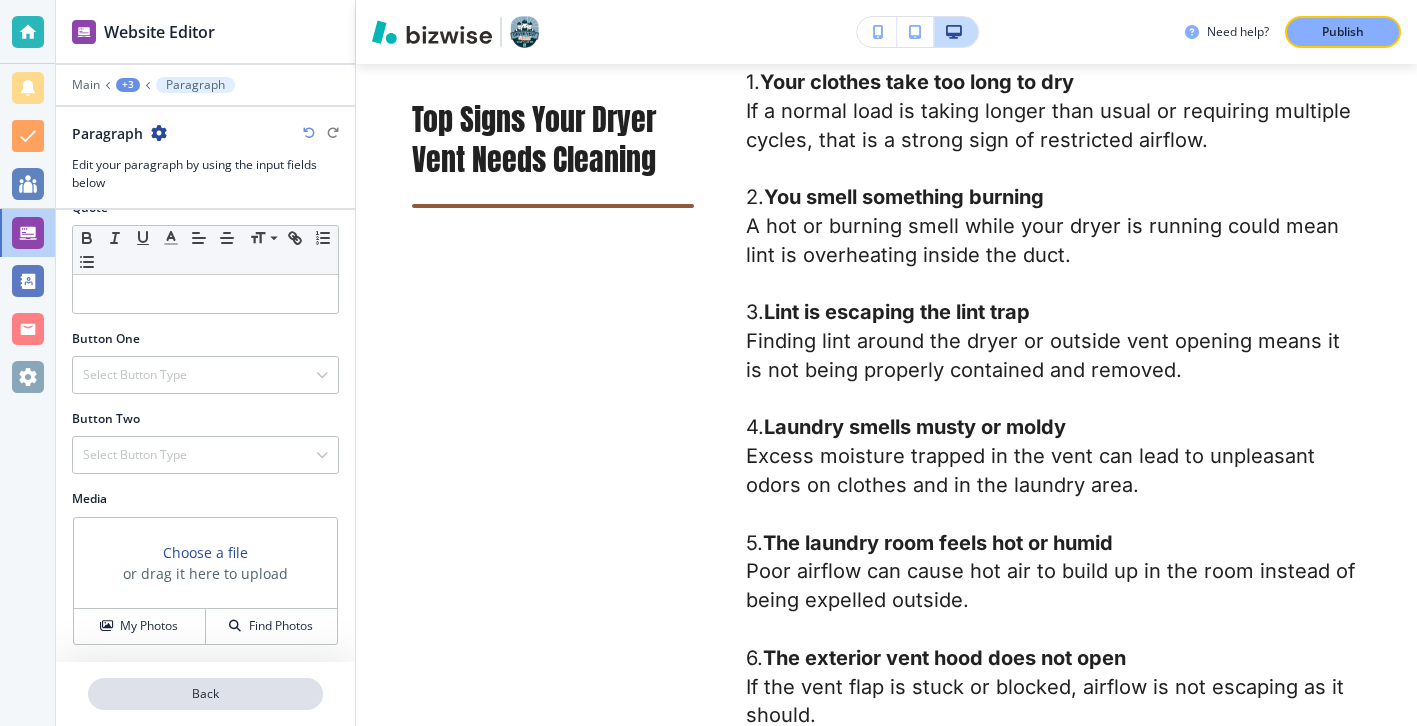 click on "Back" at bounding box center (205, 694) 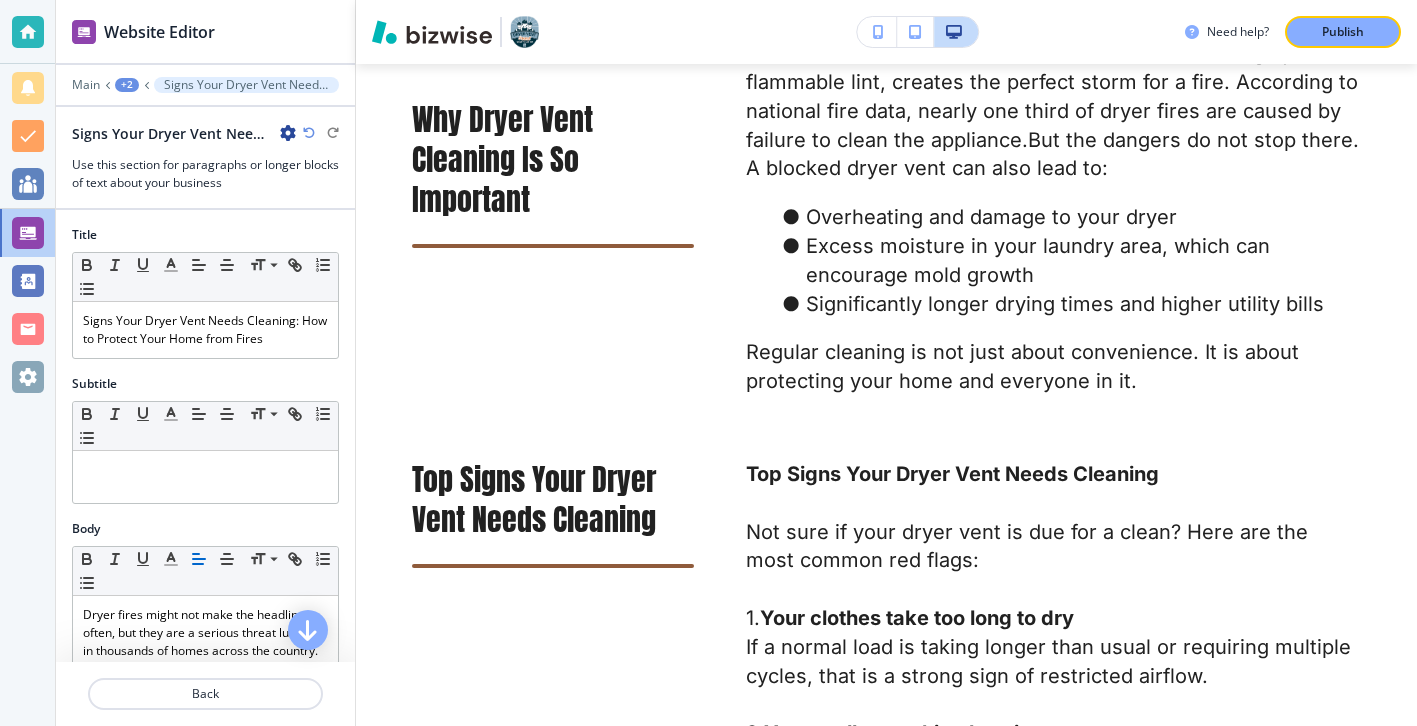 scroll, scrollTop: 1460, scrollLeft: 0, axis: vertical 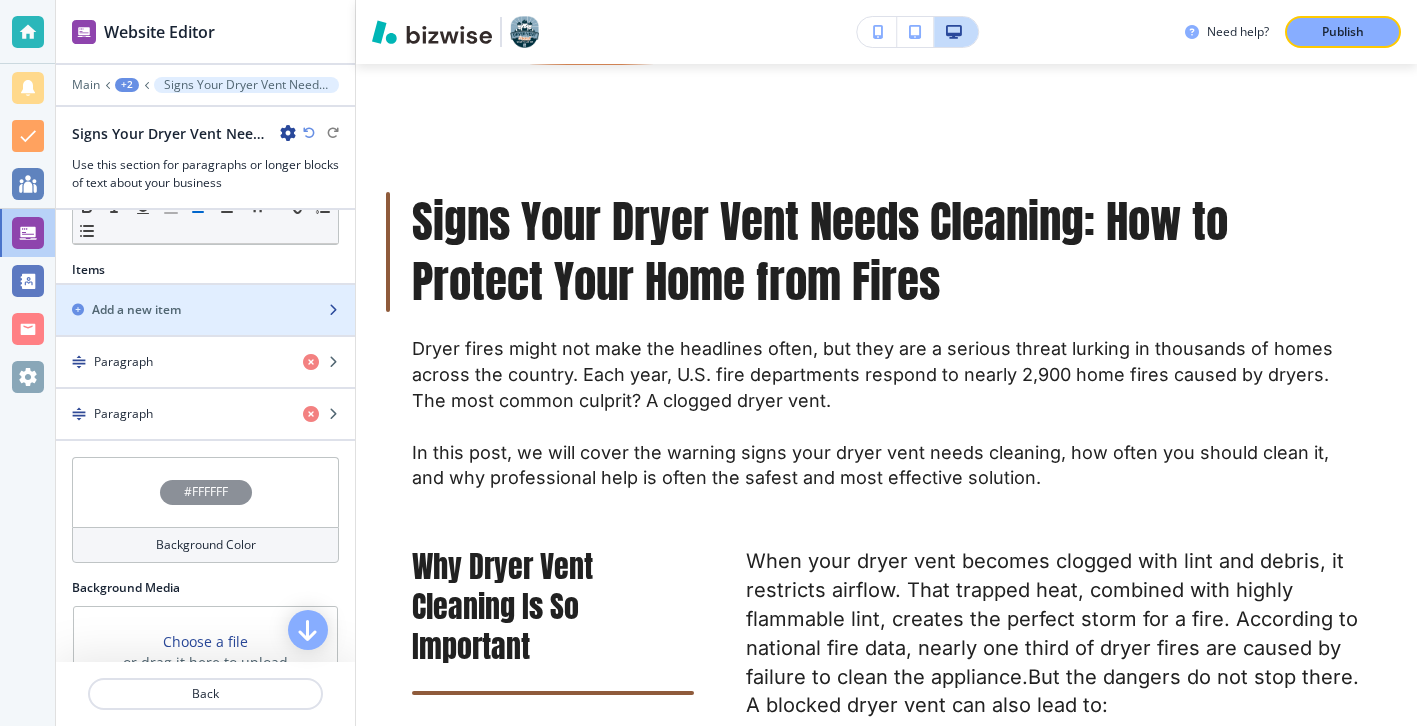 click at bounding box center [205, 327] 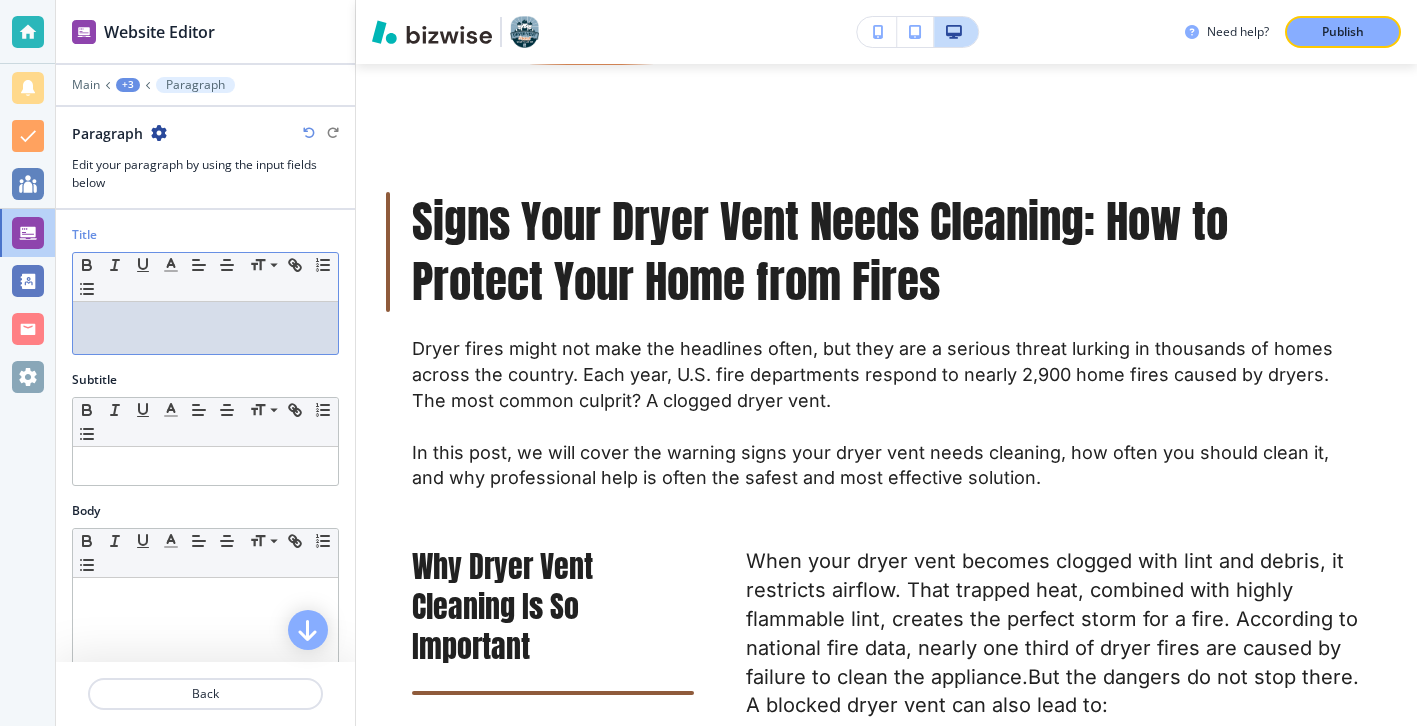 click at bounding box center [205, 328] 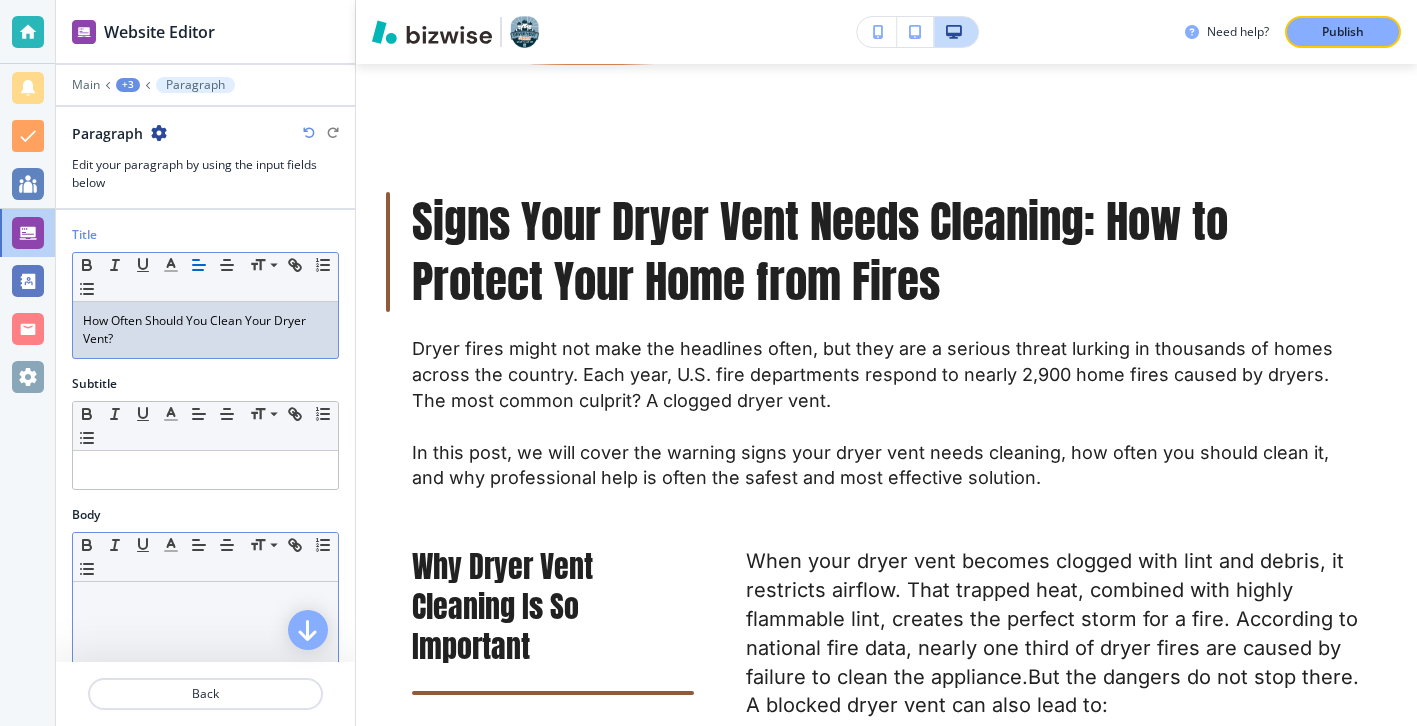 click at bounding box center (205, 601) 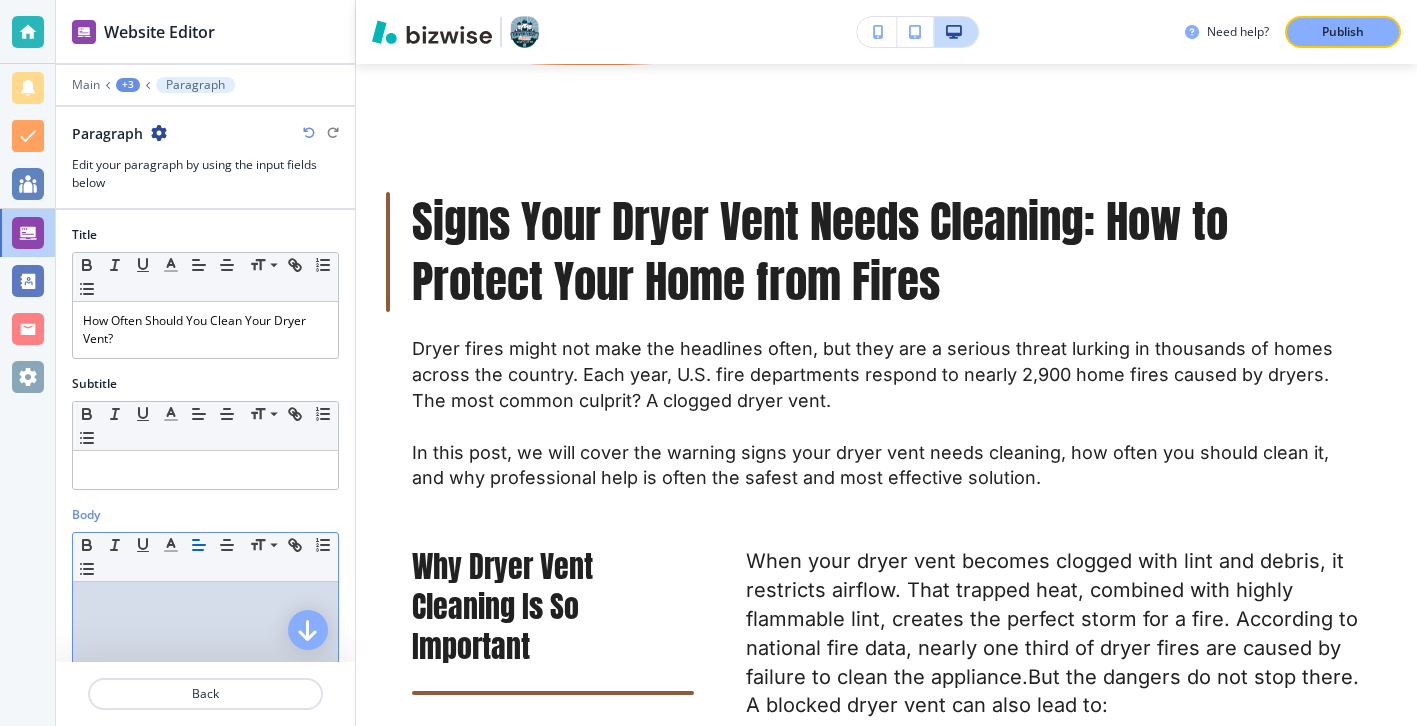 scroll, scrollTop: 276, scrollLeft: 0, axis: vertical 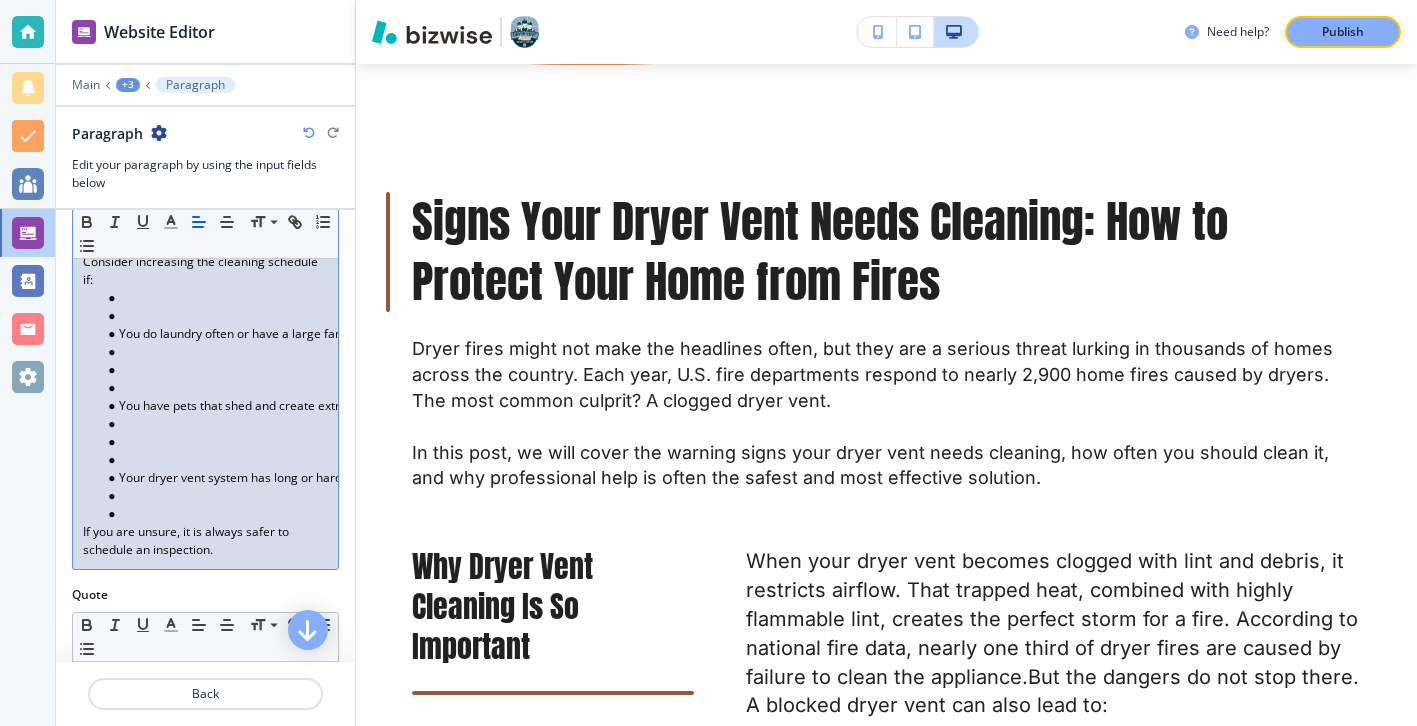 click on "If you are unsure, it is always safer to schedule an inspection." at bounding box center [205, 541] 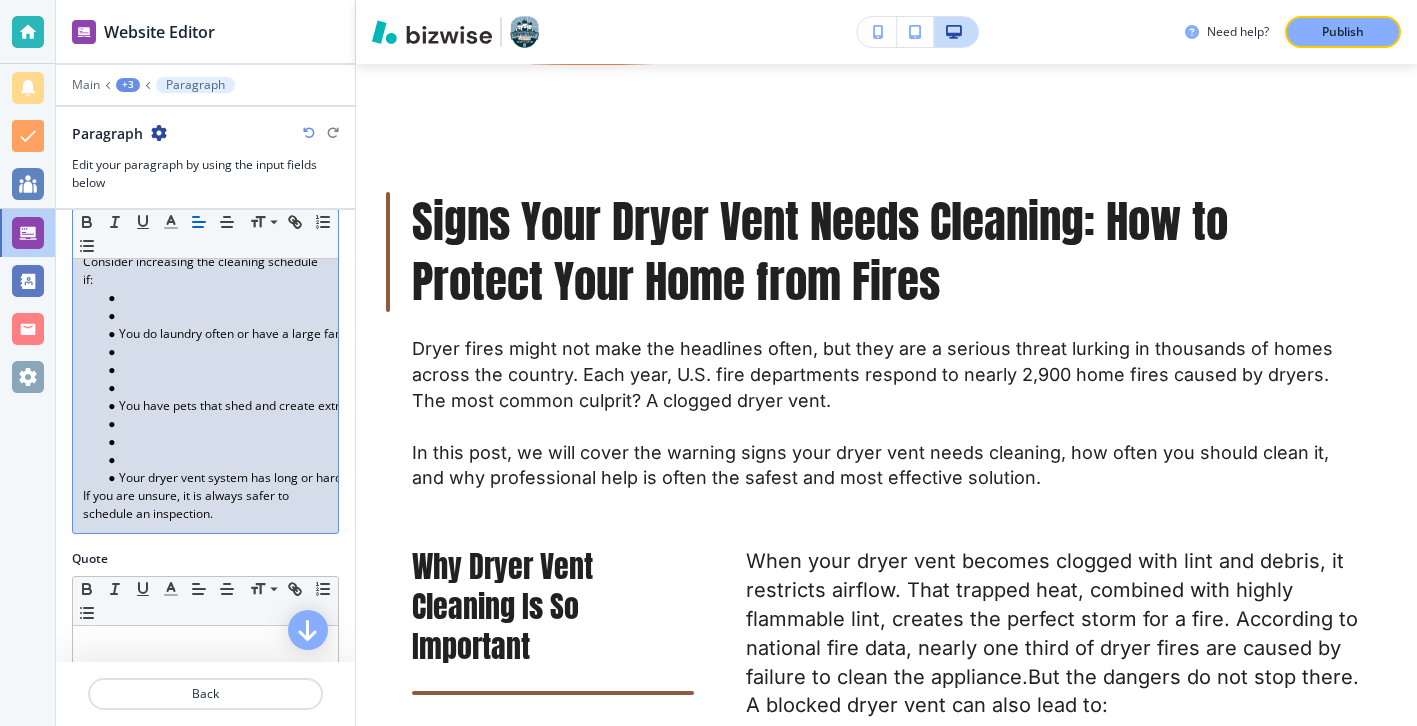 click at bounding box center [214, 460] 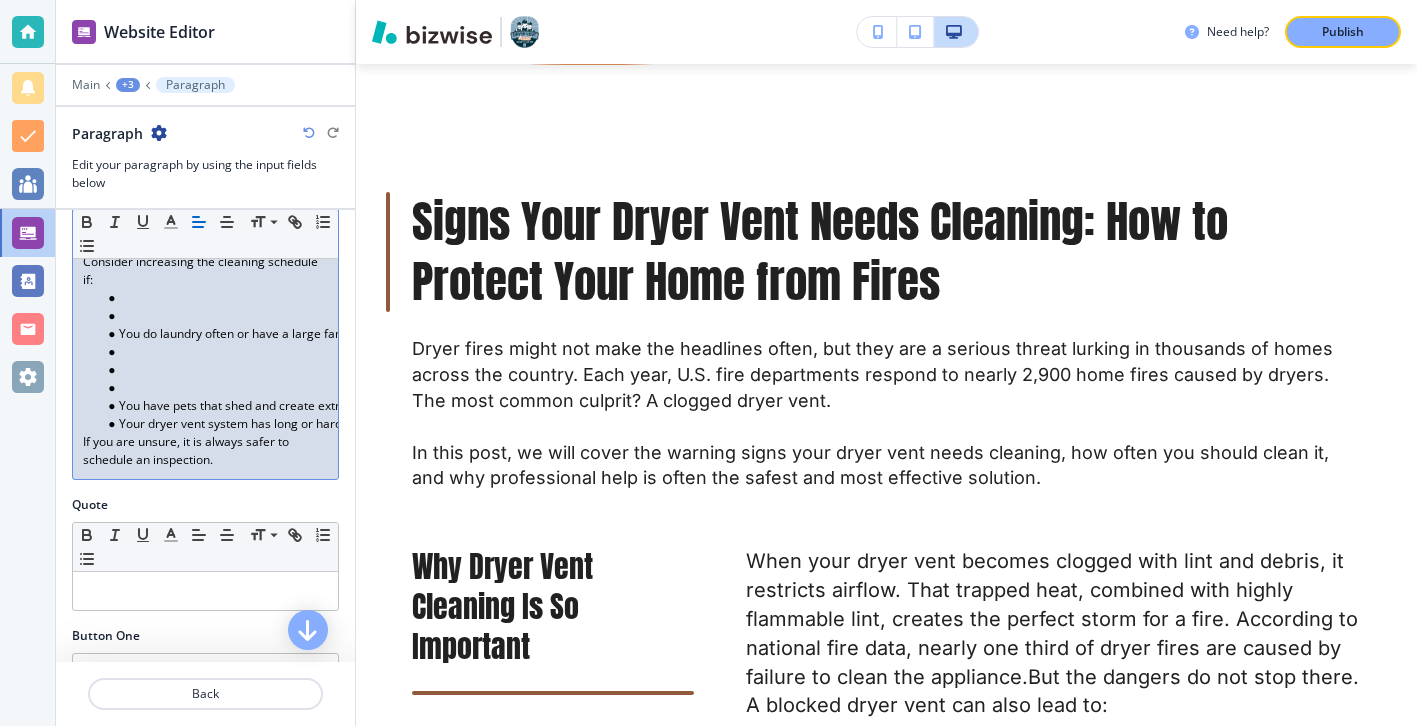 click at bounding box center [214, 388] 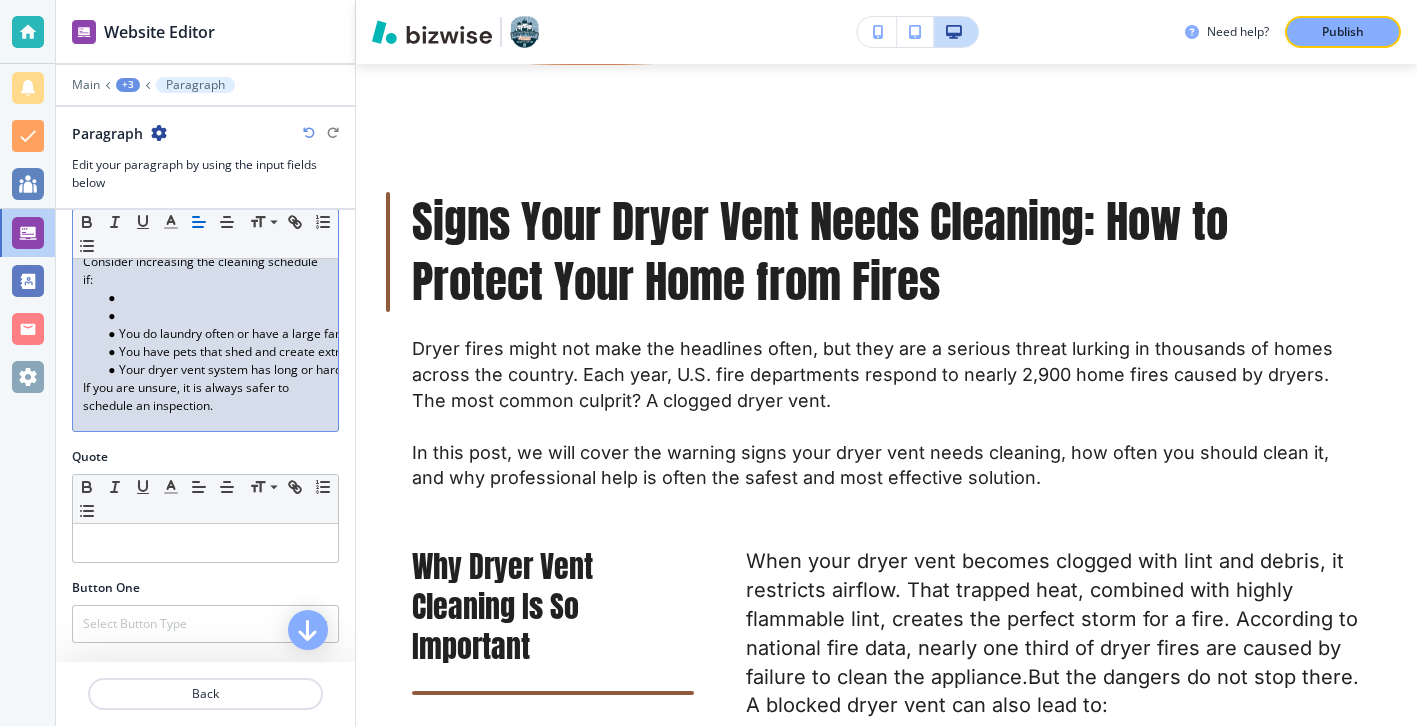 click at bounding box center (214, 316) 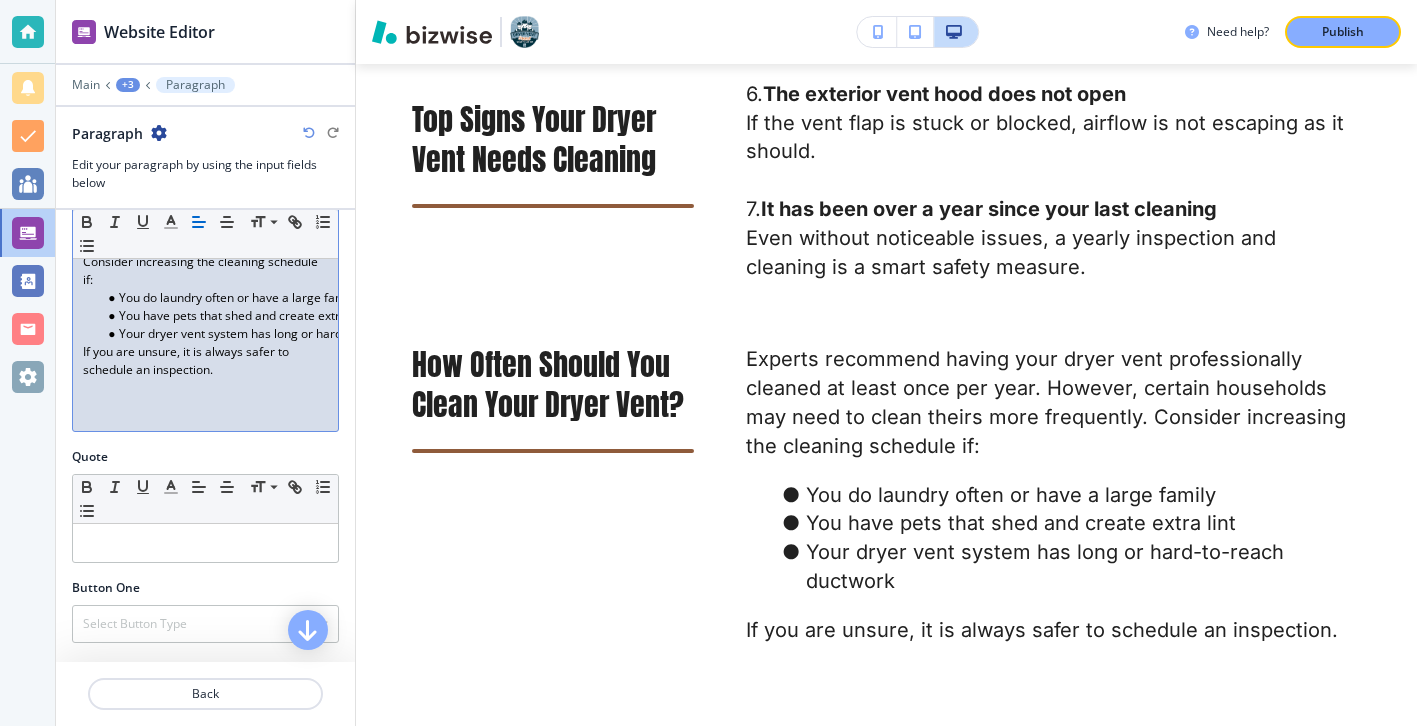 scroll, scrollTop: 2950, scrollLeft: 0, axis: vertical 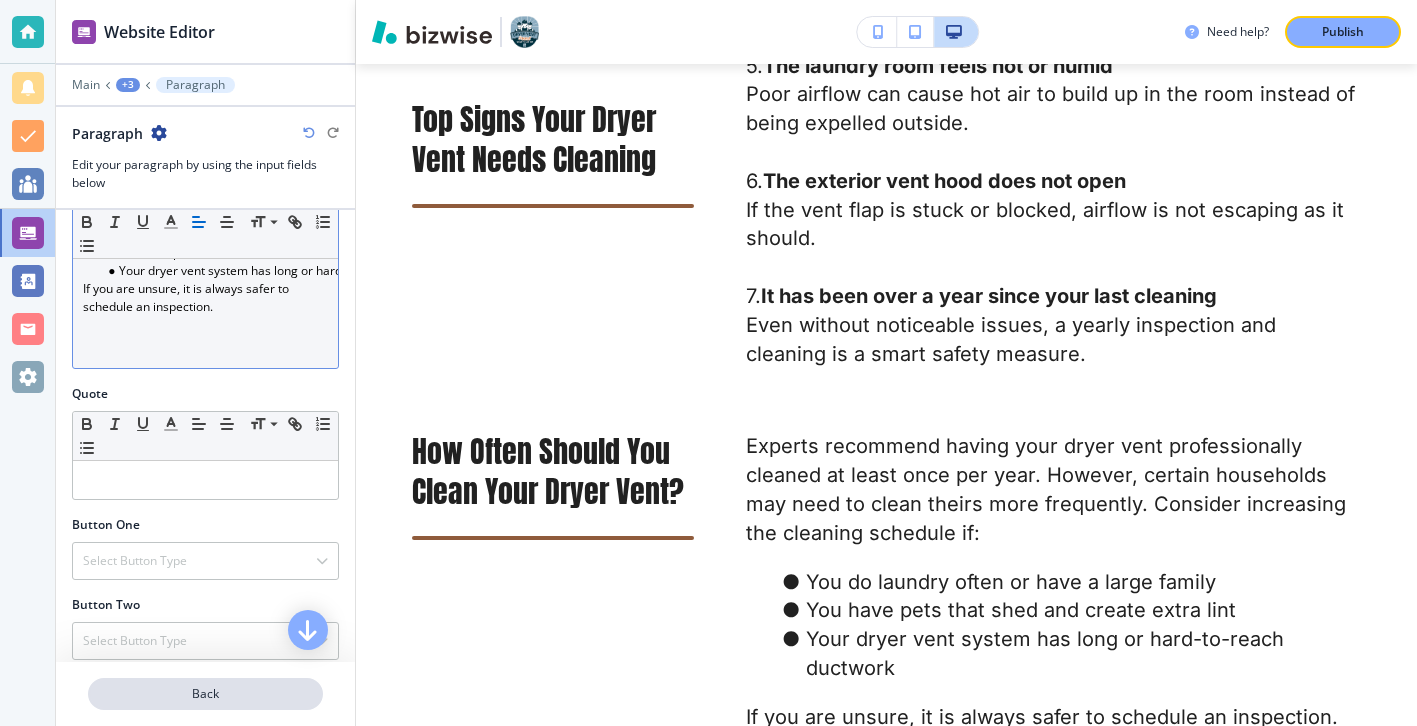 click on "Back" at bounding box center (205, 694) 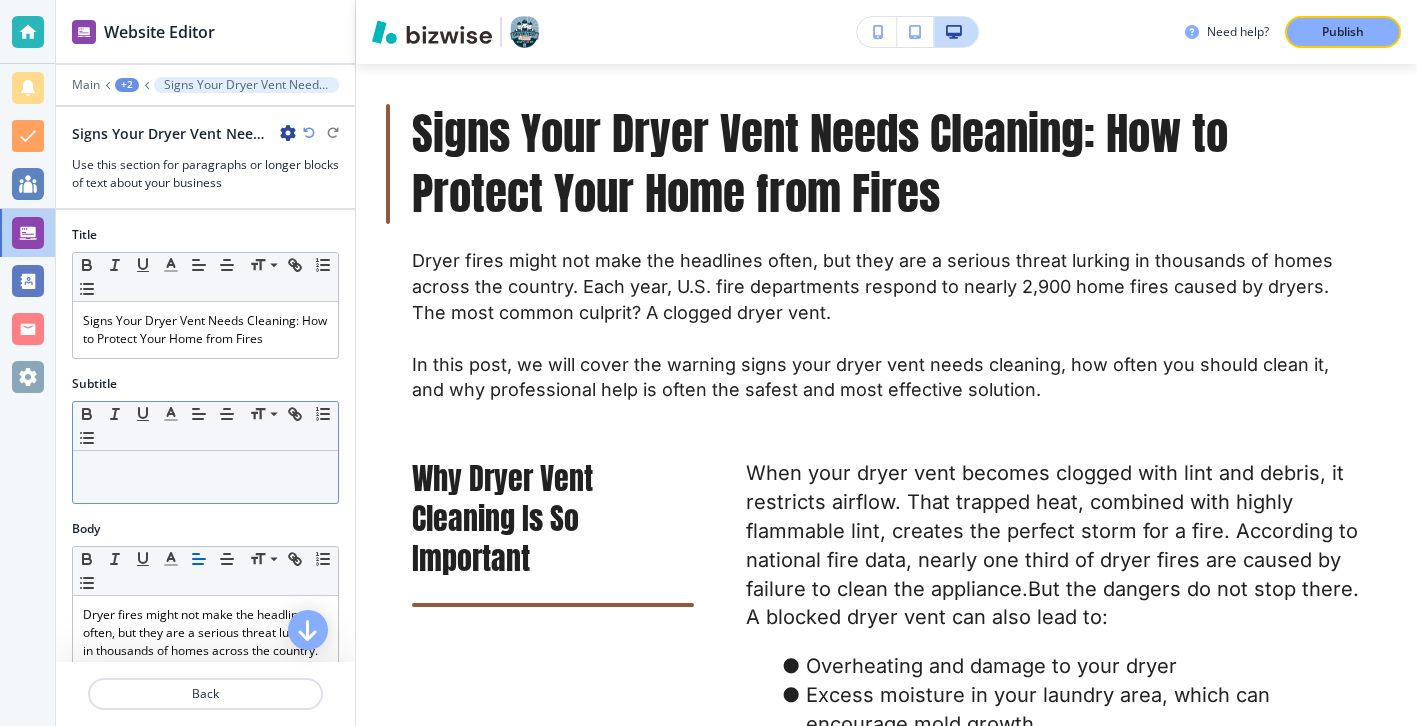 scroll, scrollTop: 1400, scrollLeft: 0, axis: vertical 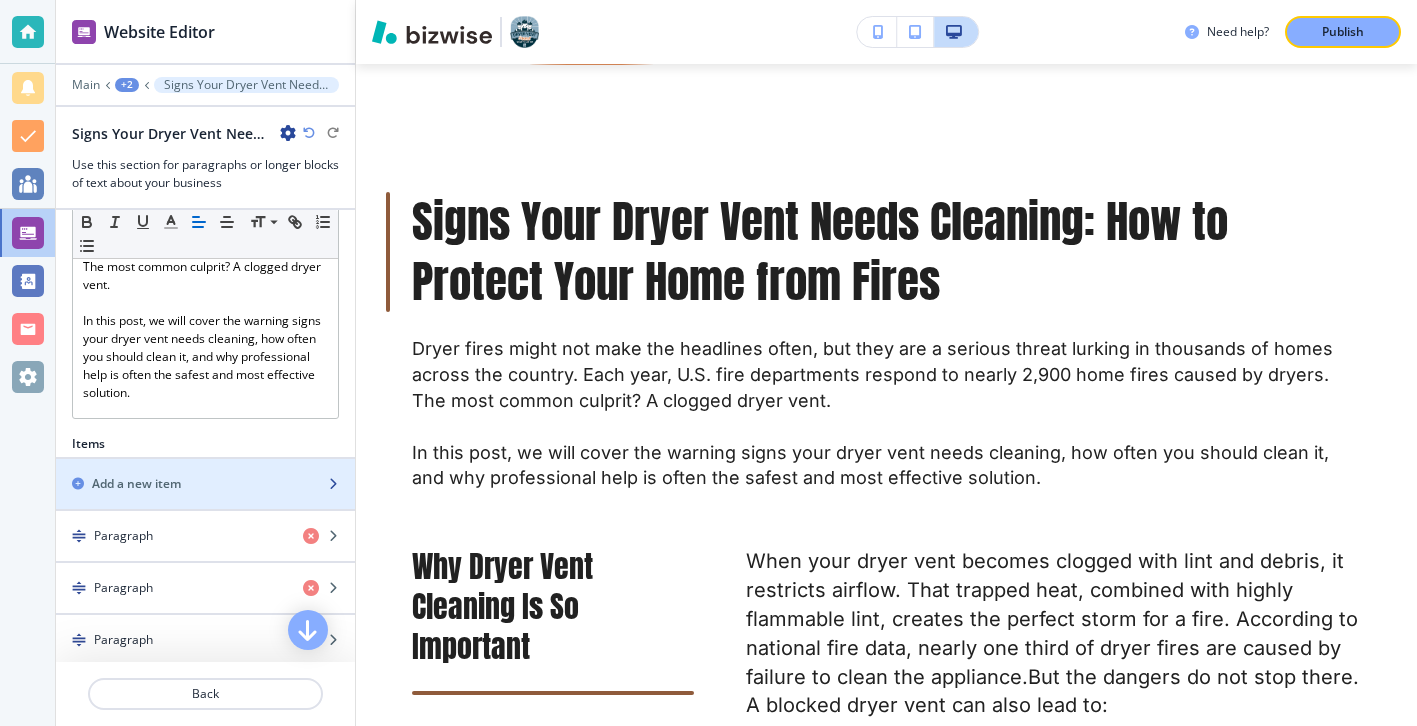 click at bounding box center [205, 467] 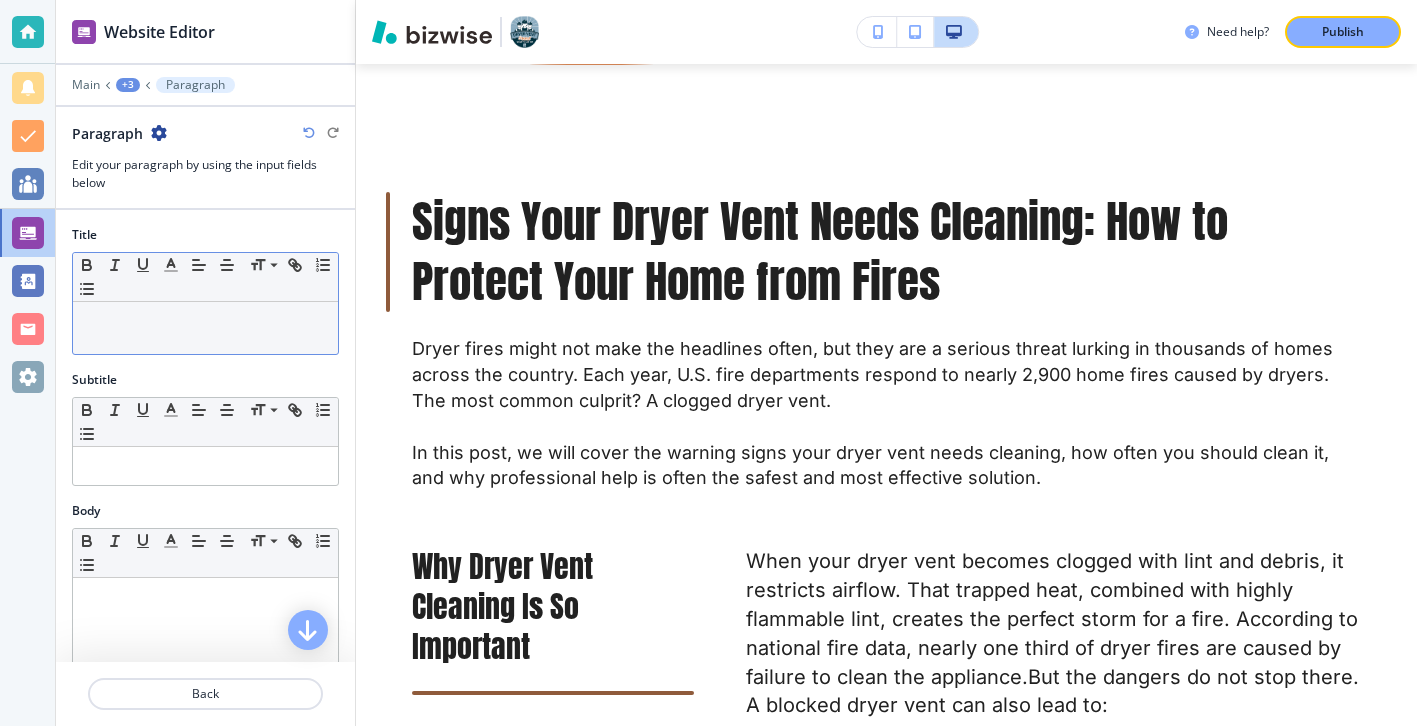 click at bounding box center (205, 321) 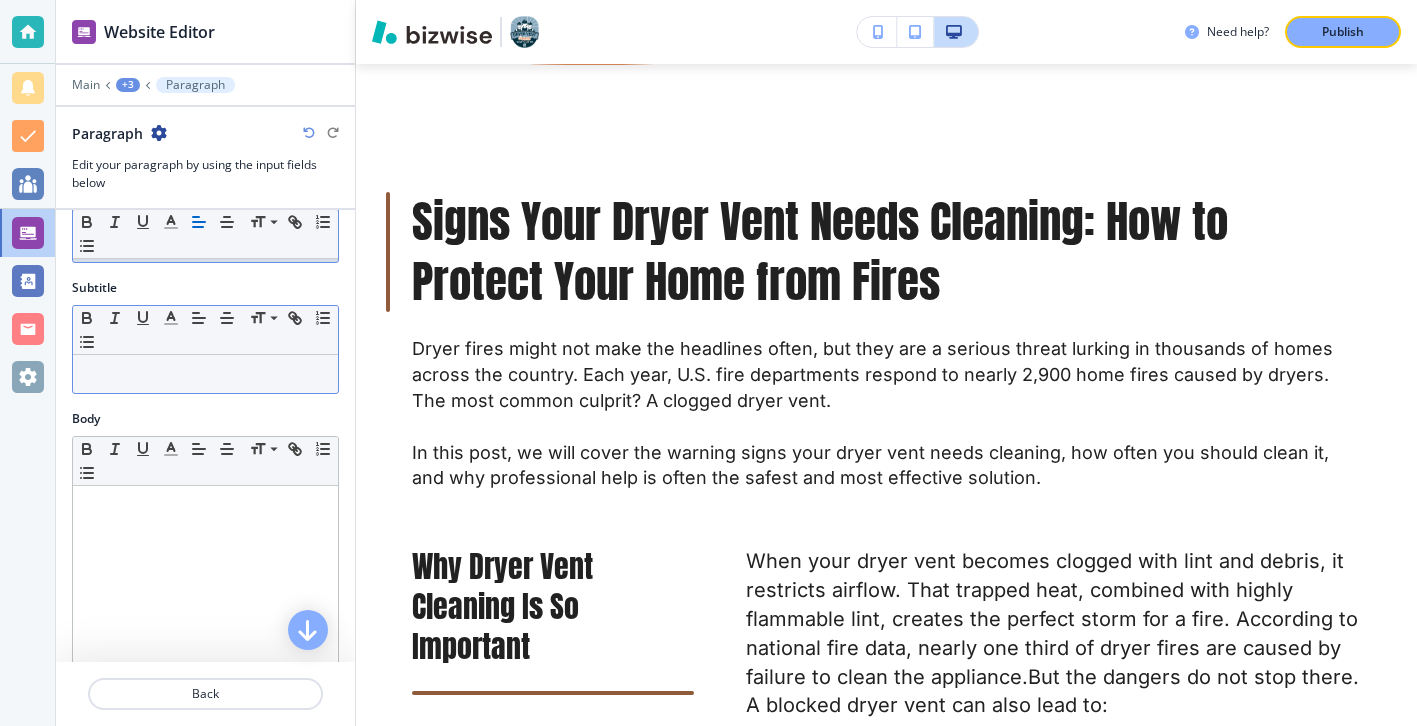 scroll, scrollTop: 170, scrollLeft: 0, axis: vertical 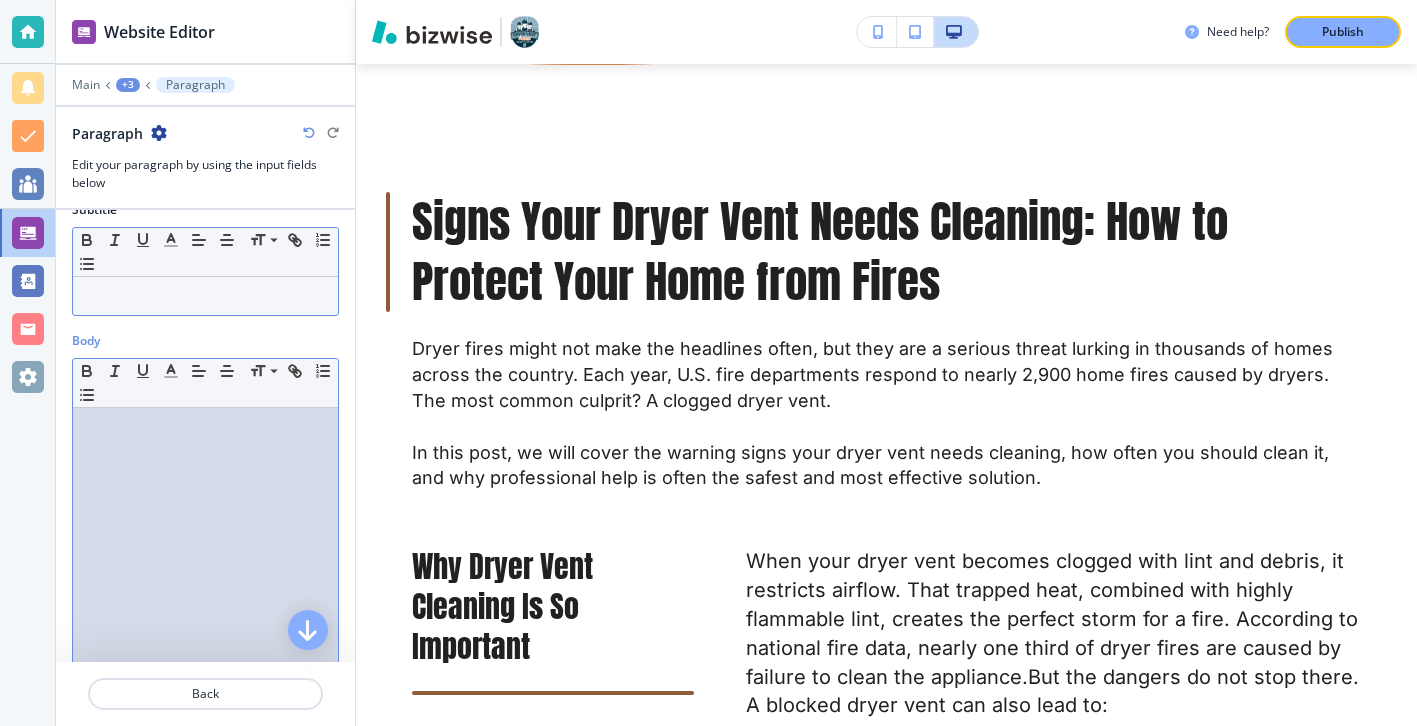 click at bounding box center (205, 538) 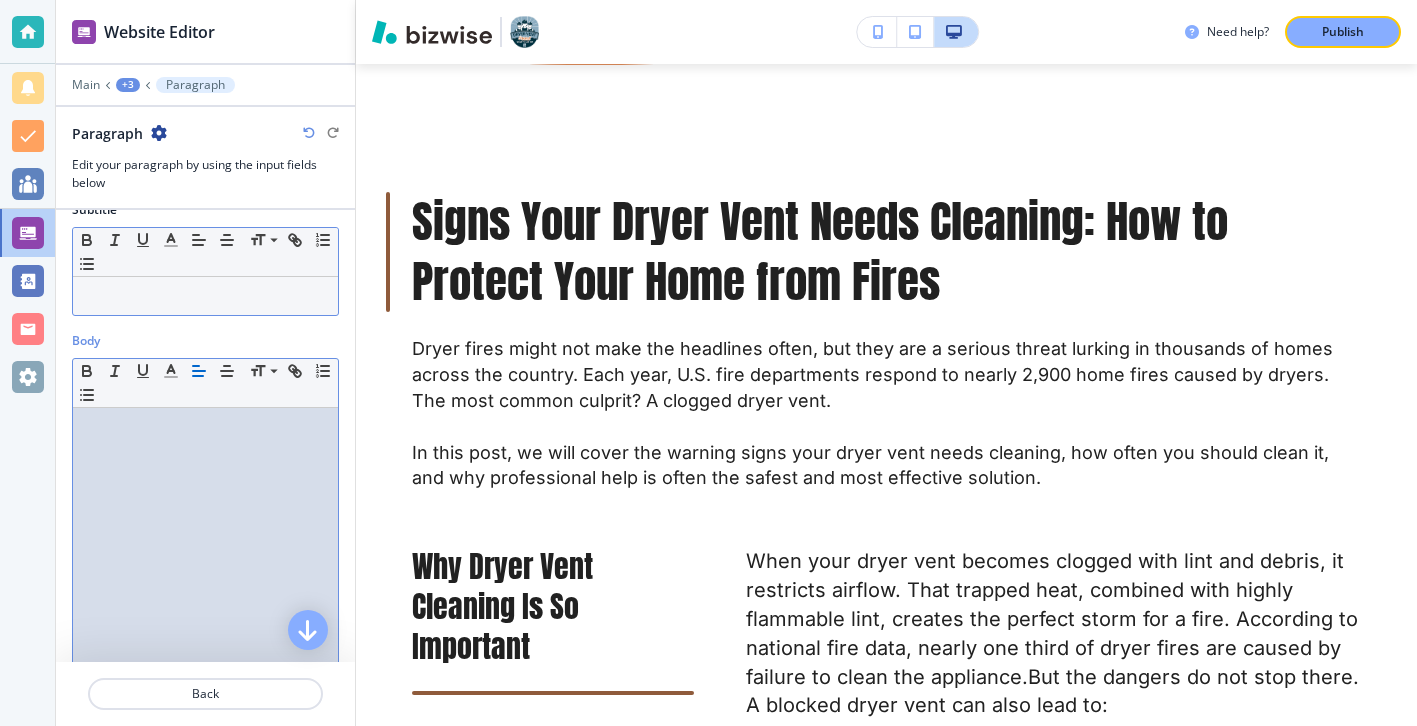 scroll, scrollTop: 0, scrollLeft: 0, axis: both 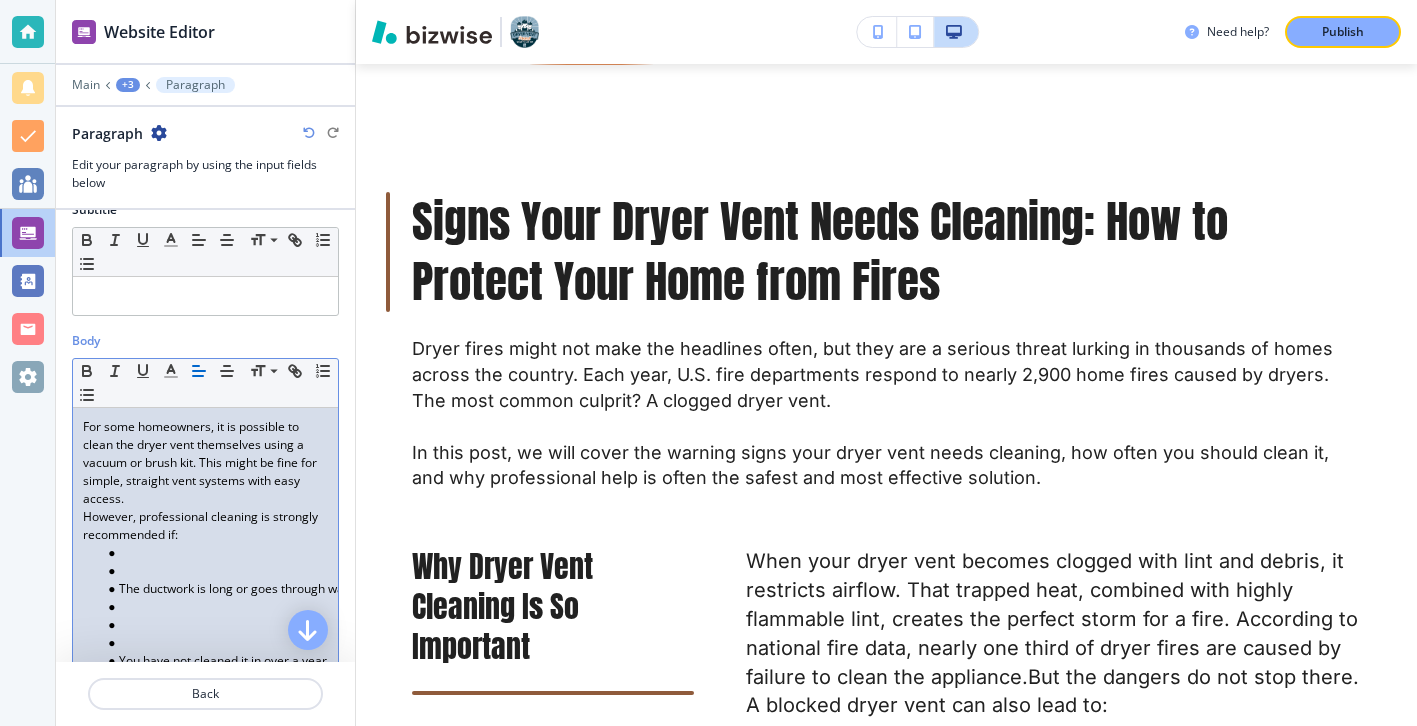 click on "For some homeowners, it is possible to clean the dryer vent themselves using a vacuum or brush kit. This might be fine for simple, straight vent systems with easy access." at bounding box center (205, 463) 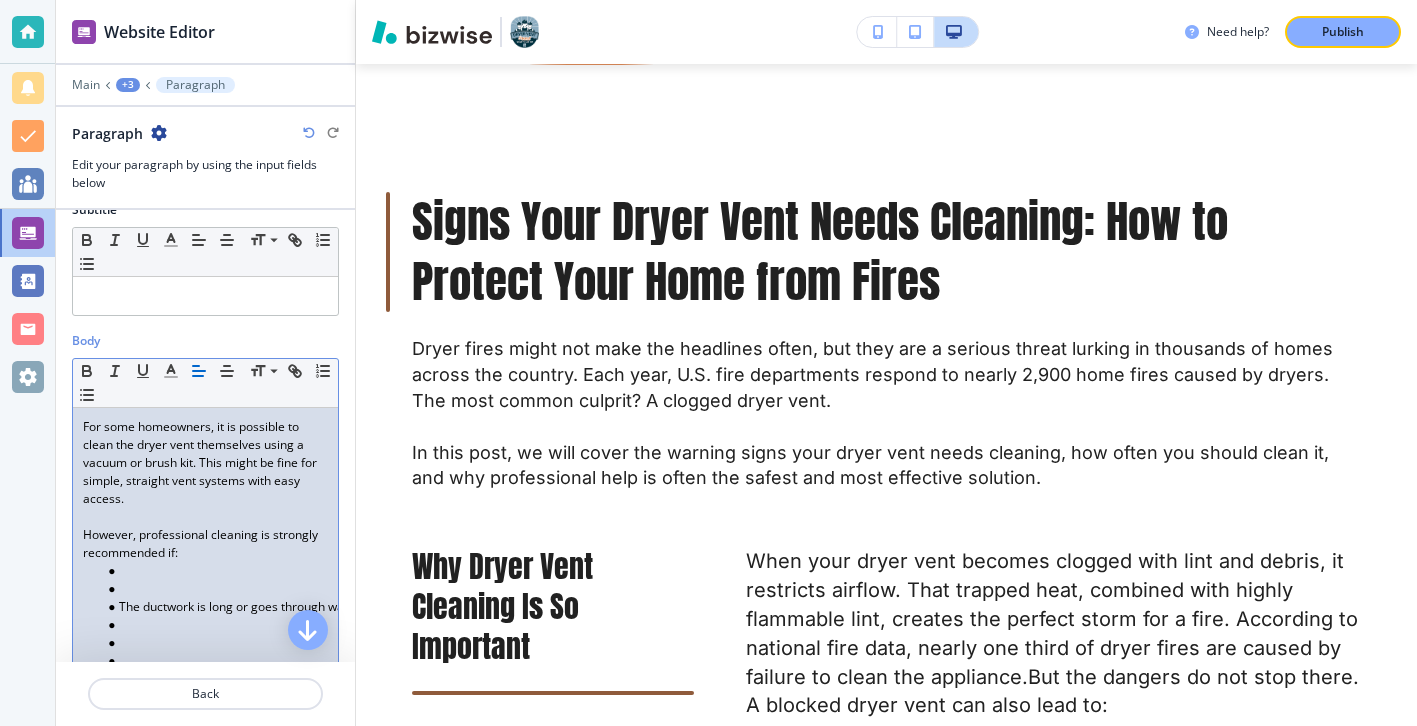 scroll, scrollTop: 192, scrollLeft: 0, axis: vertical 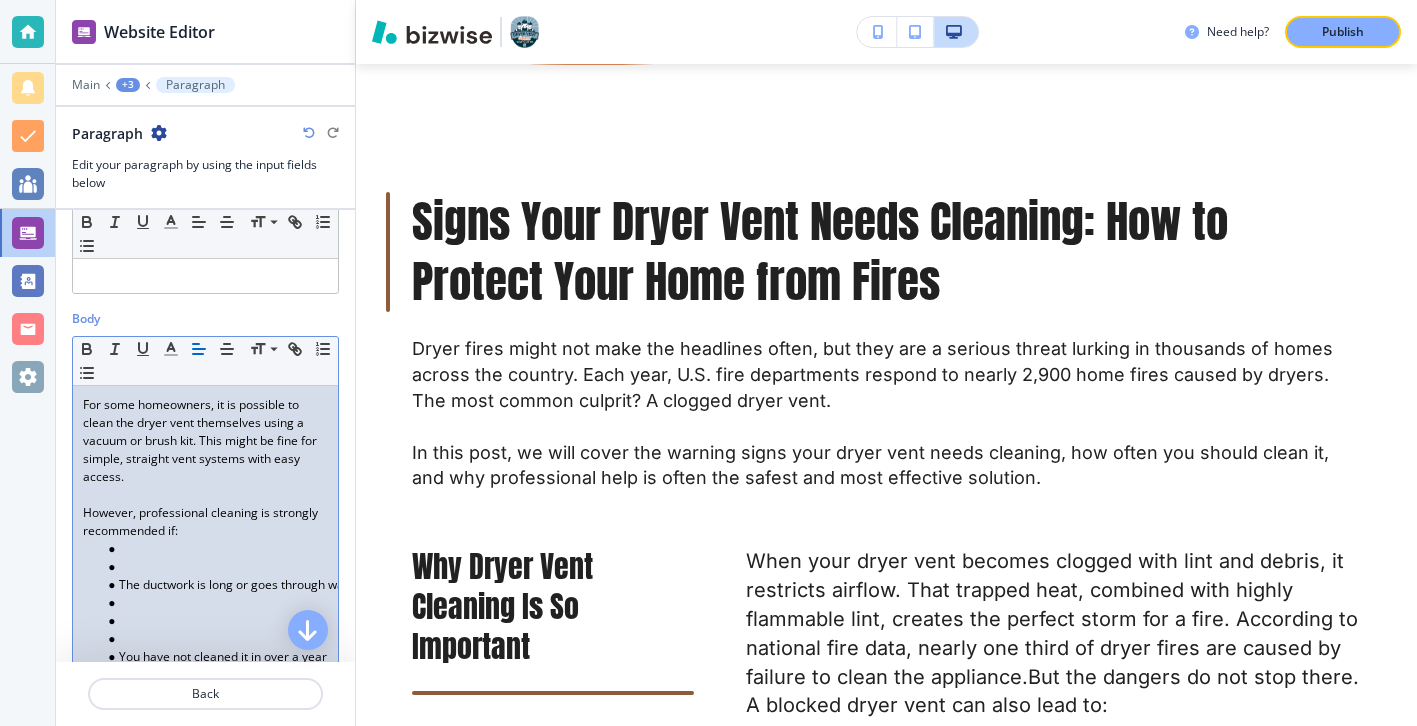 click at bounding box center [214, 567] 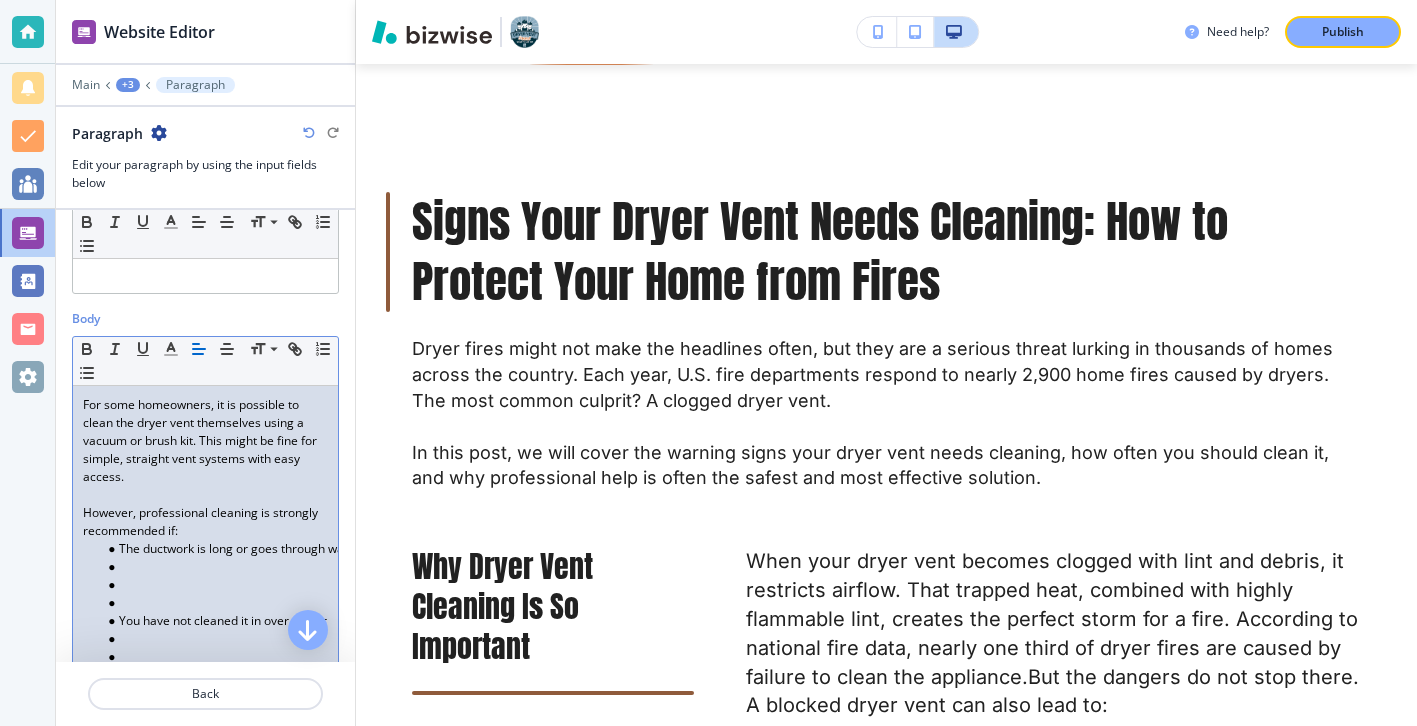 click at bounding box center (214, 603) 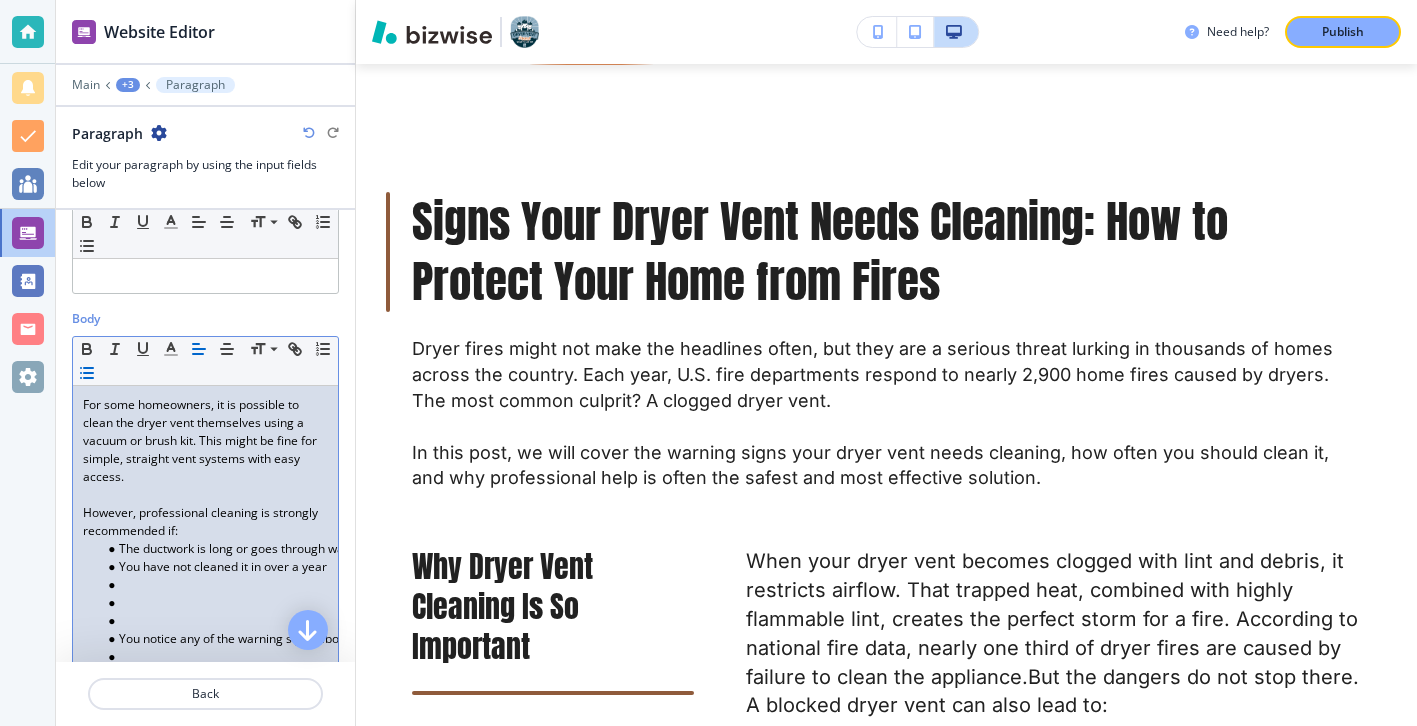 click at bounding box center [214, 621] 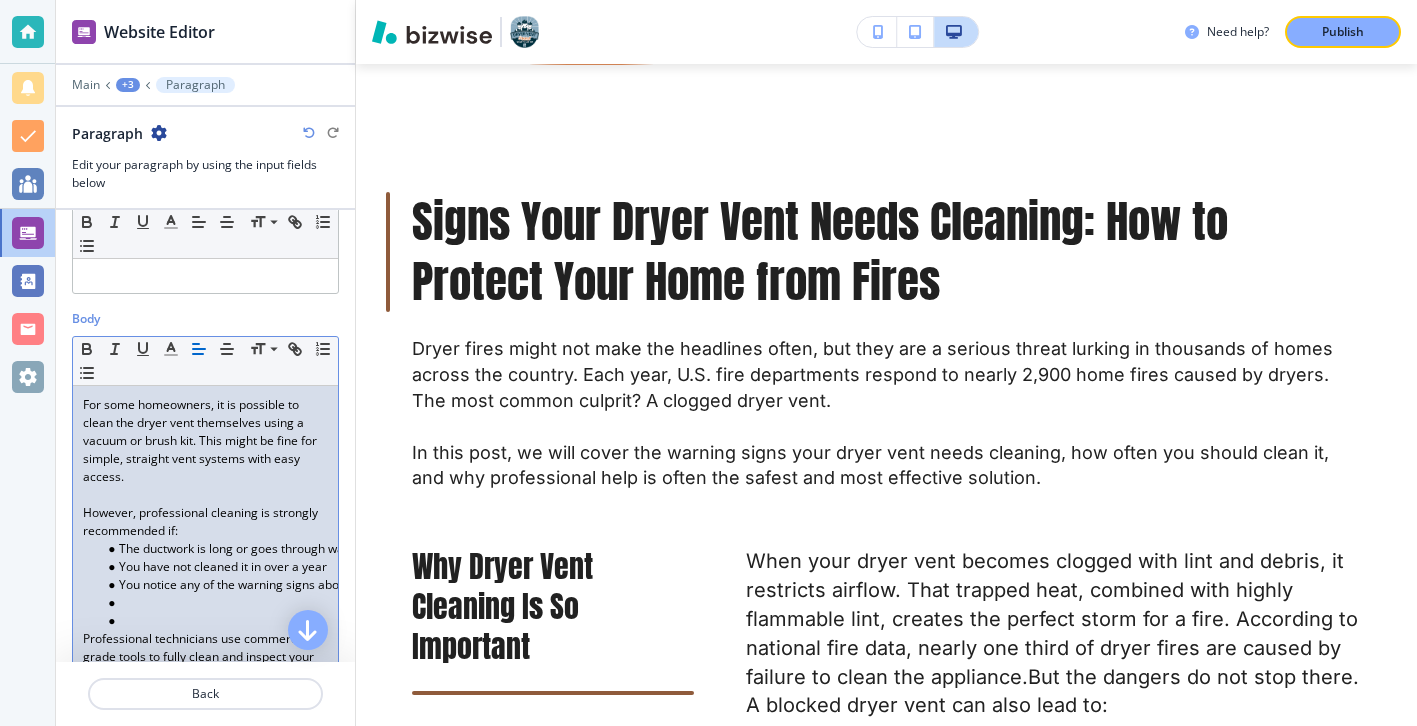 click at bounding box center (214, 621) 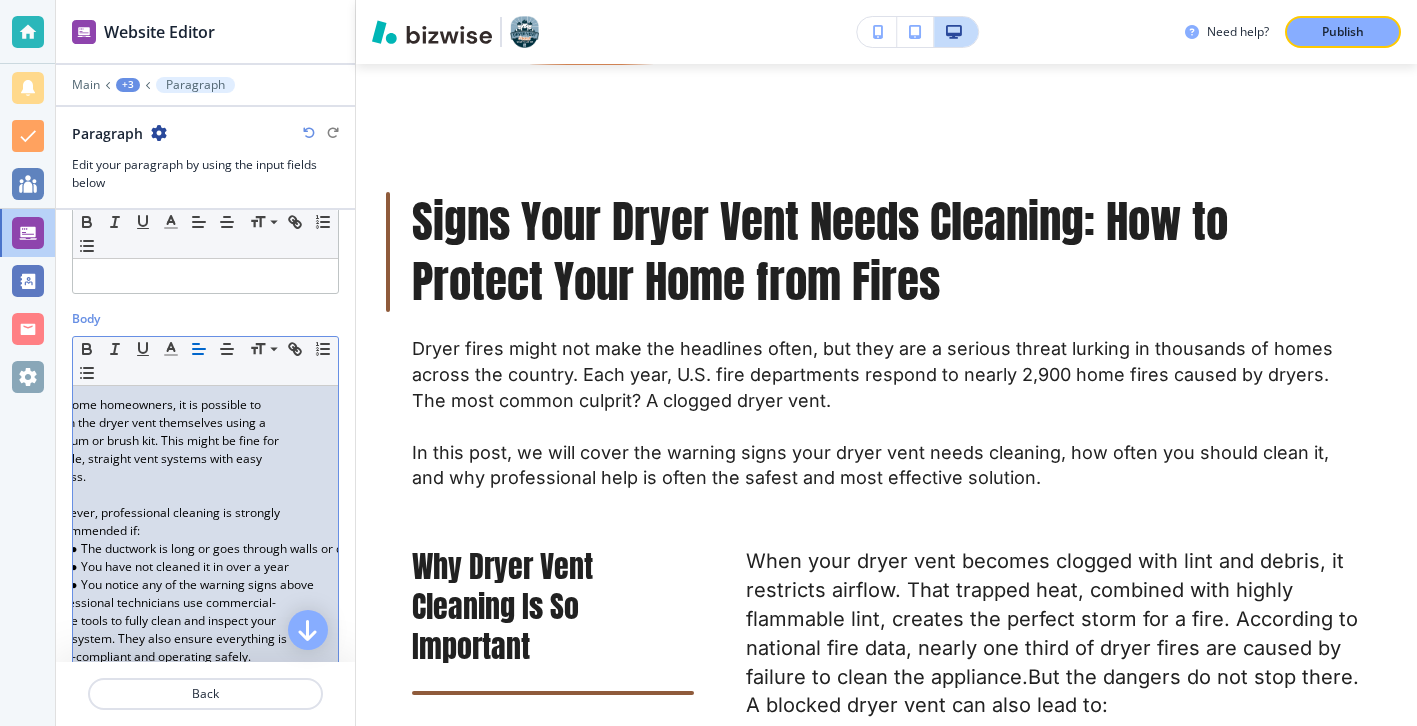 scroll, scrollTop: 0, scrollLeft: 0, axis: both 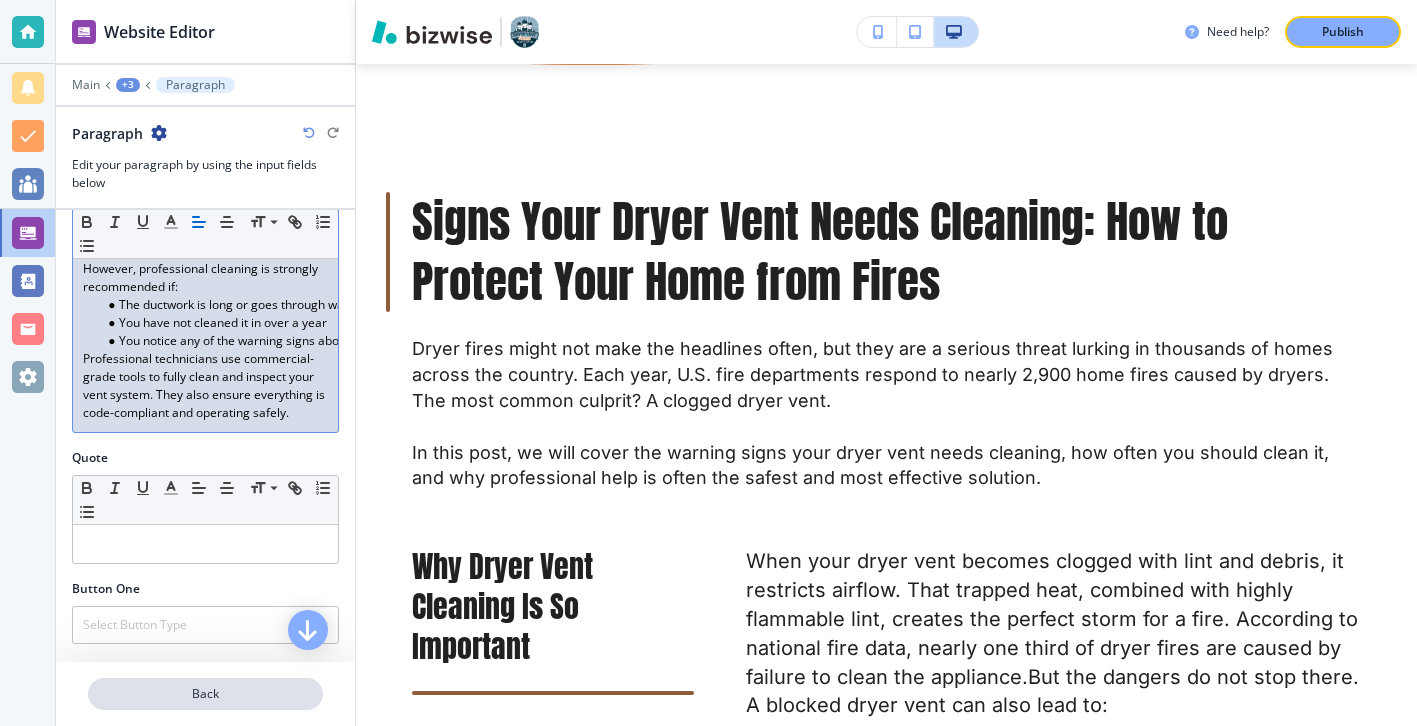 click on "Back" at bounding box center [205, 694] 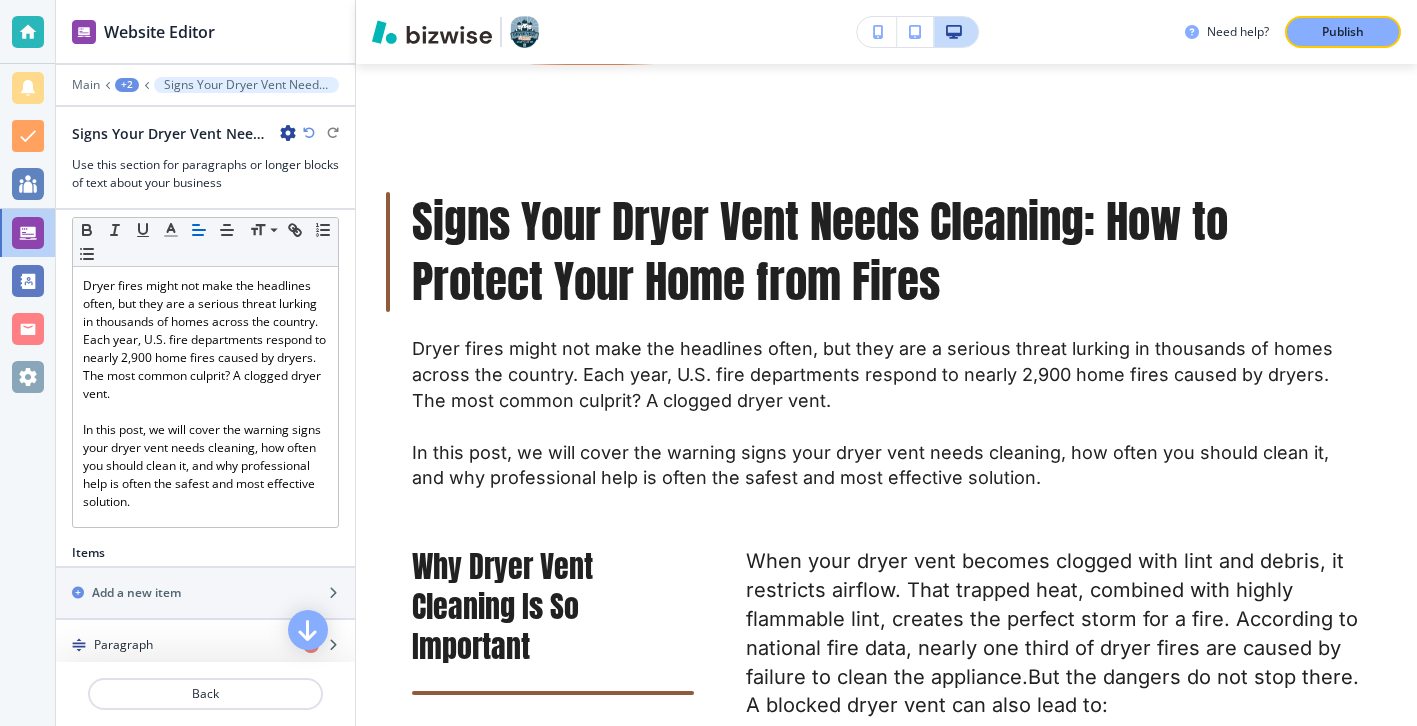 scroll, scrollTop: 474, scrollLeft: 0, axis: vertical 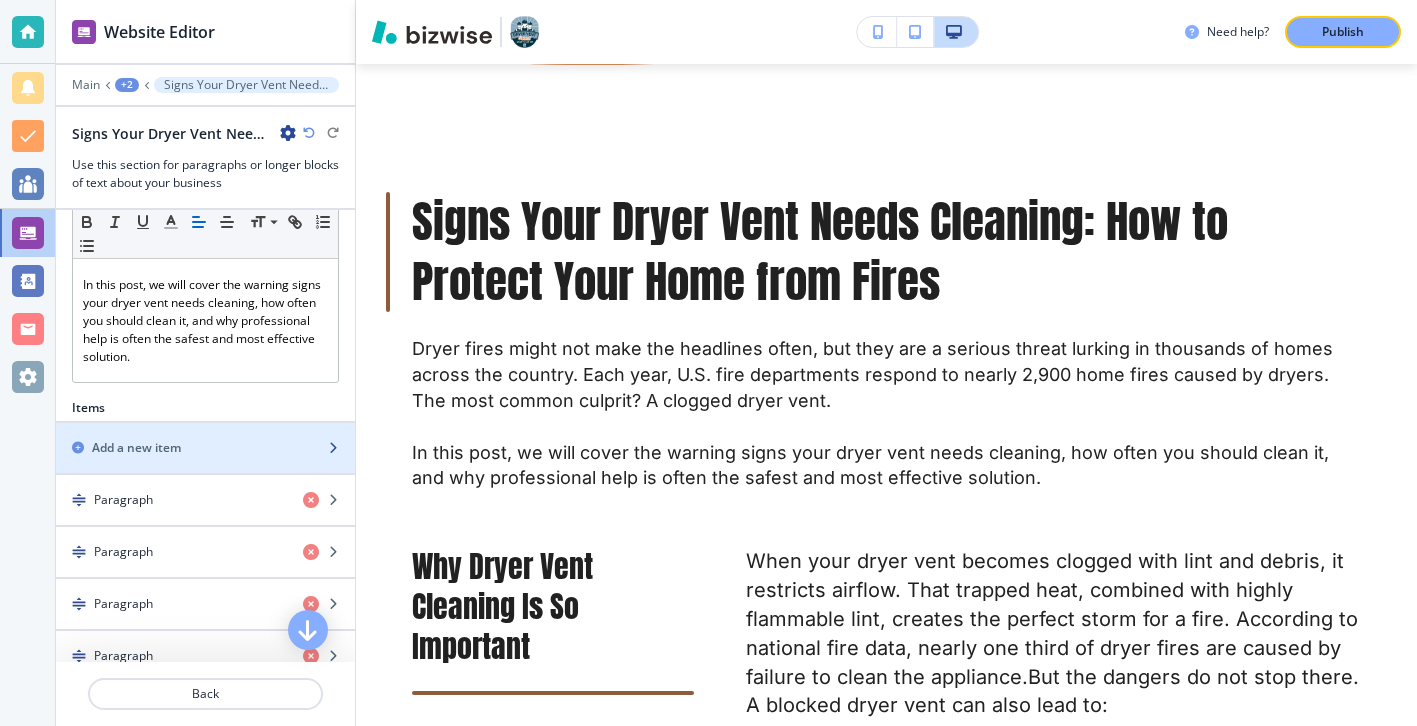 click at bounding box center [205, 465] 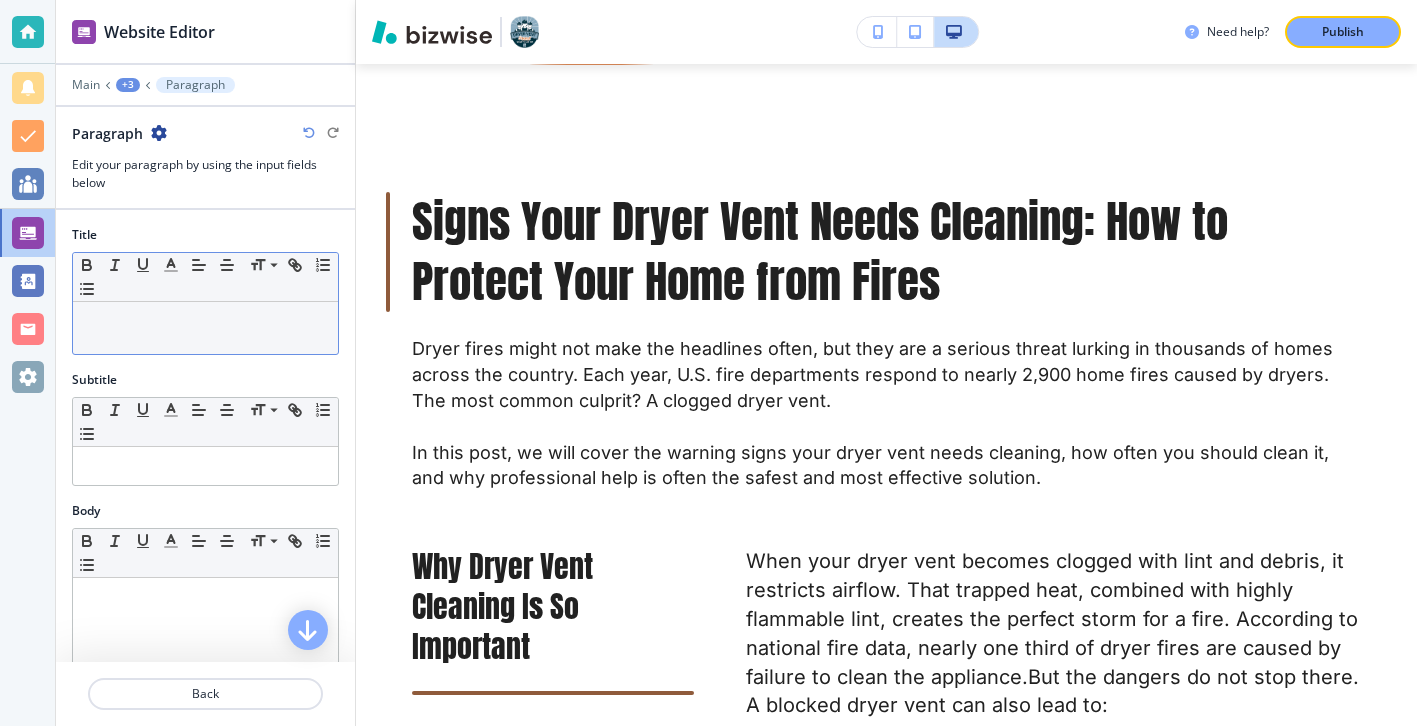 click on "Small Normal Large Huge" at bounding box center [205, 277] 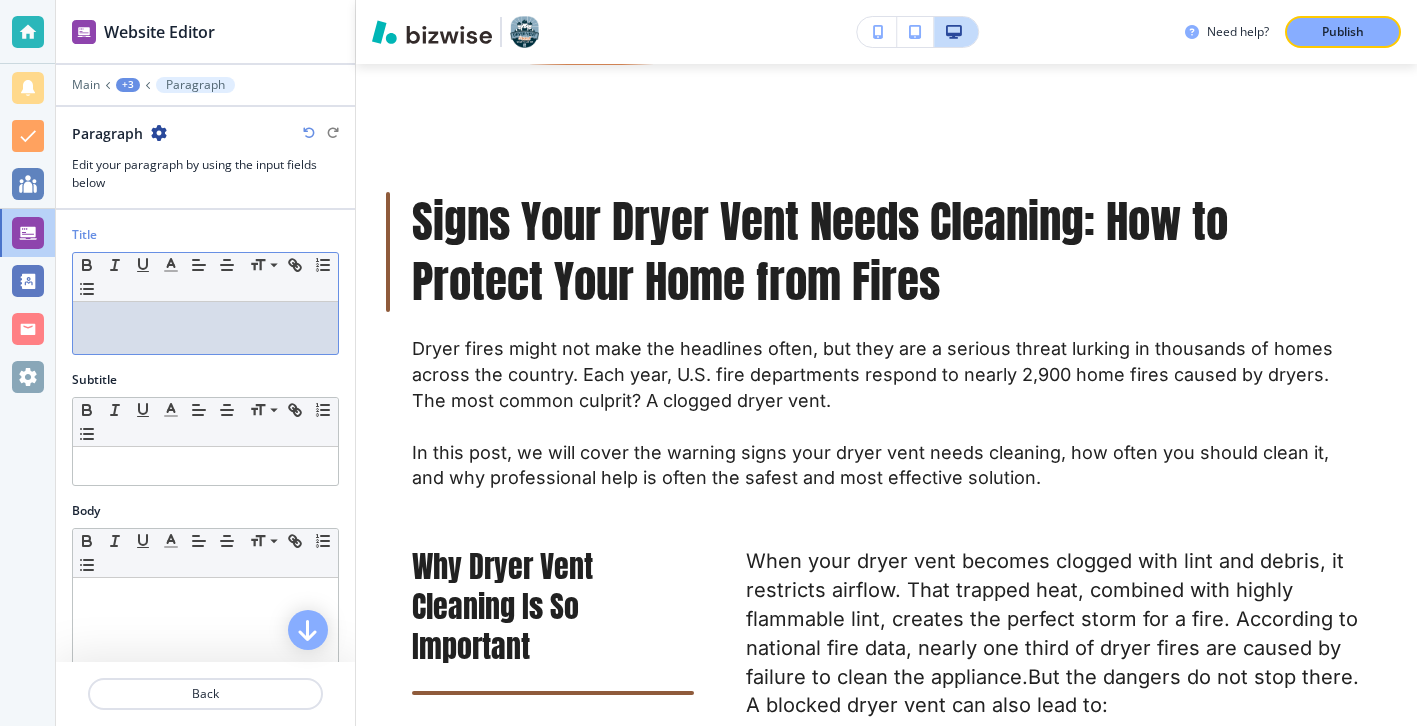 click at bounding box center [205, 321] 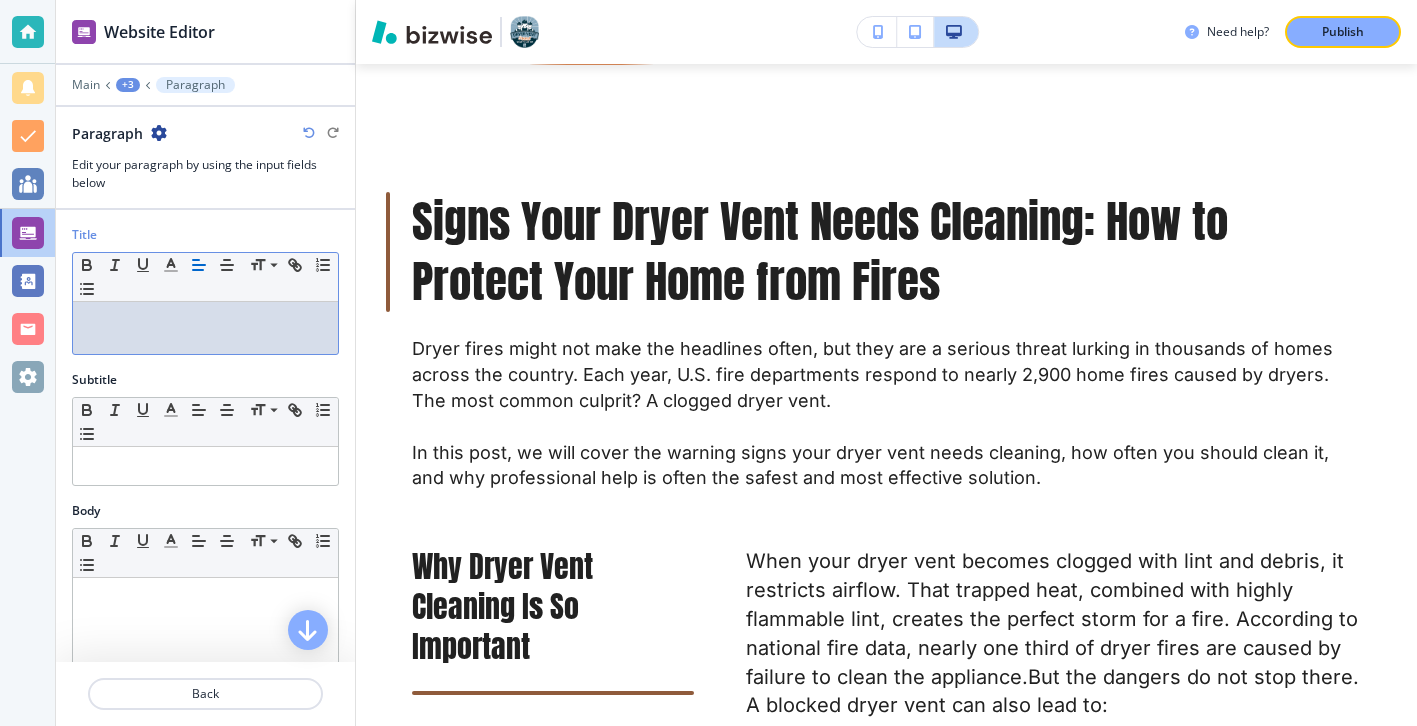 scroll, scrollTop: 0, scrollLeft: 0, axis: both 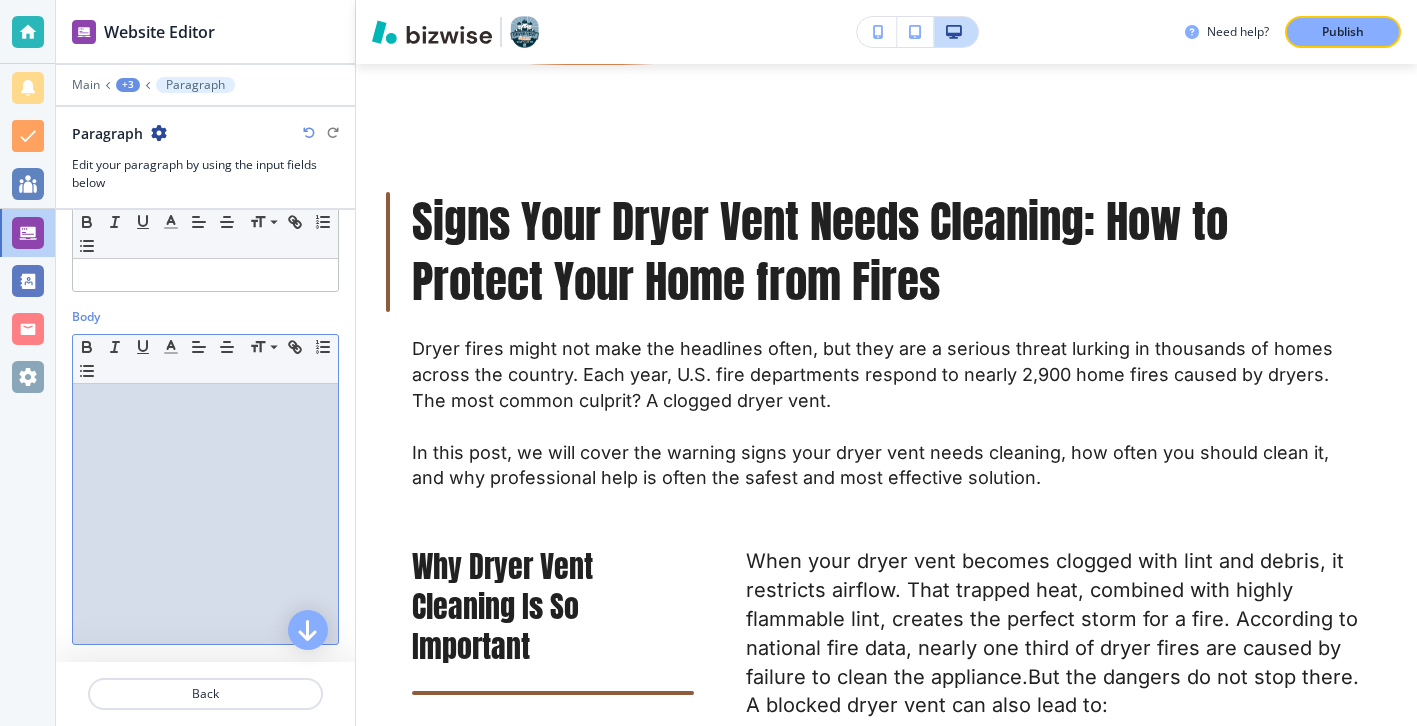 click at bounding box center [205, 403] 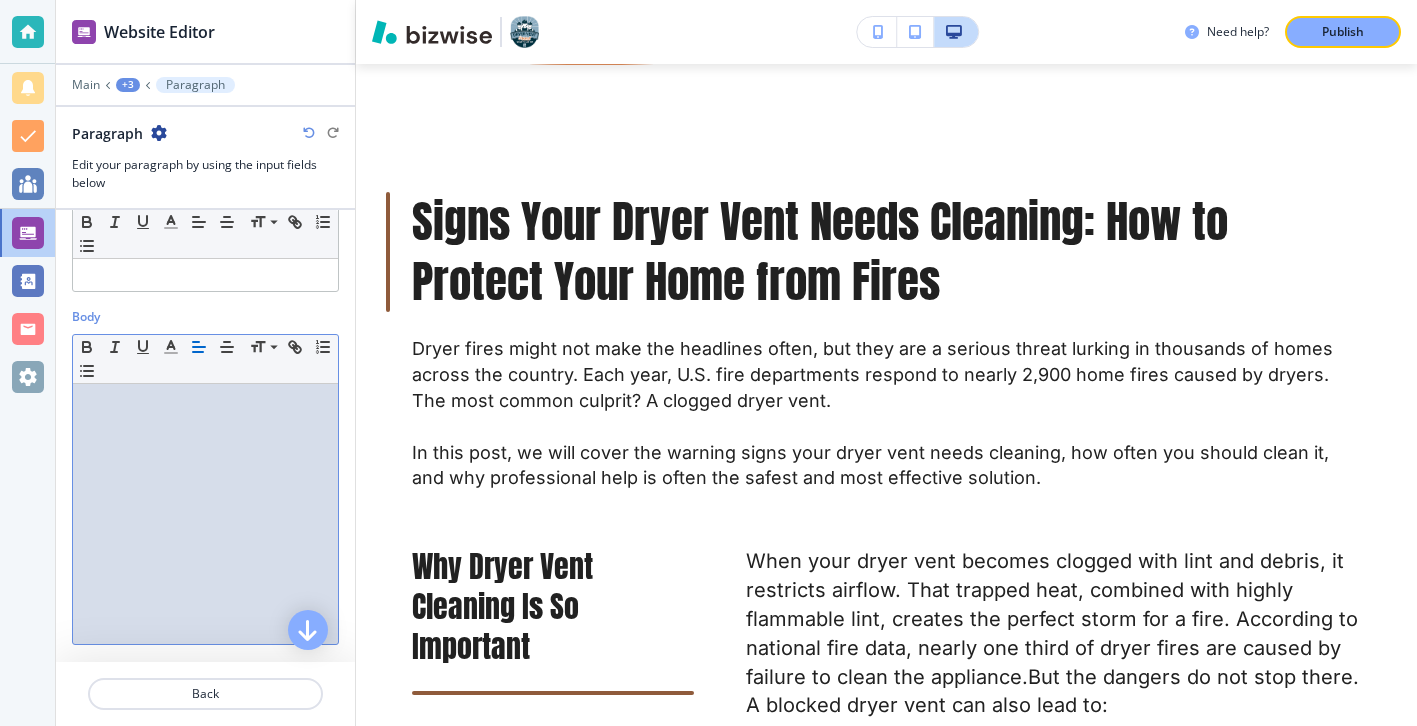 scroll, scrollTop: 0, scrollLeft: 0, axis: both 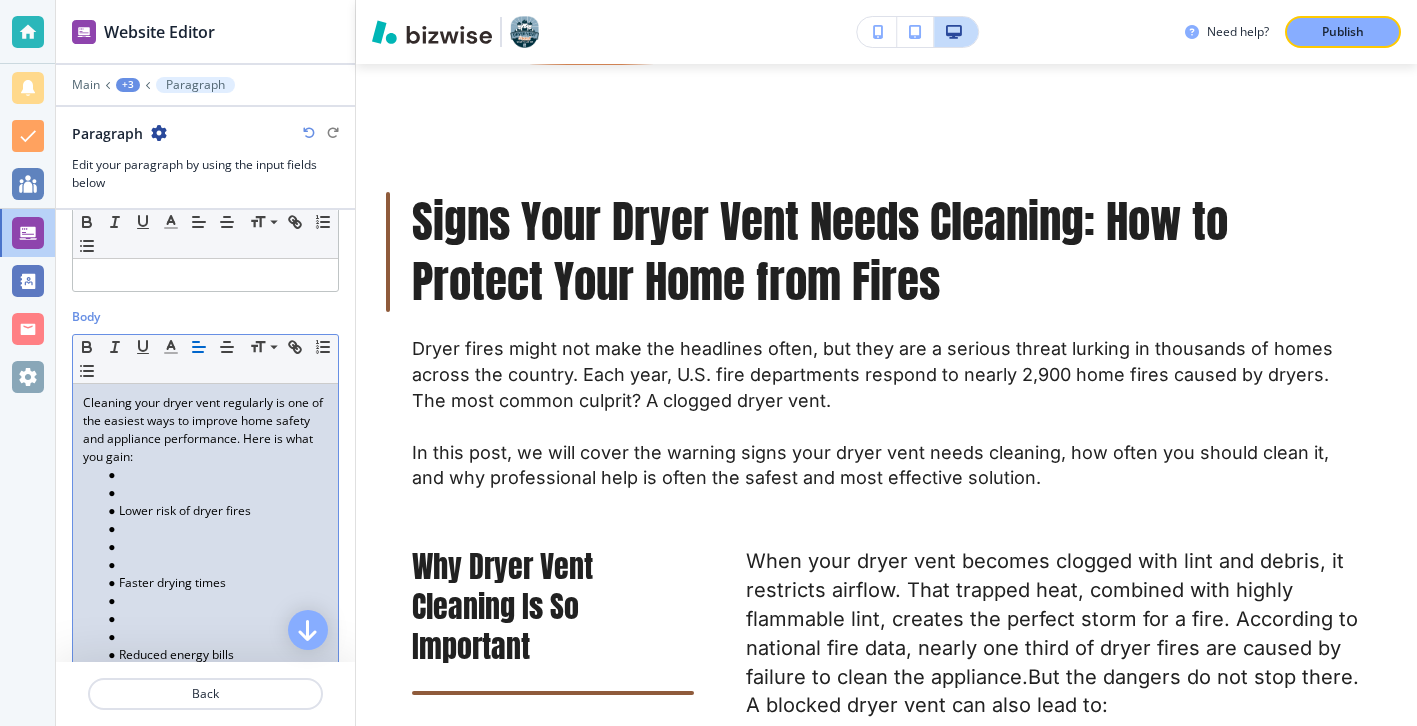 click at bounding box center [214, 547] 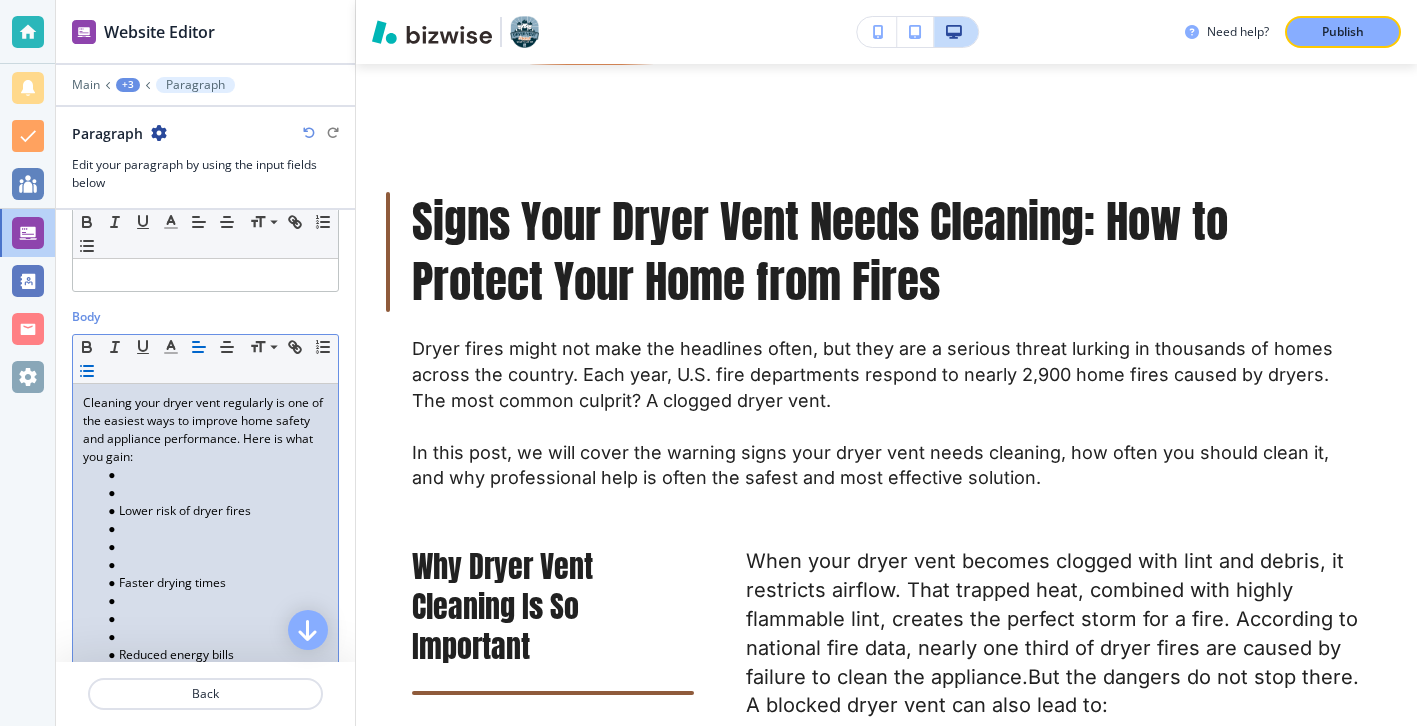 click at bounding box center [214, 565] 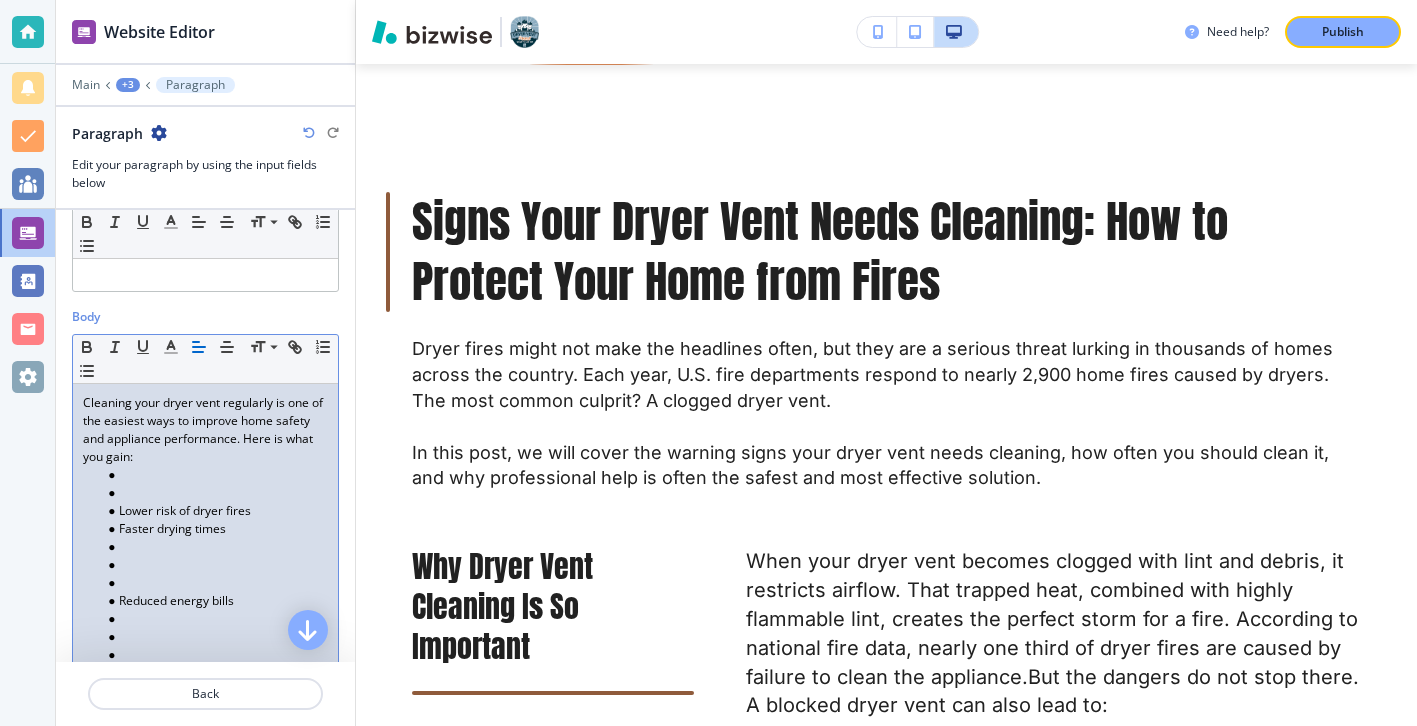 click at bounding box center [214, 493] 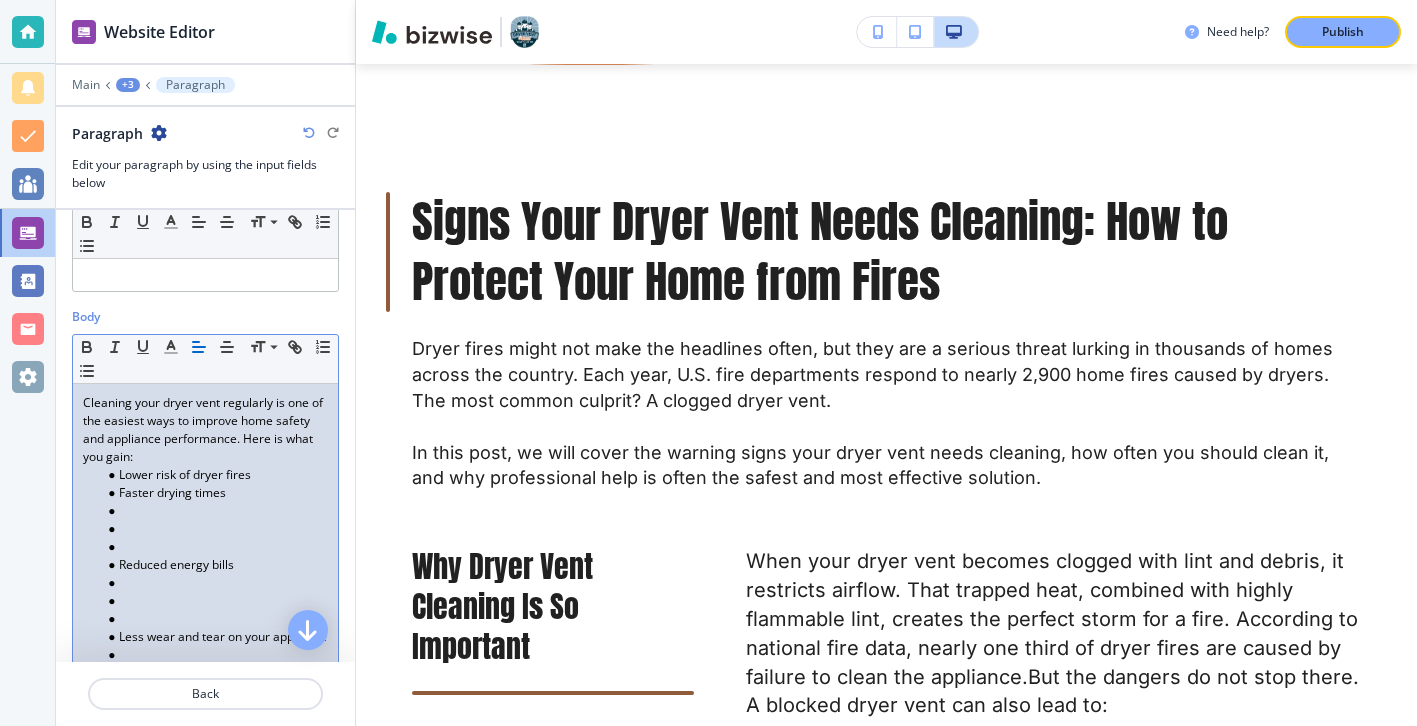 click at bounding box center (214, 547) 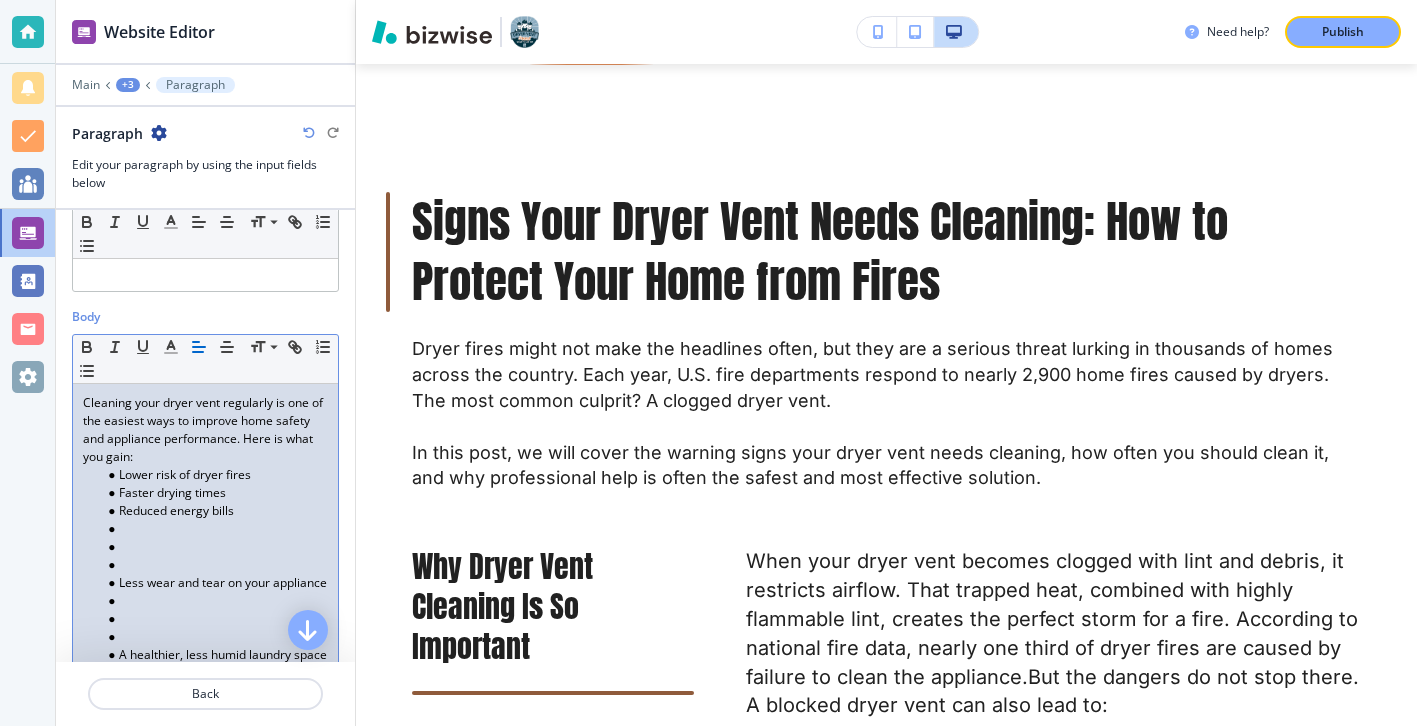 click on "Less wear and tear on your appliance" at bounding box center [214, 583] 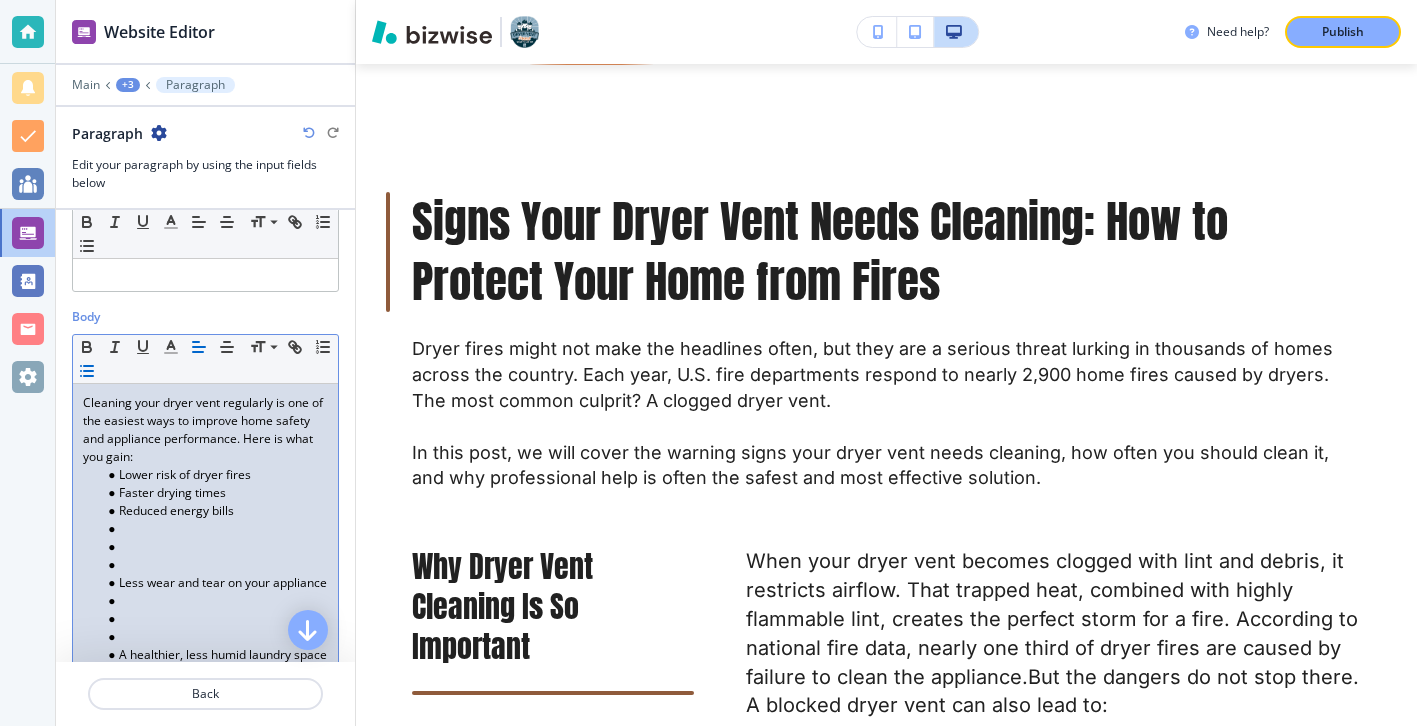 click at bounding box center [214, 565] 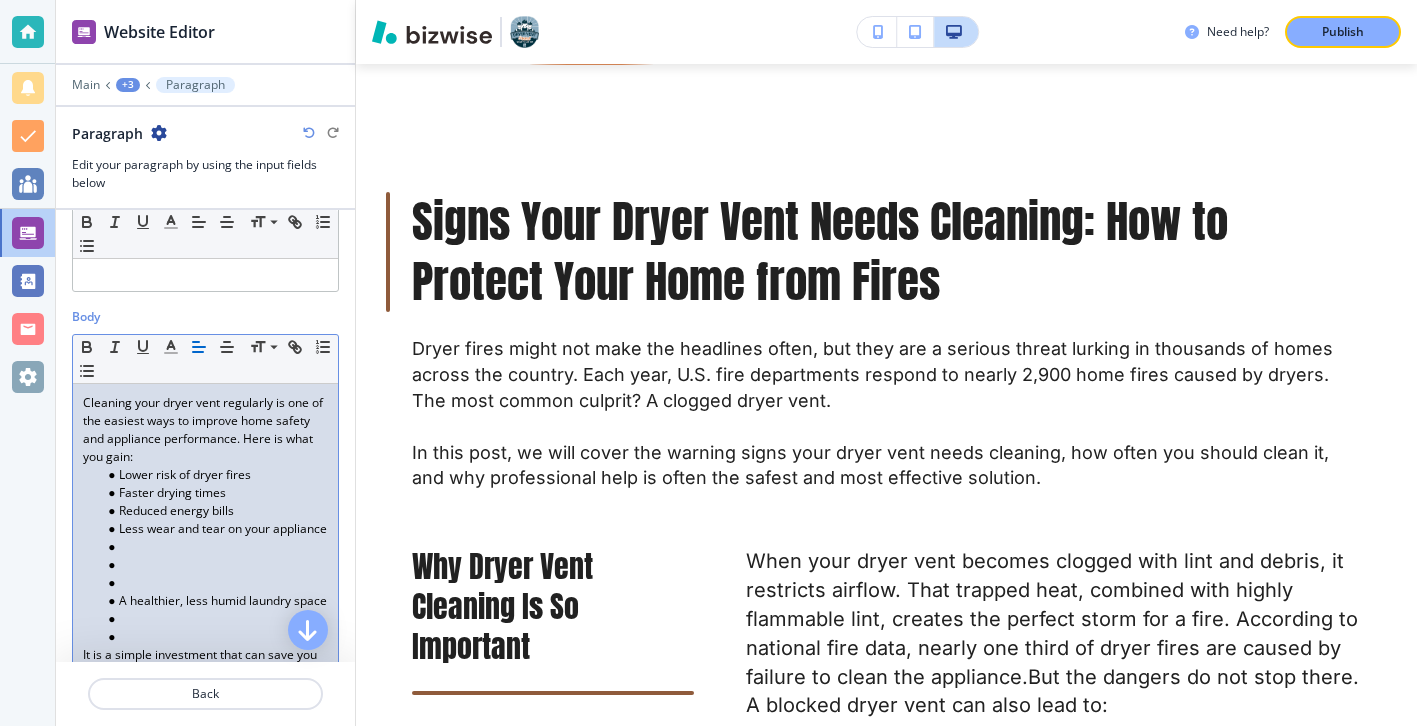 click at bounding box center (214, 583) 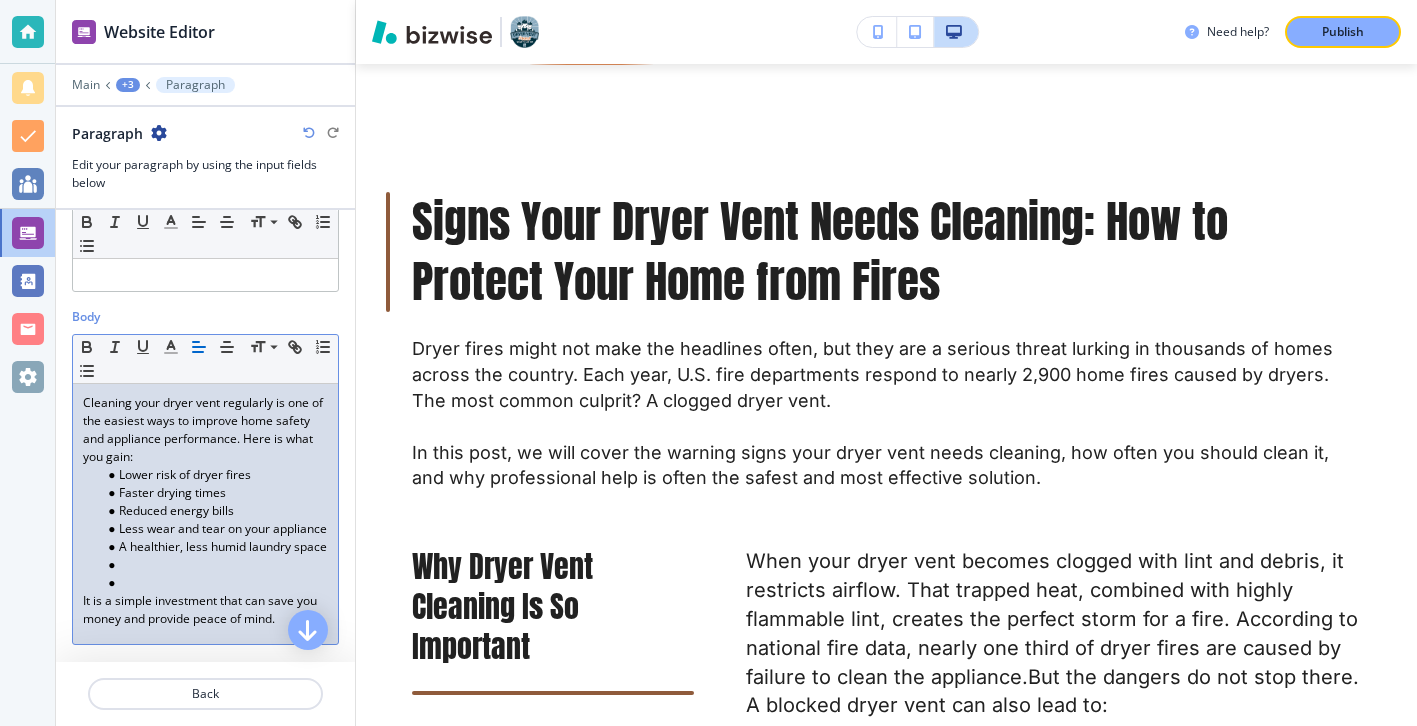 click at bounding box center (214, 583) 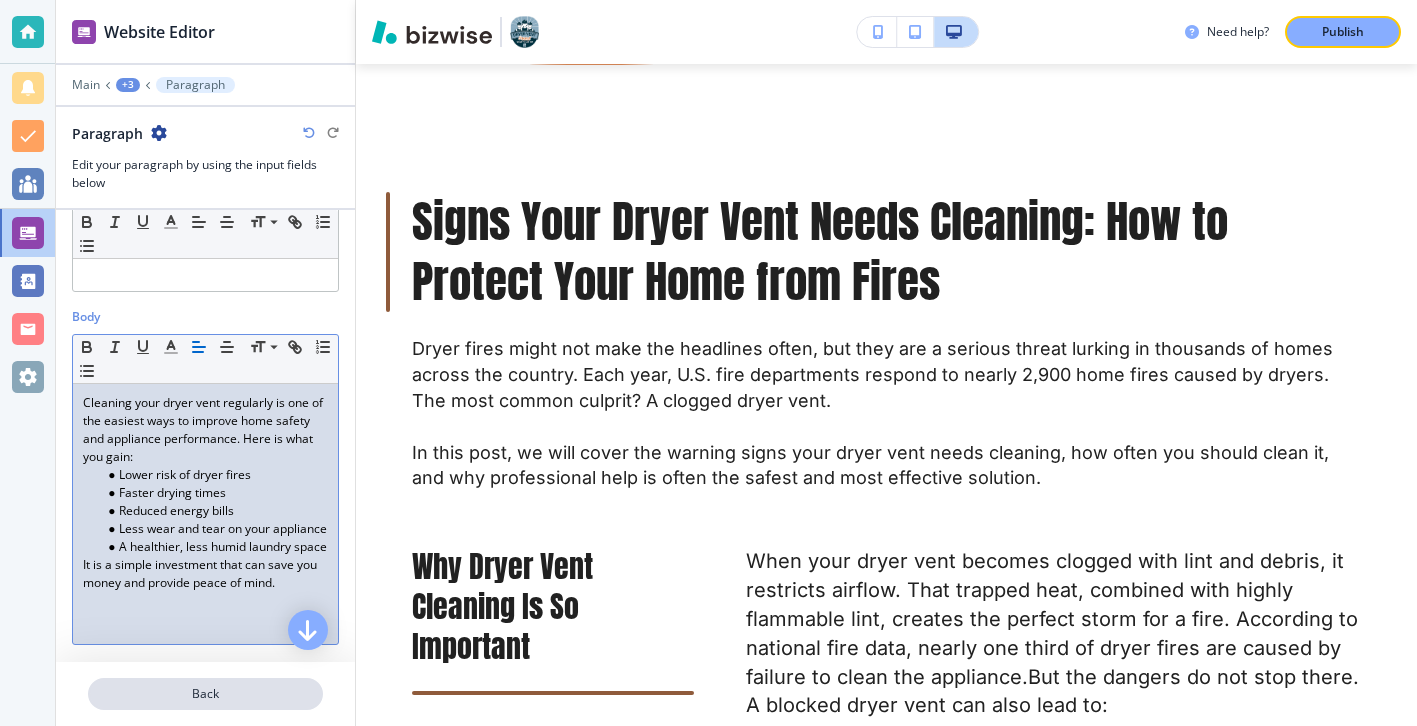 click on "Back" at bounding box center [205, 694] 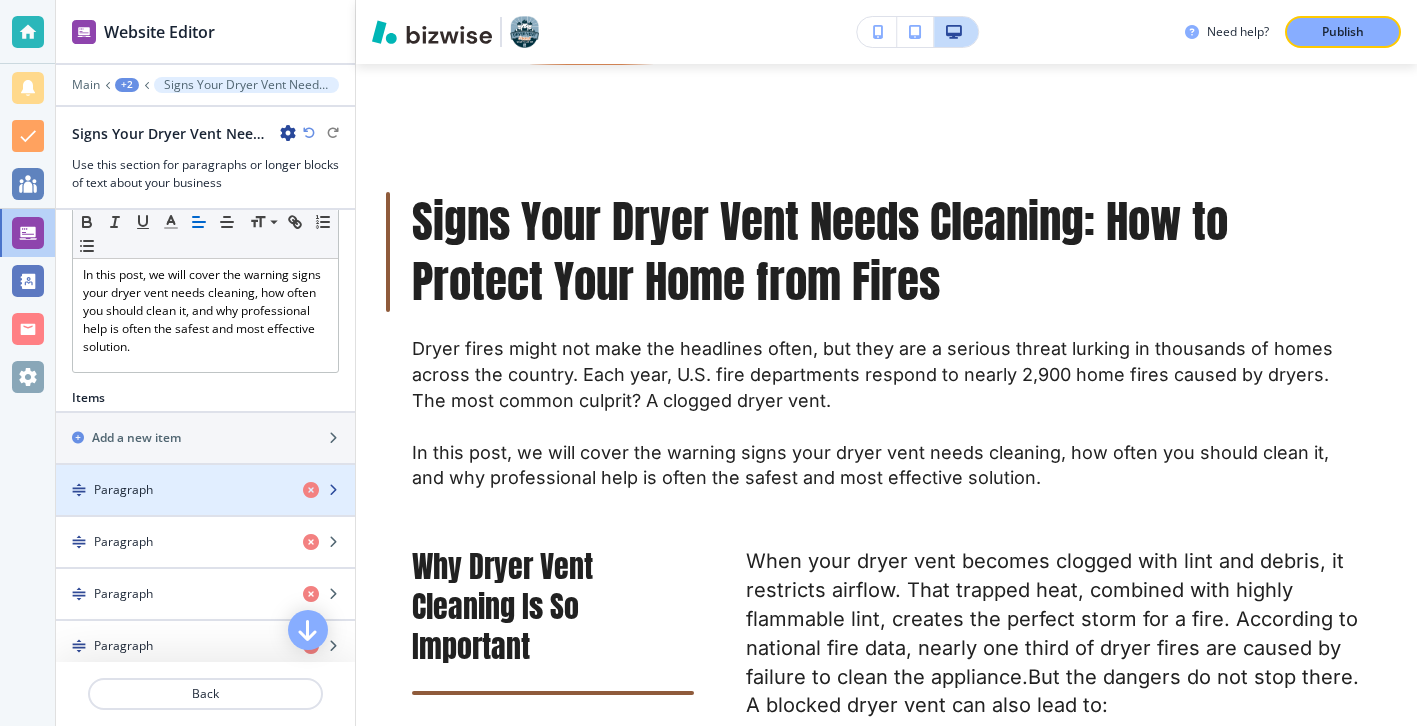 scroll, scrollTop: 490, scrollLeft: 0, axis: vertical 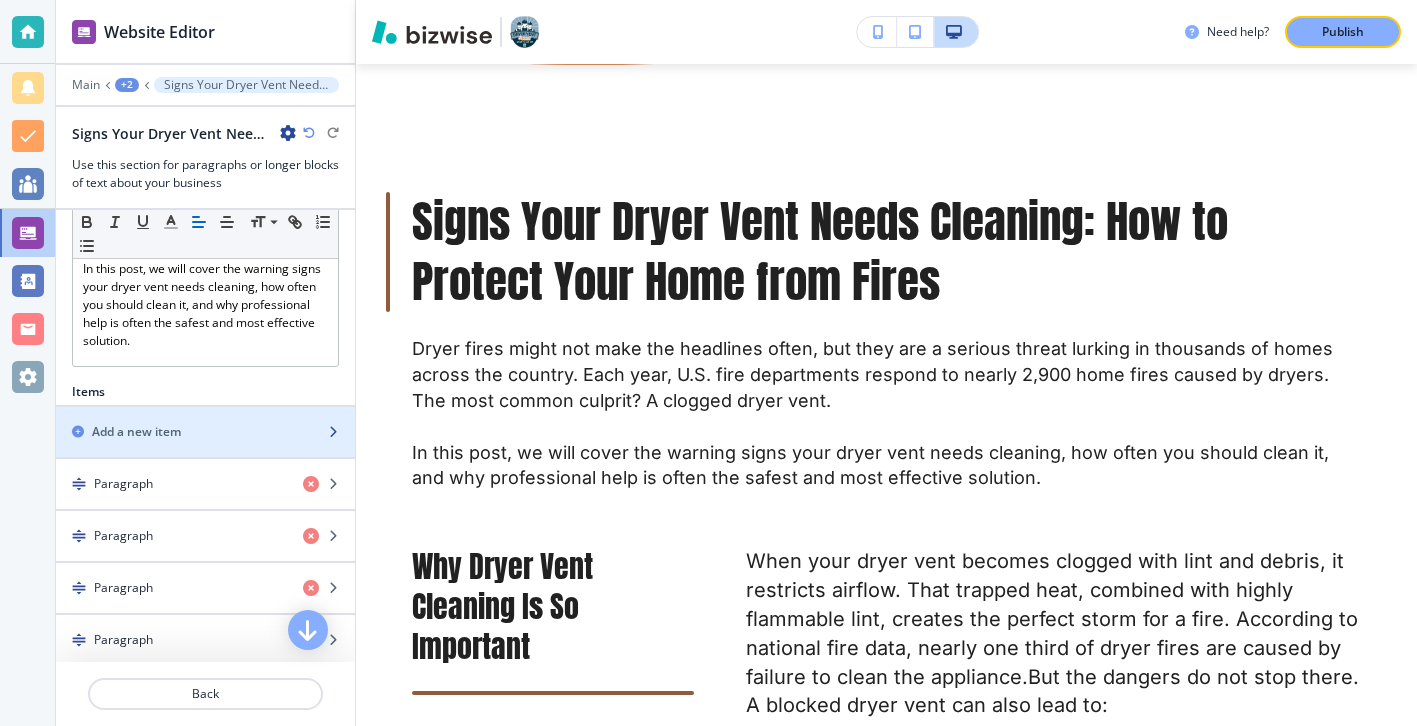 click on "Add a new item" at bounding box center [183, 432] 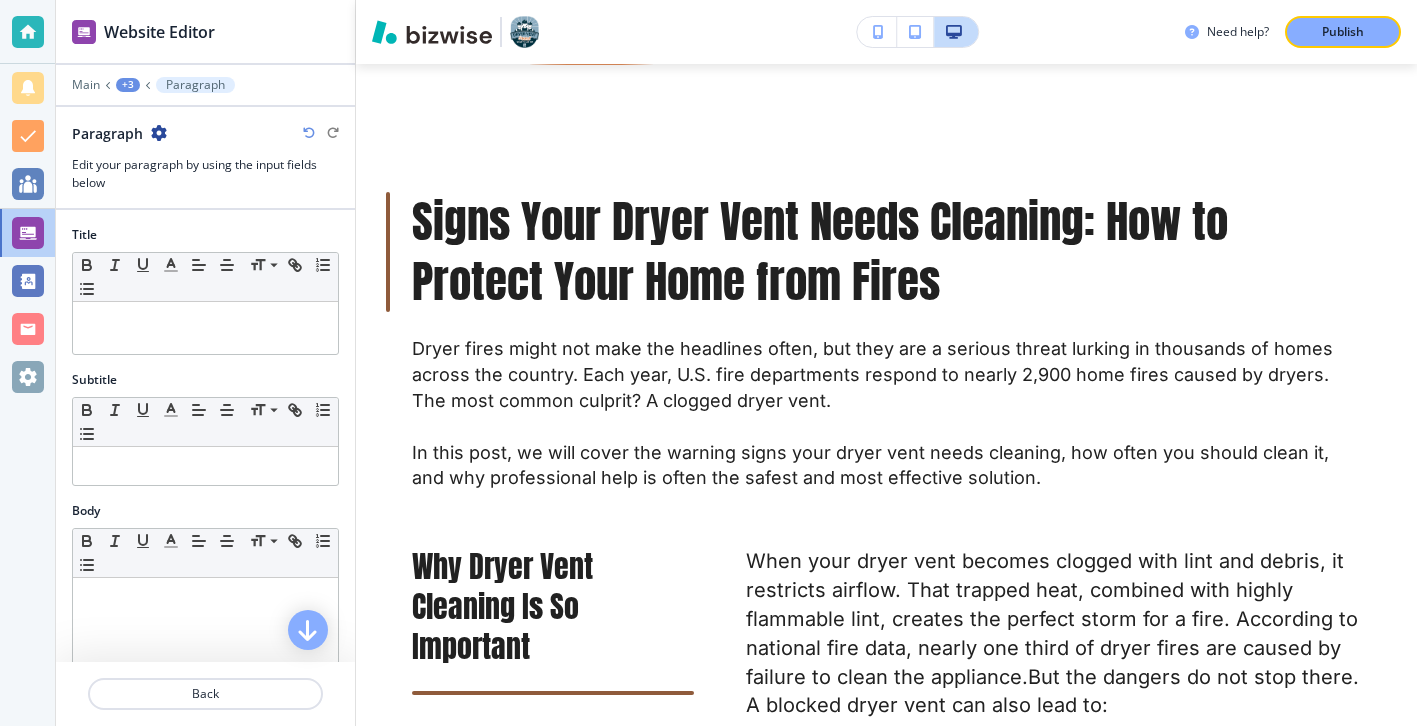 click on "Subtitle" at bounding box center (205, 380) 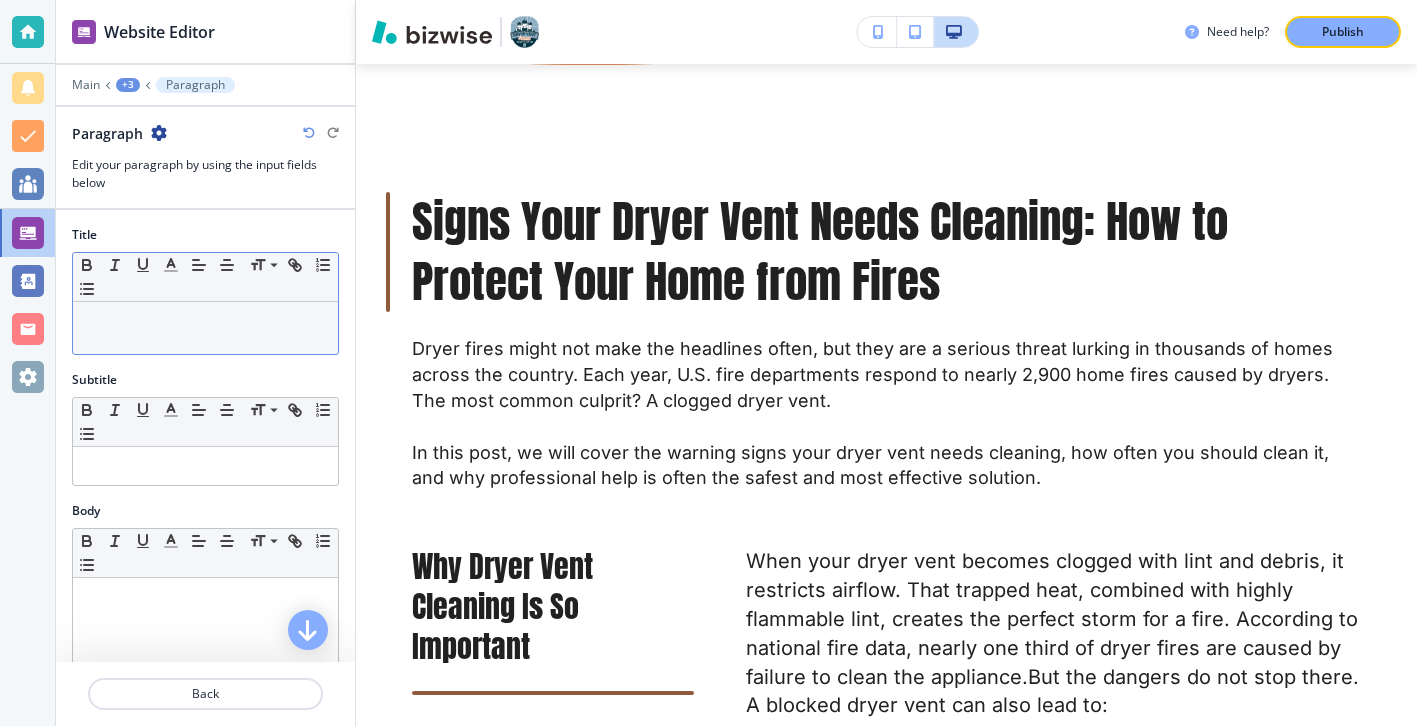click on "Small Normal Large Huge" at bounding box center (205, 277) 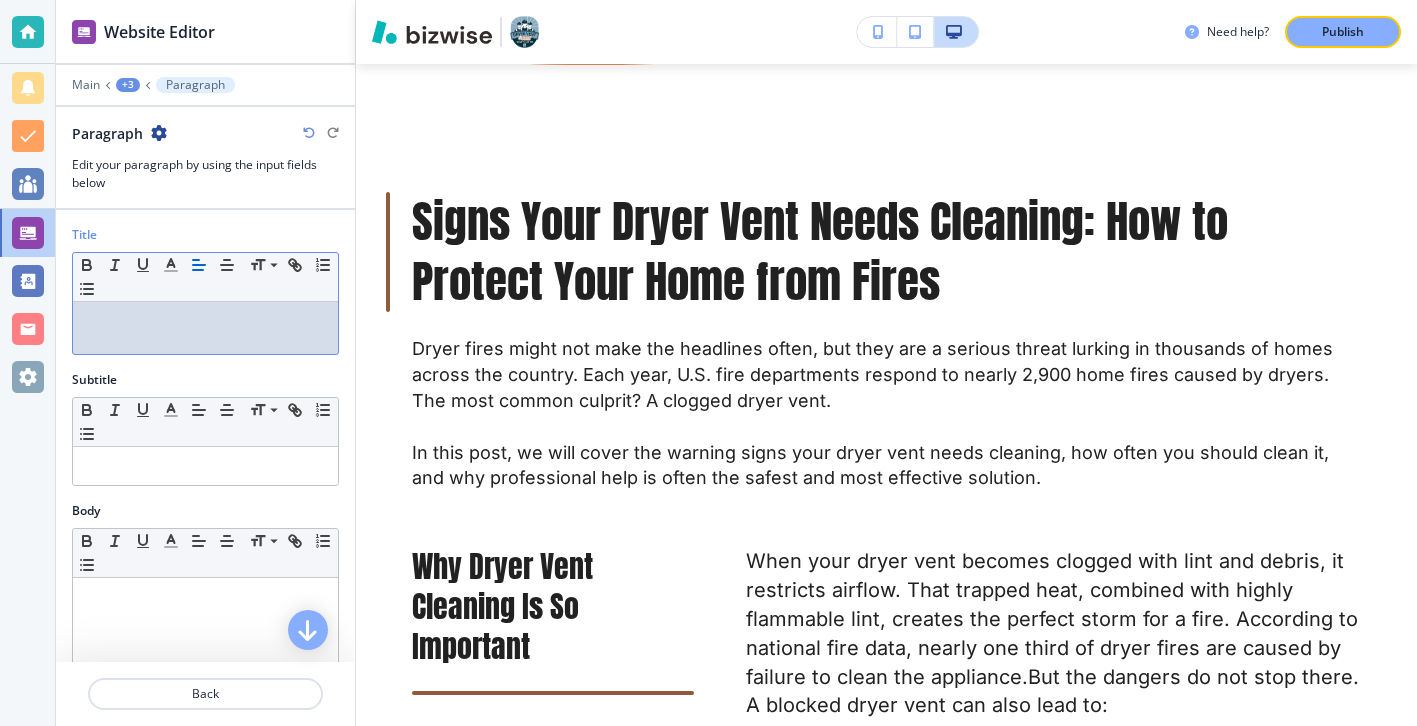 scroll, scrollTop: 0, scrollLeft: 0, axis: both 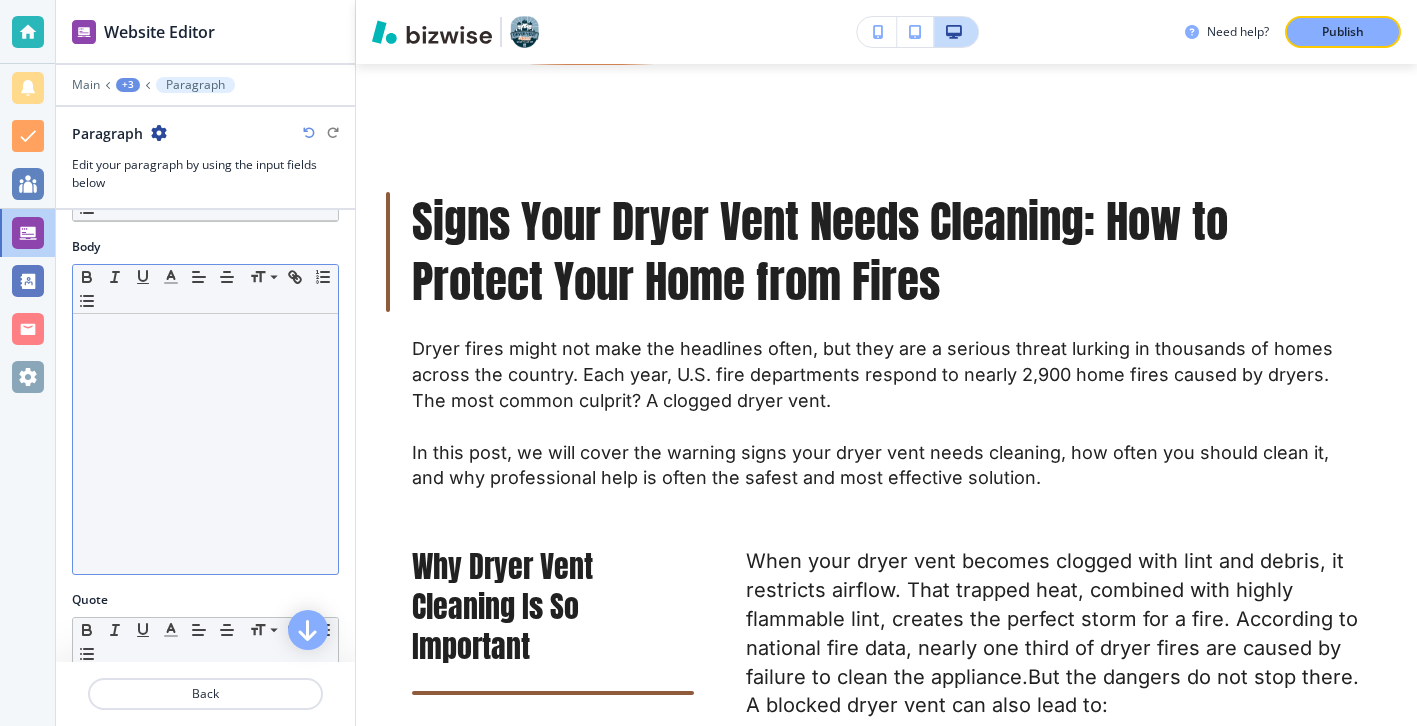 click at bounding box center (205, 444) 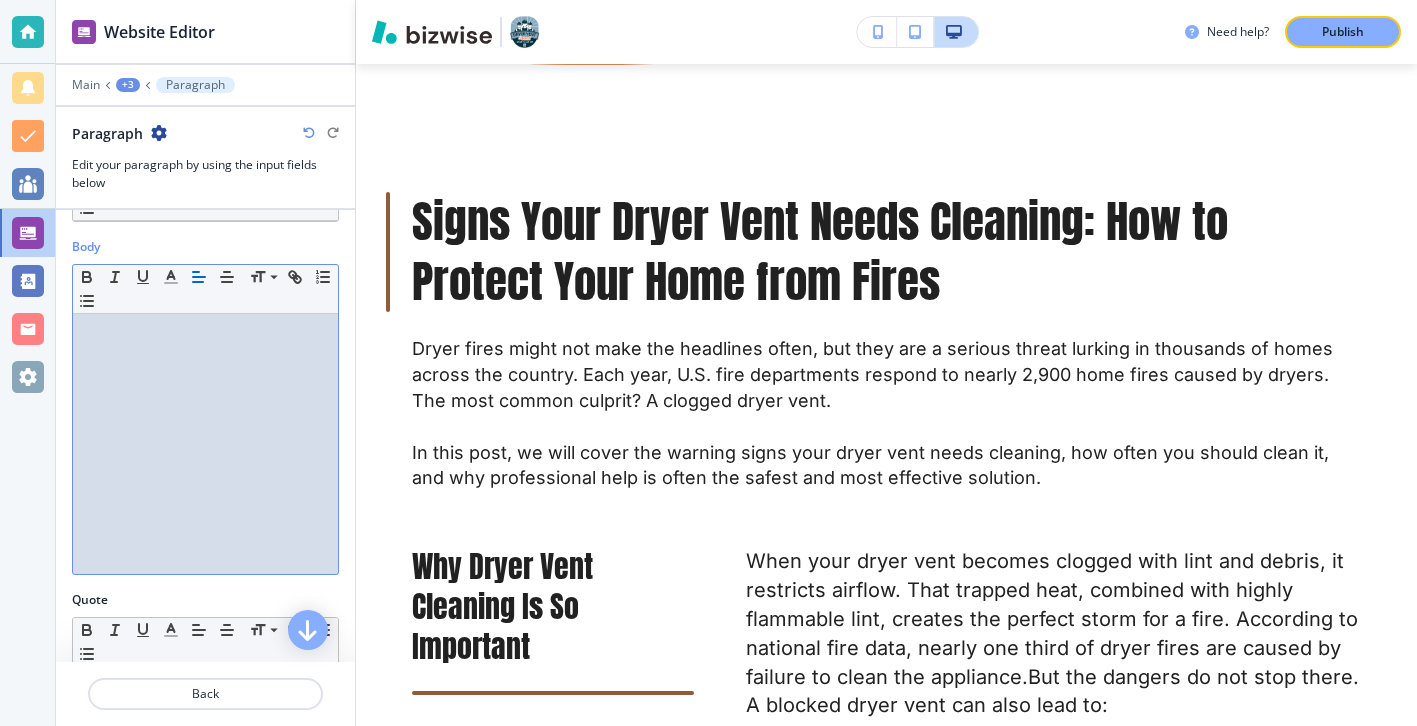 scroll, scrollTop: 0, scrollLeft: 0, axis: both 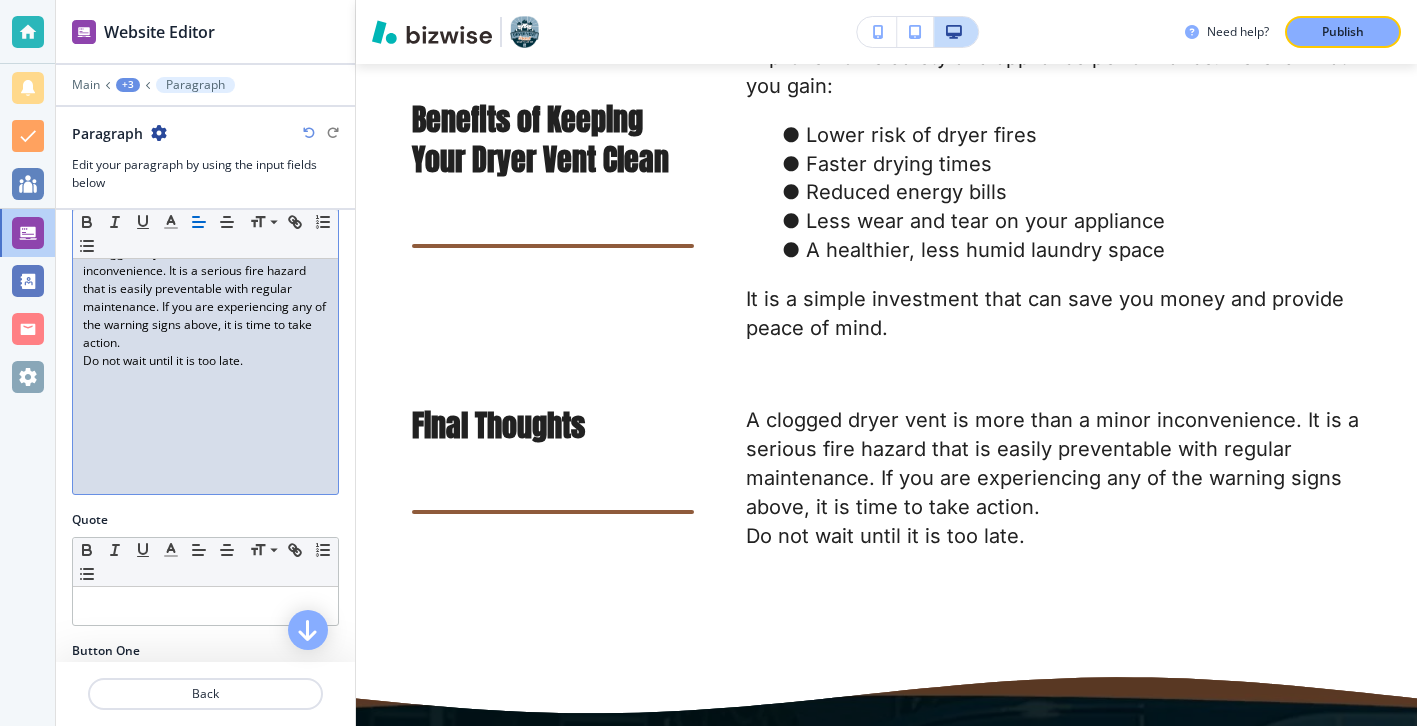 click on "A clogged dryer vent is more than a minor inconvenience. It is a serious fire hazard that is easily preventable with regular maintenance. If you are experiencing any of the warning signs above, it is time to take action. Do not wait until it is too late." at bounding box center [205, 364] 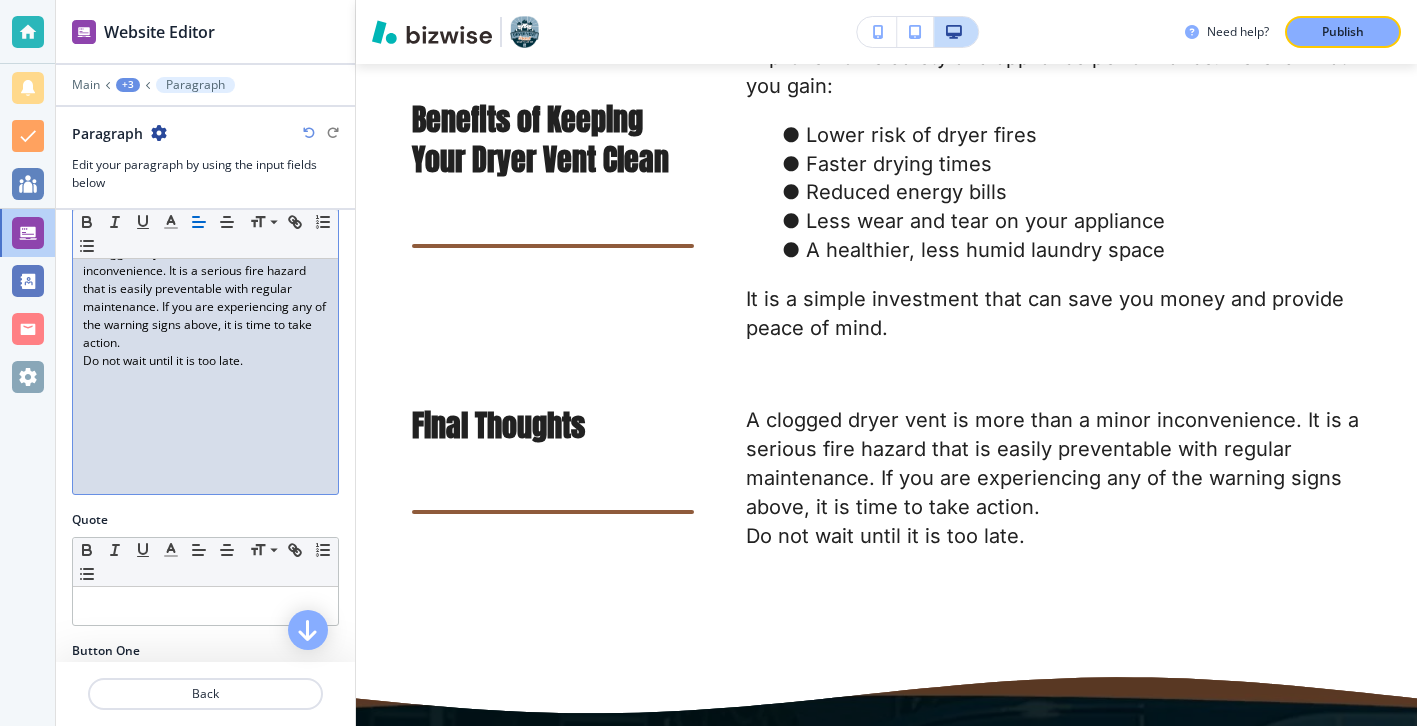 click on "A clogged dryer vent is more than a minor inconvenience. It is a serious fire hazard that is easily preventable with regular maintenance. If you are experiencing any of the warning signs above, it is time to take action. Do not wait until it is too late." at bounding box center [205, 364] 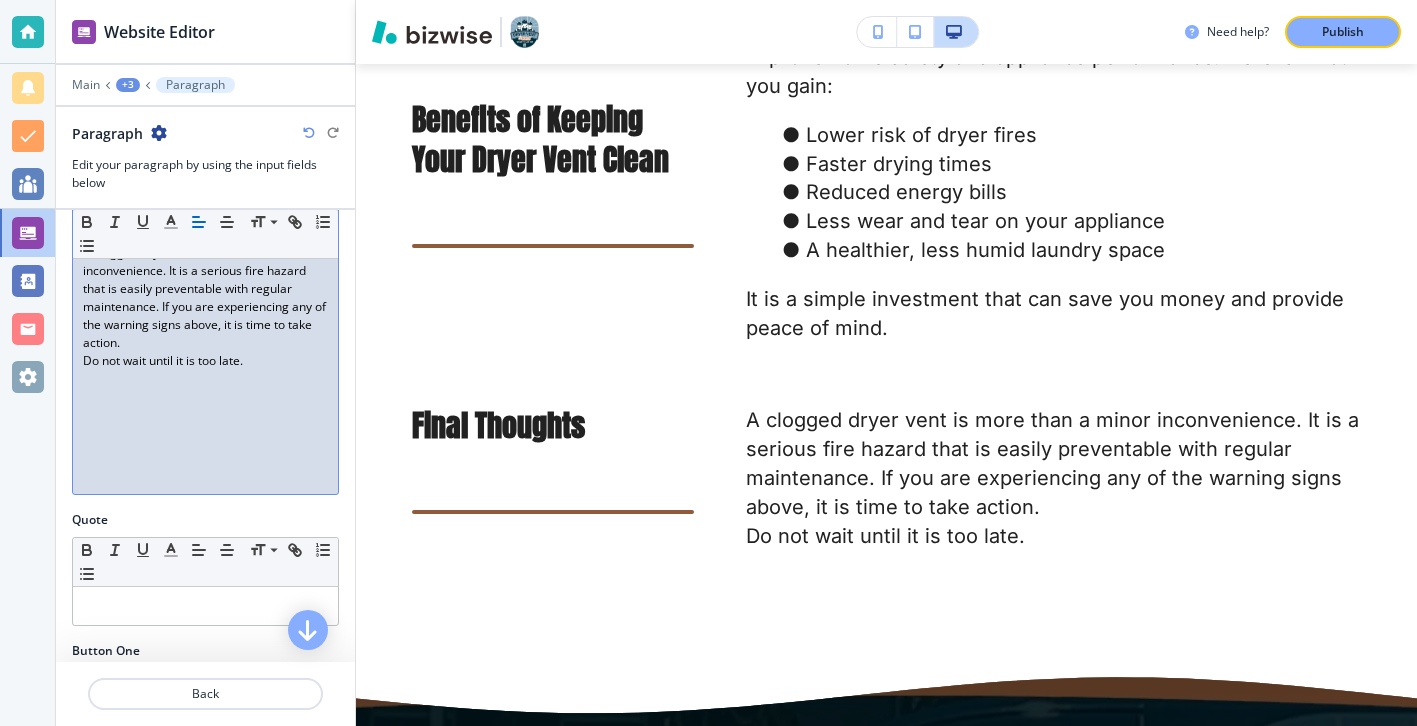 click on "A clogged dryer vent is more than a minor inconvenience. It is a serious fire hazard that is easily preventable with regular maintenance. If you are experiencing any of the warning signs above, it is time to take action." at bounding box center (205, 298) 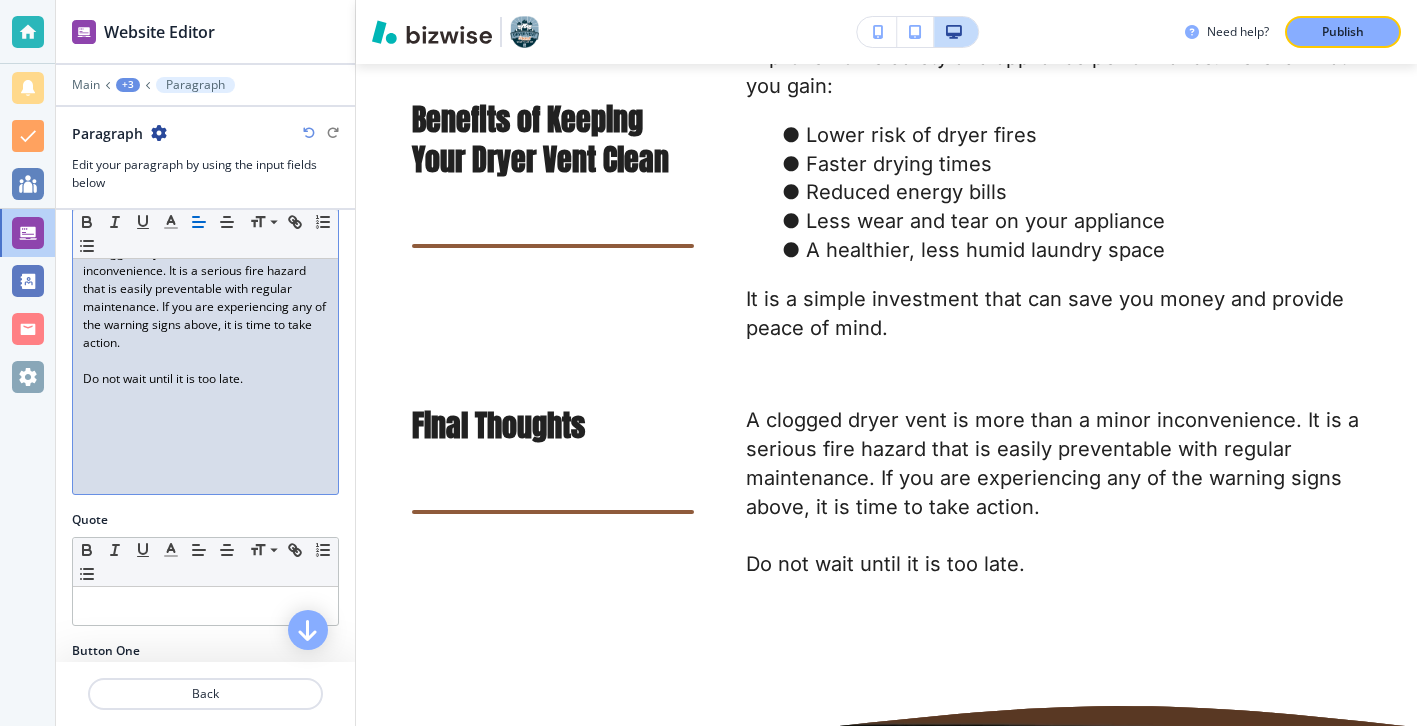 click on "Do not wait until it is too late." at bounding box center (205, 379) 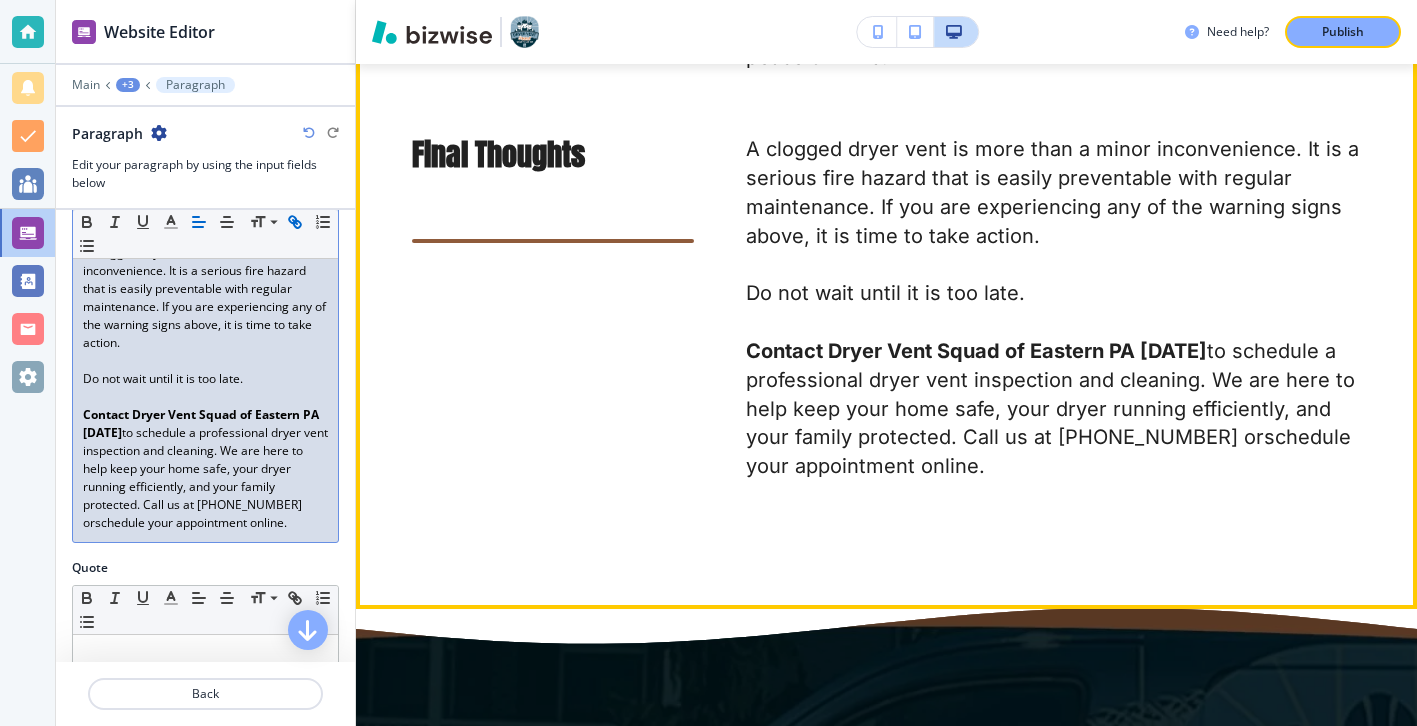 scroll, scrollTop: 4422, scrollLeft: 0, axis: vertical 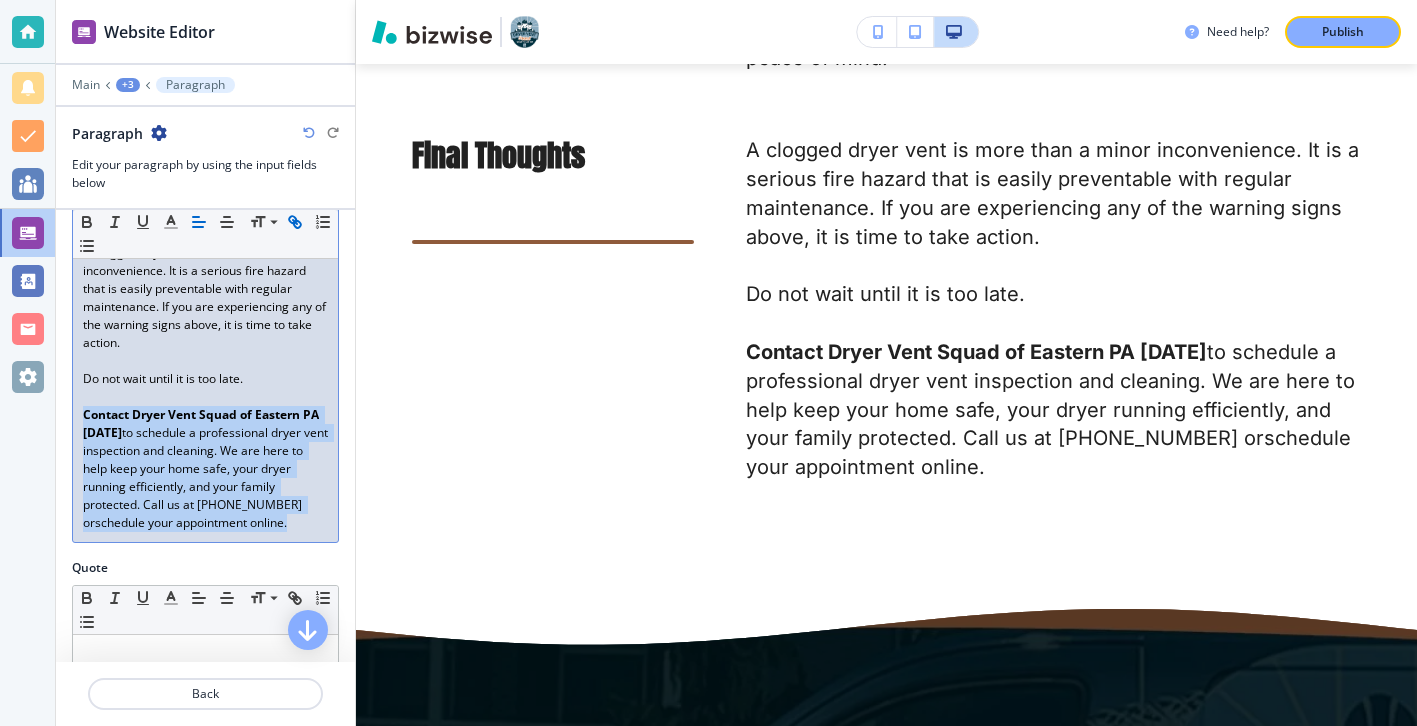 drag, startPoint x: 295, startPoint y: 539, endPoint x: 81, endPoint y: 414, distance: 247.83261 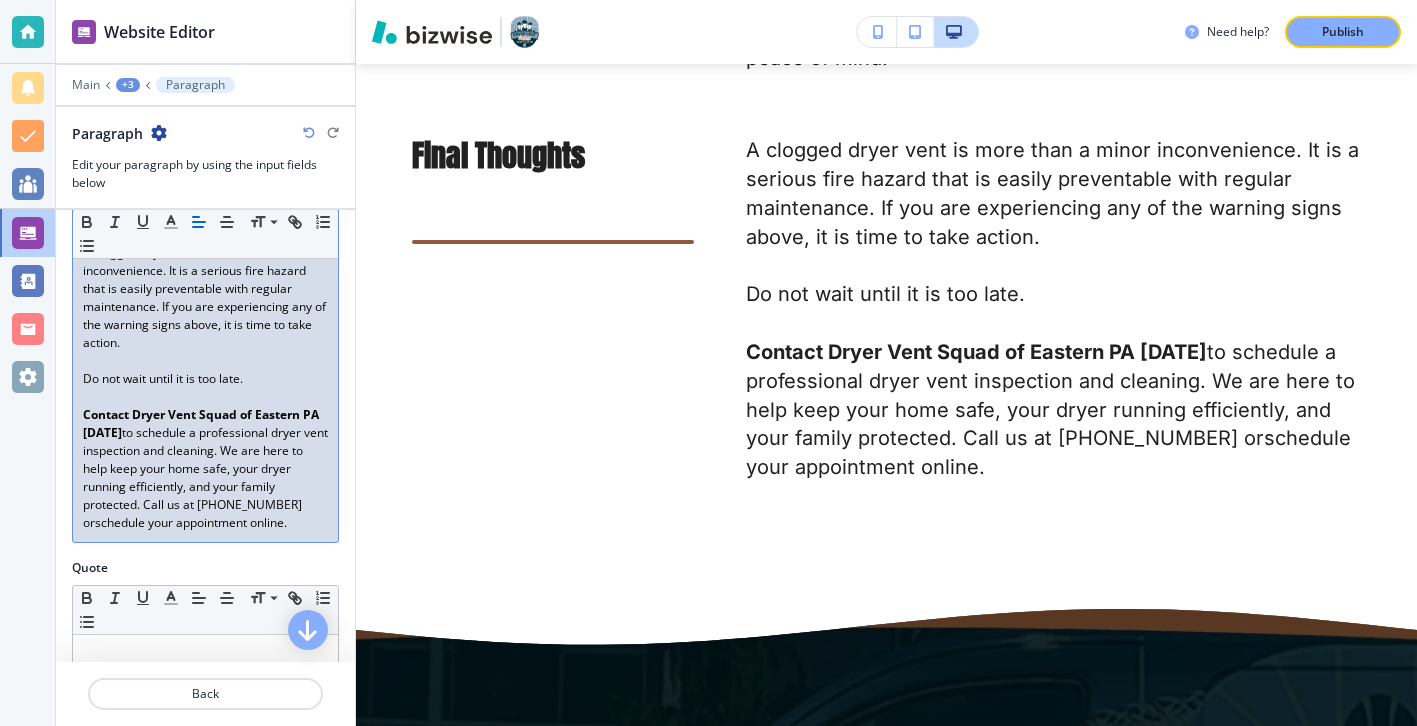 click at bounding box center [205, 209] 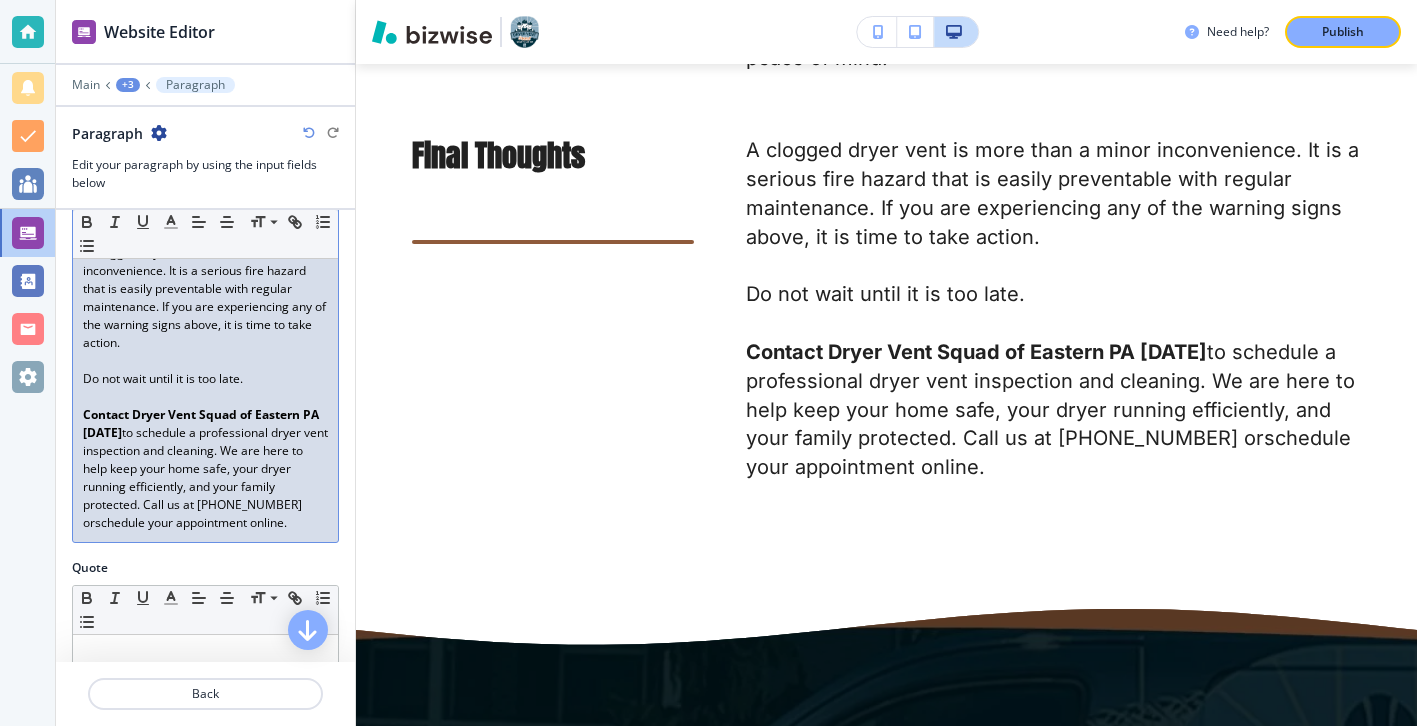 click on "Contact Dryer Vent Squad of Eastern PA [DATE]  to schedule a professional dryer vent inspection and cleaning. We are here to help keep your home safe, your dryer running efficiently, and your family protected. Call us at [PHONE_NUMBER] or  schedule your appointment online." at bounding box center [205, 469] 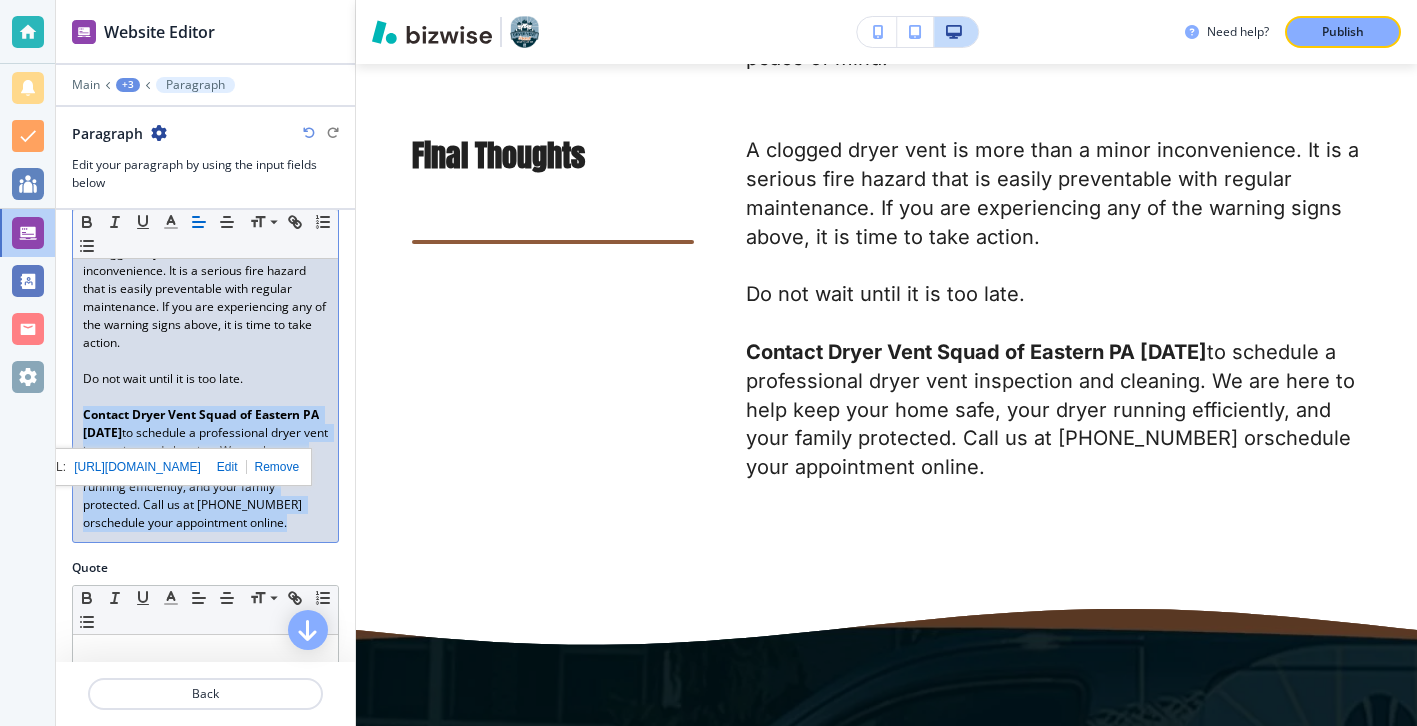 drag, startPoint x: 306, startPoint y: 526, endPoint x: 86, endPoint y: 416, distance: 245.96748 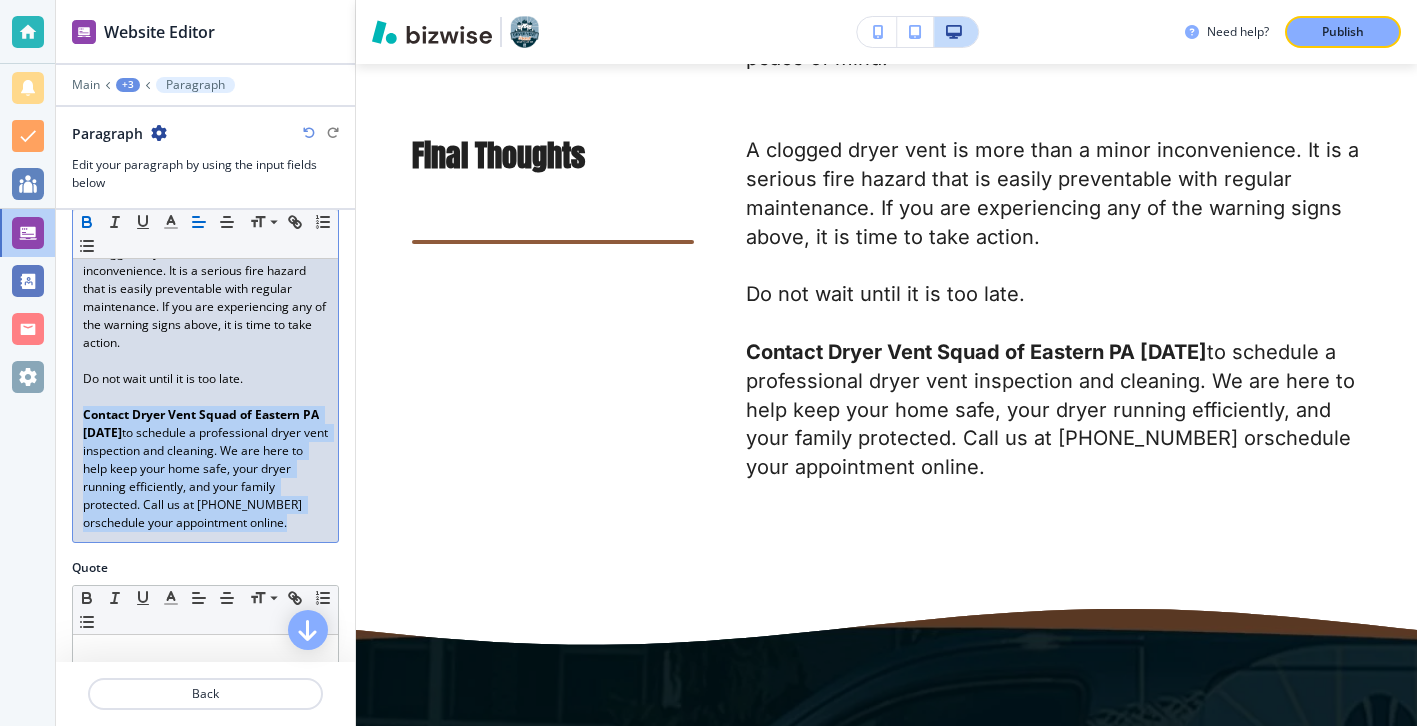 click 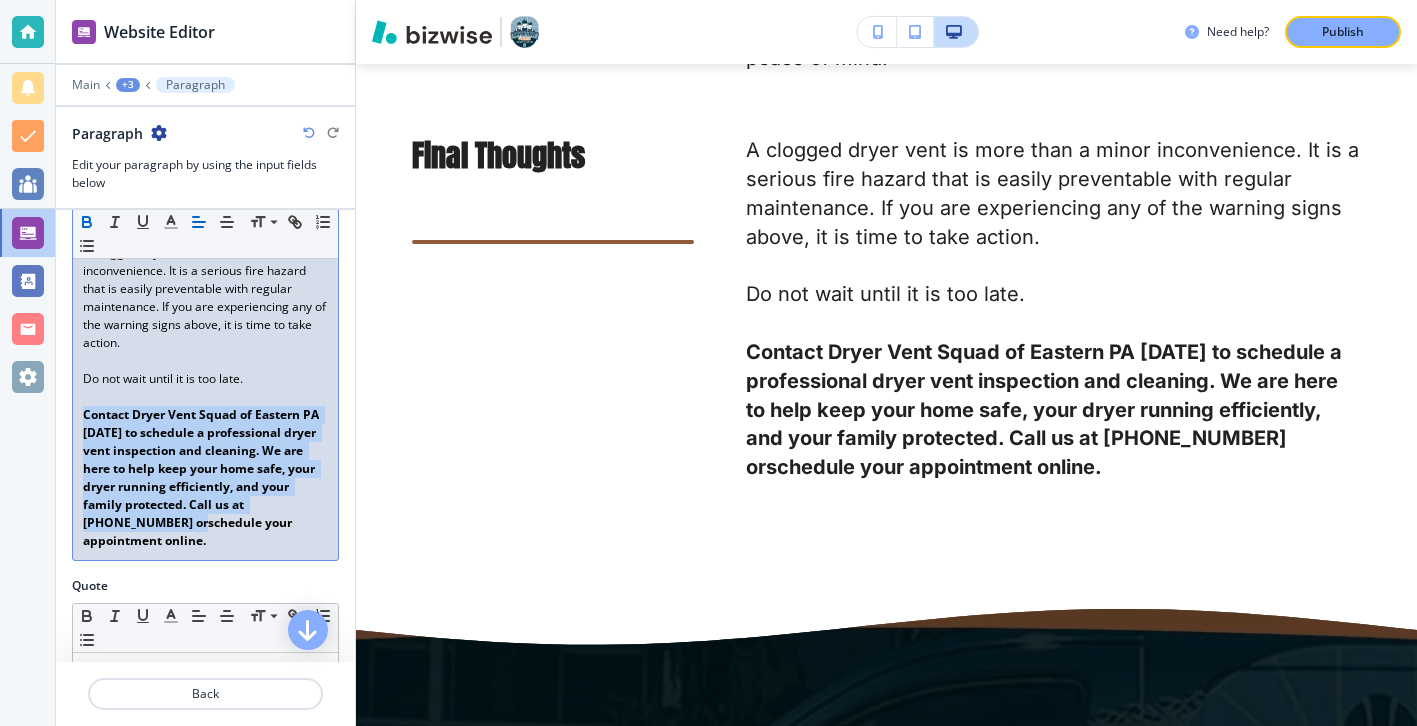 click 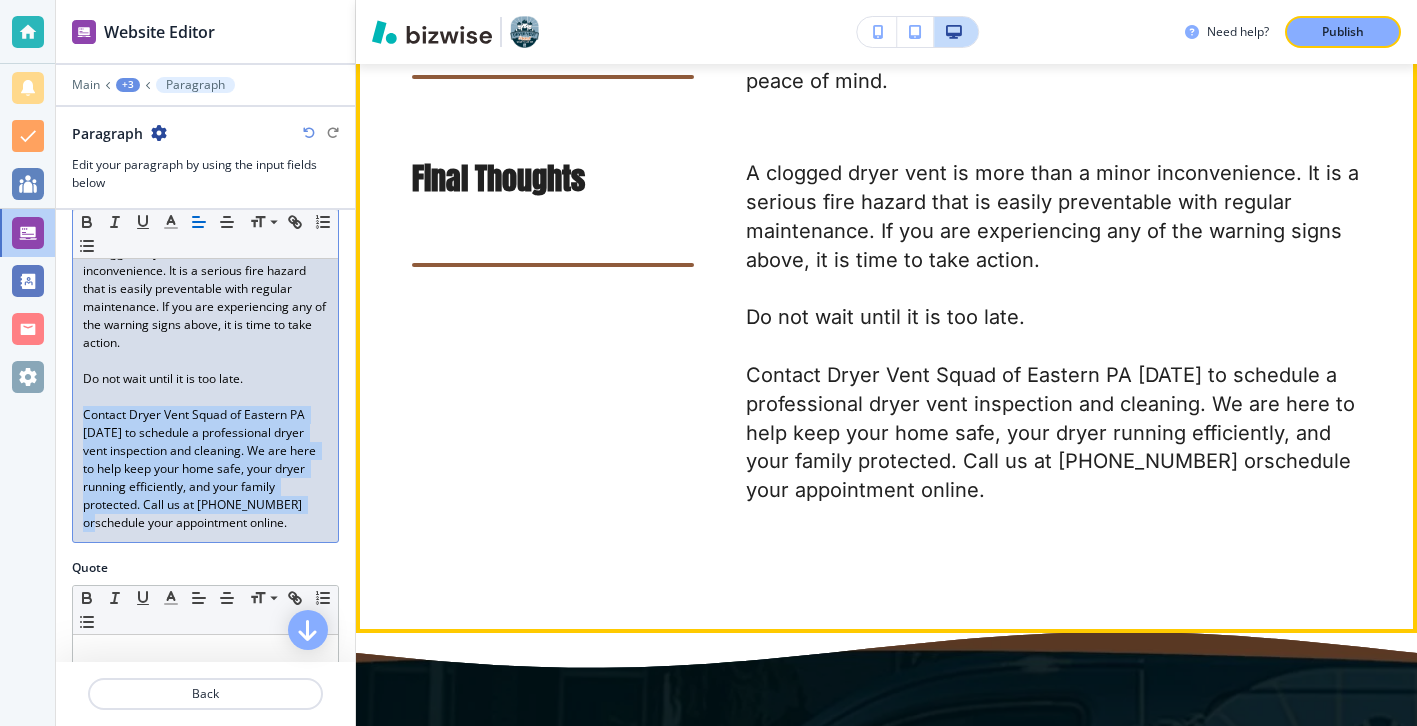 scroll, scrollTop: 4397, scrollLeft: 0, axis: vertical 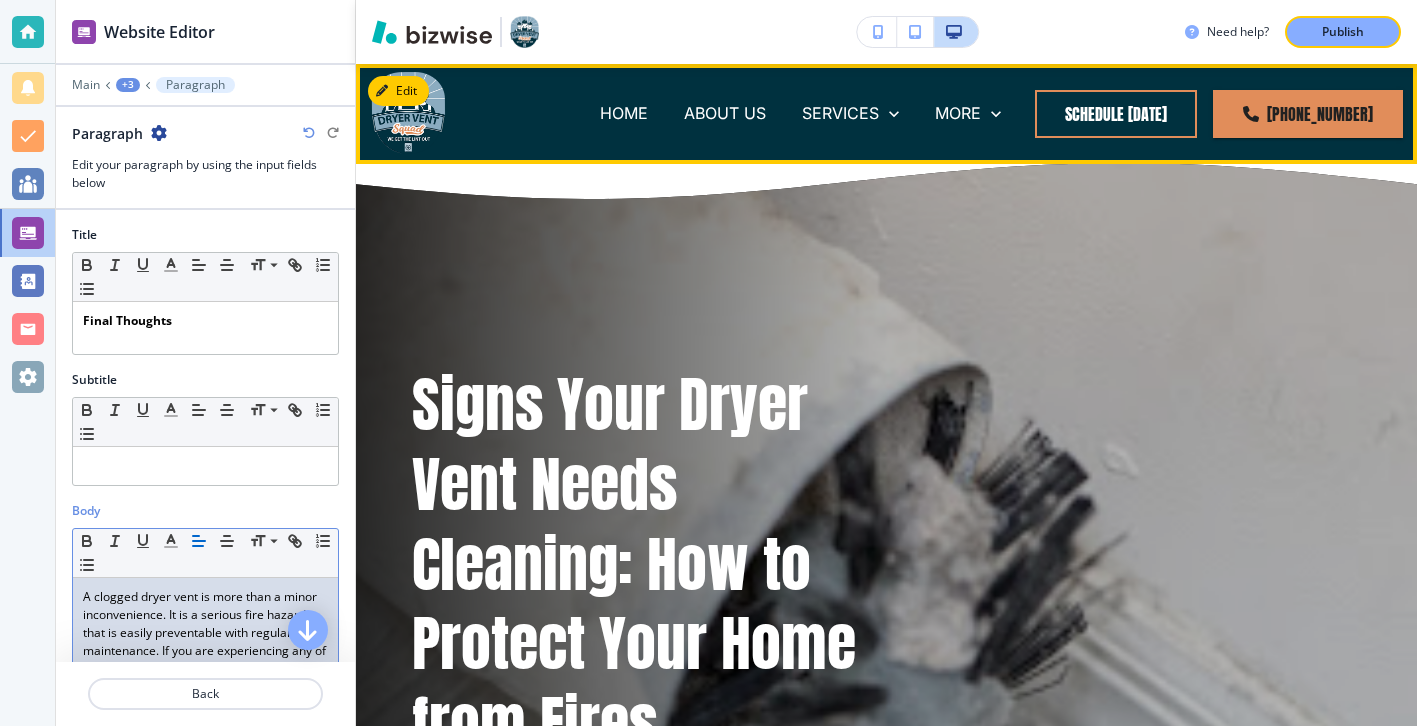click on "MORE SERVICE AREAS [GEOGRAPHIC_DATA], [GEOGRAPHIC_DATA] [GEOGRAPHIC_DATA], [GEOGRAPHIC_DATA] [GEOGRAPHIC_DATA], [GEOGRAPHIC_DATA] [US_STATE][GEOGRAPHIC_DATA], [GEOGRAPHIC_DATA] [GEOGRAPHIC_DATA] [GEOGRAPHIC_DATA], [GEOGRAPHIC_DATA] [GEOGRAPHIC_DATA], [GEOGRAPHIC_DATA] [GEOGRAPHIC_DATA], [GEOGRAPHIC_DATA] [GEOGRAPHIC_DATA], [GEOGRAPHIC_DATA] [GEOGRAPHIC_DATA], [GEOGRAPHIC_DATA] [GEOGRAPHIC_DATA], [GEOGRAPHIC_DATA] SERVICE AREA SCHEDULE [DATE] BLOG POST A REVIEW CONTACT US" at bounding box center (968, 114) 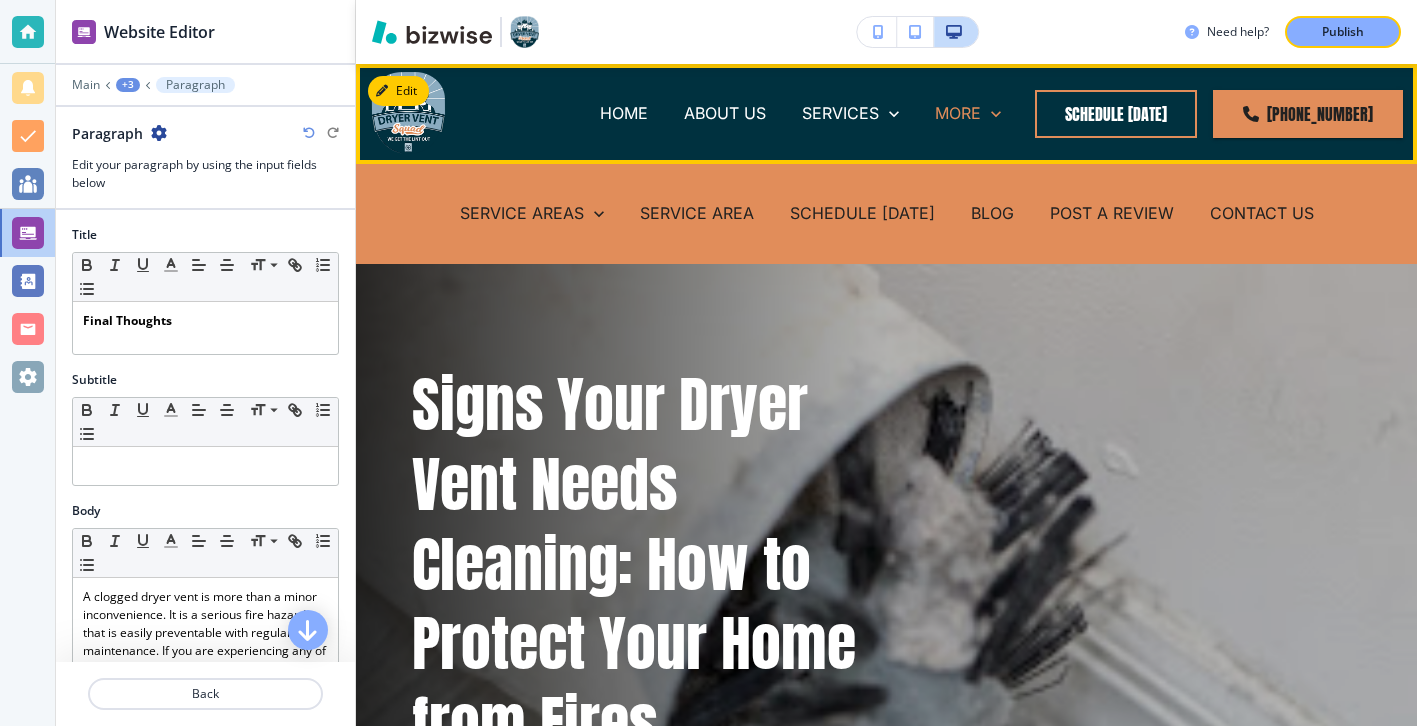 click 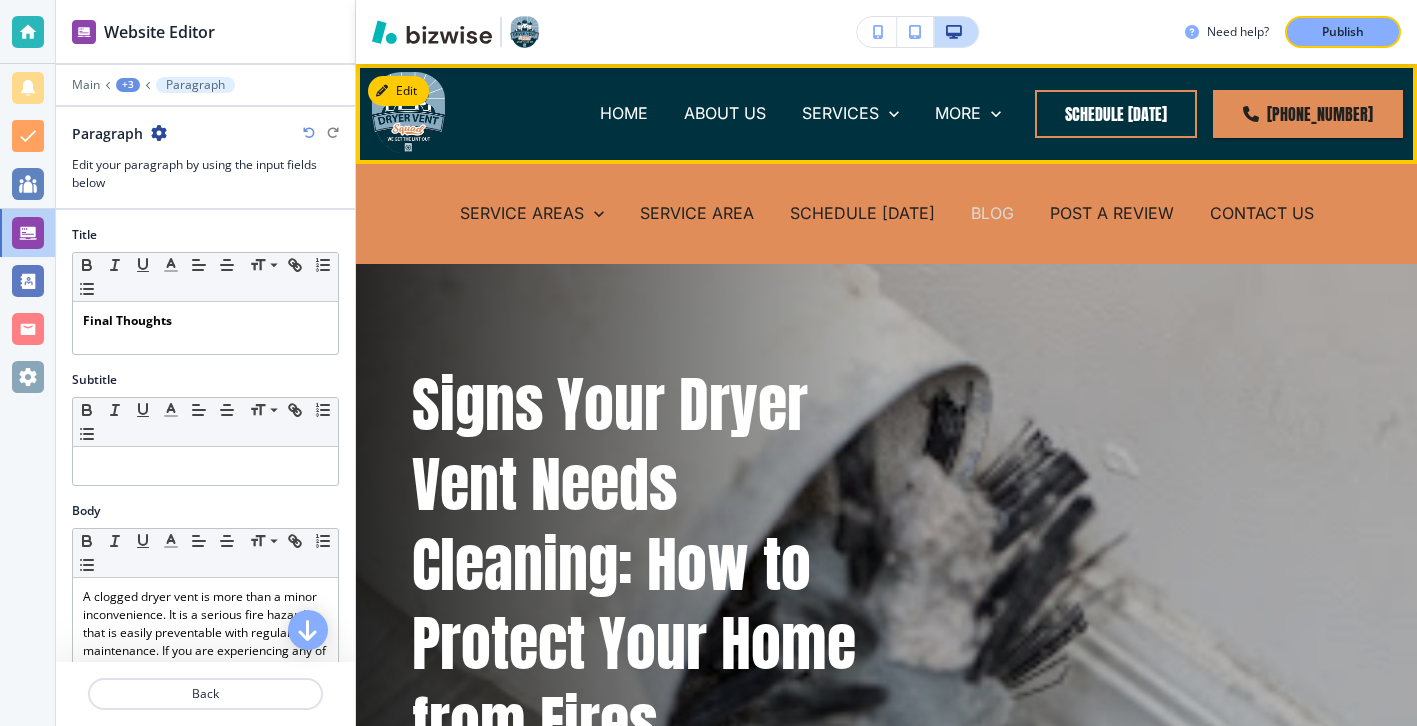 click on "BLOG" at bounding box center (992, 213) 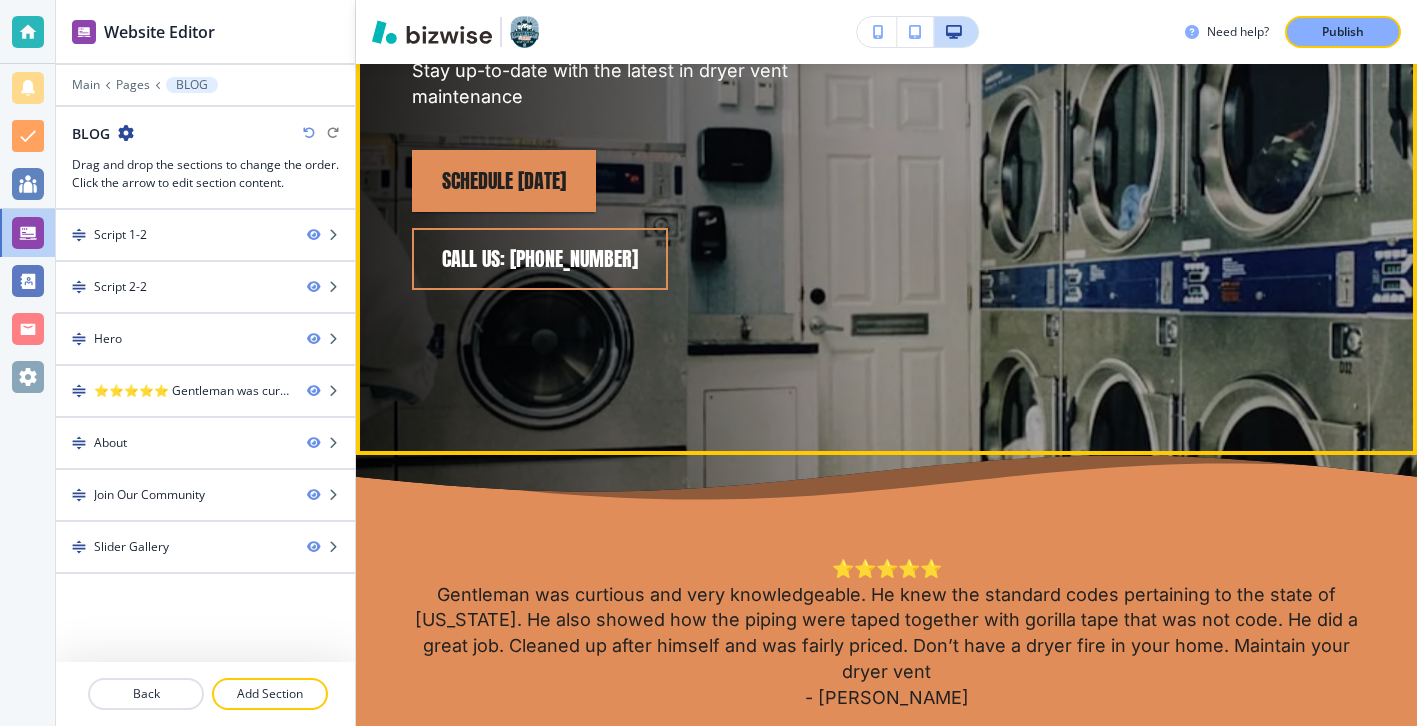 scroll, scrollTop: 721, scrollLeft: 0, axis: vertical 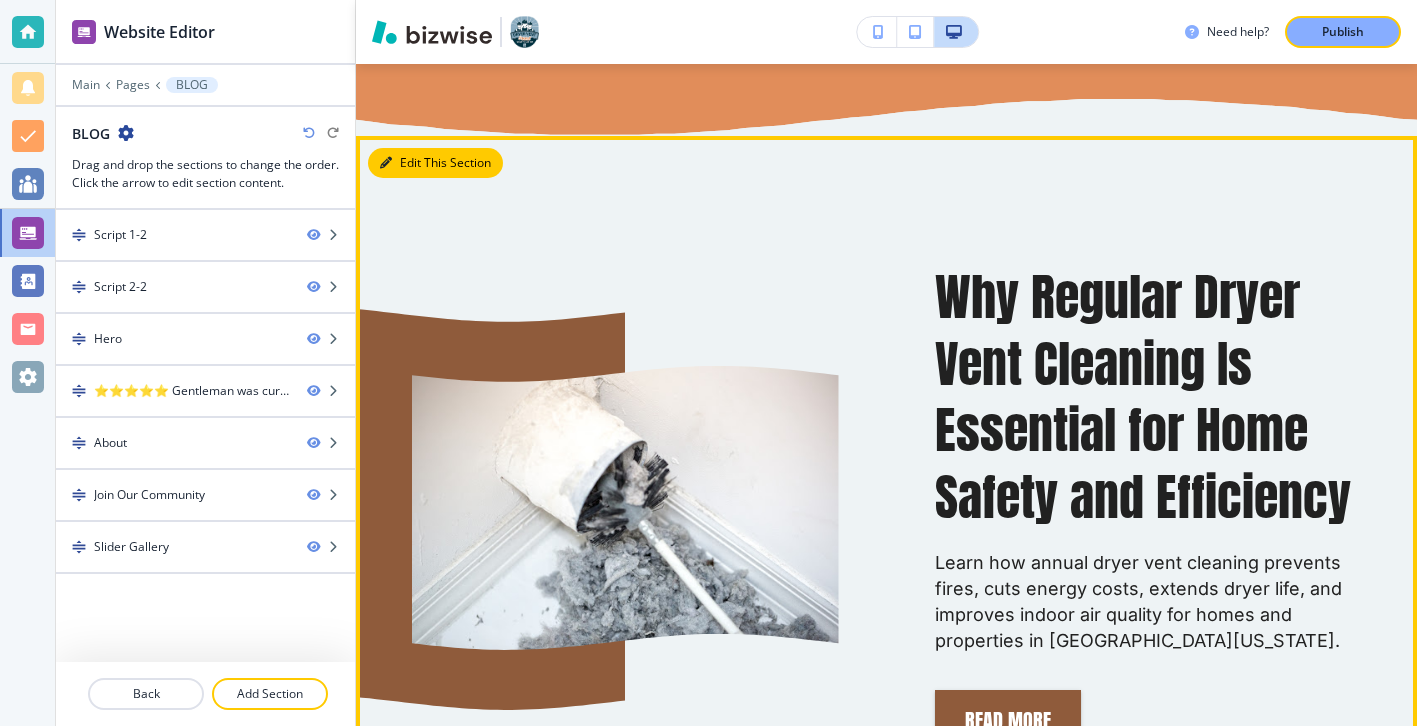 click on "Edit This Section" at bounding box center (435, 163) 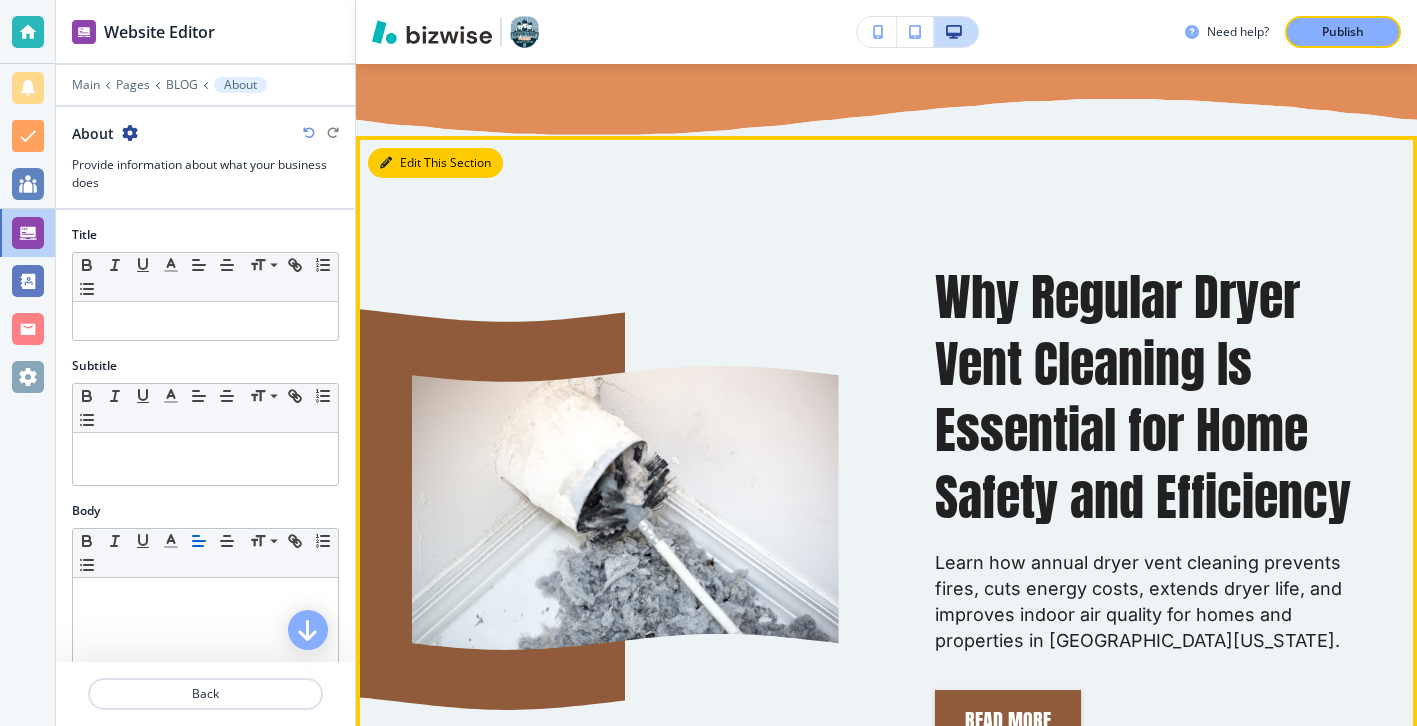 scroll, scrollTop: 1155, scrollLeft: 0, axis: vertical 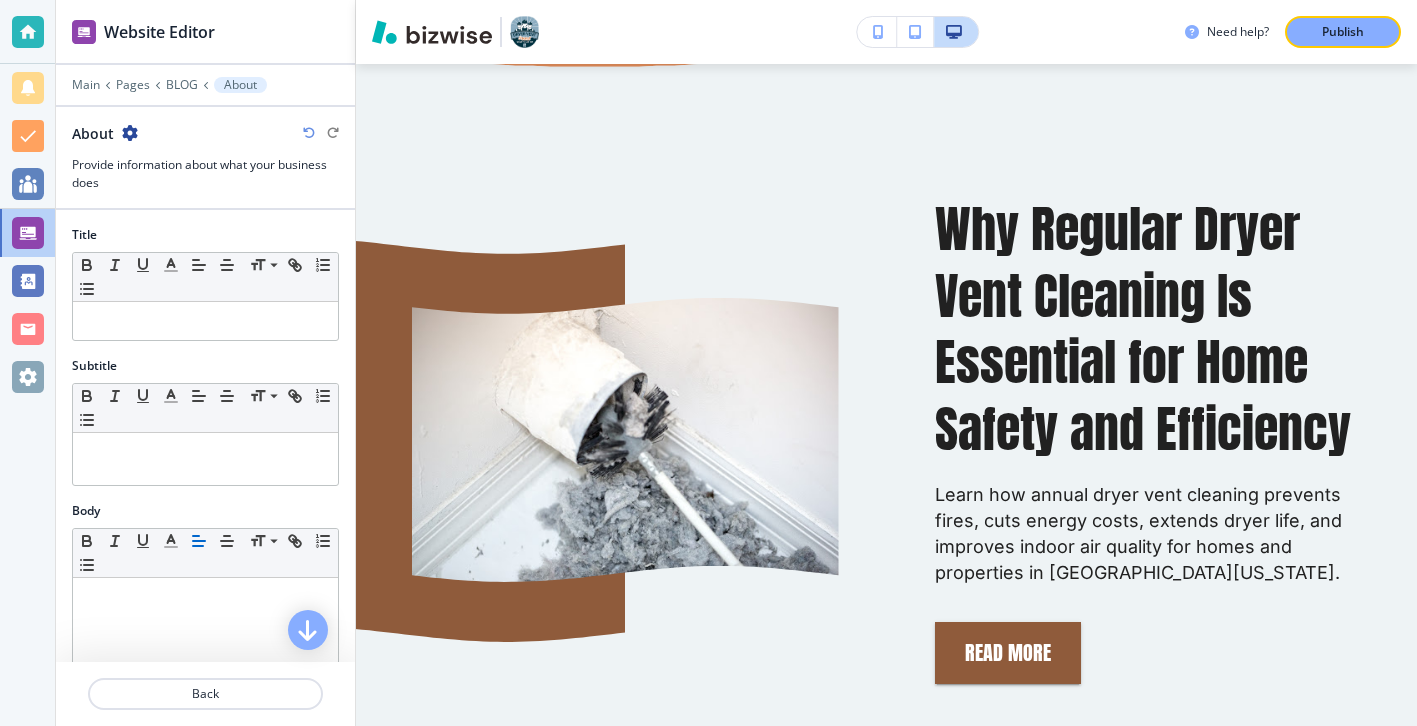 click at bounding box center (130, 133) 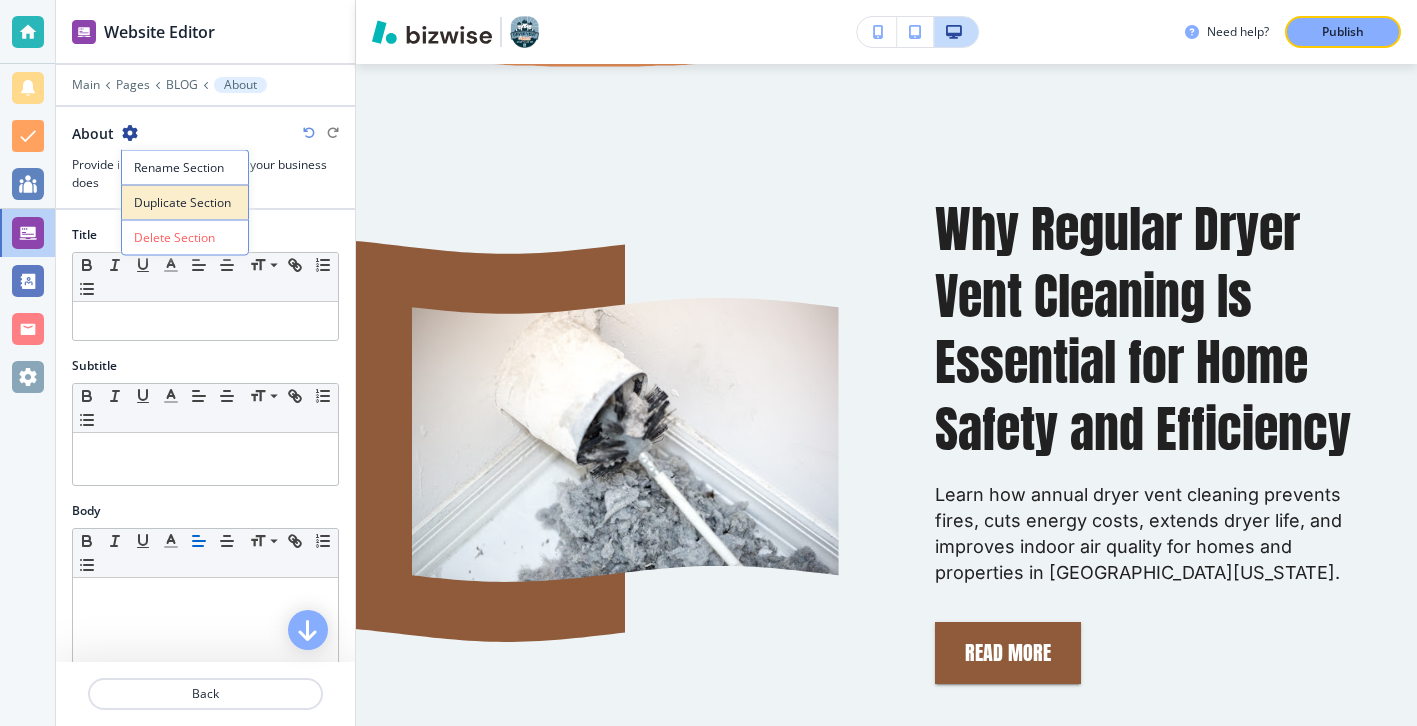 click on "Duplicate Section" at bounding box center [185, 203] 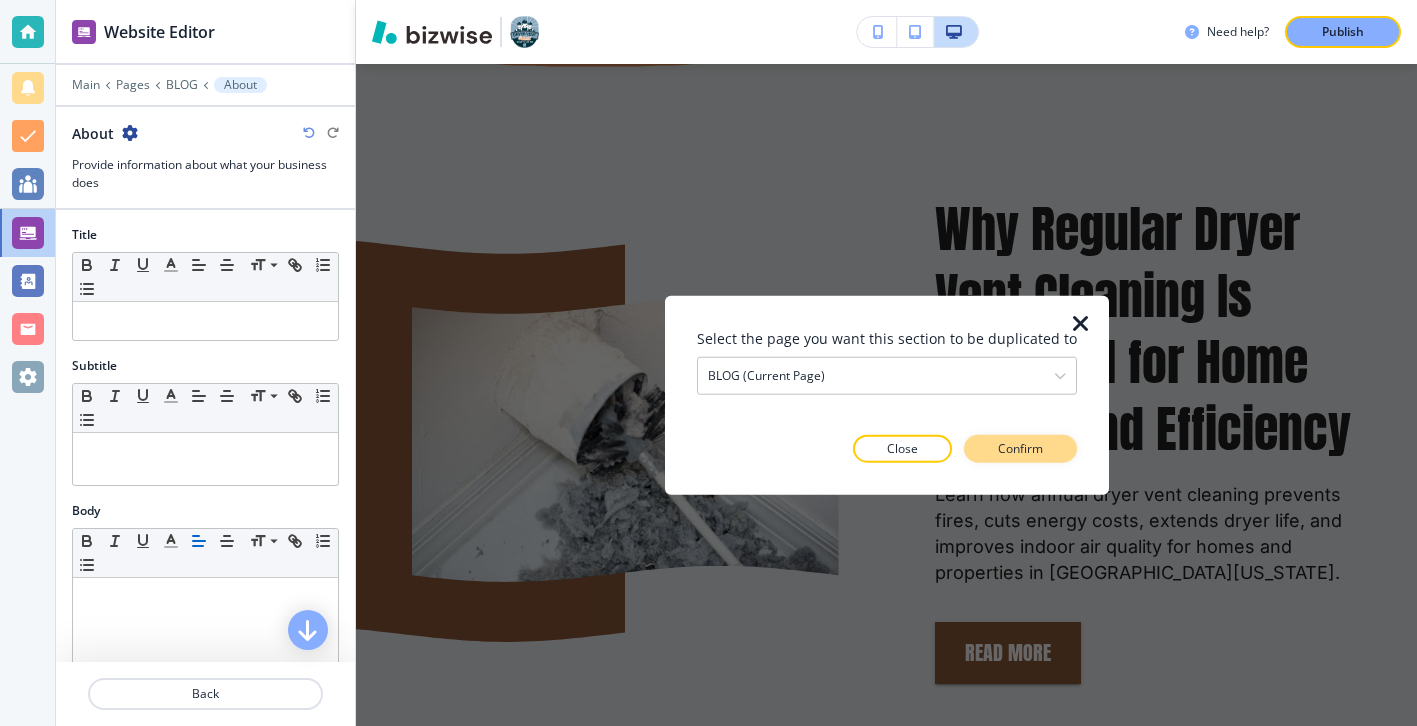 click on "Confirm" at bounding box center [1020, 448] 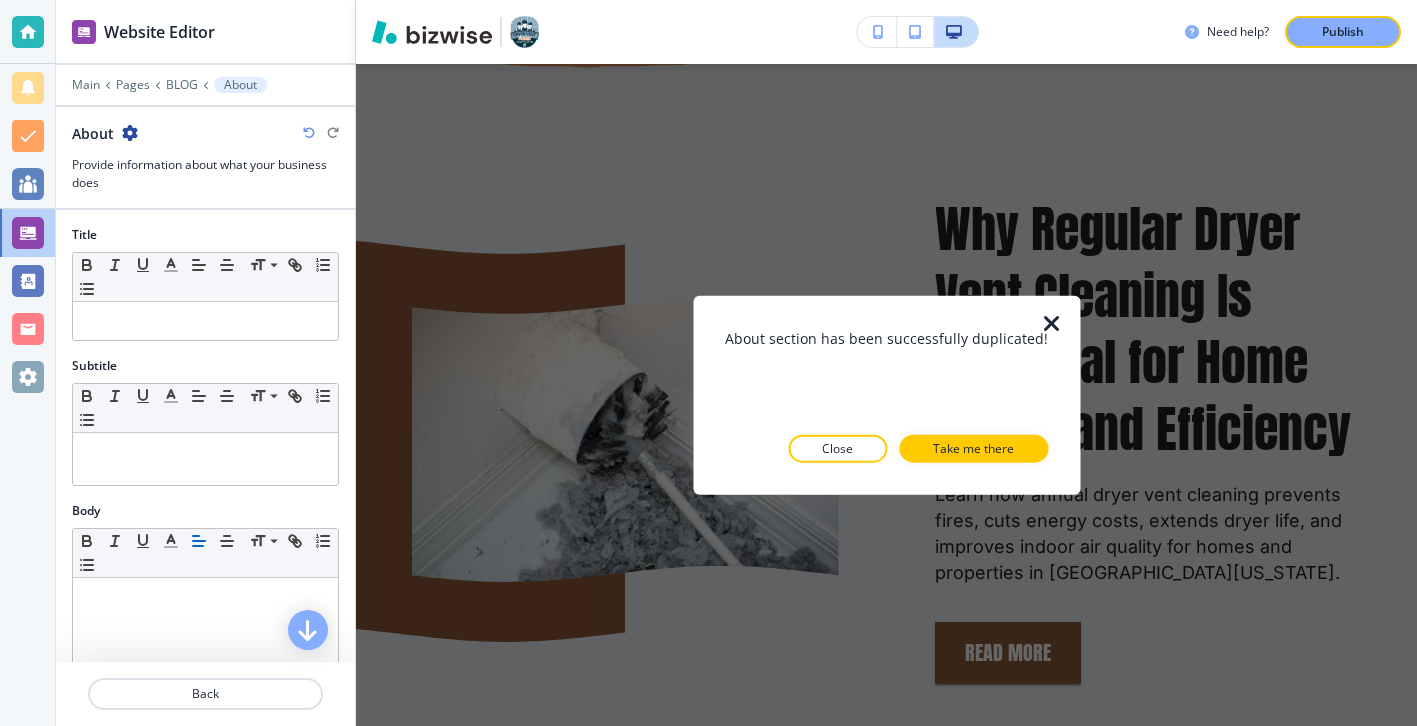 click on "About section has been successfully duplicated! Close Take me there" at bounding box center [886, 395] 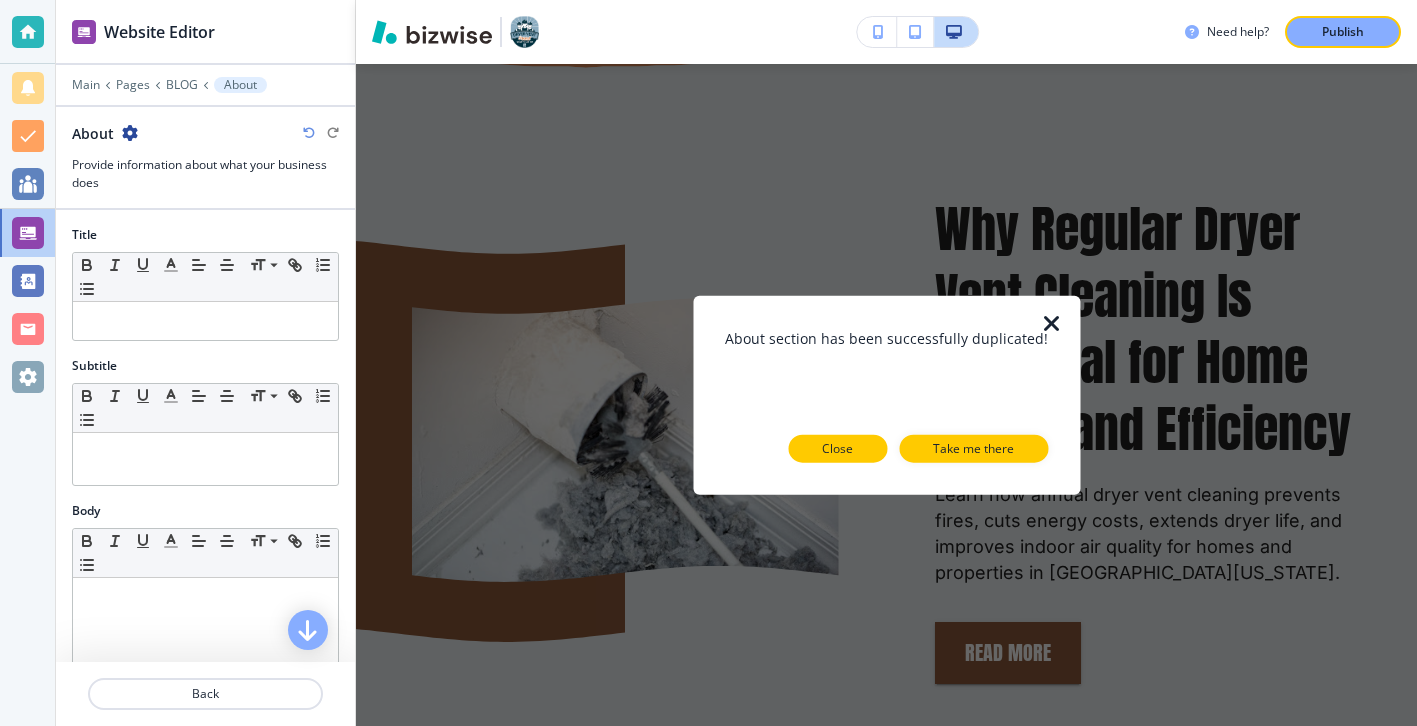 click on "Close" at bounding box center [837, 448] 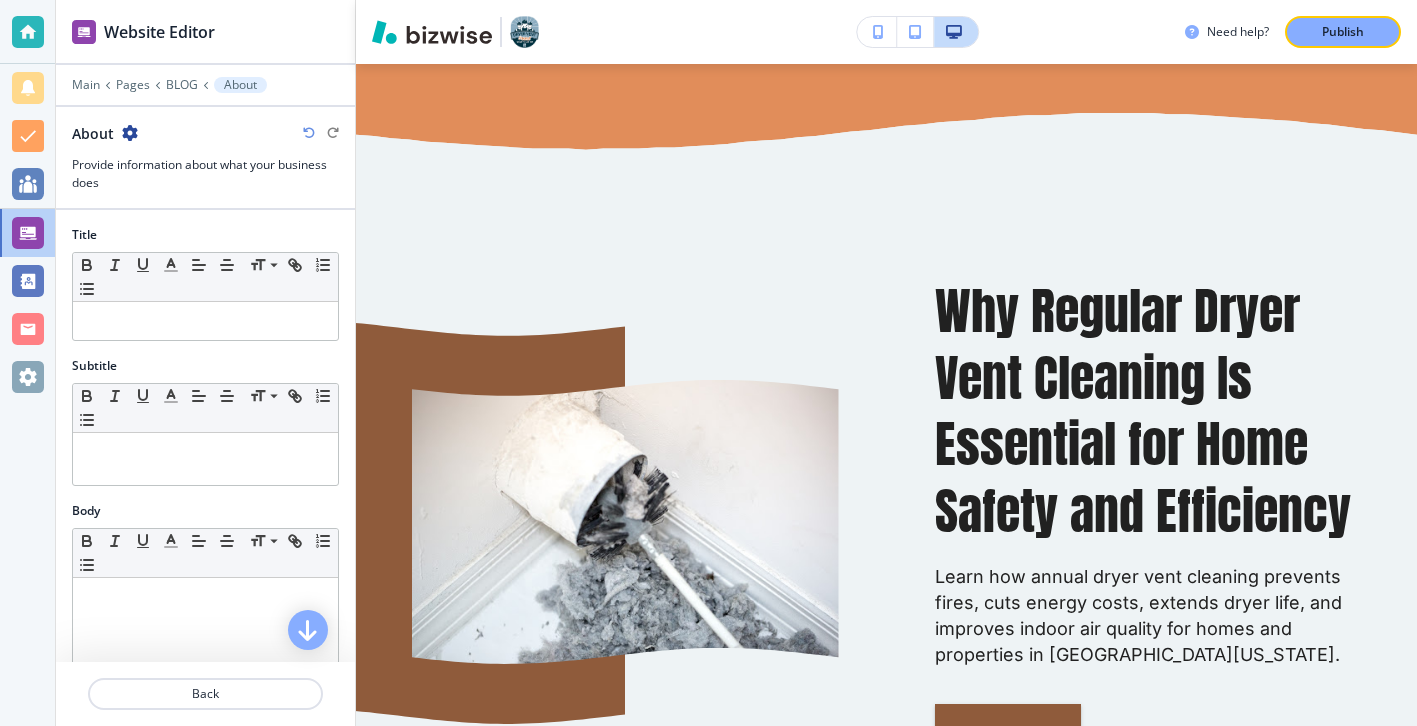 scroll, scrollTop: 960, scrollLeft: 0, axis: vertical 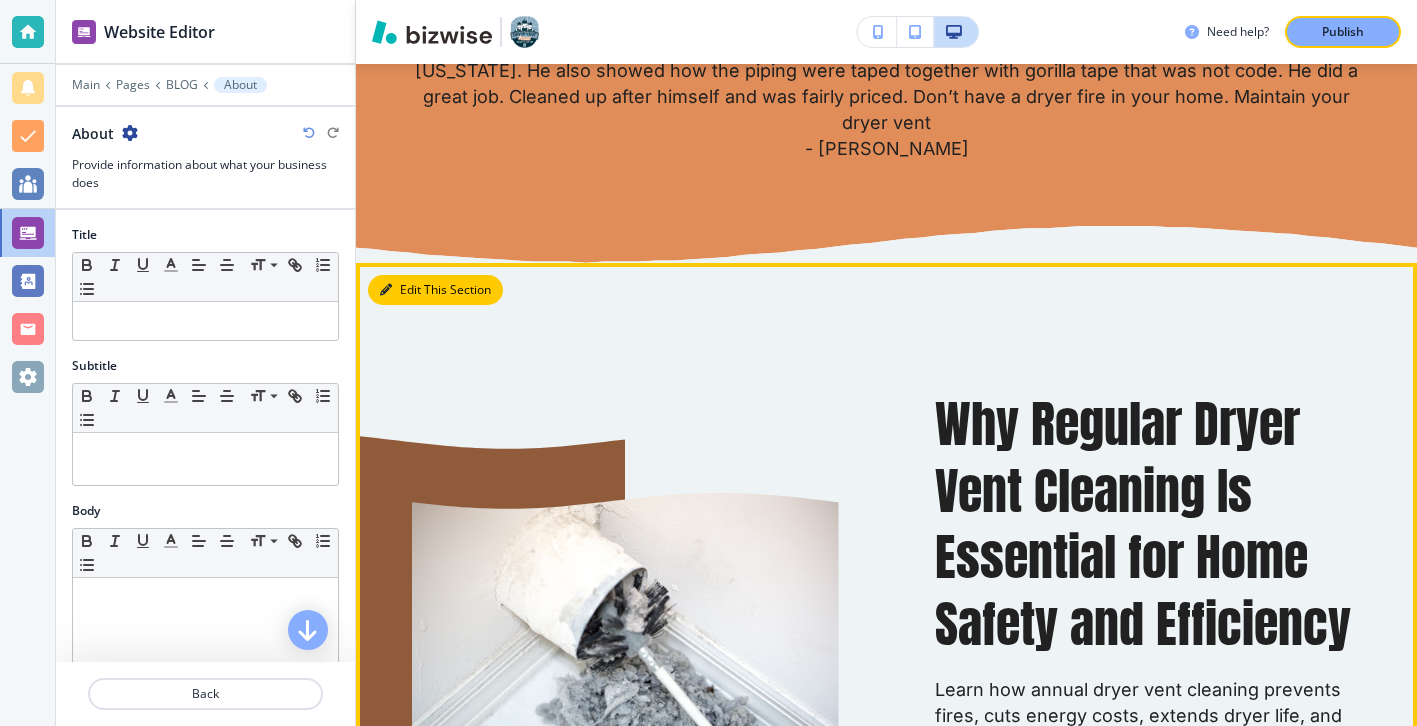 click on "Edit This Section" at bounding box center [435, 290] 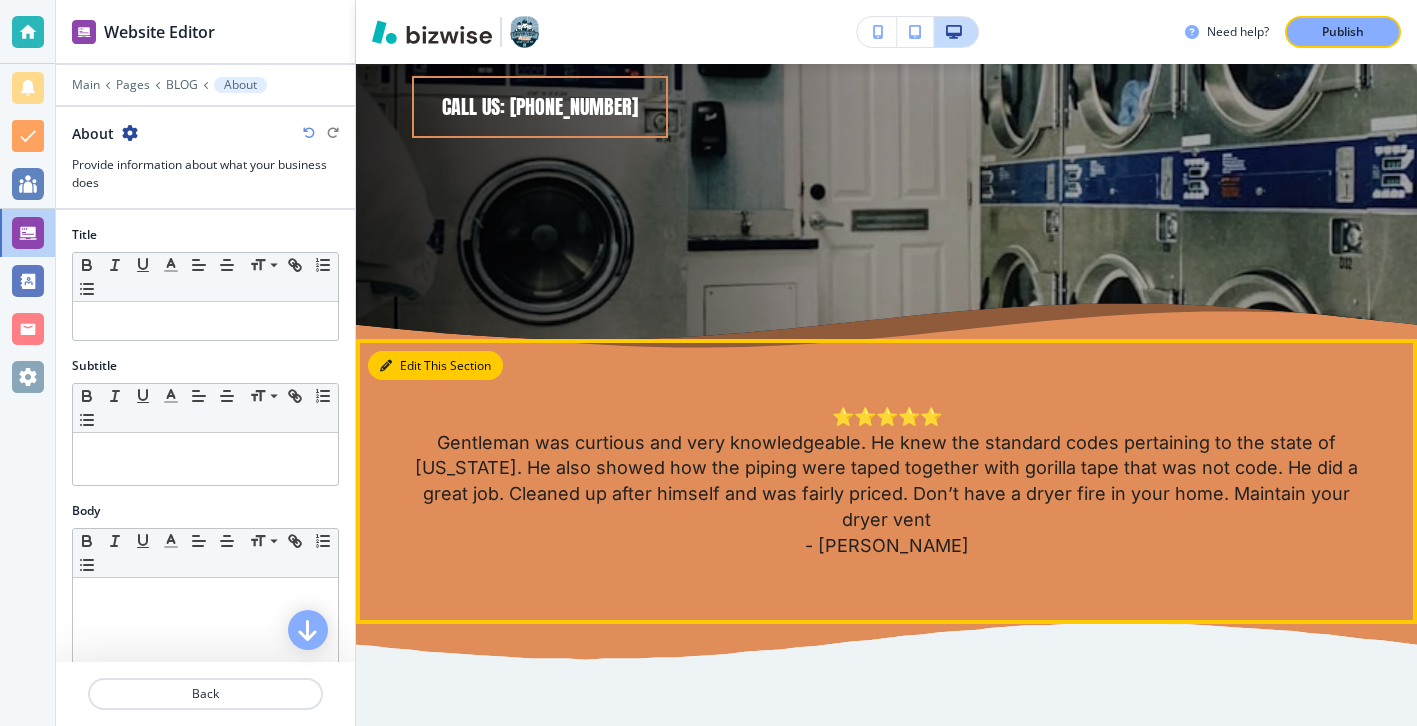 click on "Edit This Section" at bounding box center (435, 366) 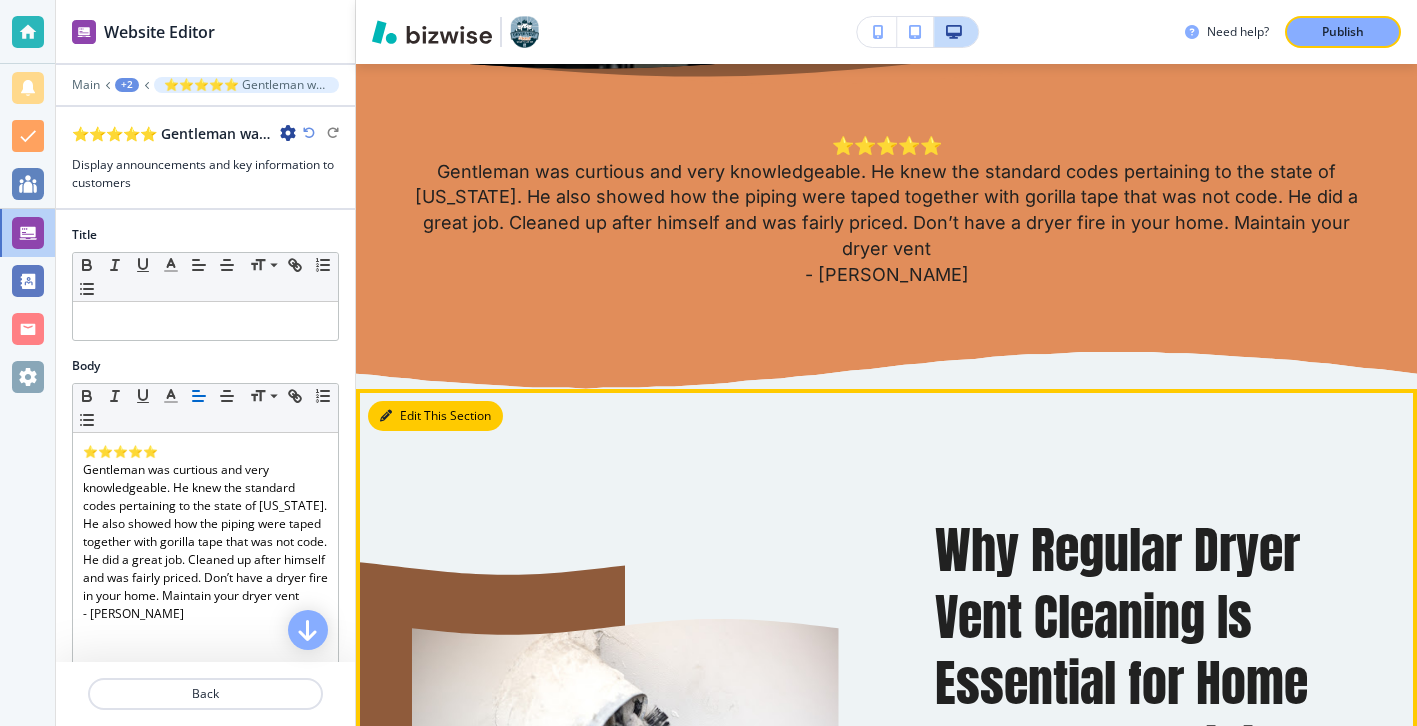 click on "Edit This Section" at bounding box center [435, 416] 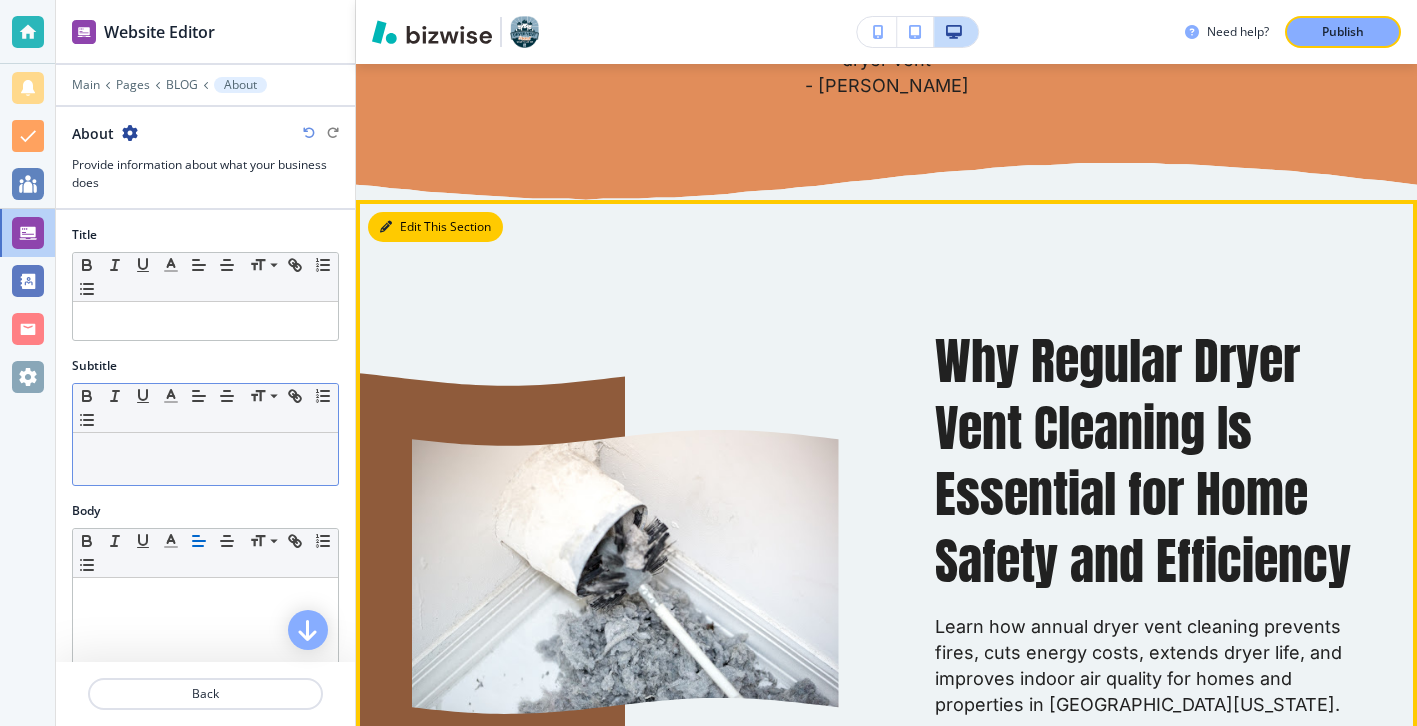 scroll, scrollTop: 1155, scrollLeft: 0, axis: vertical 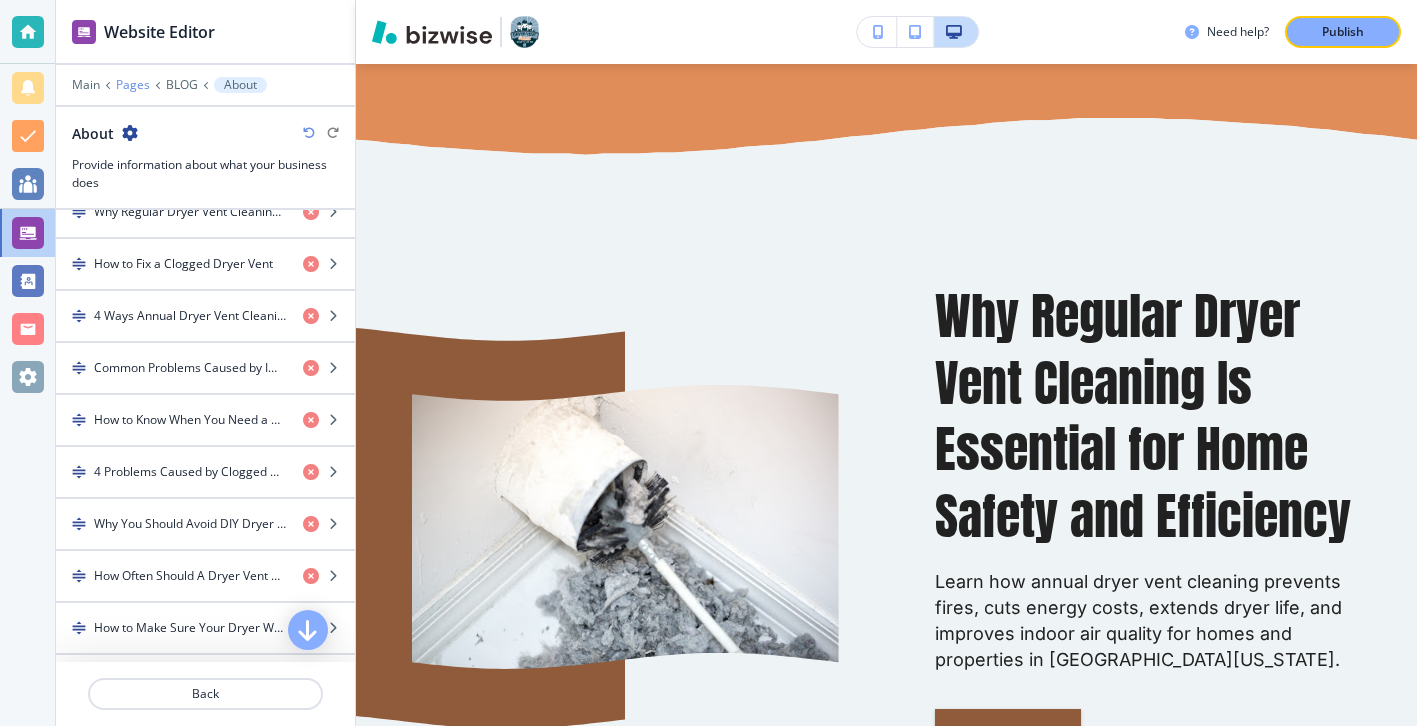 click on "Pages" at bounding box center (133, 85) 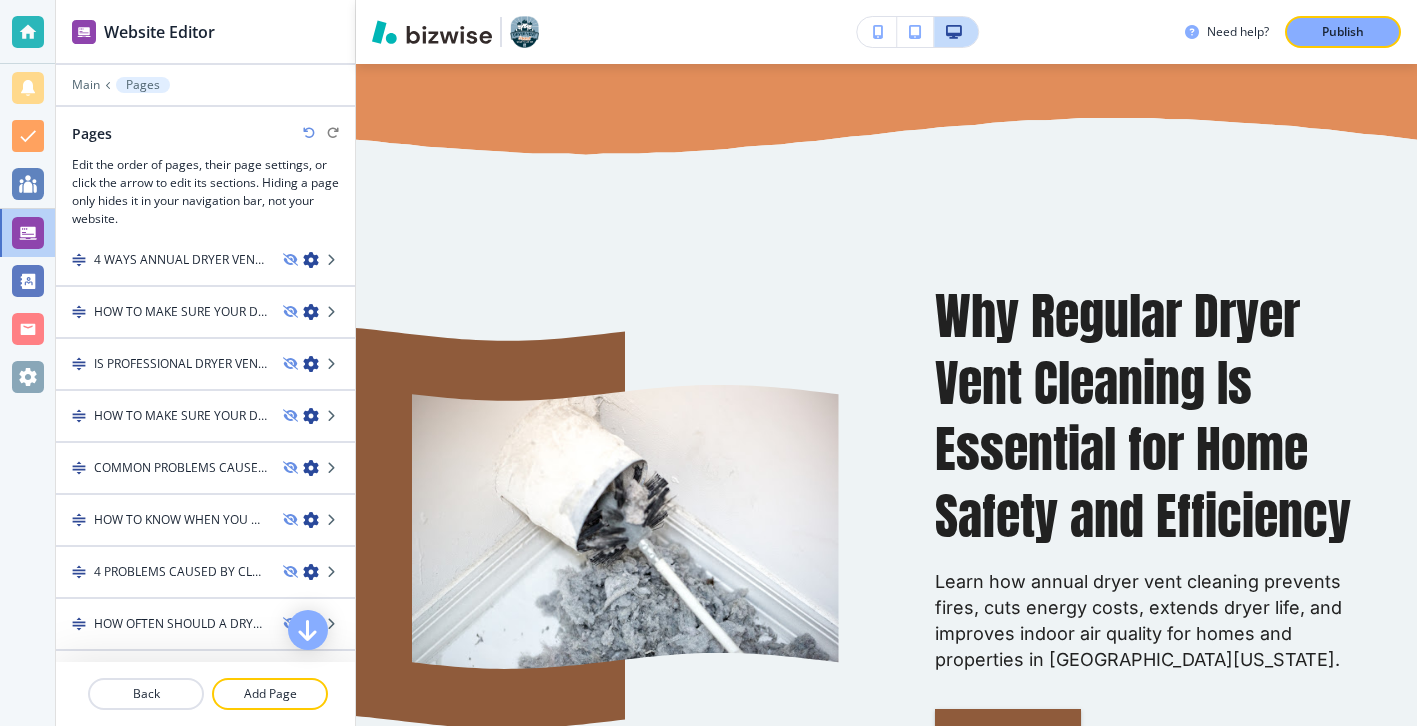 scroll, scrollTop: 1352, scrollLeft: 0, axis: vertical 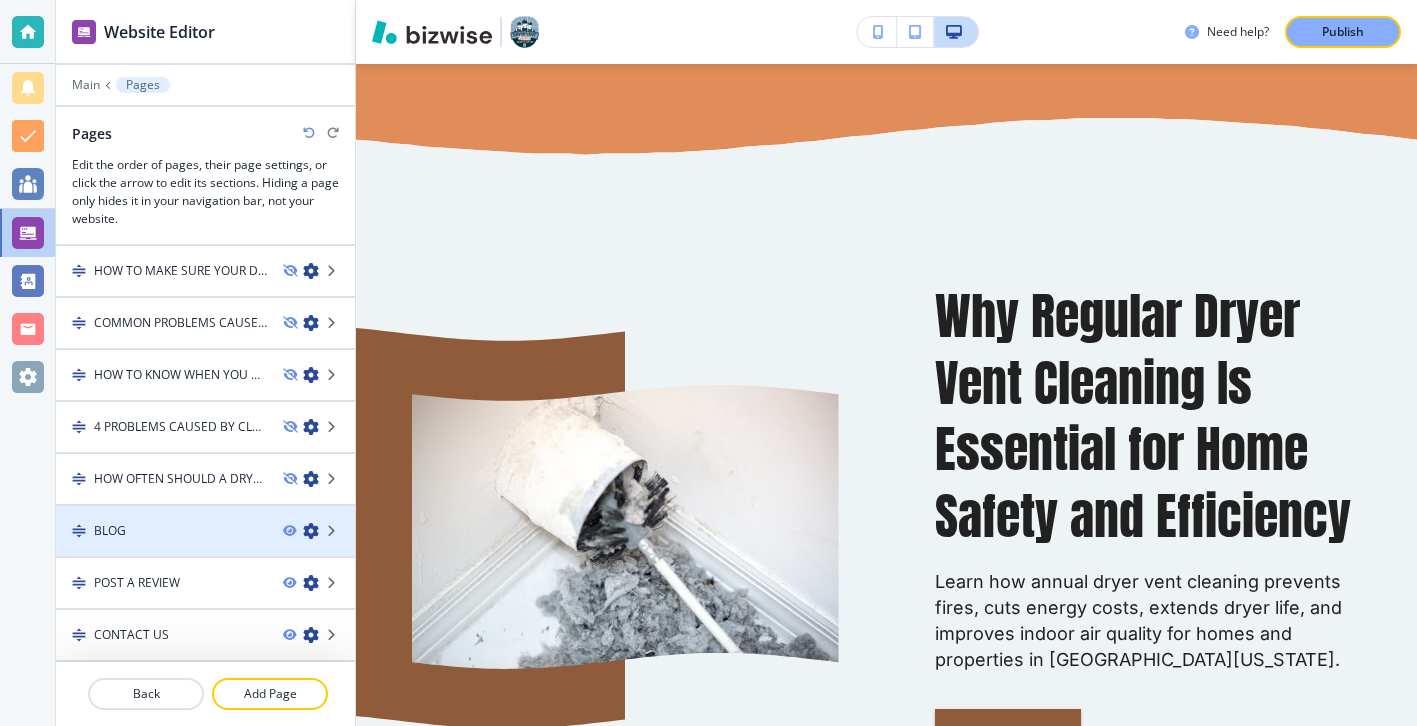 click at bounding box center (205, 548) 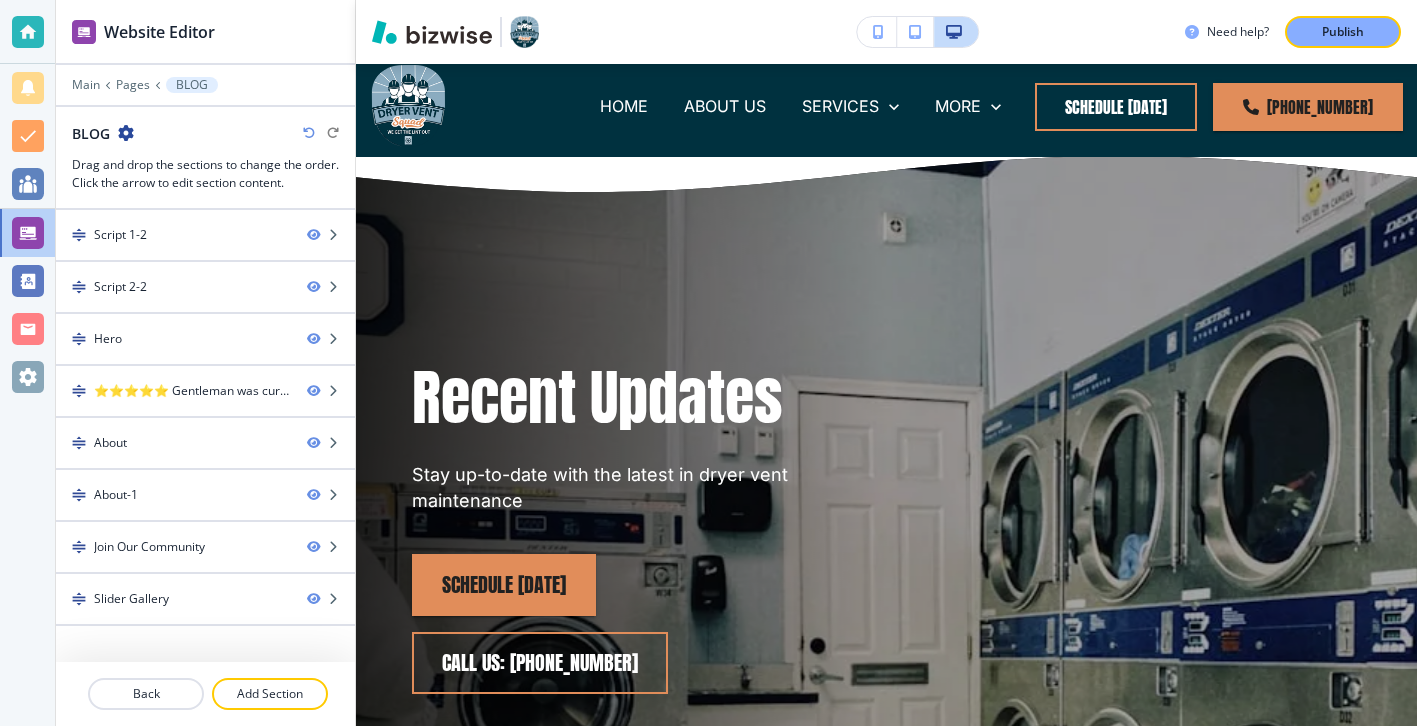 scroll, scrollTop: 0, scrollLeft: 0, axis: both 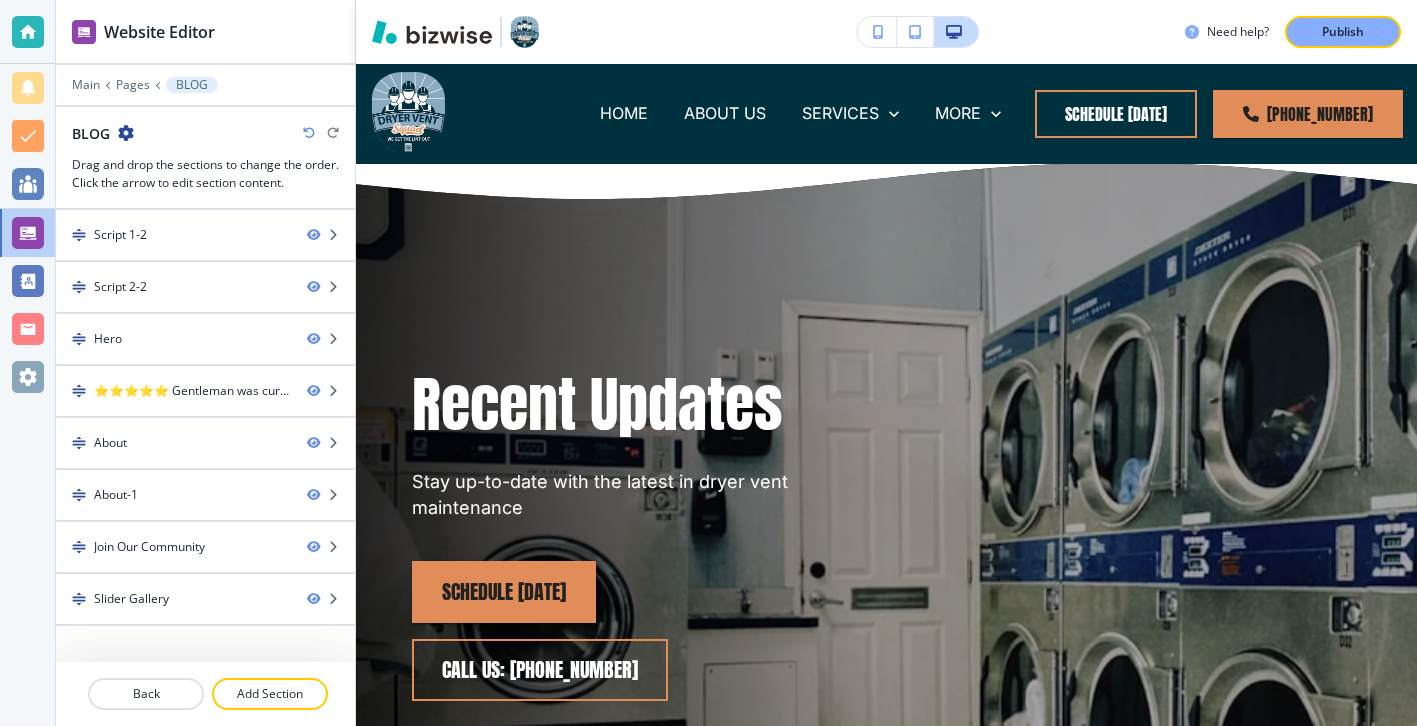click on "Main Pages BLOG" at bounding box center (205, 85) 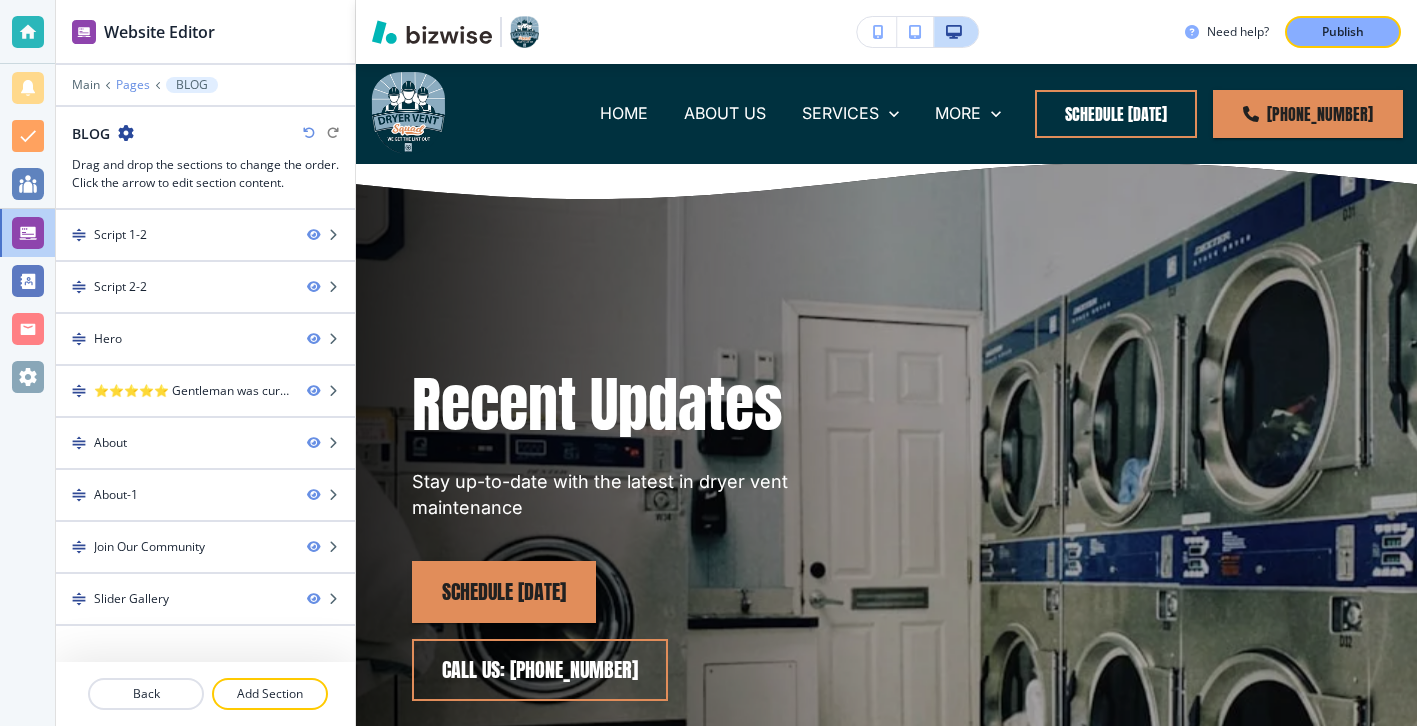 click on "Pages" at bounding box center [133, 85] 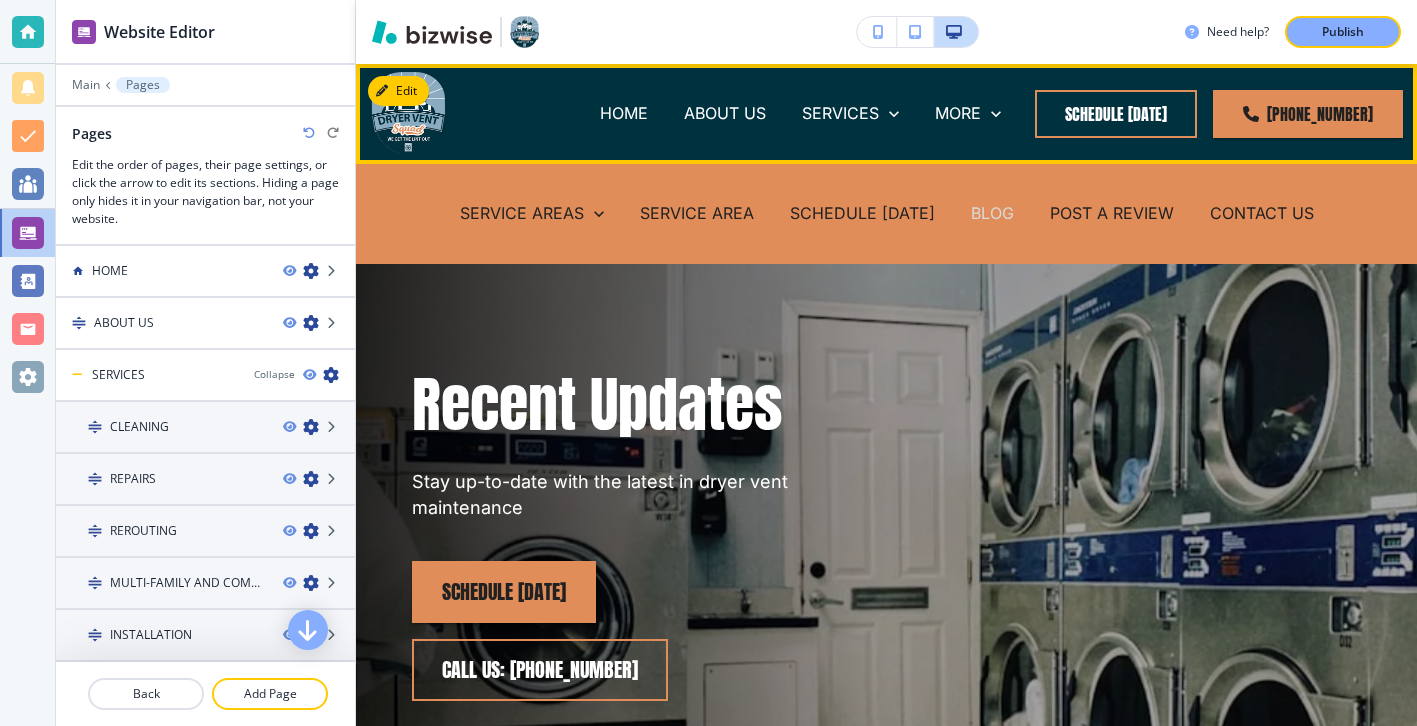 click on "BLOG" at bounding box center [992, 213] 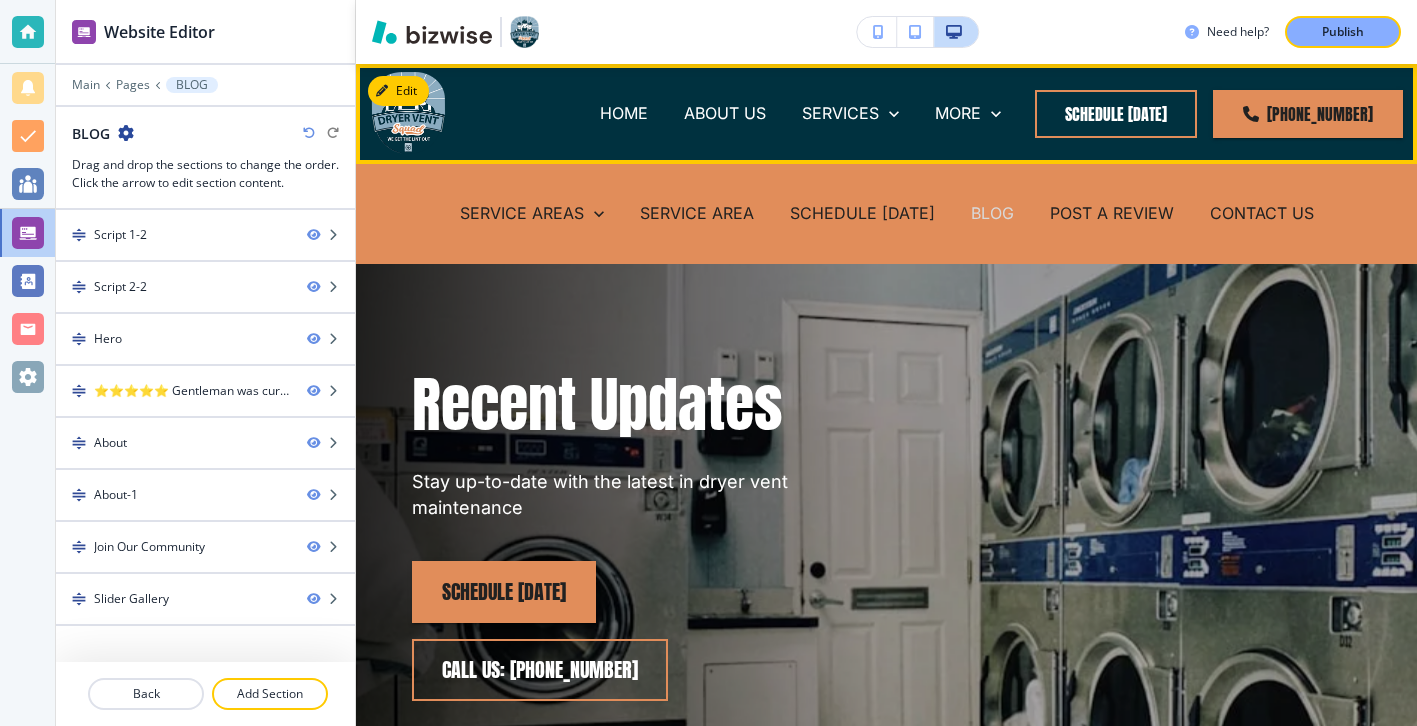 click on "BLOG" at bounding box center [992, 213] 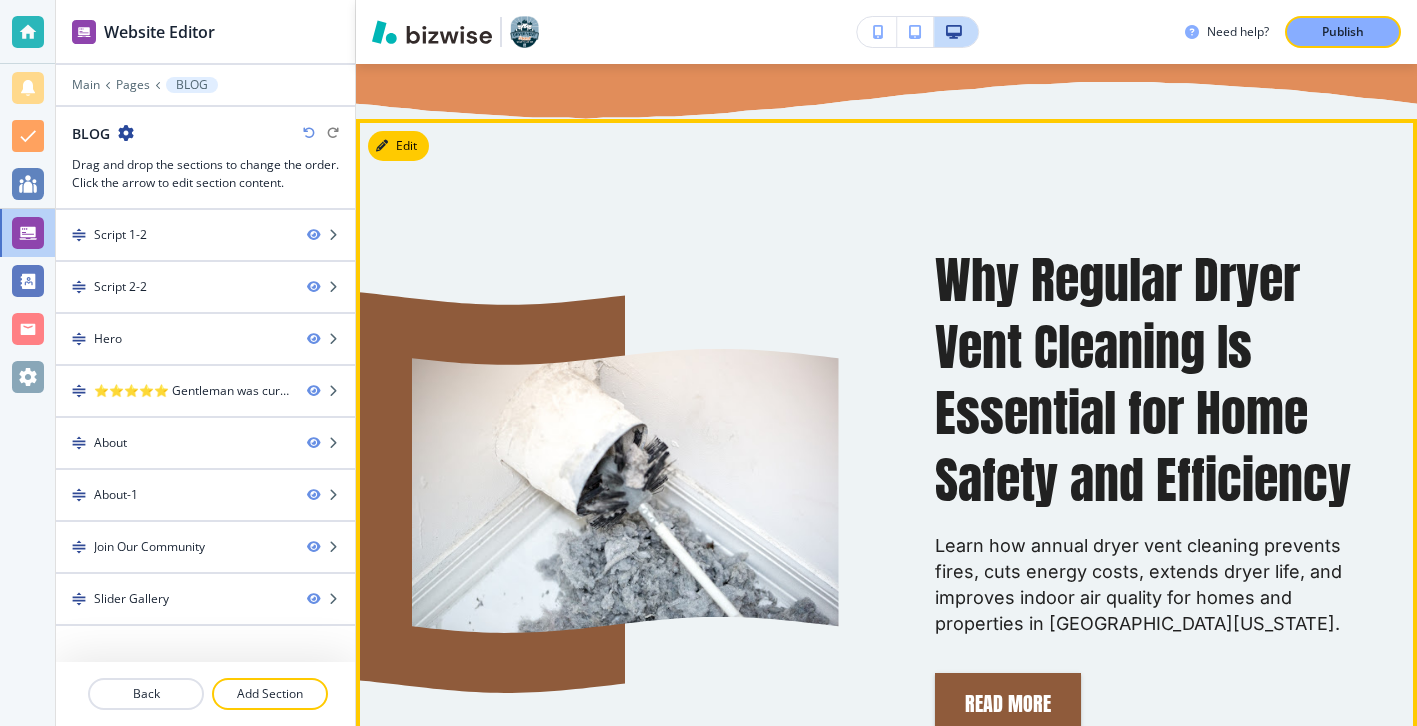 scroll, scrollTop: 1111, scrollLeft: 0, axis: vertical 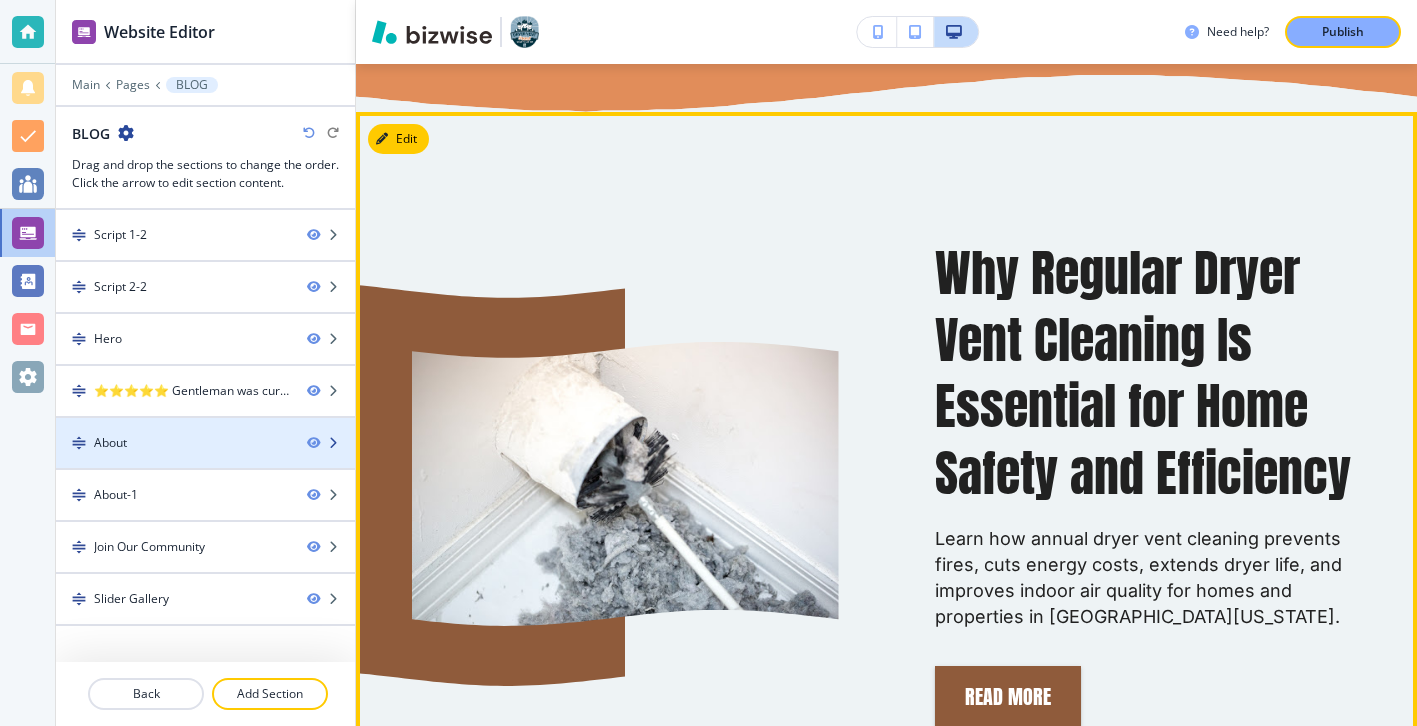 click at bounding box center (205, 460) 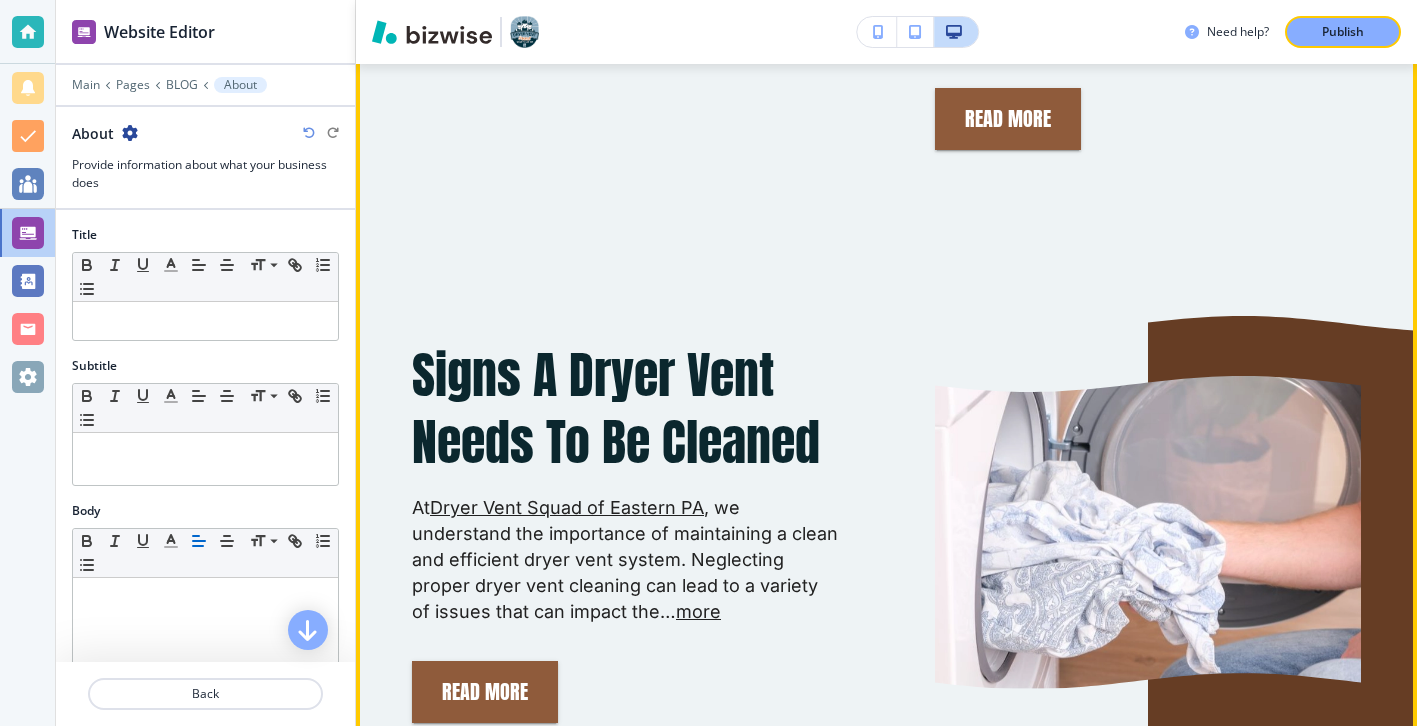 scroll, scrollTop: 7939, scrollLeft: 0, axis: vertical 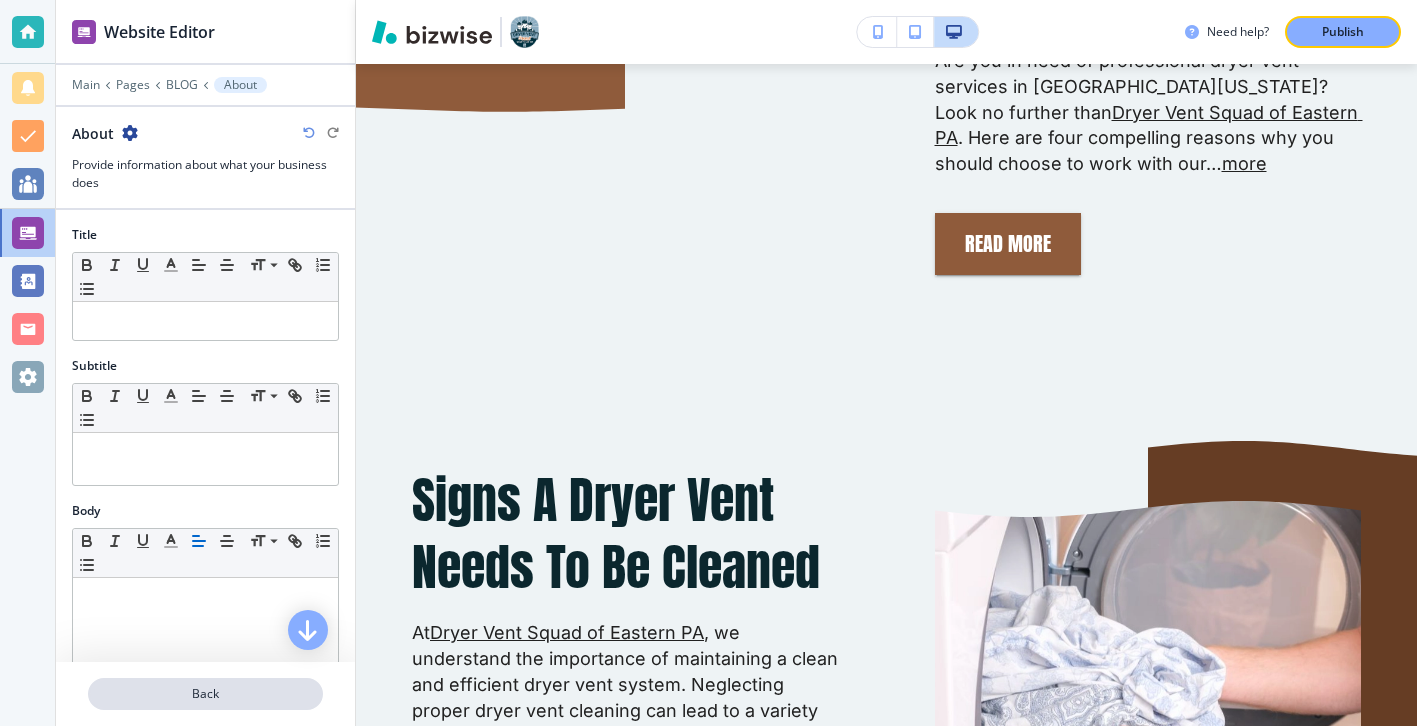click on "Back" at bounding box center [205, 694] 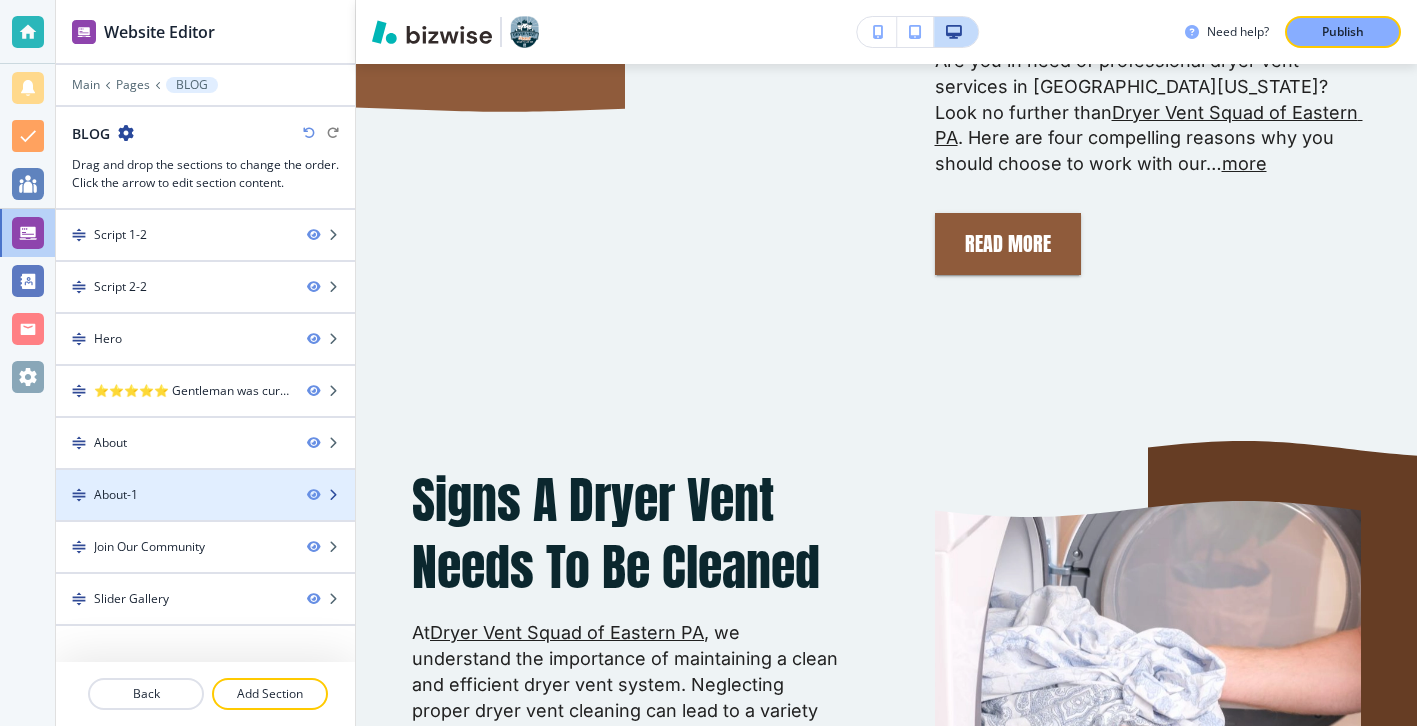 click on "About-1" at bounding box center [173, 495] 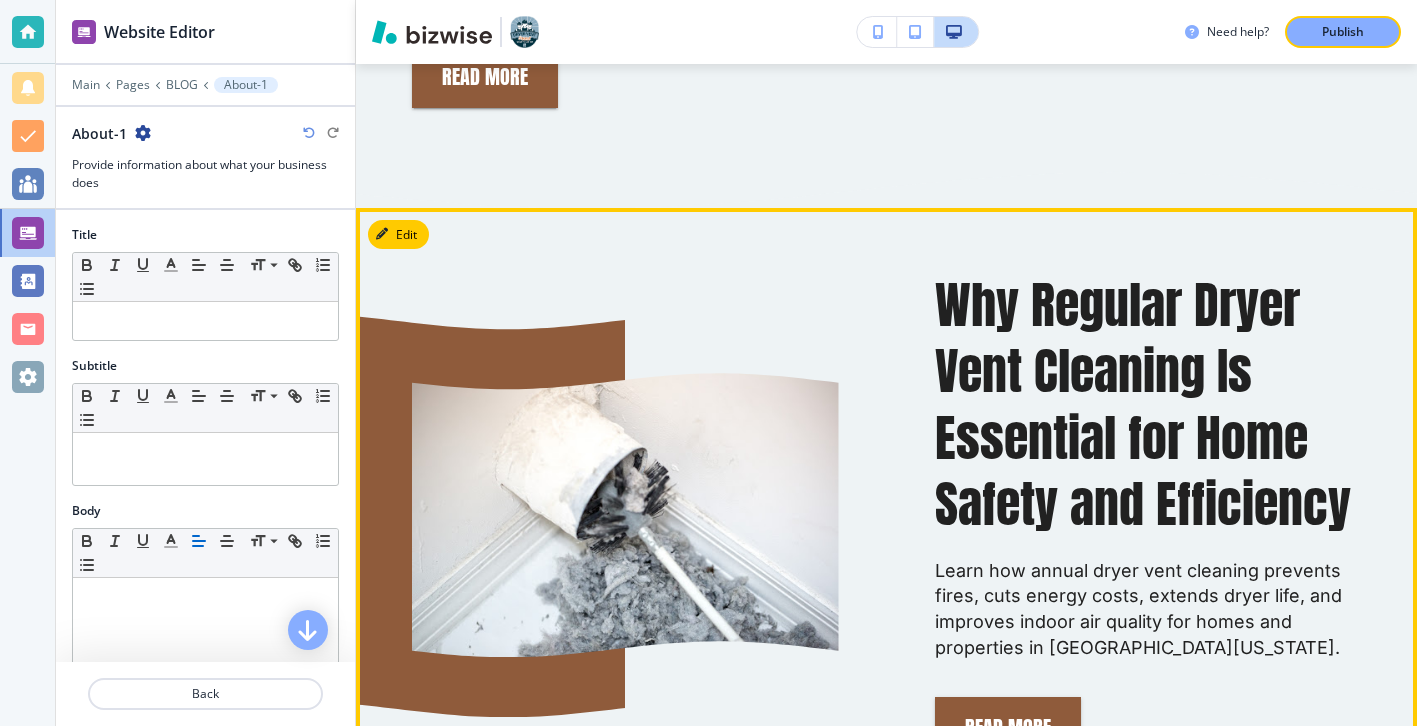 scroll, scrollTop: 12448, scrollLeft: 0, axis: vertical 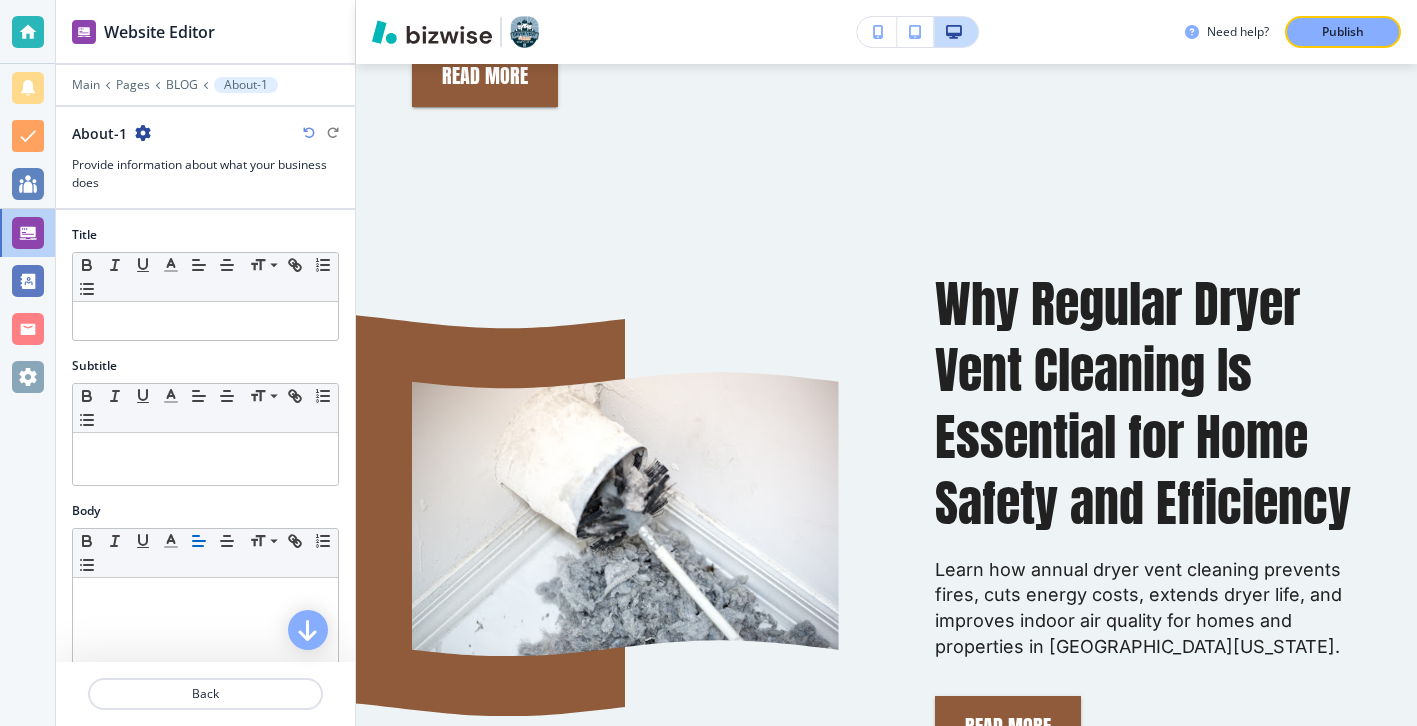 click at bounding box center (205, 150) 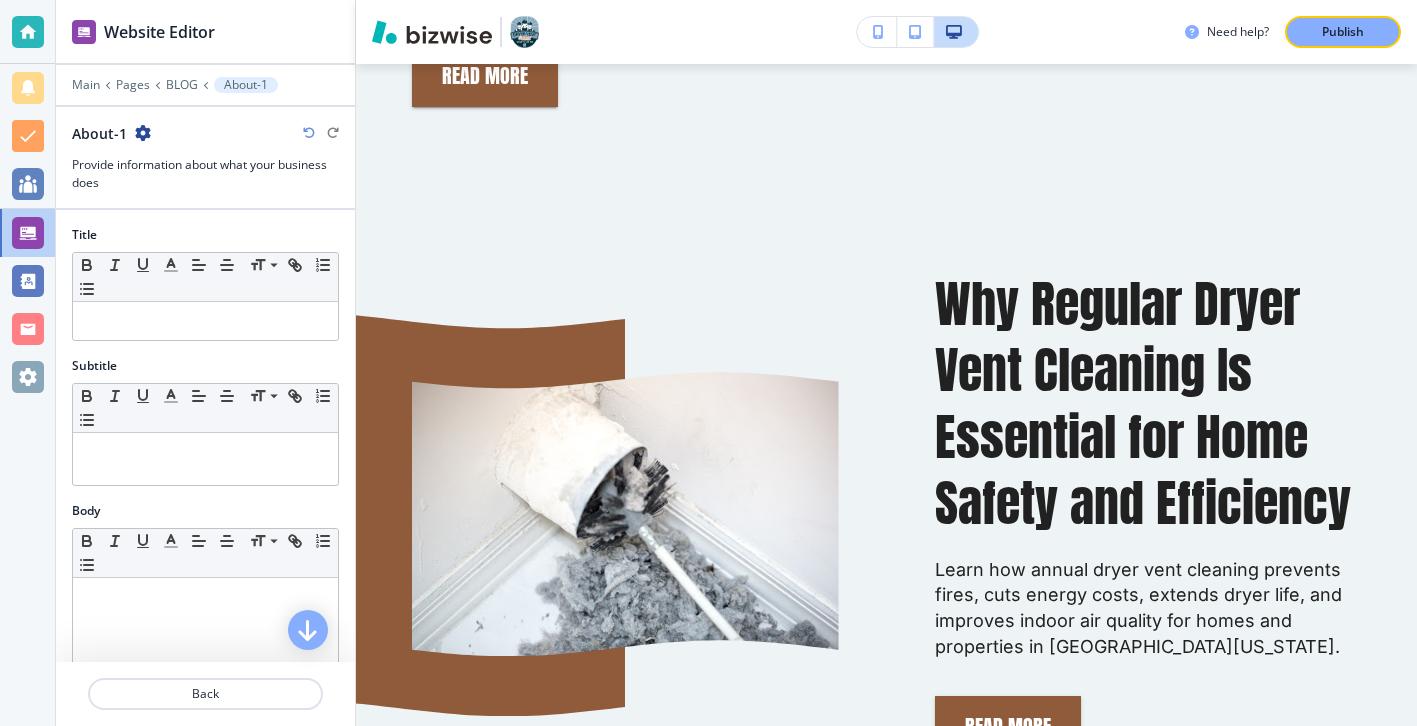 click on "About-1 Provide information about what your business does" at bounding box center [205, 157] 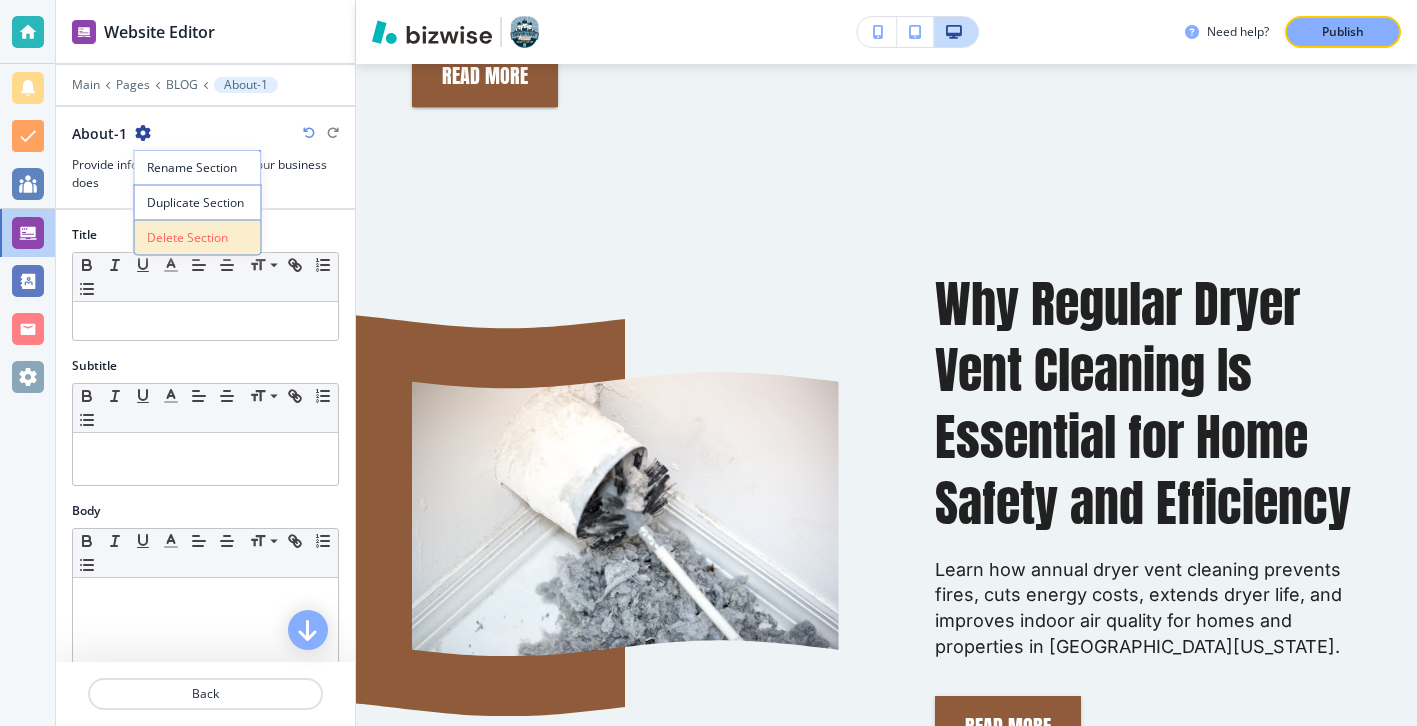 click on "Delete Section" at bounding box center (198, 238) 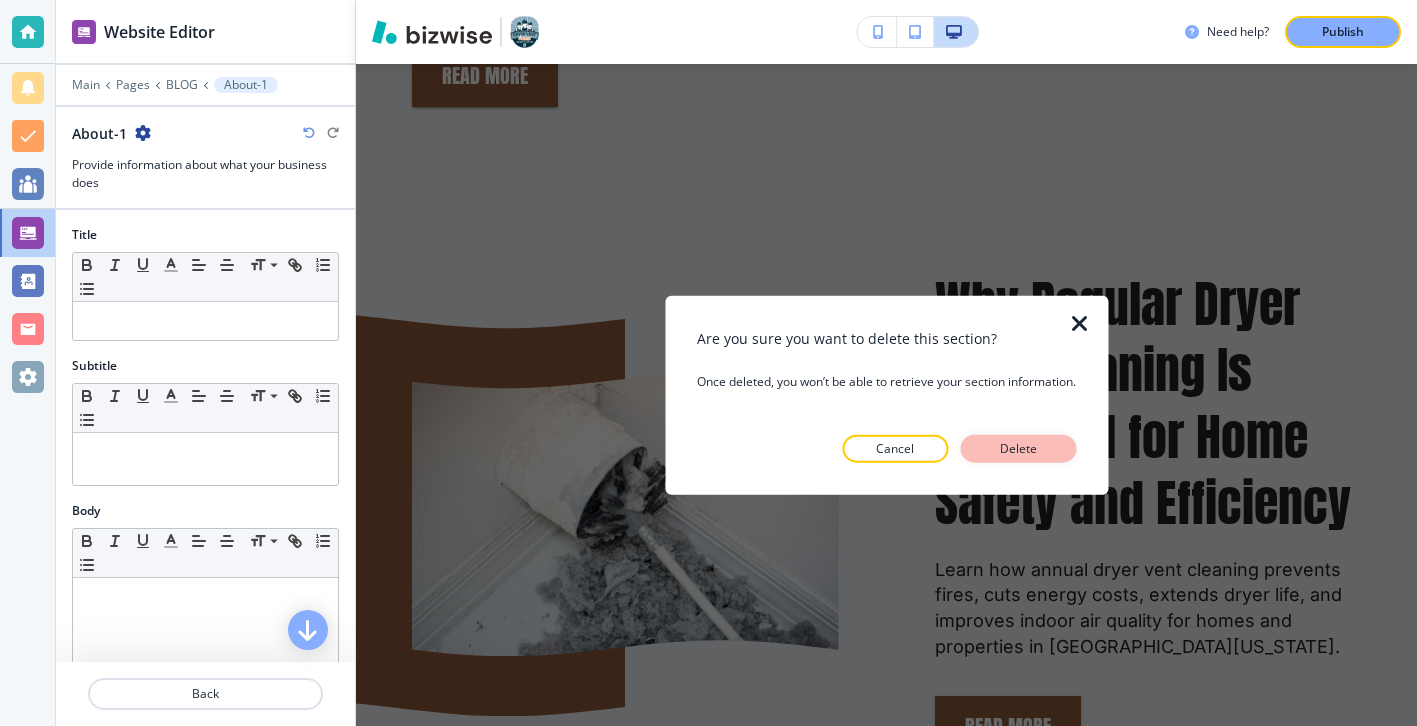 click on "Delete" at bounding box center (1018, 448) 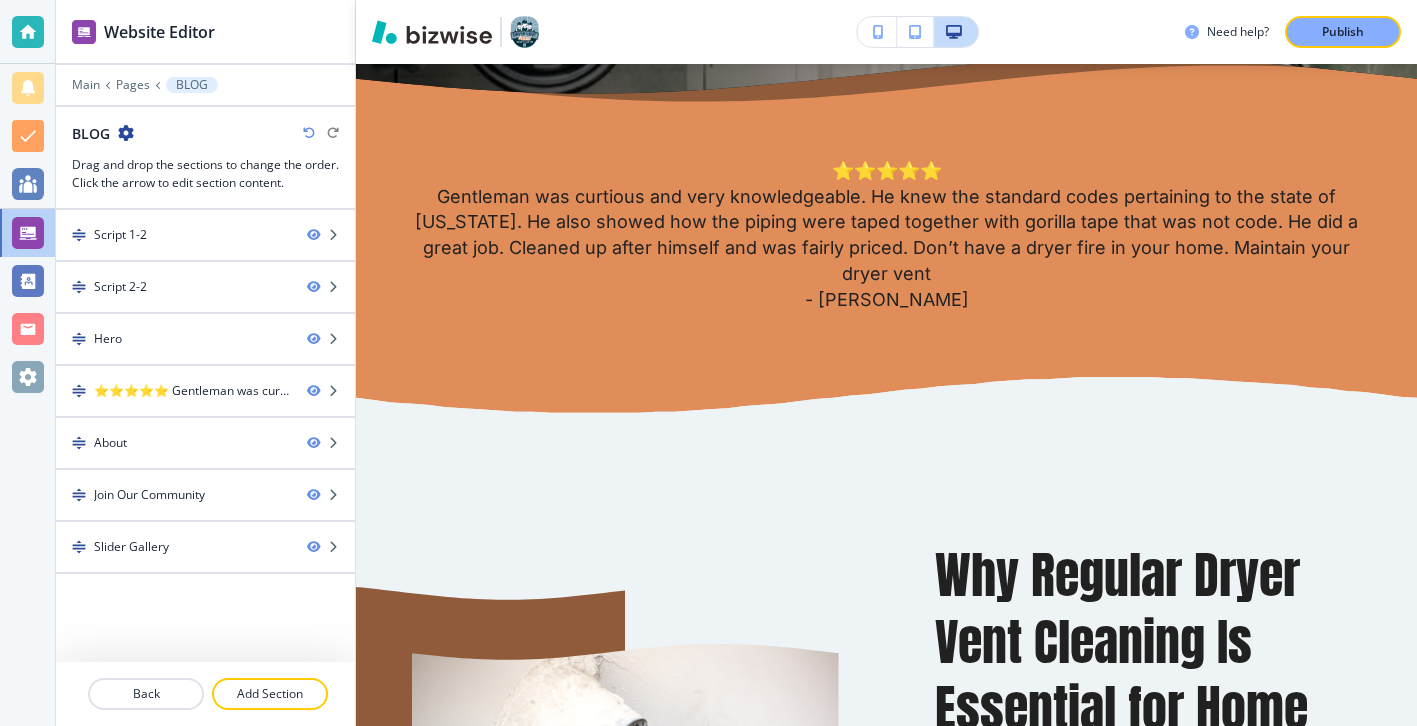 scroll, scrollTop: 1067, scrollLeft: 0, axis: vertical 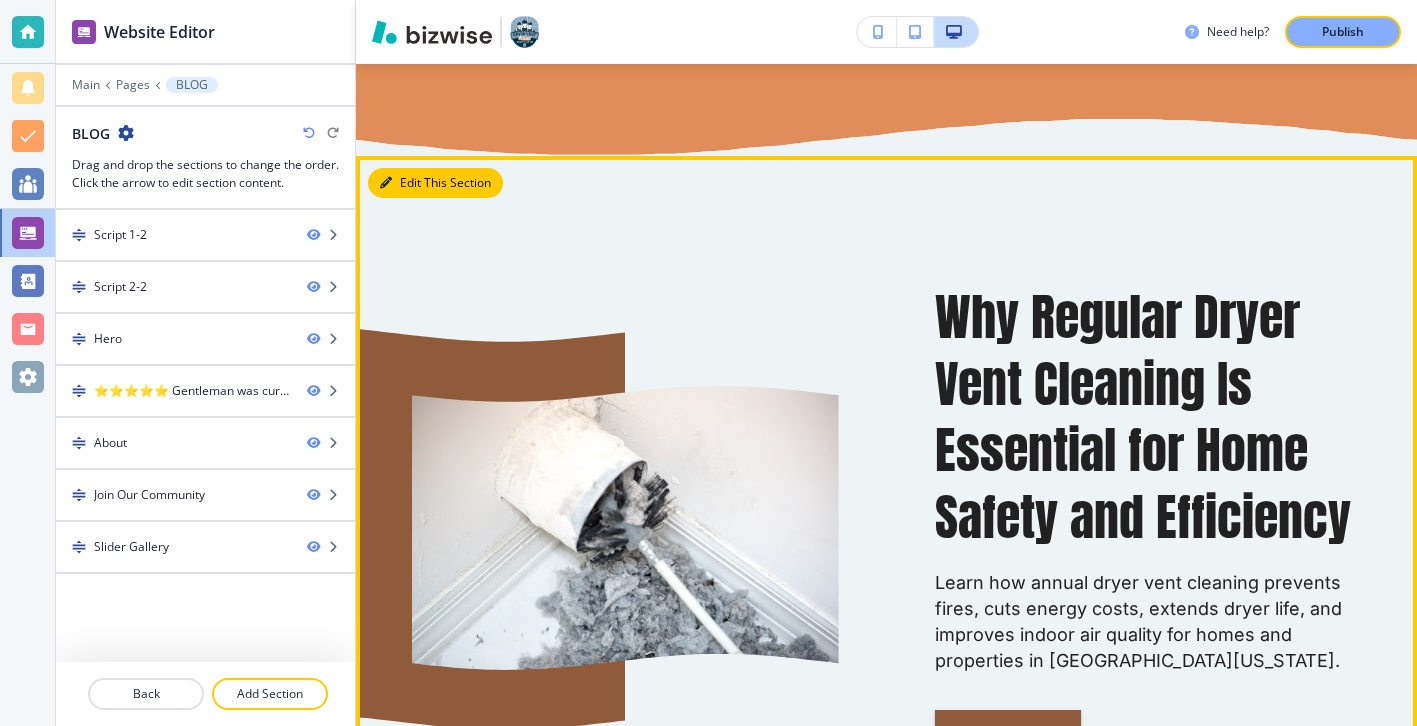 click on "Edit This Section" at bounding box center (435, 183) 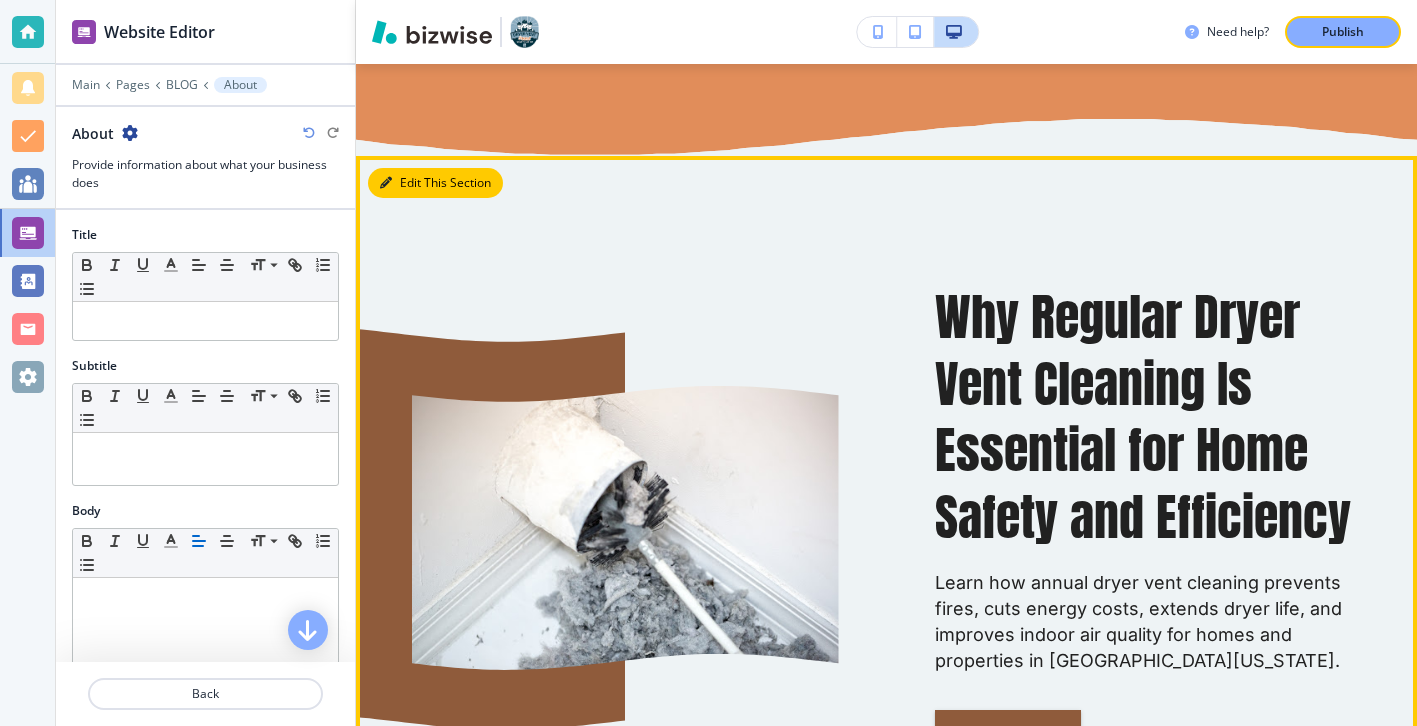 scroll, scrollTop: 1155, scrollLeft: 0, axis: vertical 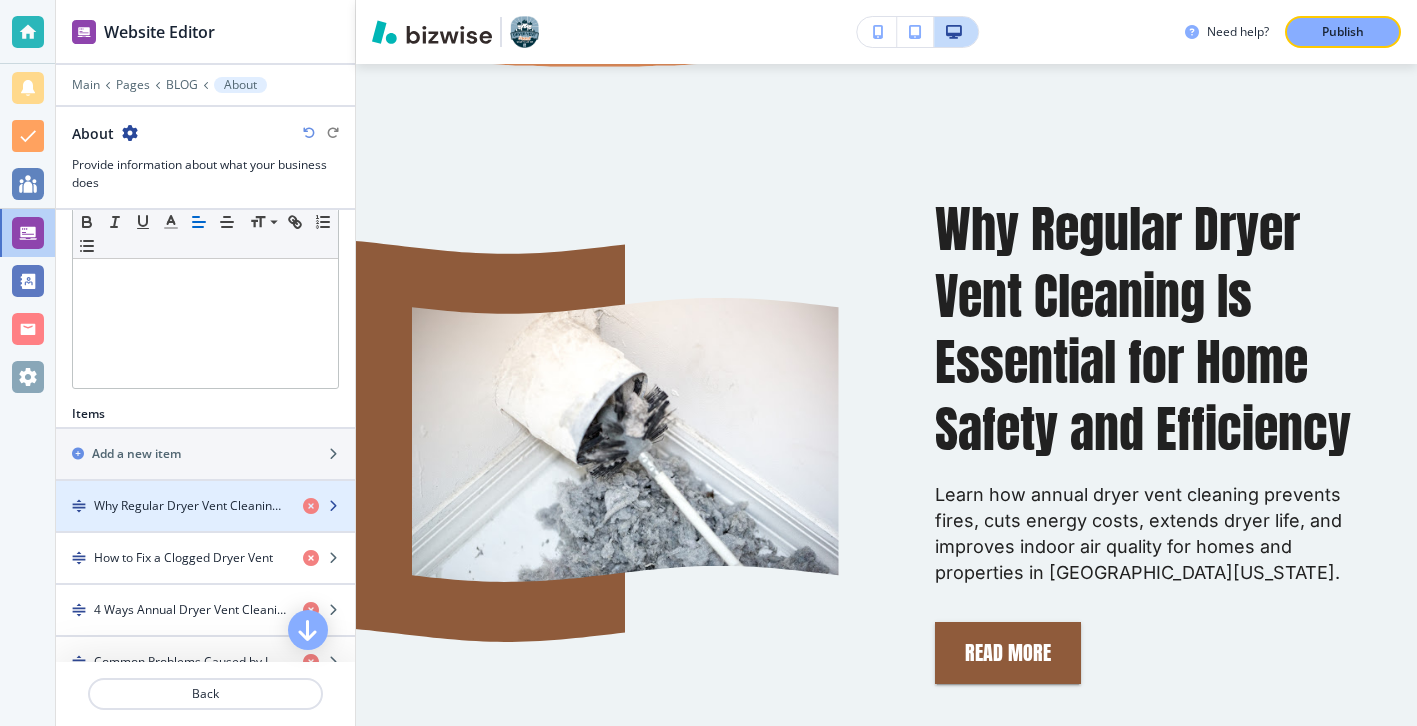 click on "Why Regular Dryer Vent Cleaning Is Essential for Home Safety and Efficiency" at bounding box center [190, 506] 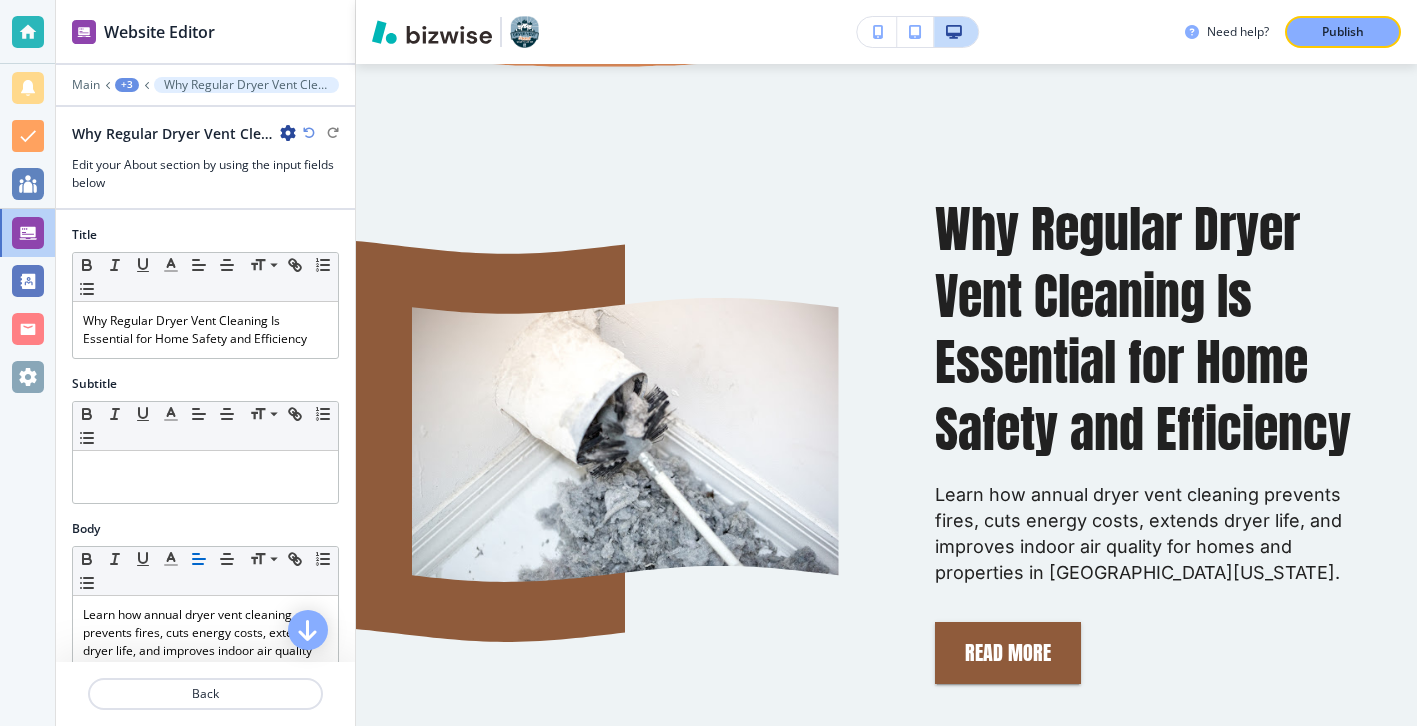 scroll, scrollTop: 1187, scrollLeft: 0, axis: vertical 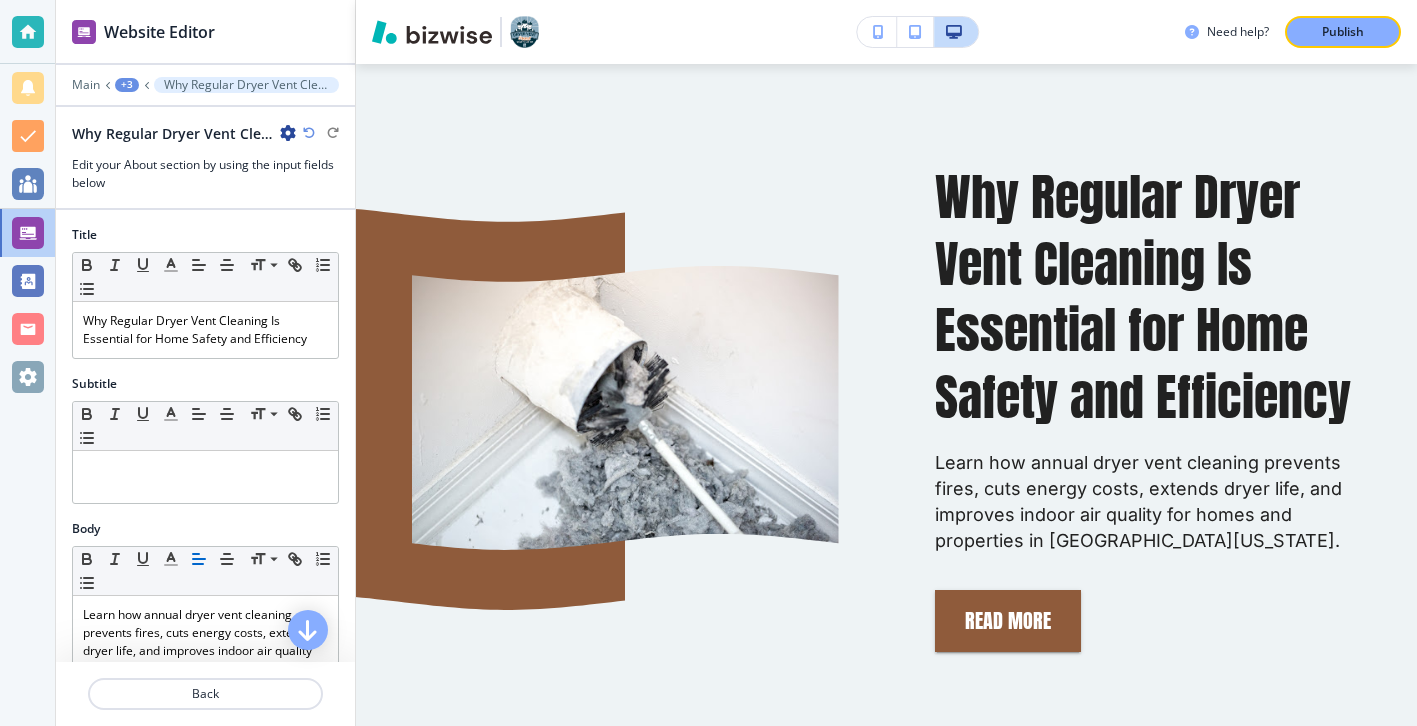 click at bounding box center (288, 133) 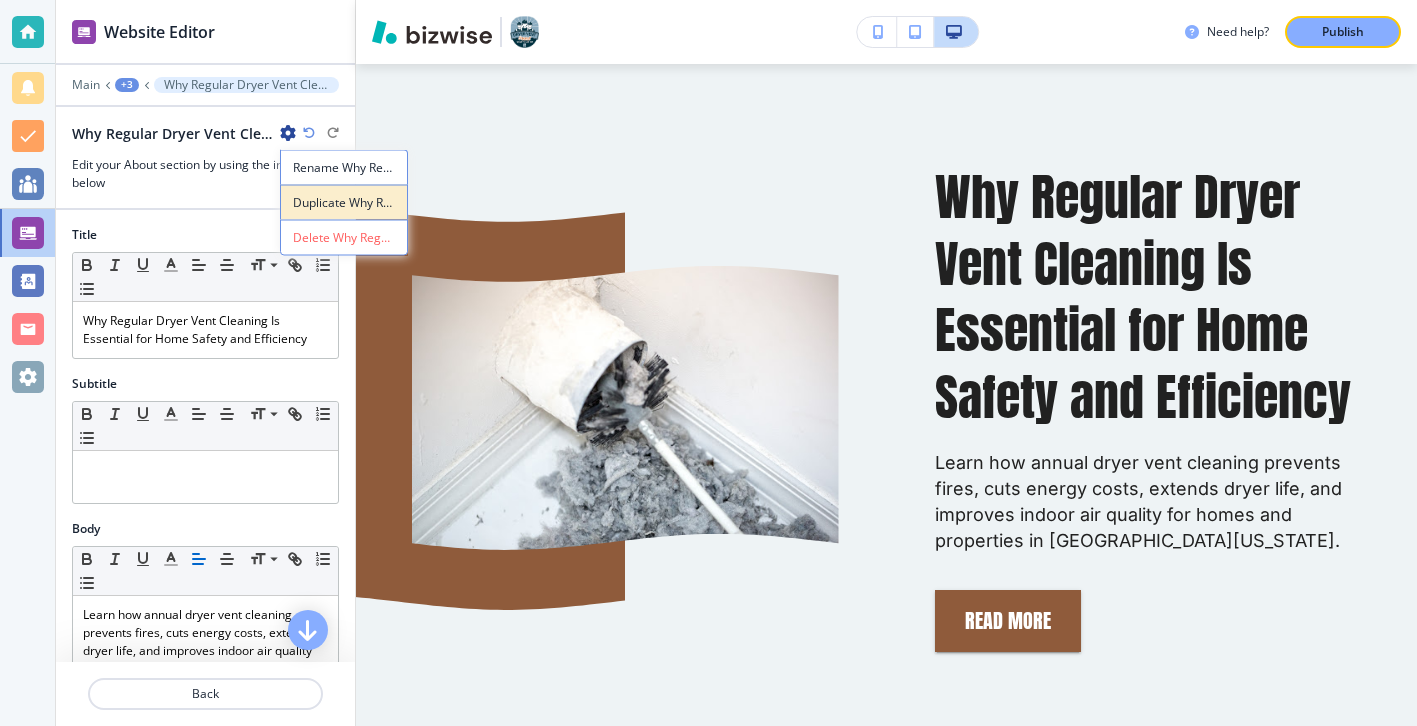 click on "Duplicate Why Regular Dryer Vent Cleaning Is Essential for Home Safety and Efficiency" at bounding box center [344, 203] 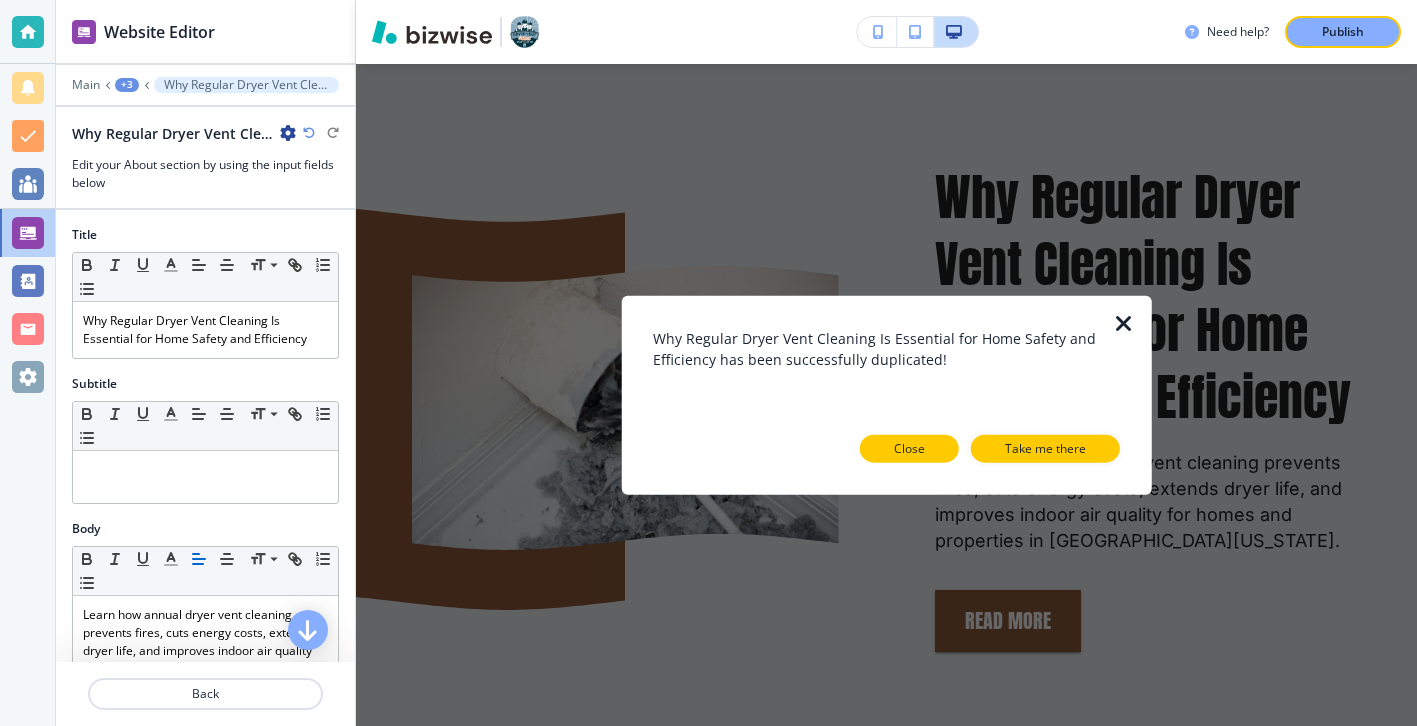 click on "Close" at bounding box center [909, 448] 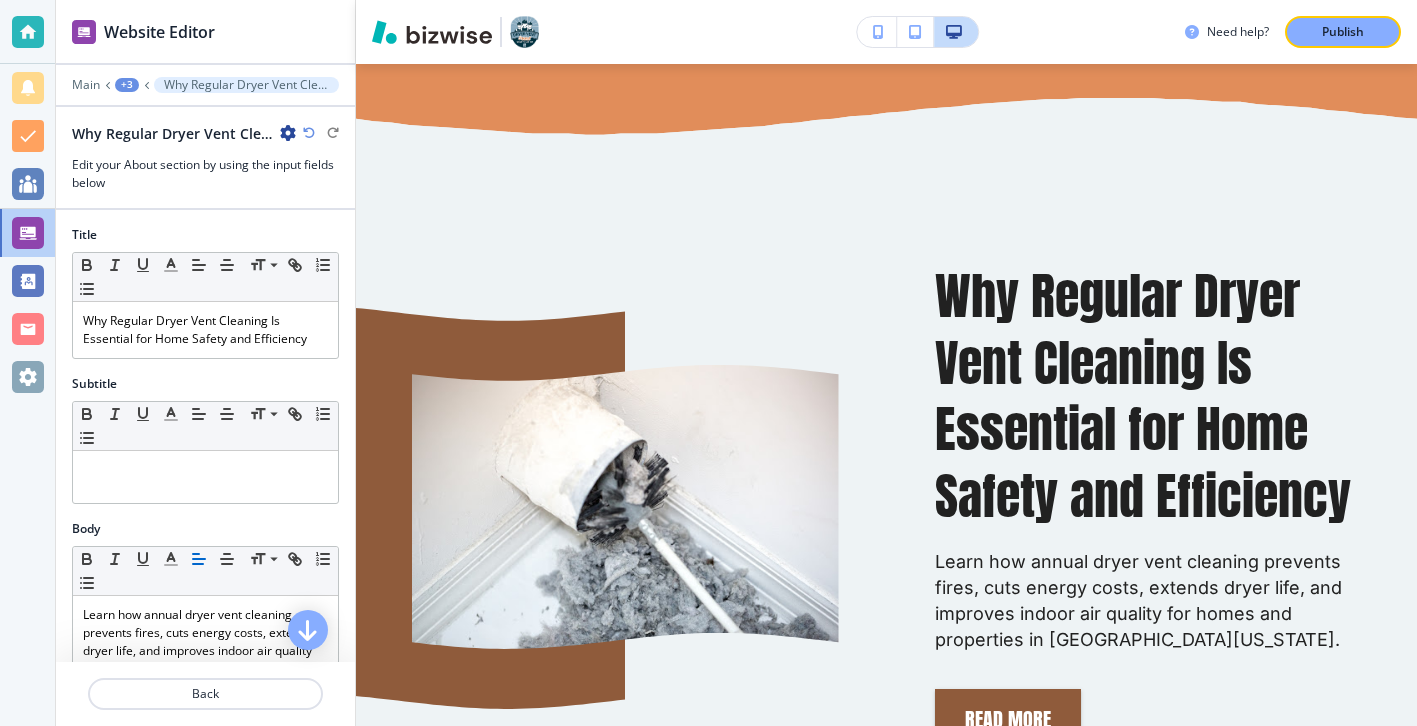 scroll, scrollTop: 1073, scrollLeft: 0, axis: vertical 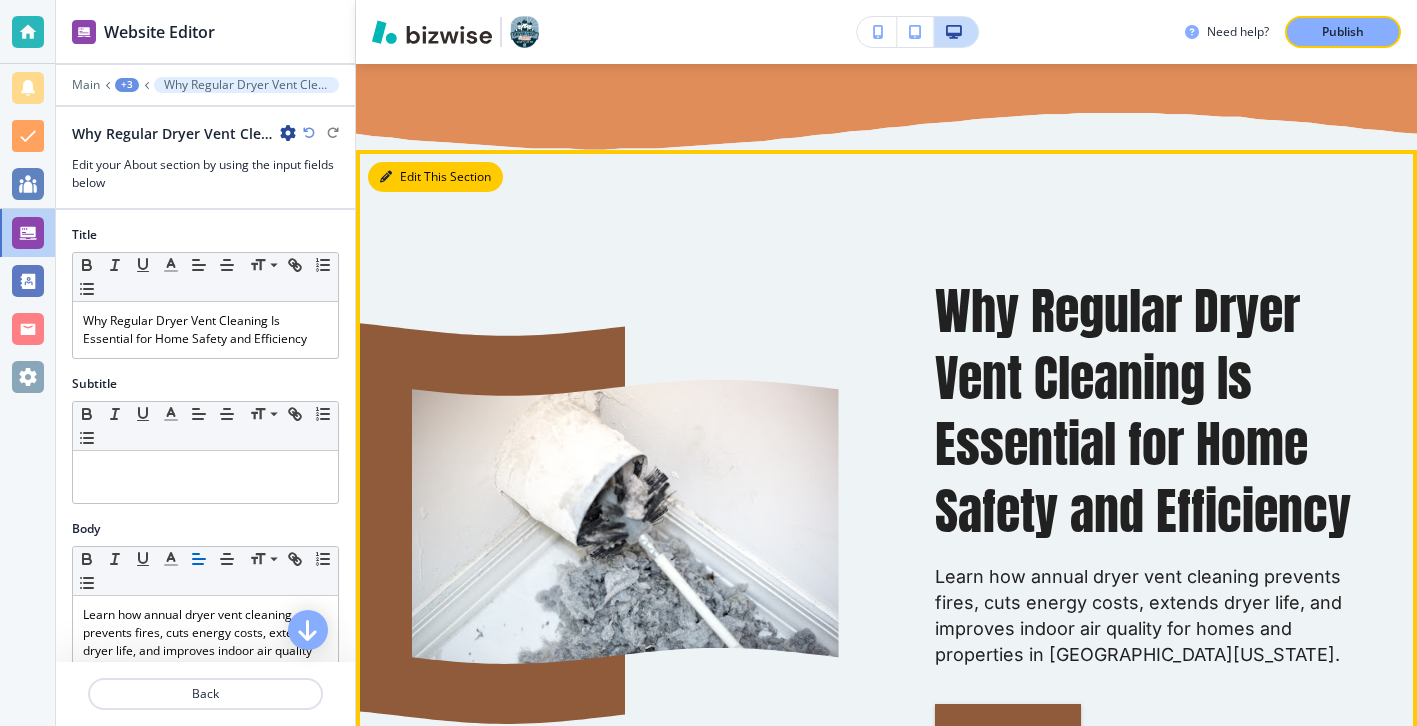 click on "Edit This Section" at bounding box center (435, 177) 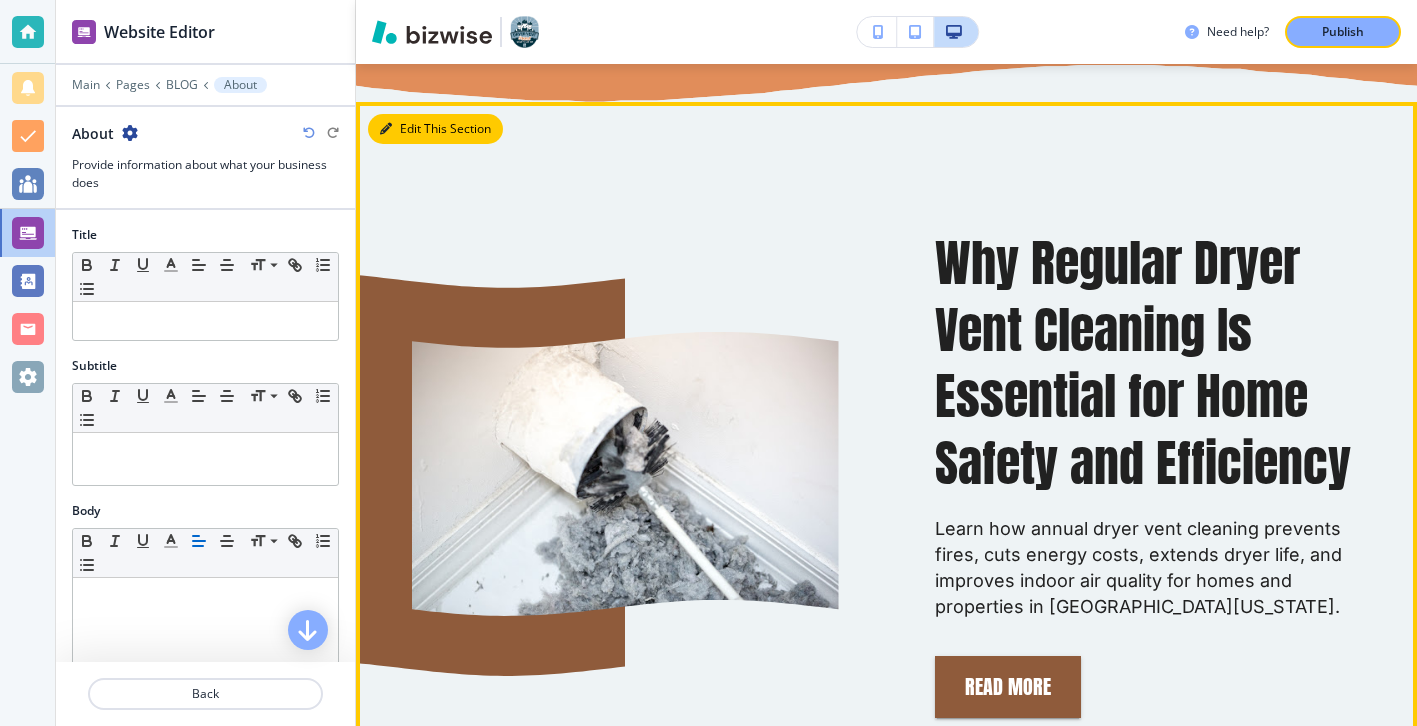 scroll, scrollTop: 1155, scrollLeft: 0, axis: vertical 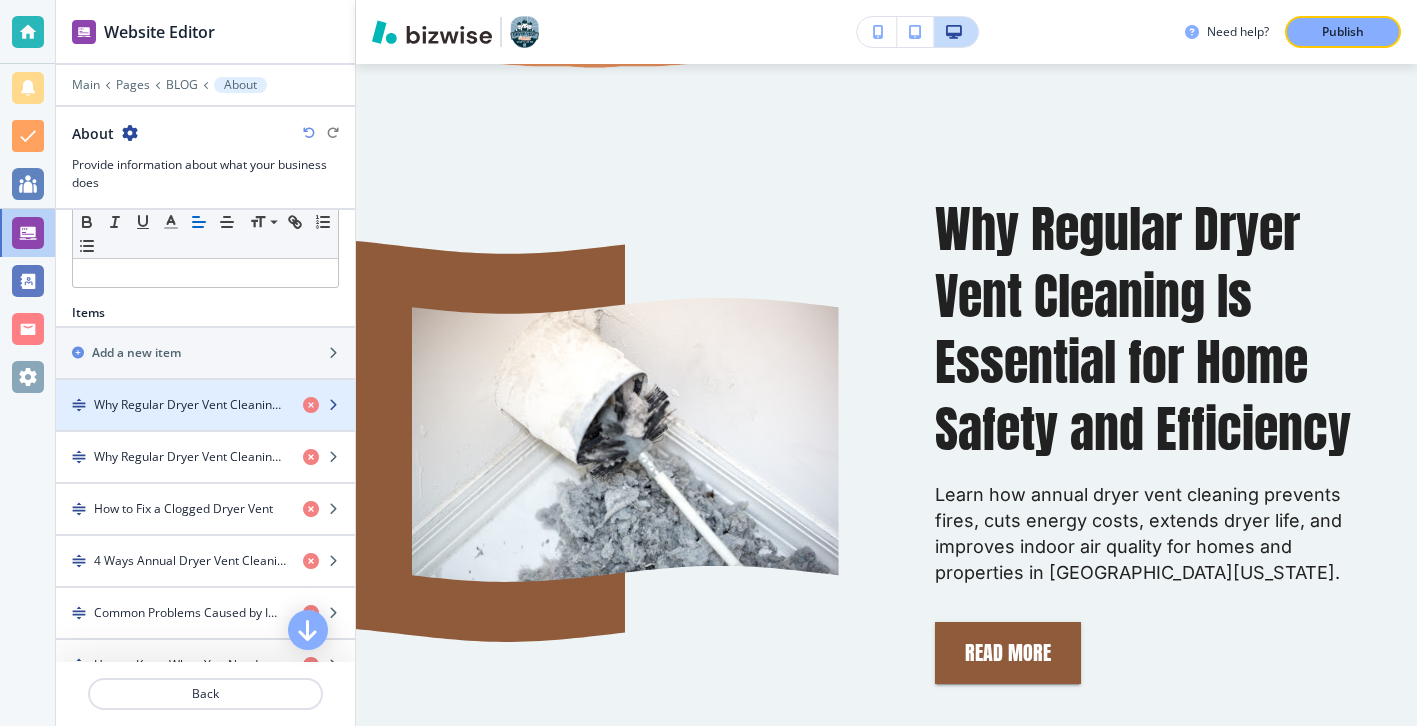 click at bounding box center (205, 422) 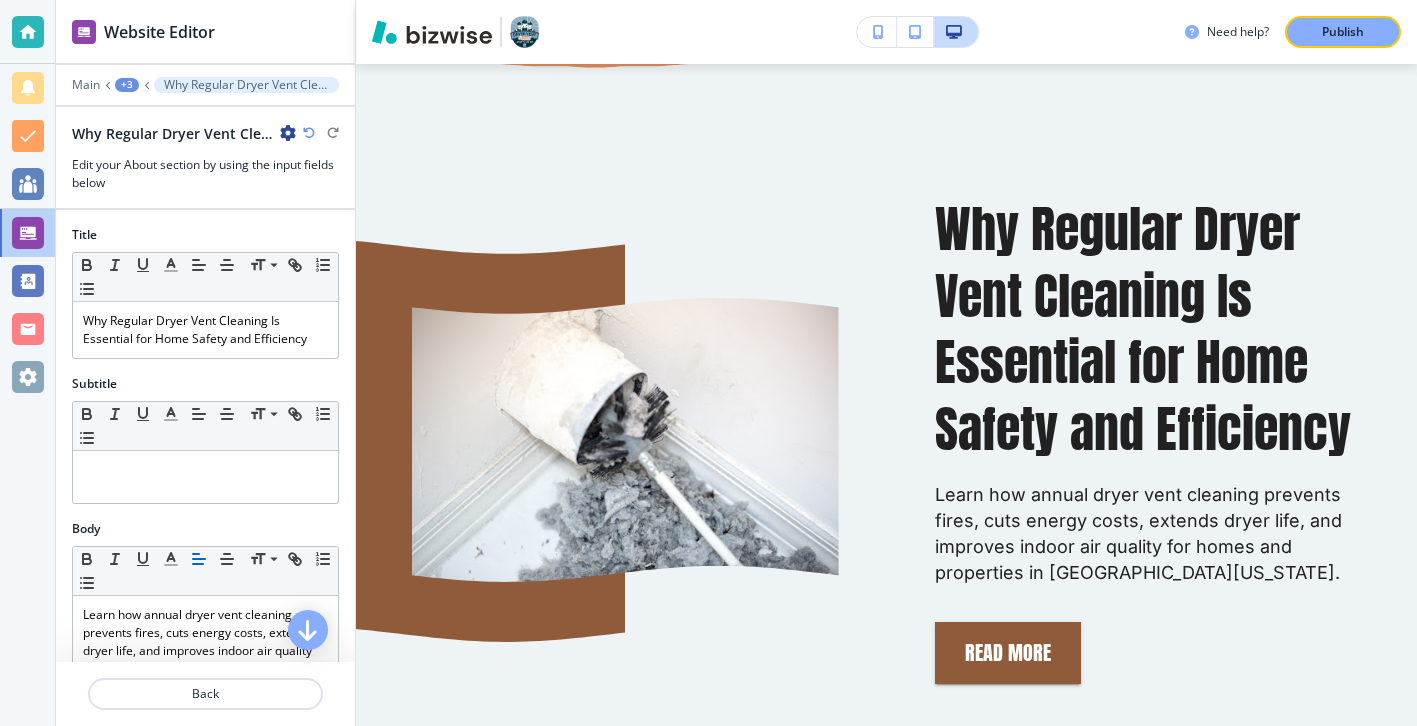 scroll, scrollTop: 1187, scrollLeft: 0, axis: vertical 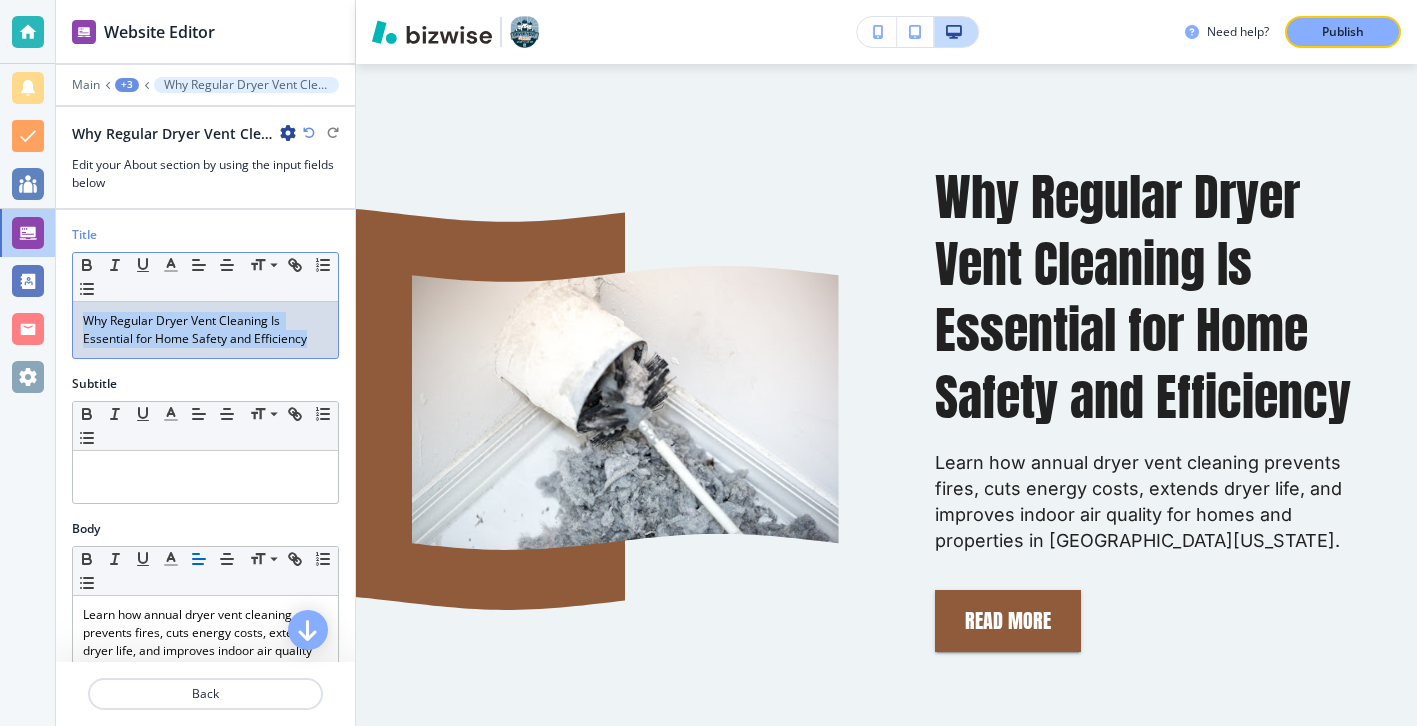 drag, startPoint x: 323, startPoint y: 336, endPoint x: 56, endPoint y: 307, distance: 268.57028 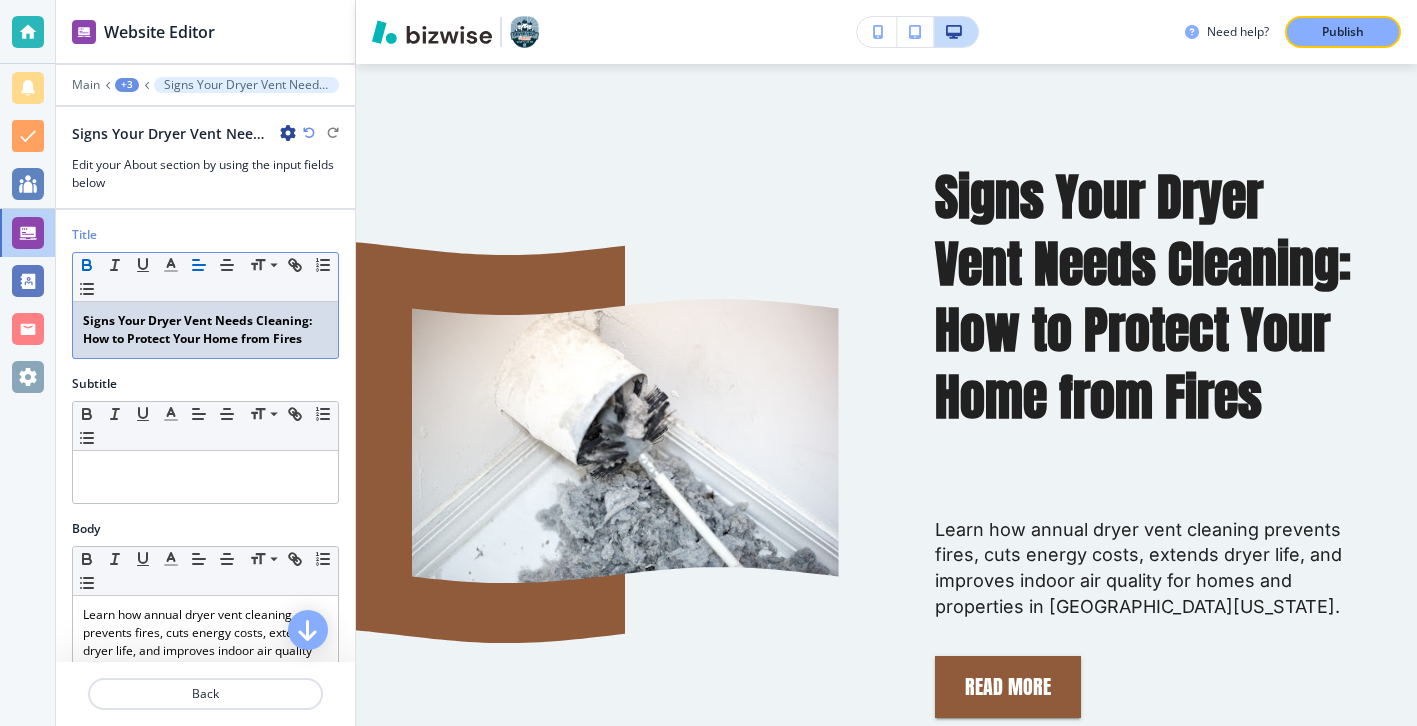 scroll, scrollTop: 0, scrollLeft: 0, axis: both 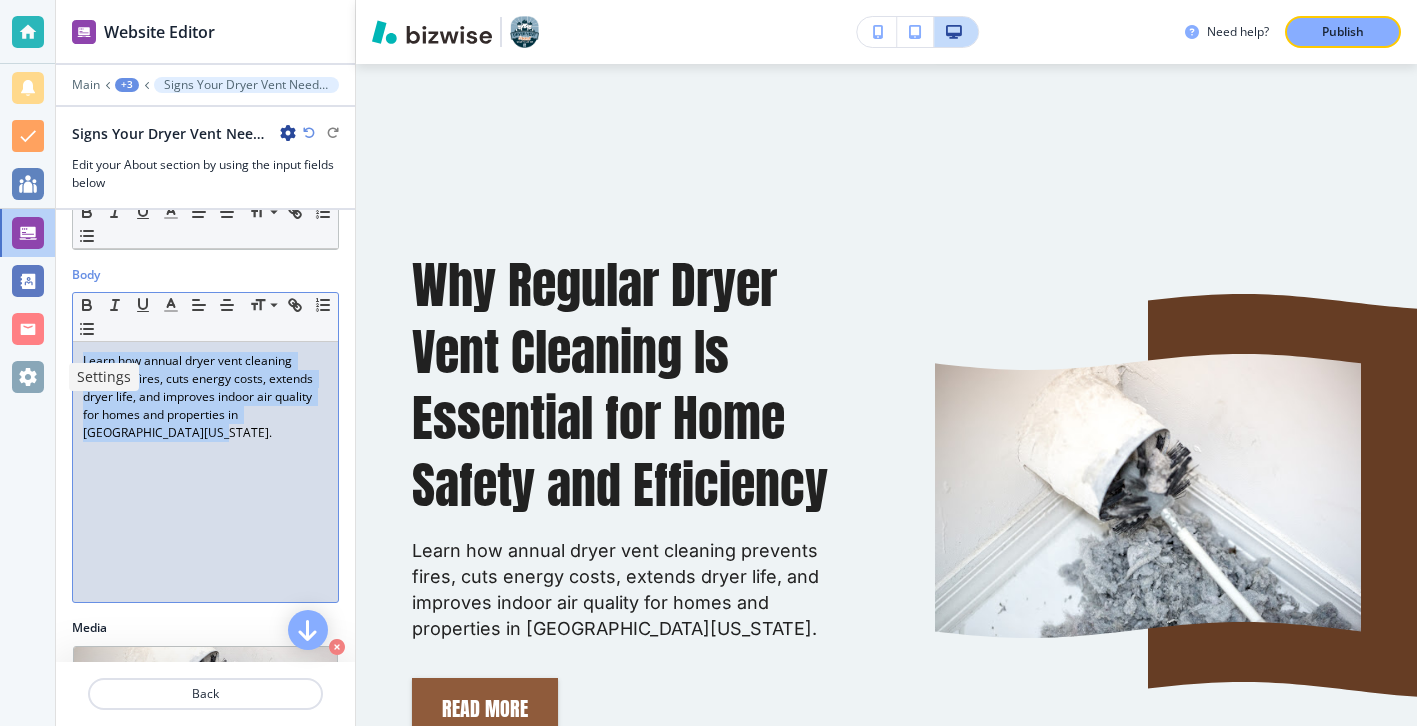drag, startPoint x: 248, startPoint y: 441, endPoint x: 52, endPoint y: 366, distance: 209.85948 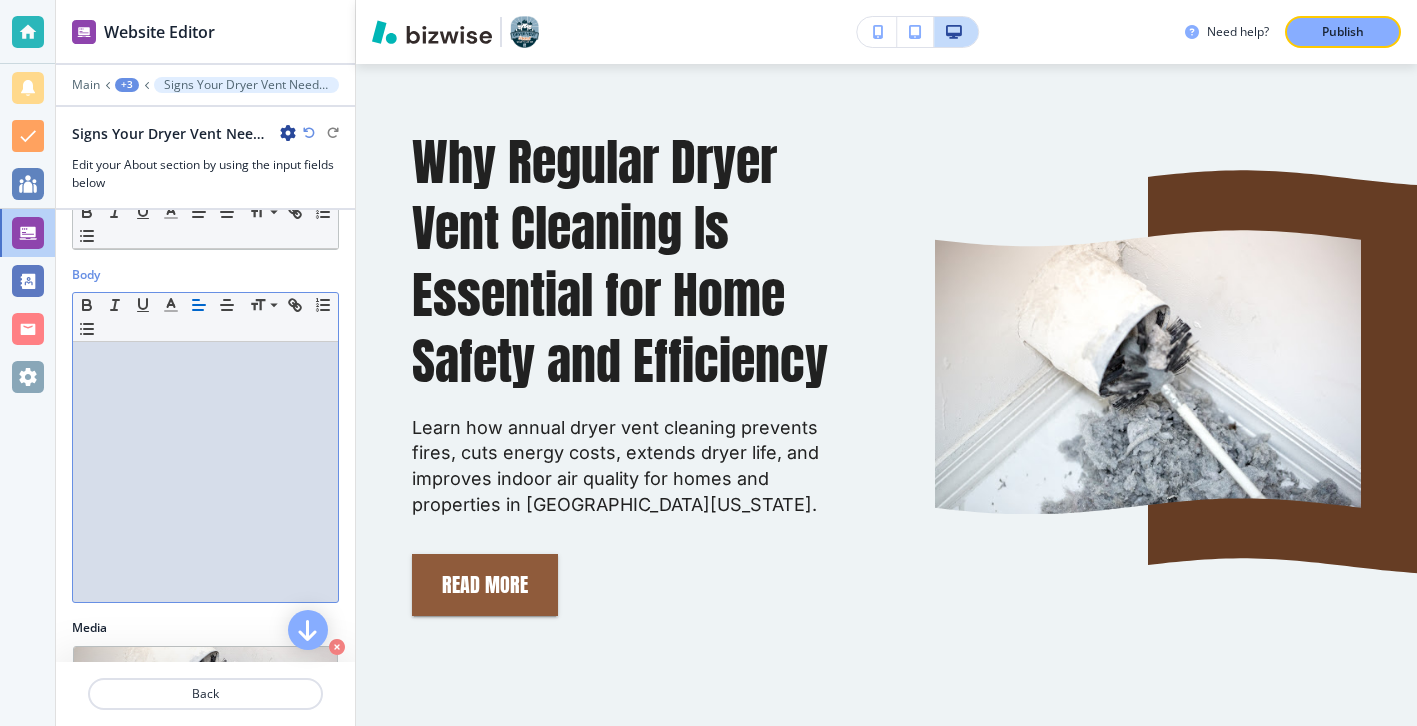 scroll, scrollTop: 0, scrollLeft: 0, axis: both 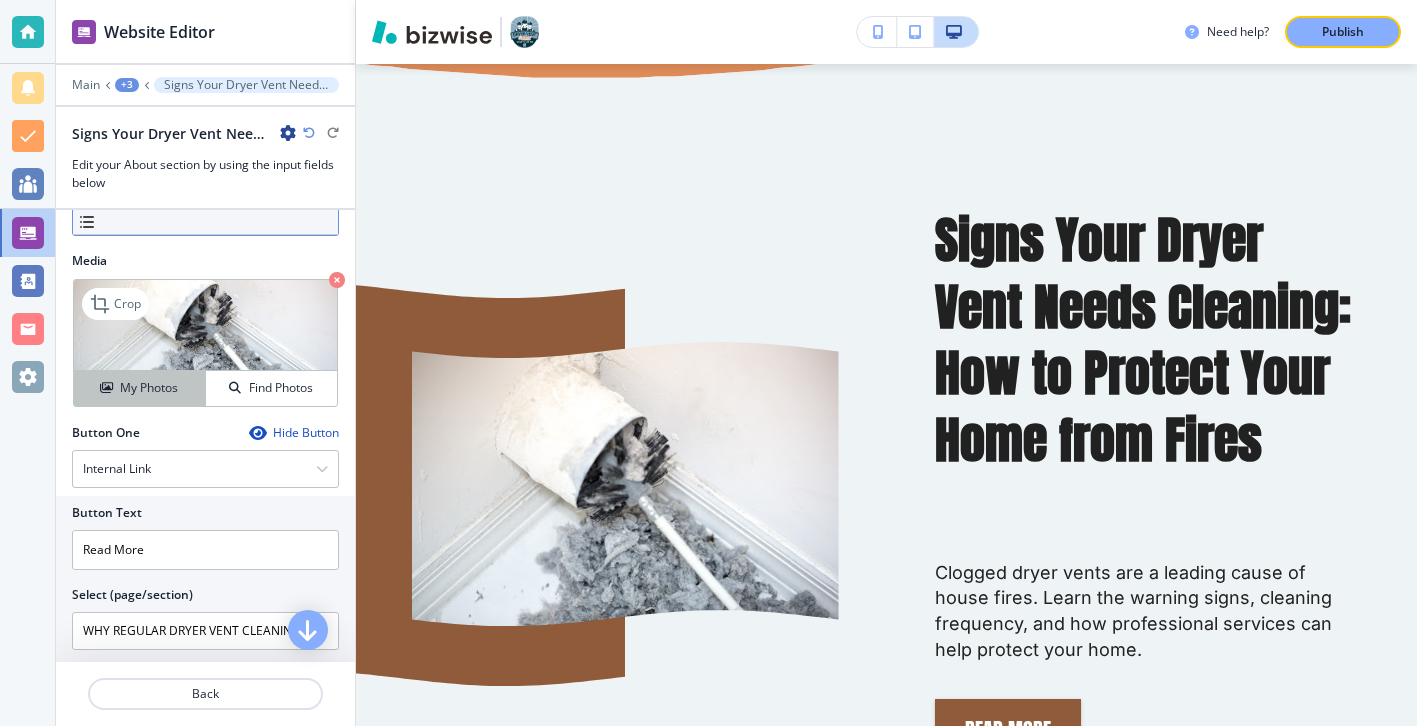 click on "My Photos" at bounding box center (139, 388) 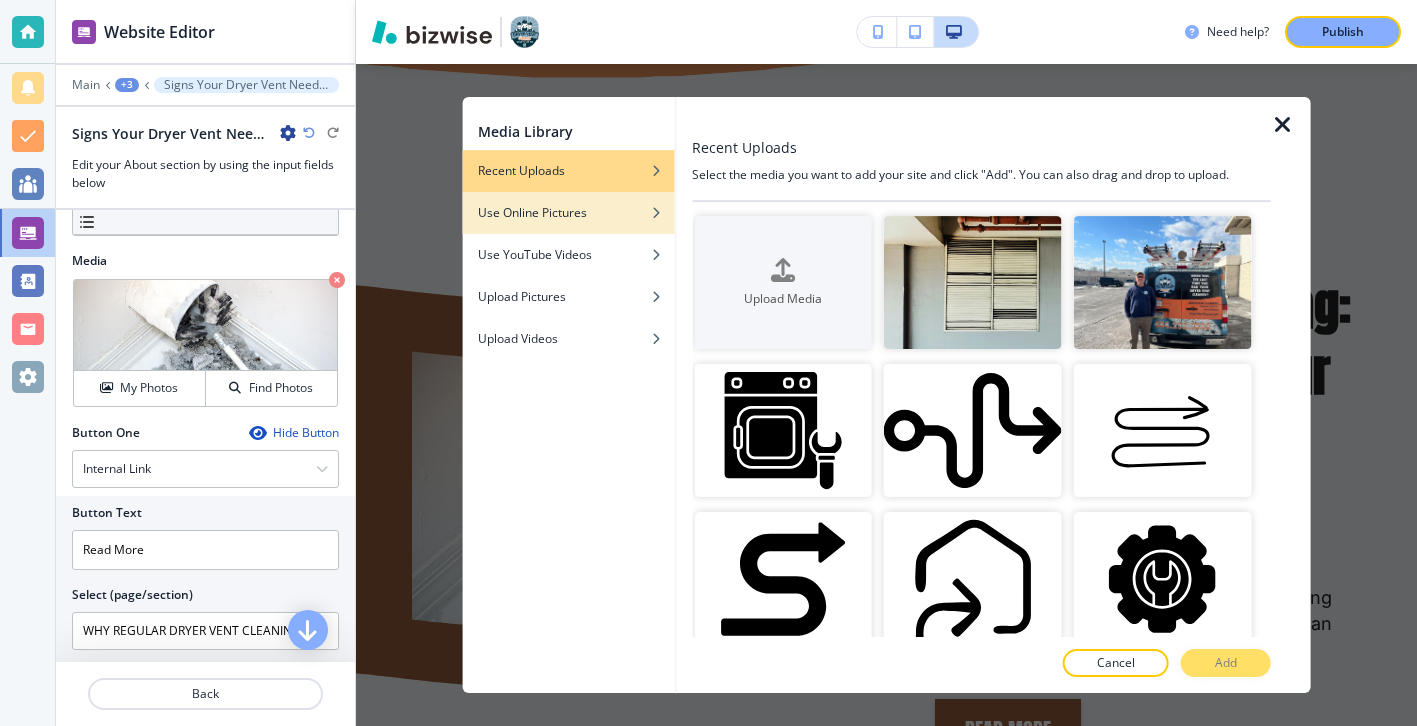 click on "Use Online Pictures" at bounding box center [532, 213] 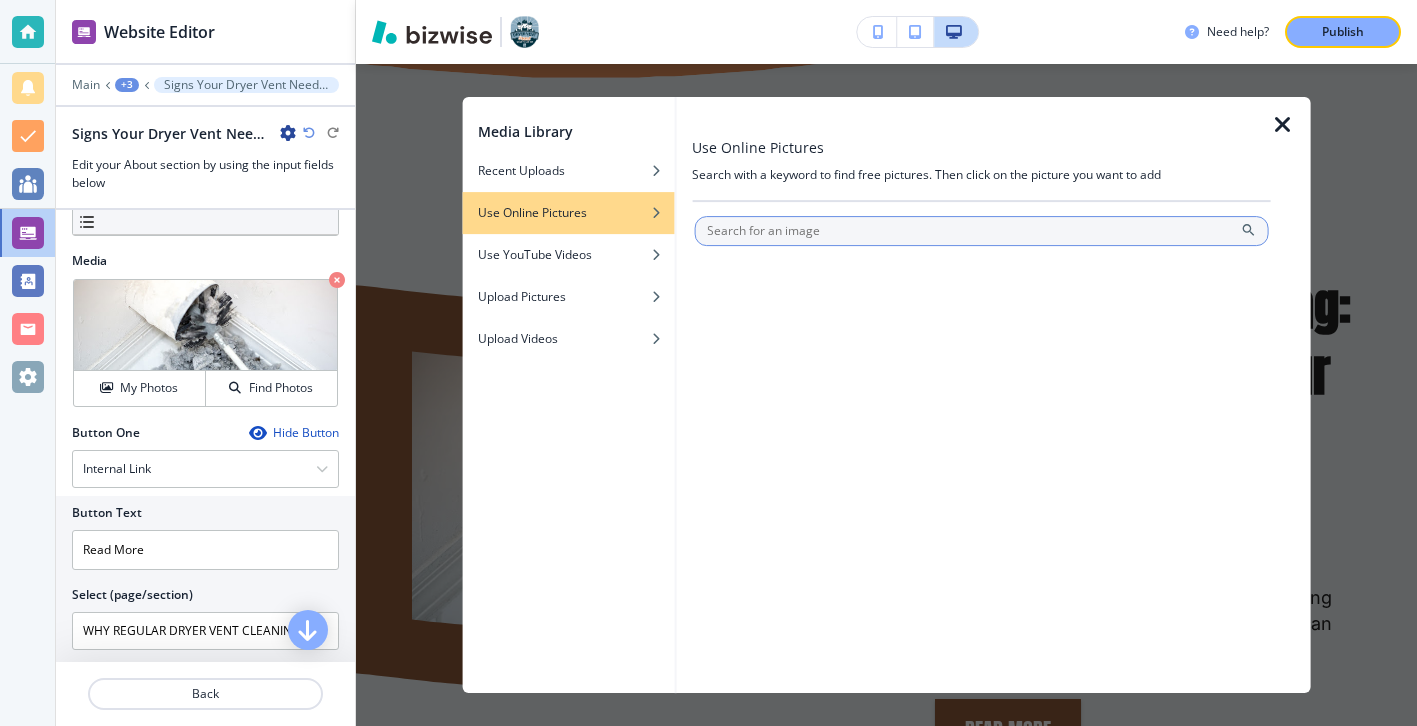 click at bounding box center [981, 231] 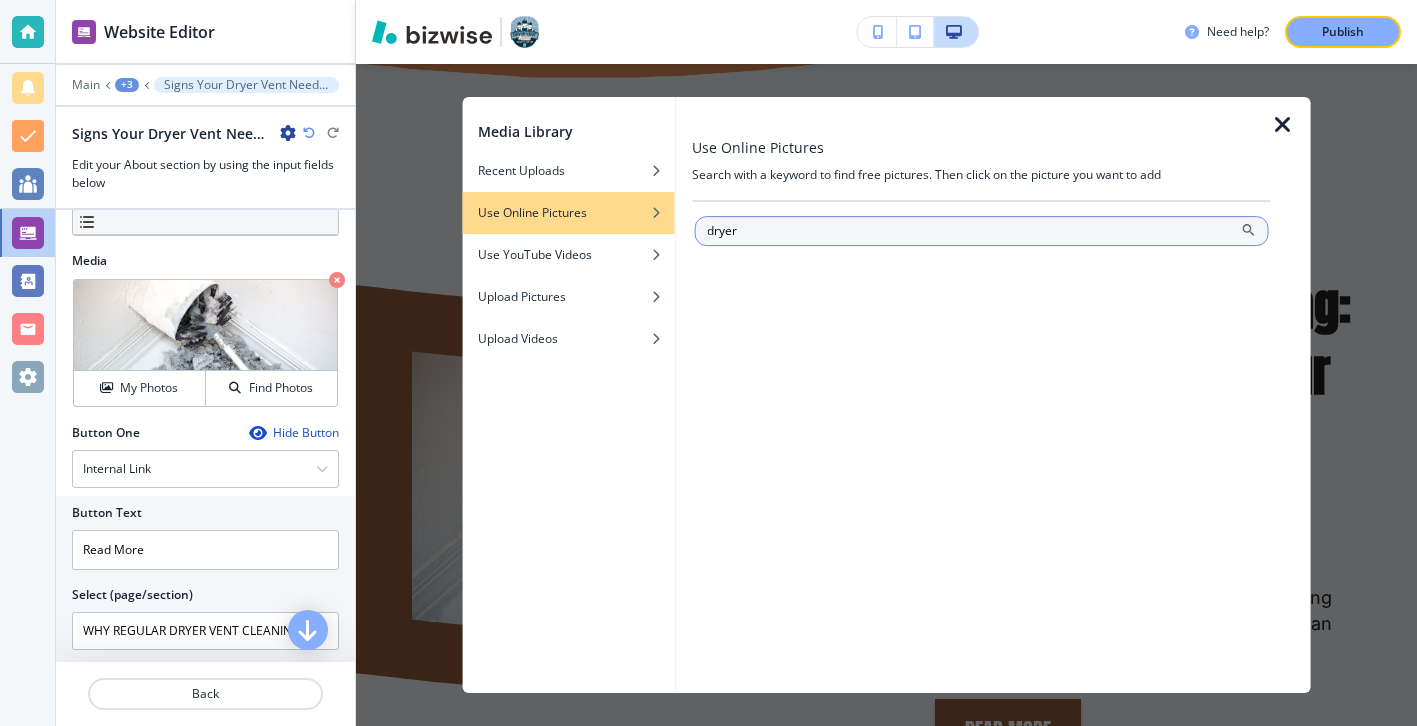 type on "dryer" 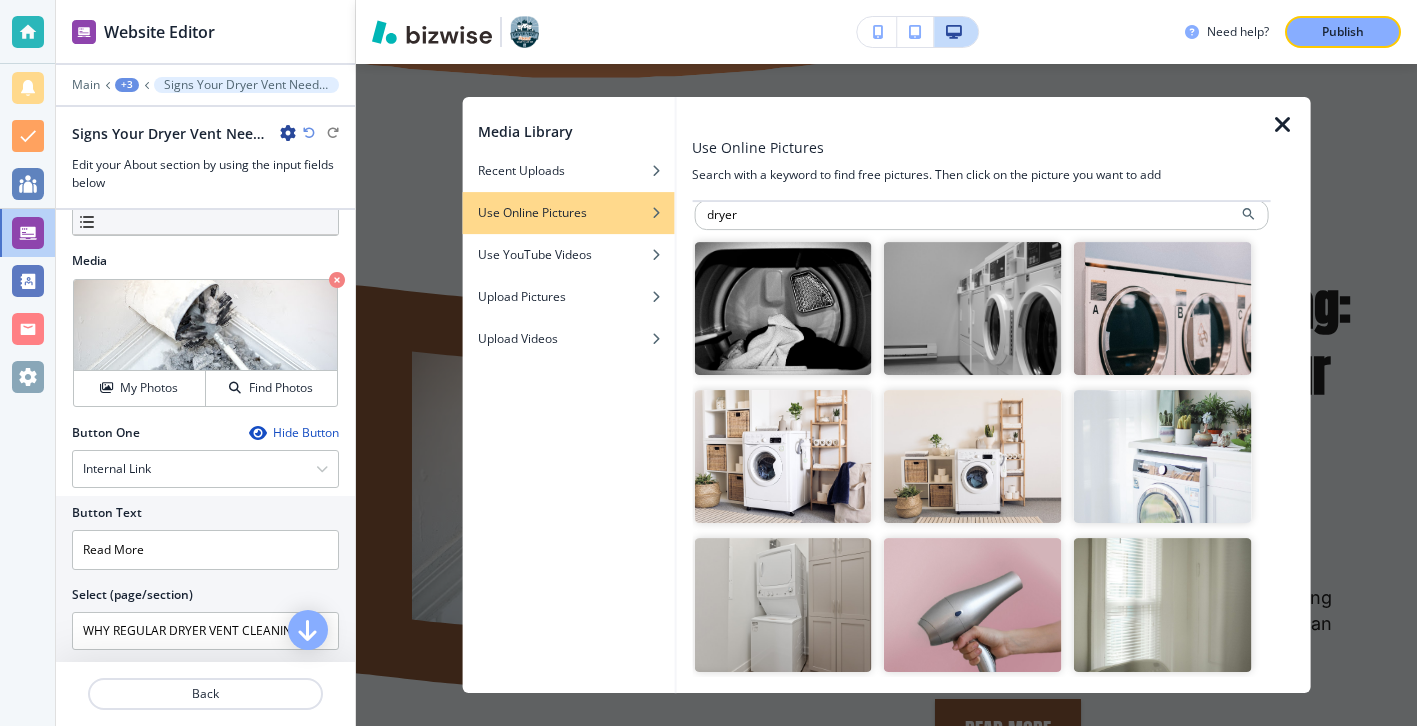 scroll, scrollTop: 101, scrollLeft: 0, axis: vertical 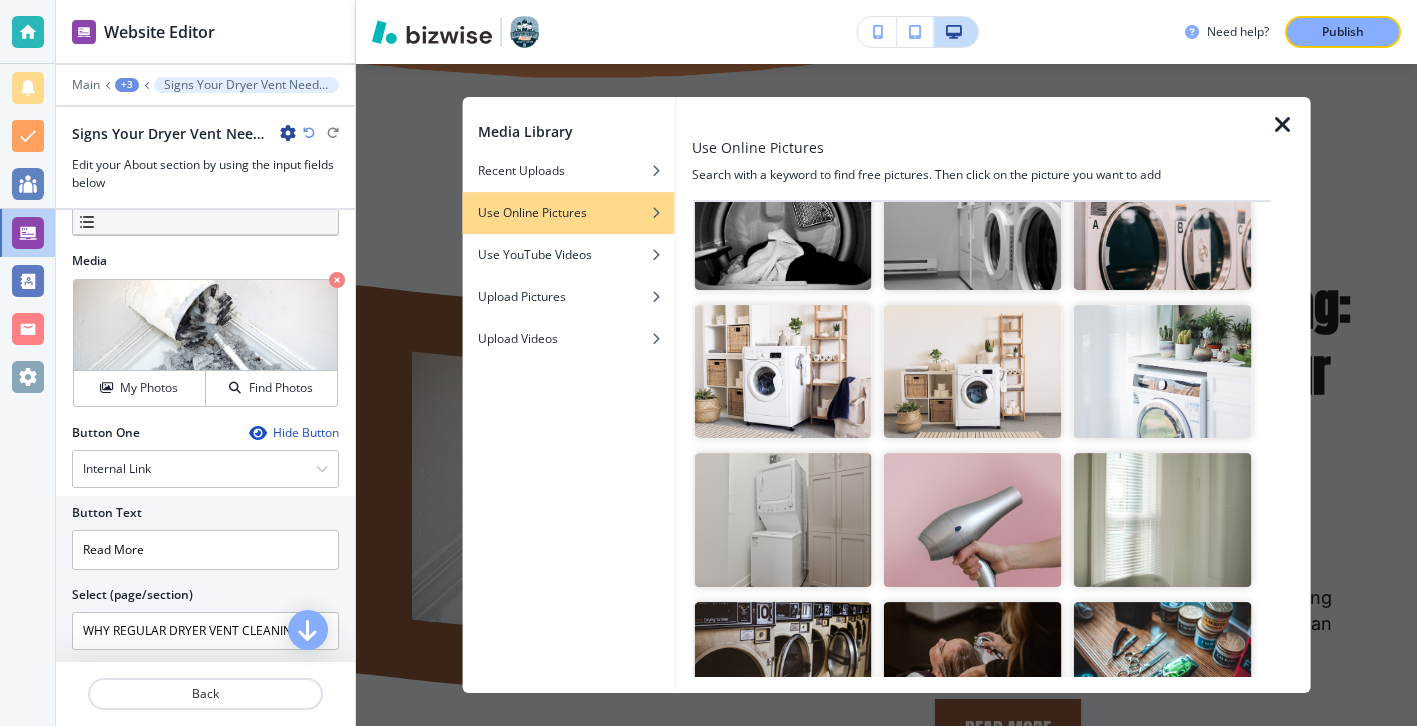 click at bounding box center (783, 520) 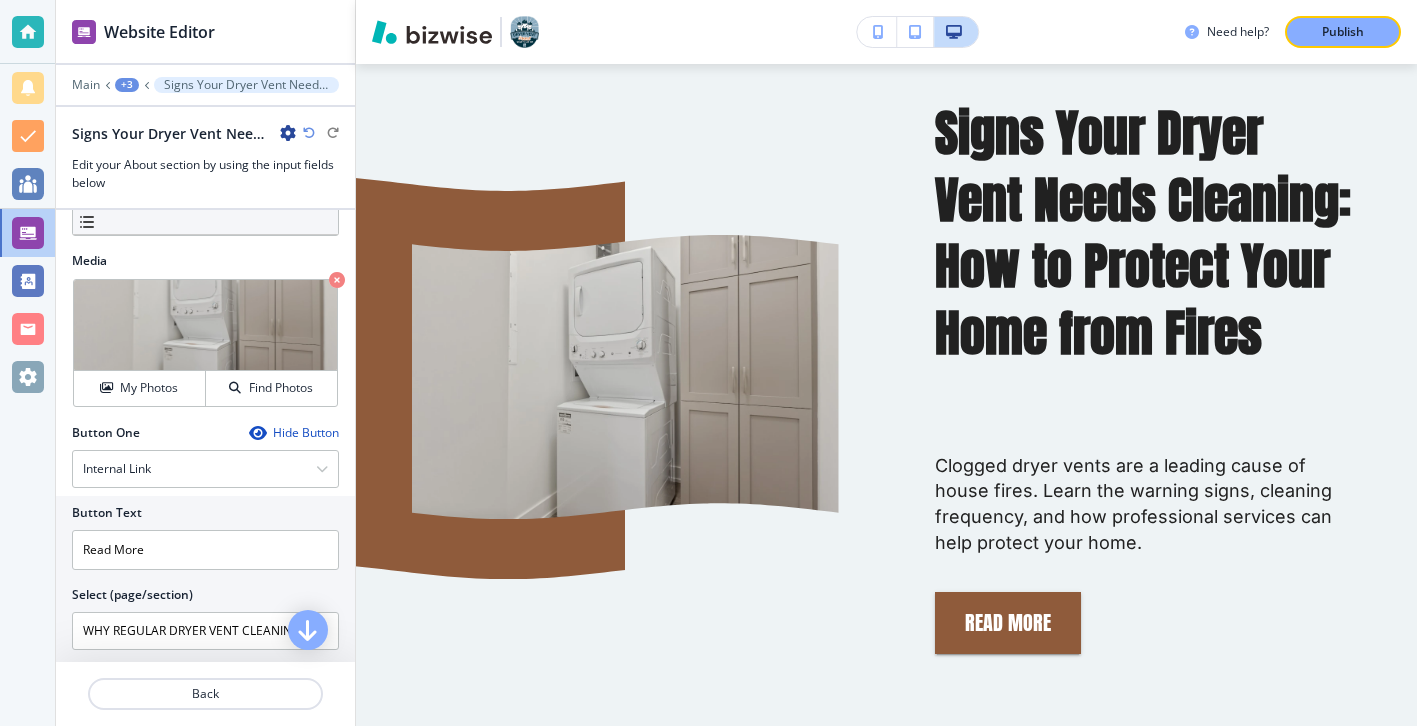 scroll, scrollTop: 1270, scrollLeft: 0, axis: vertical 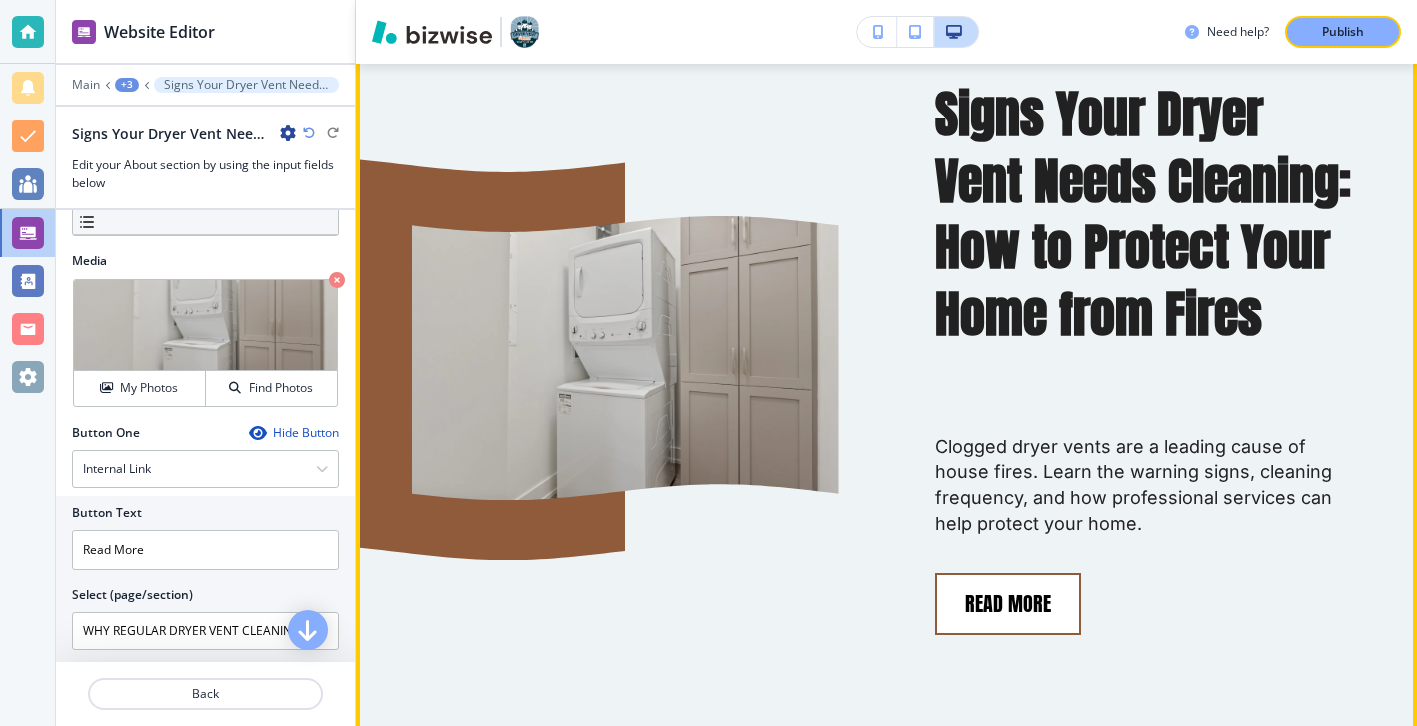 click on "Read More" at bounding box center (1008, 604) 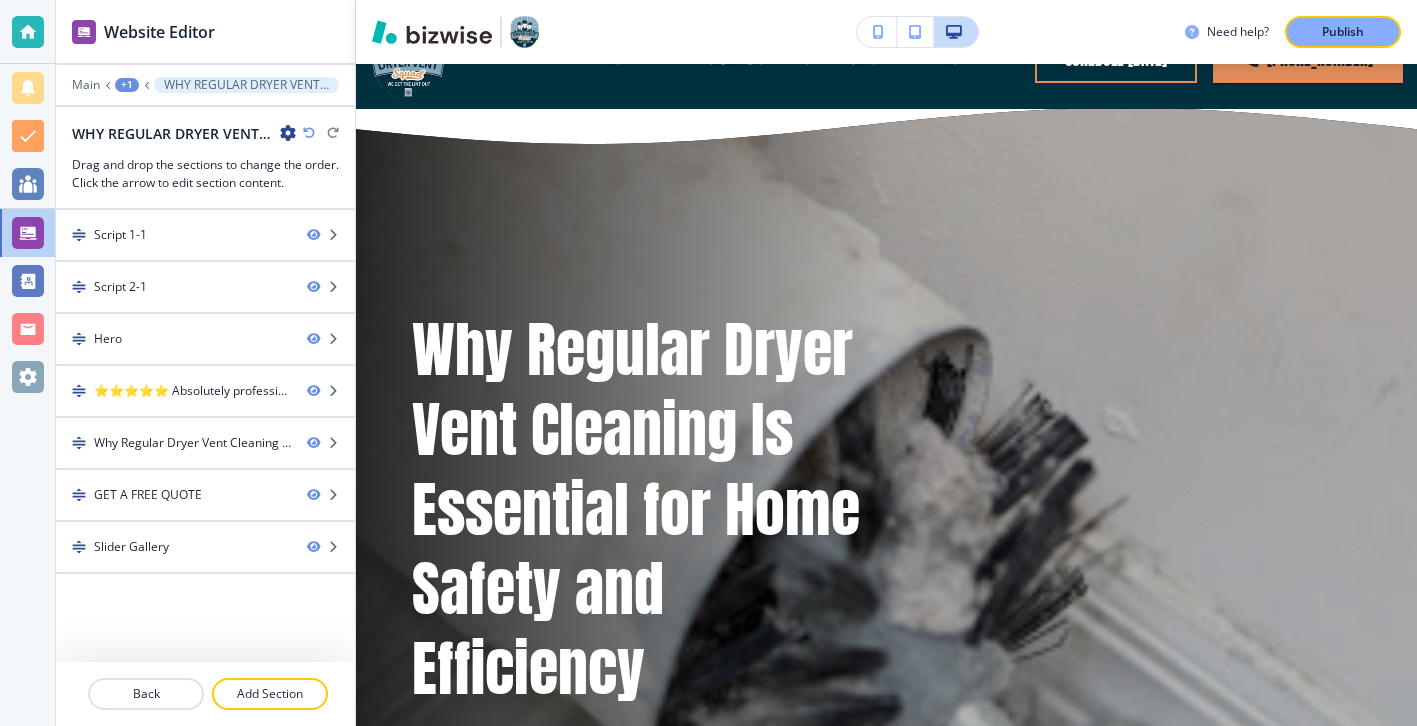 scroll, scrollTop: 0, scrollLeft: 0, axis: both 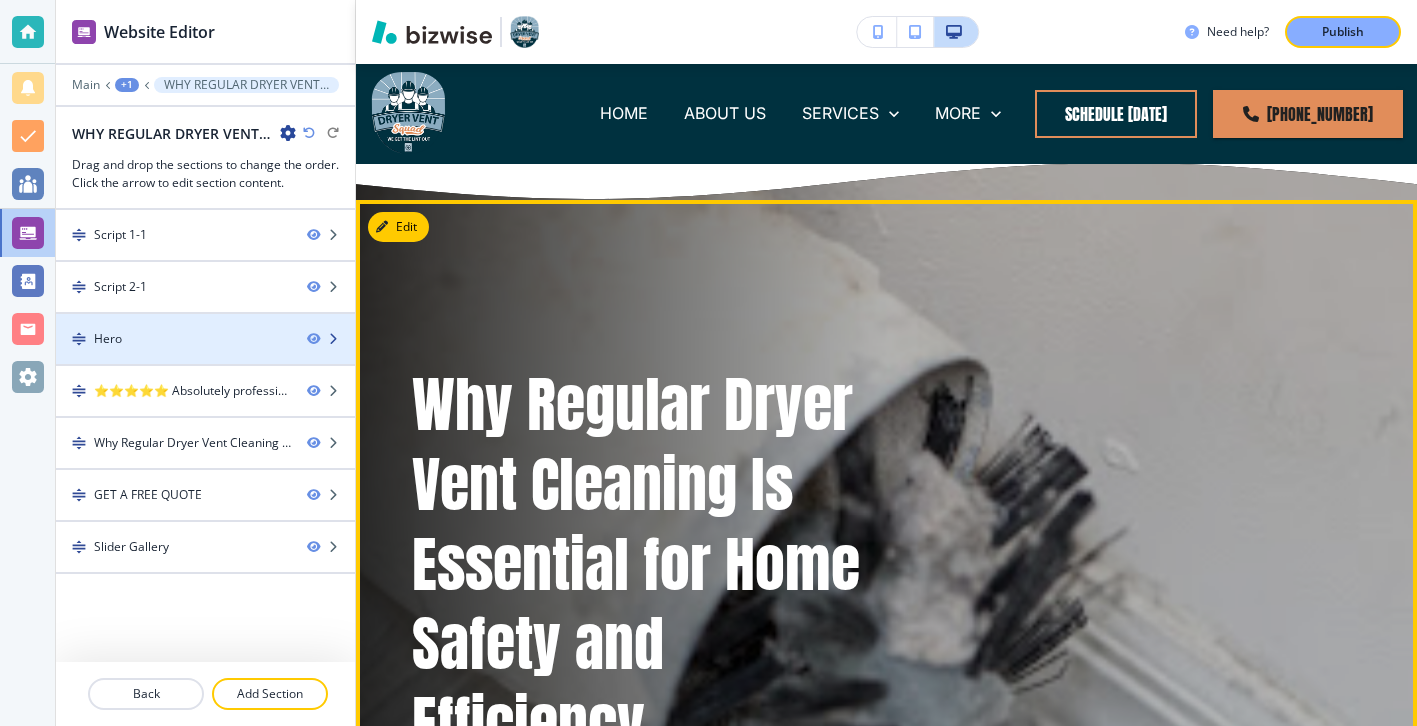 click on "Hero" at bounding box center [173, 339] 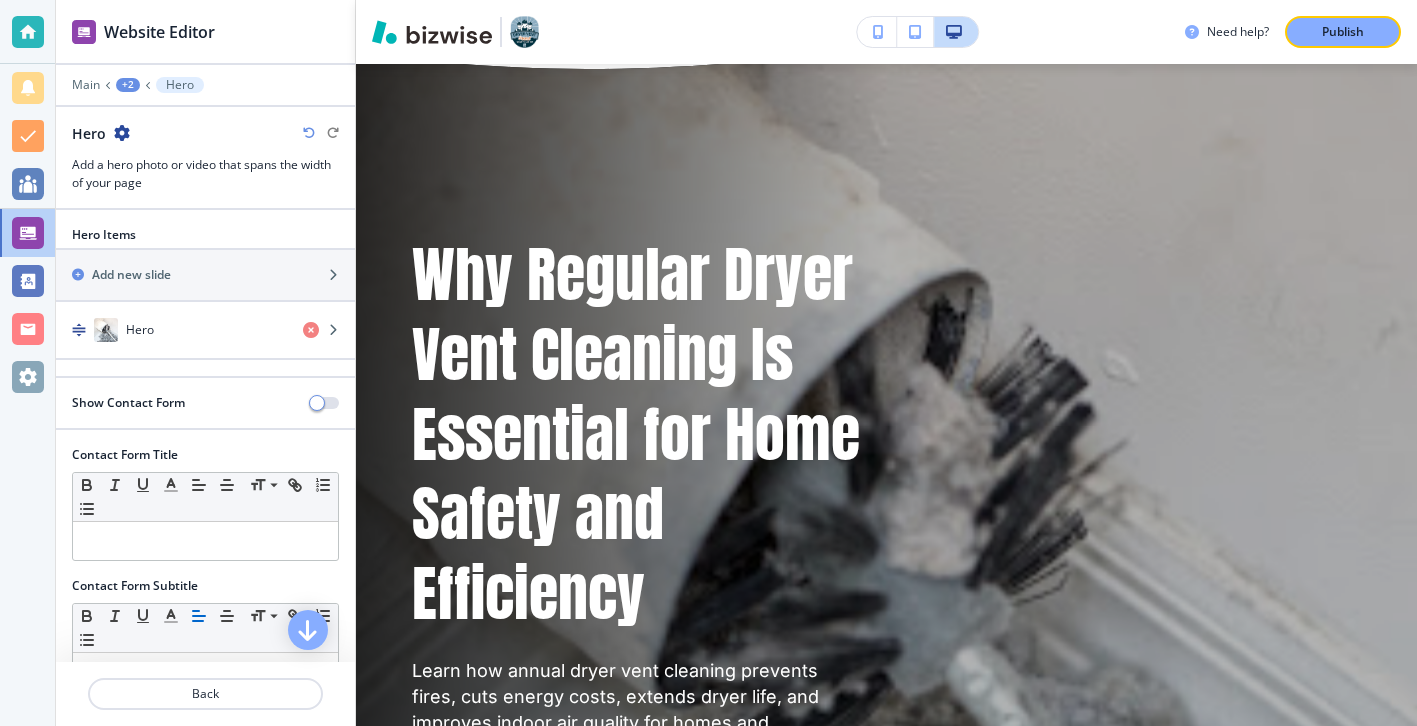 scroll, scrollTop: 136, scrollLeft: 0, axis: vertical 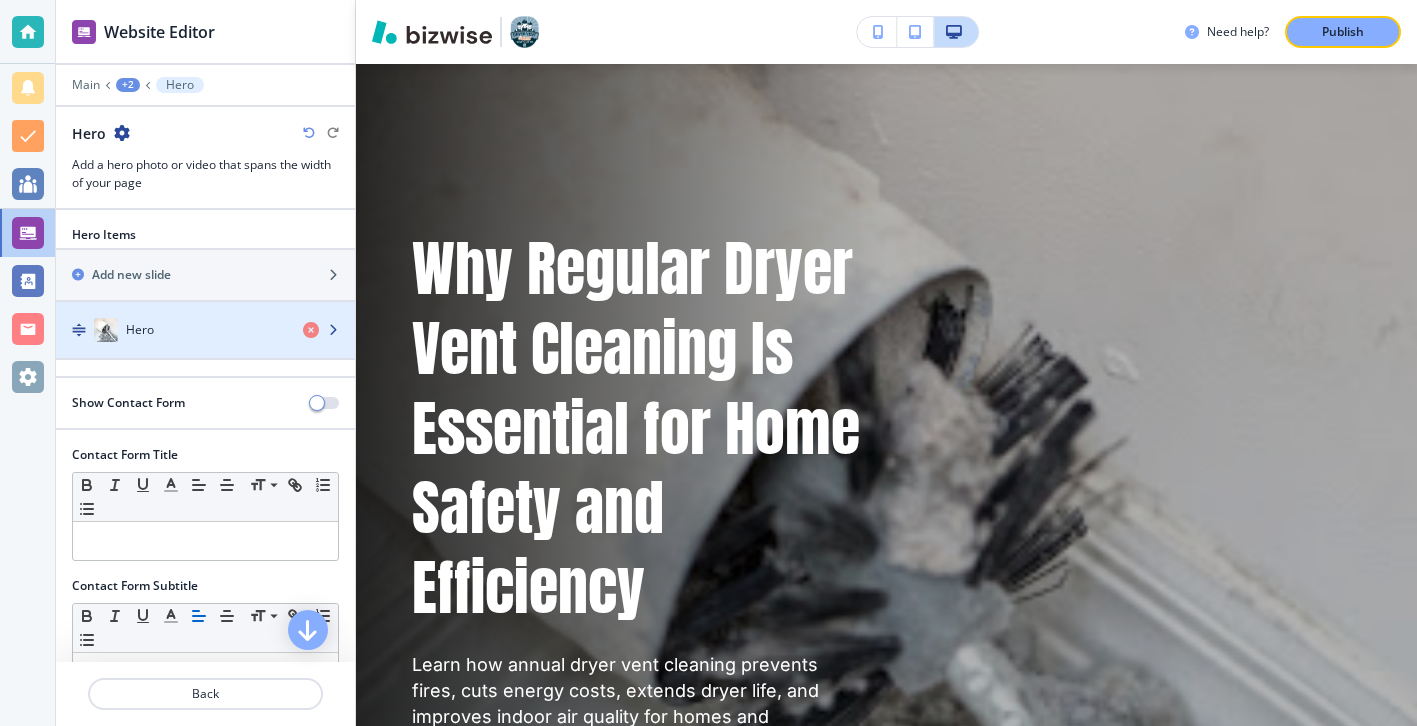 click on "Hero" at bounding box center [171, 330] 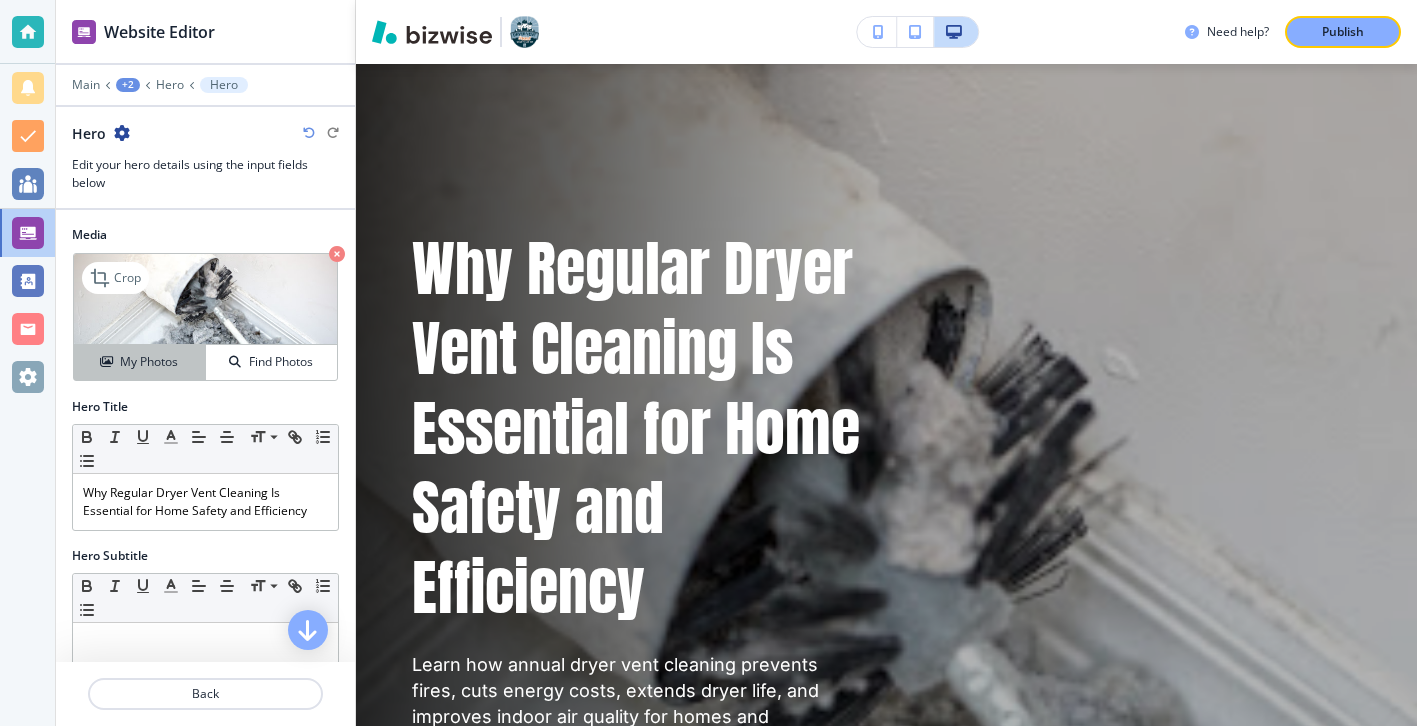 click on "My Photos" at bounding box center (149, 362) 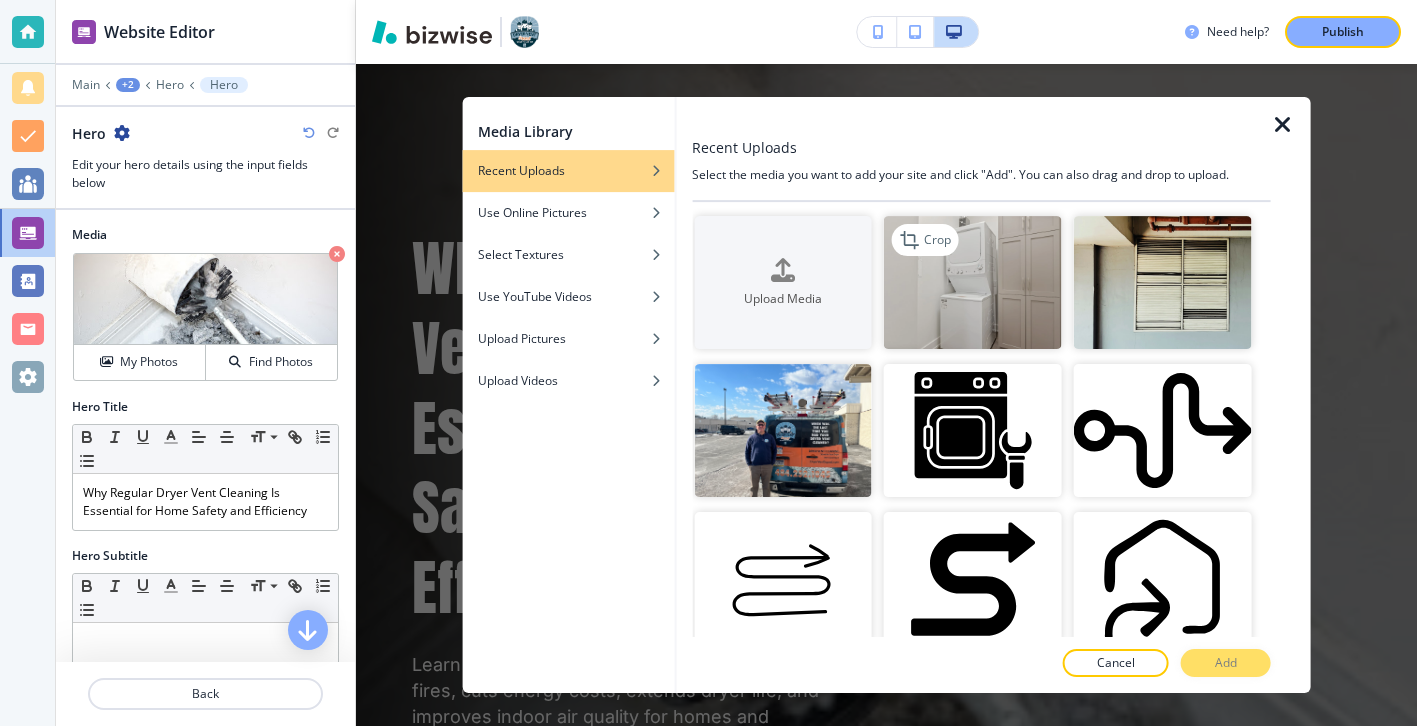 click at bounding box center [973, 282] 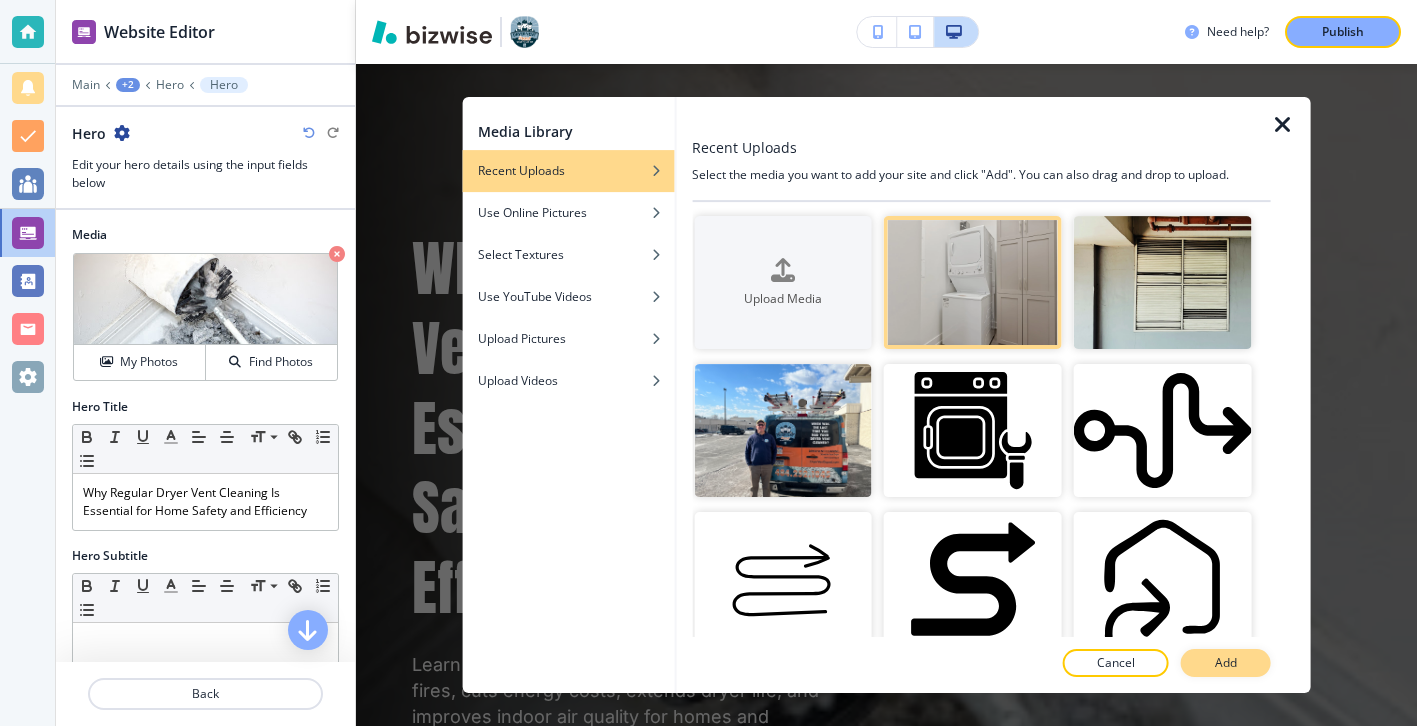click on "Add" at bounding box center [1226, 663] 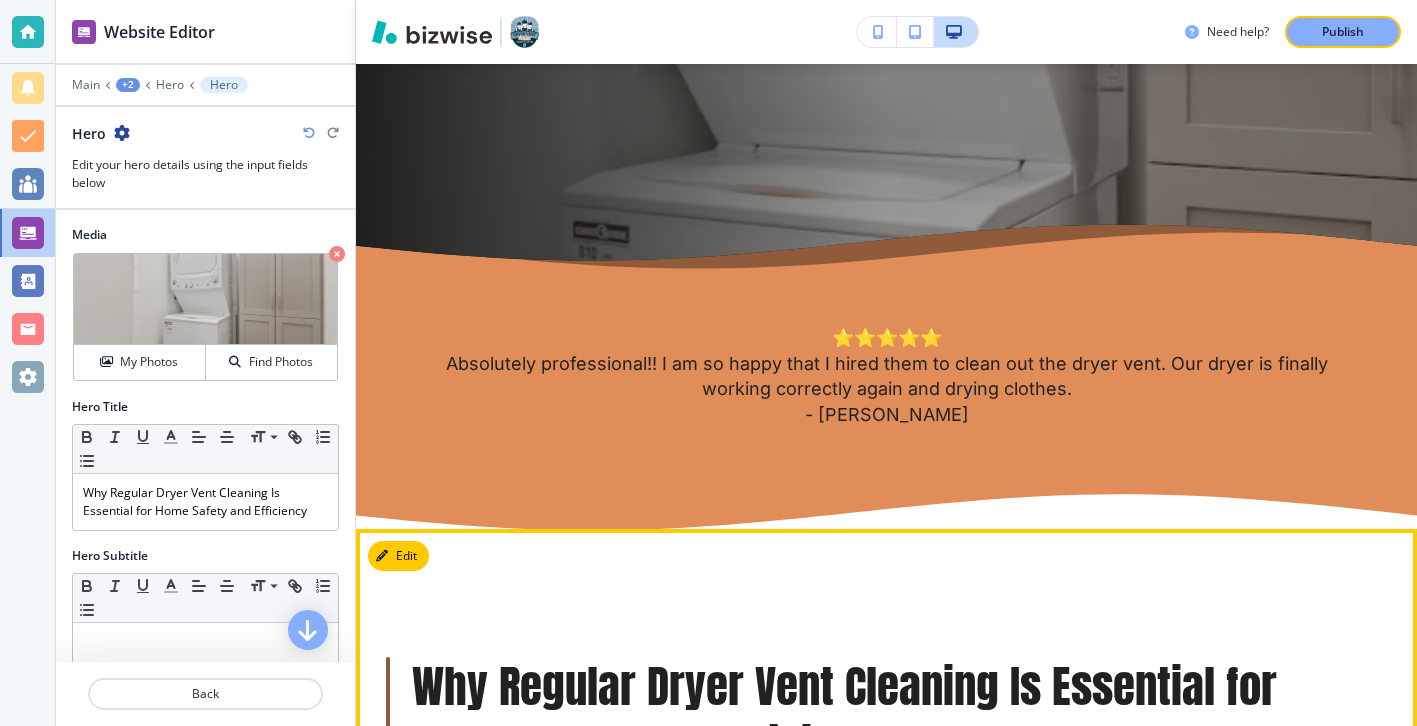 scroll, scrollTop: 964, scrollLeft: 0, axis: vertical 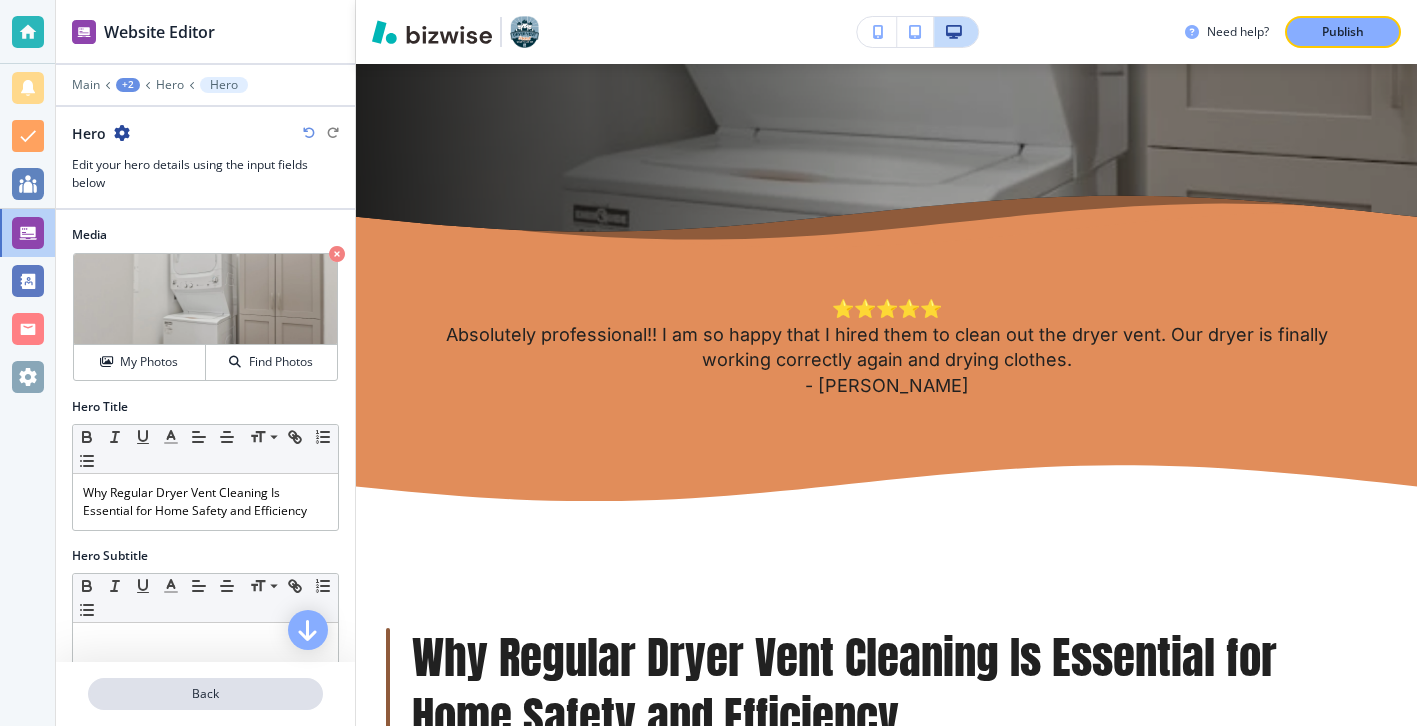 click on "Back" at bounding box center [205, 694] 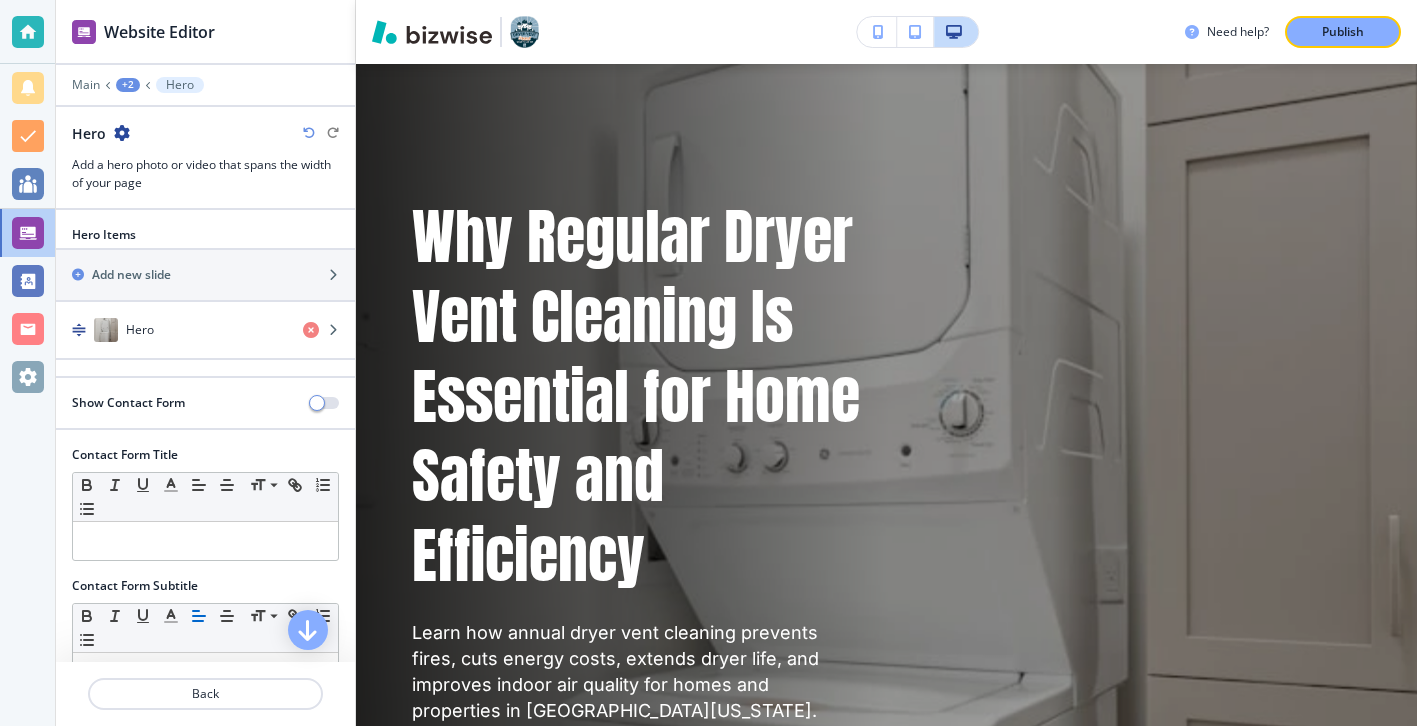 scroll, scrollTop: 136, scrollLeft: 0, axis: vertical 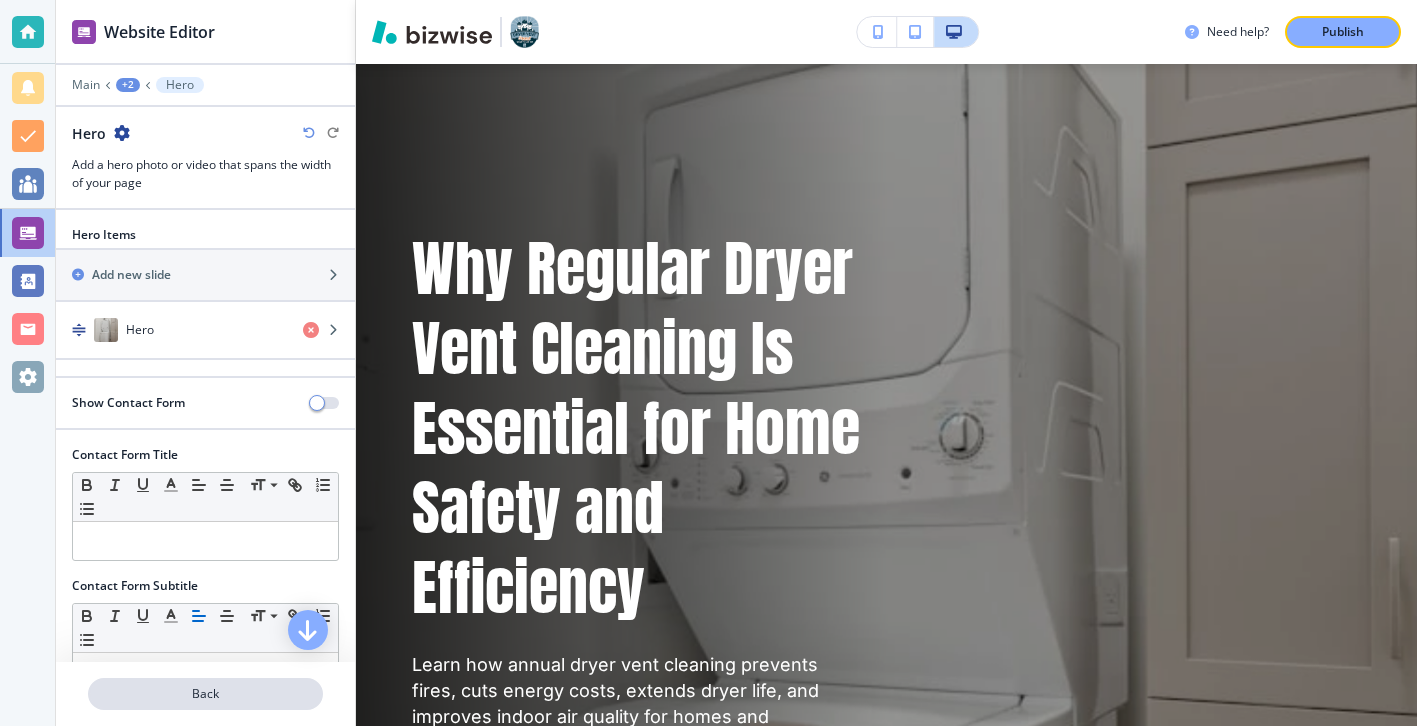 click on "Back" at bounding box center [205, 694] 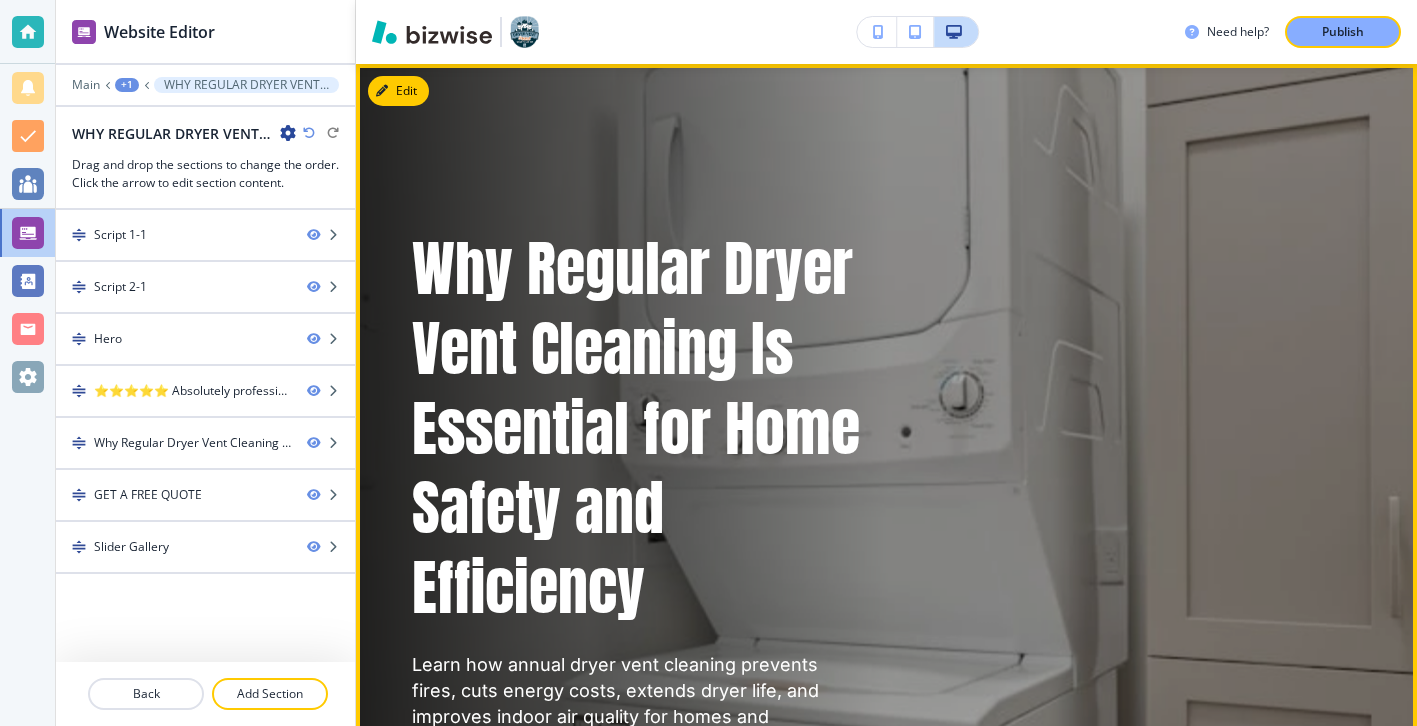 scroll, scrollTop: 0, scrollLeft: 0, axis: both 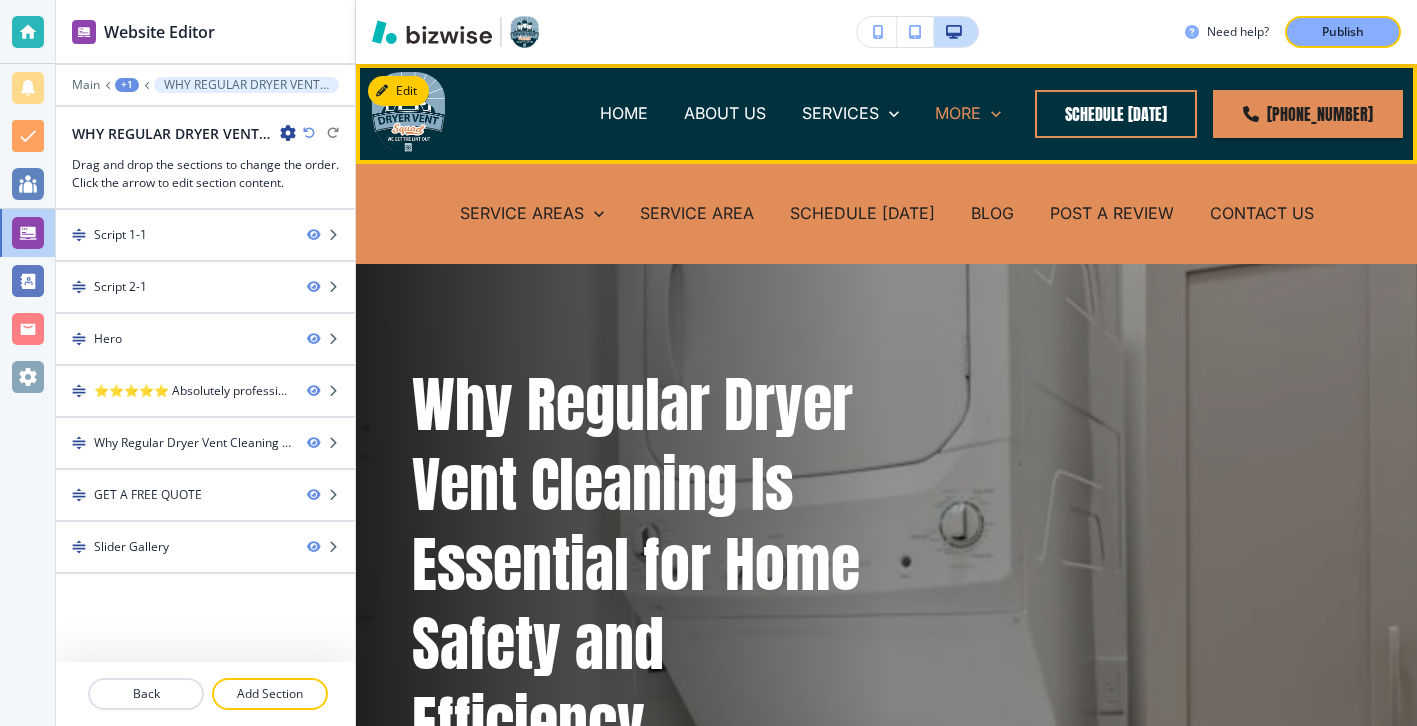 click on "MORE" at bounding box center [968, 113] 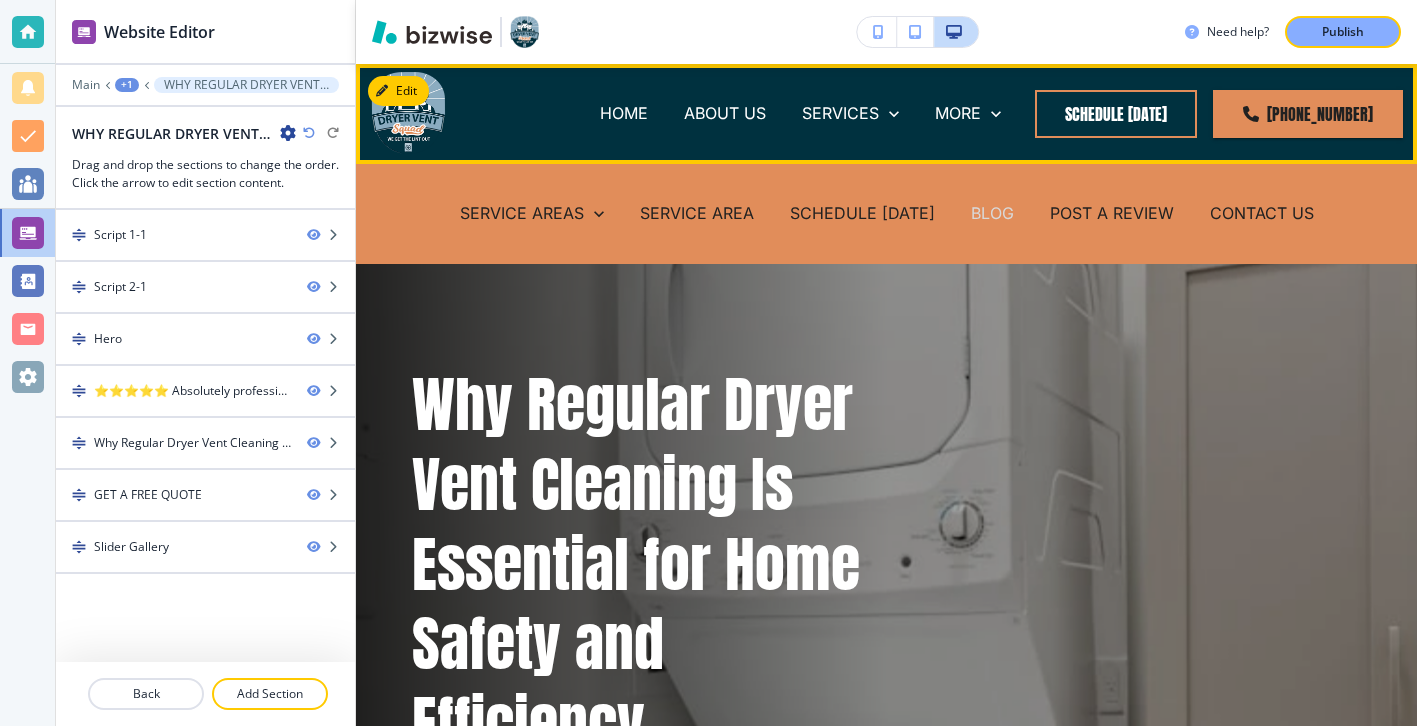 click on "BLOG" at bounding box center [992, 213] 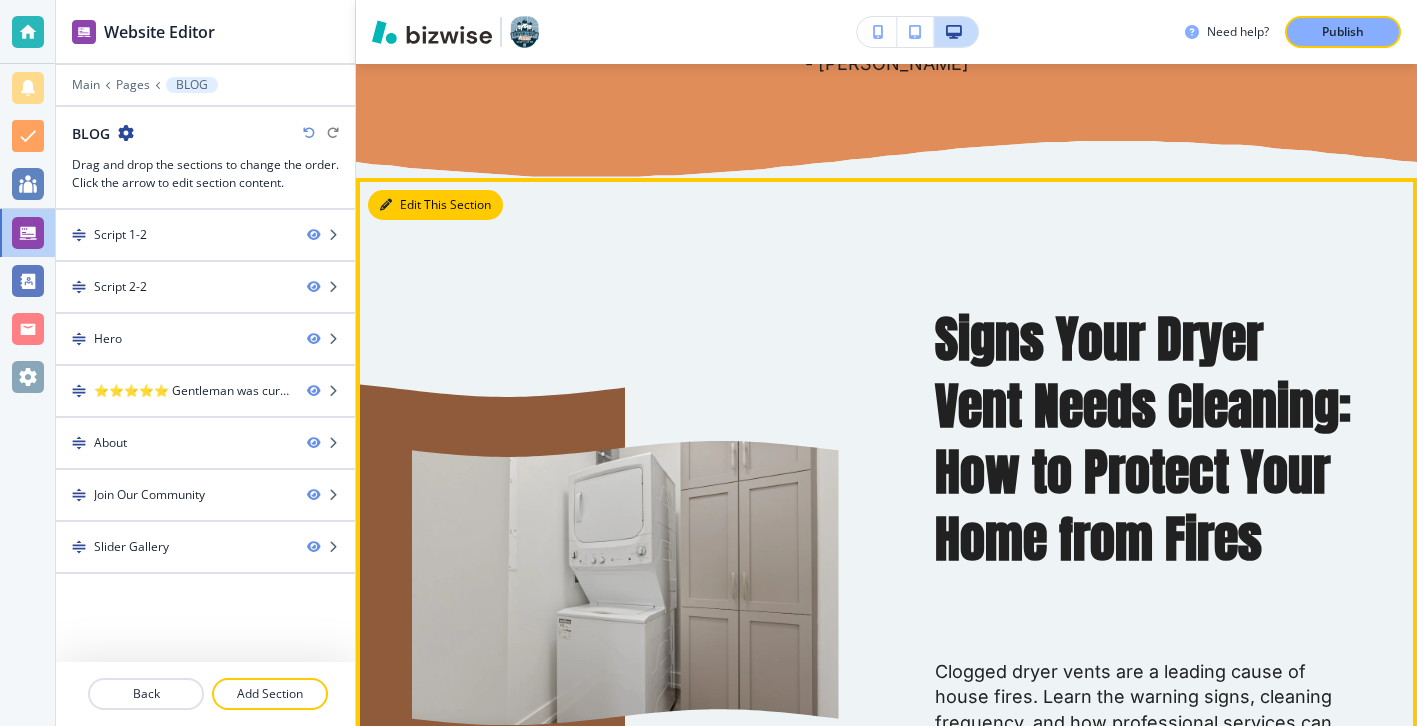 click on "Edit This Section" at bounding box center (435, 205) 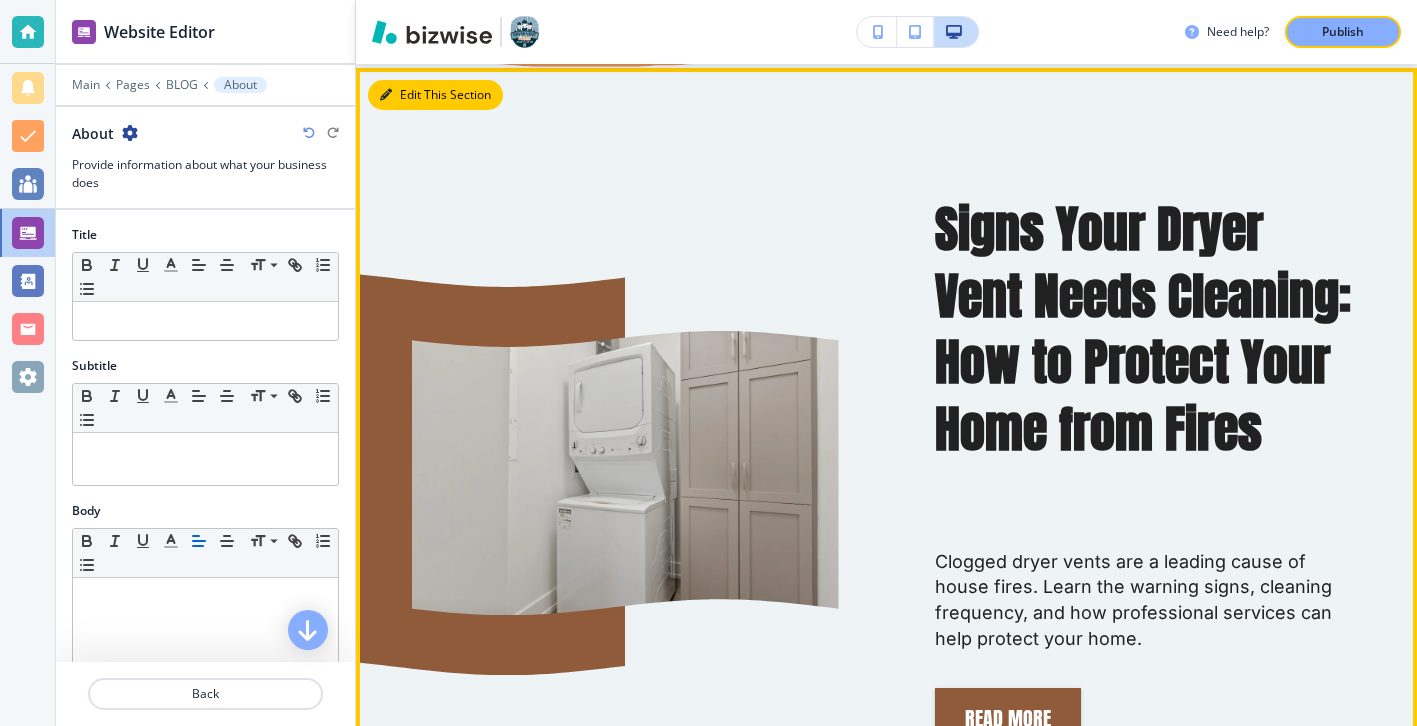 scroll, scrollTop: 1155, scrollLeft: 0, axis: vertical 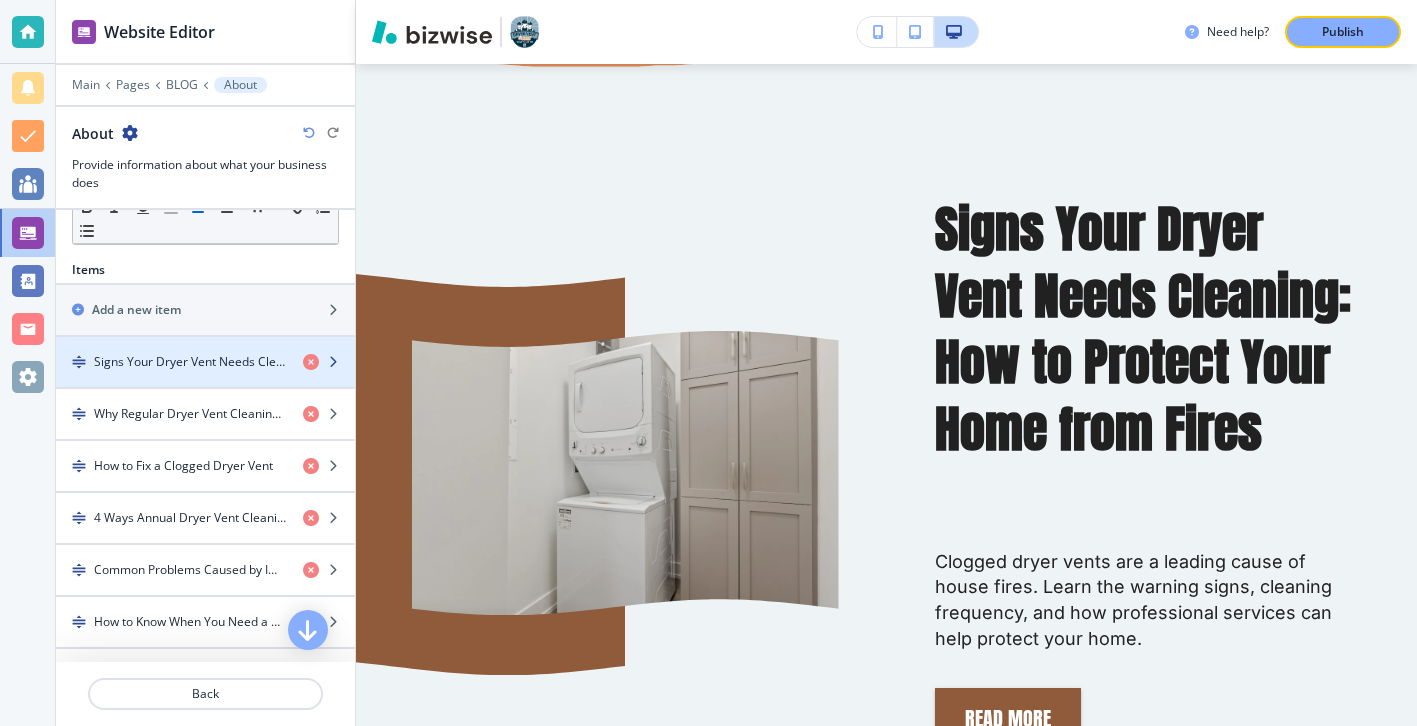 click at bounding box center [205, 379] 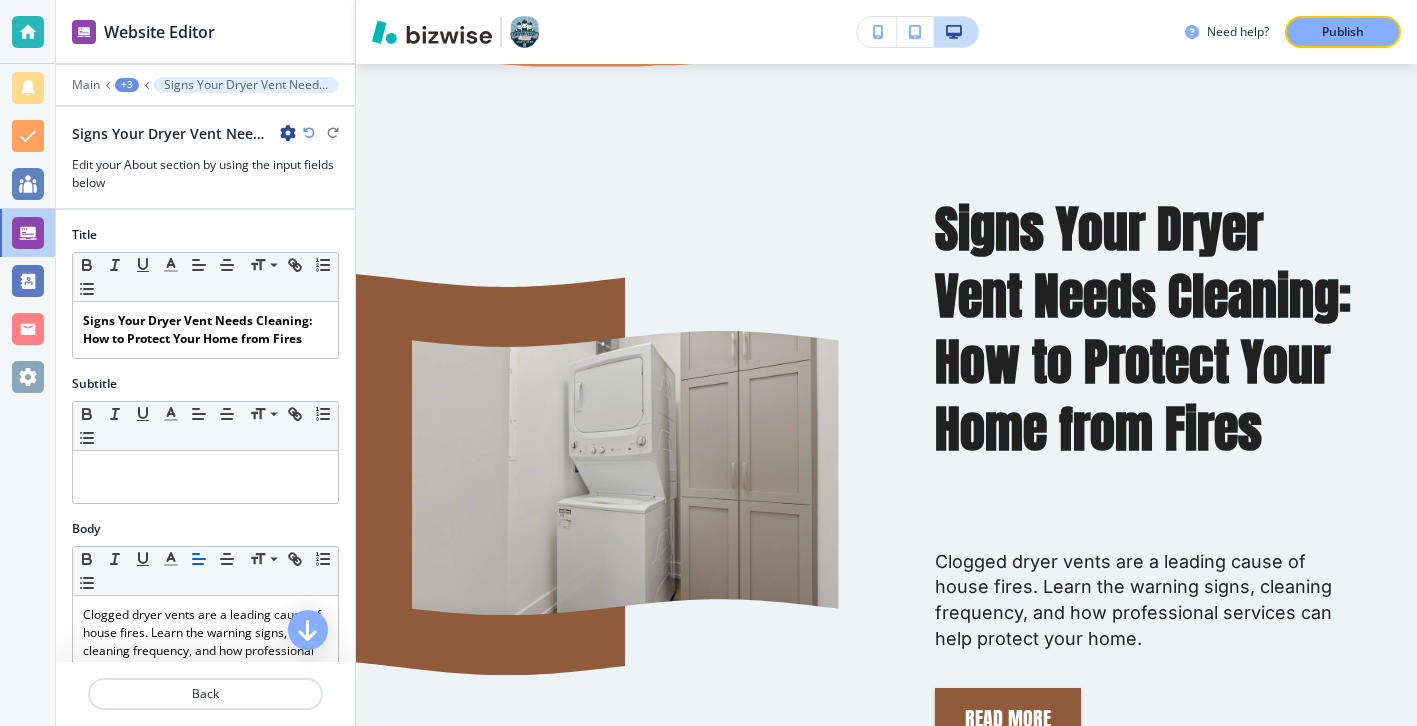 scroll, scrollTop: 1187, scrollLeft: 0, axis: vertical 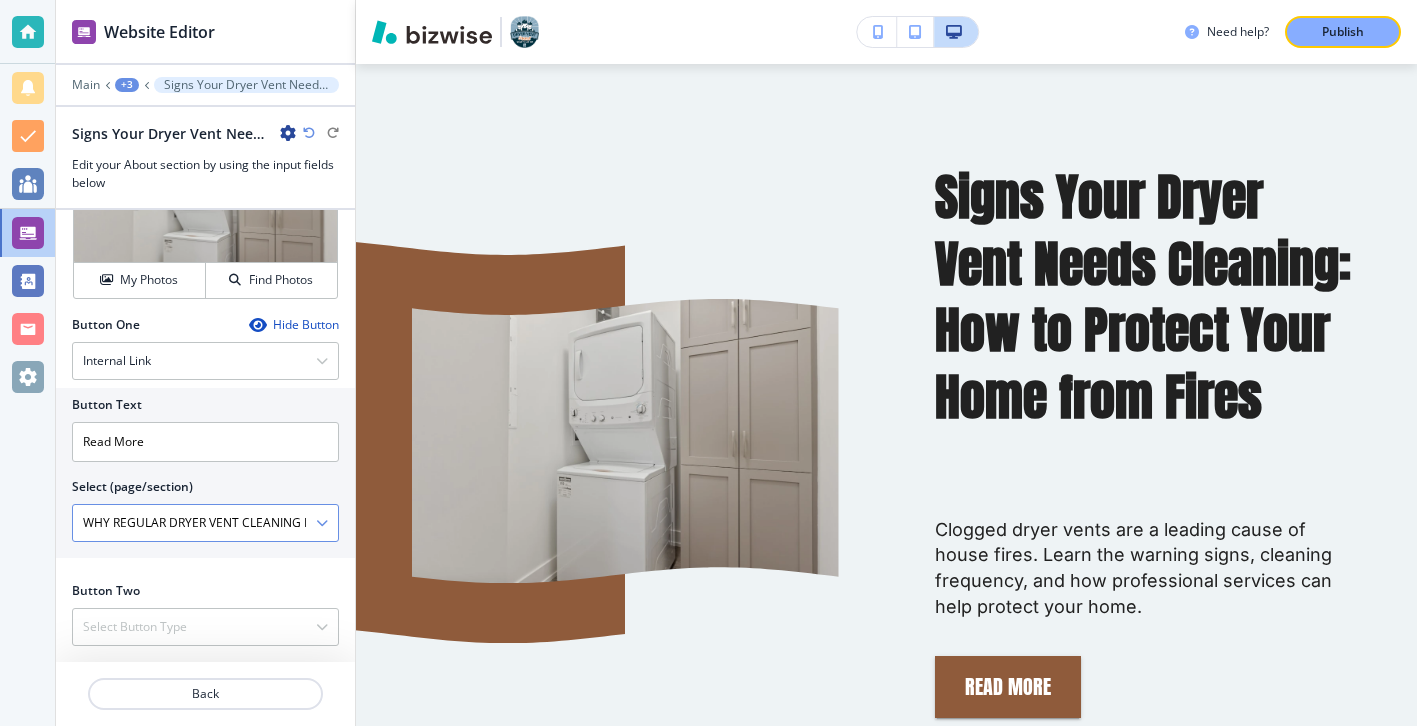 click on "WHY REGULAR DRYER VENT CLEANING IS ESSENTIAL FOR HOME SAFETY AND EFFICIENCY" at bounding box center (205, 523) 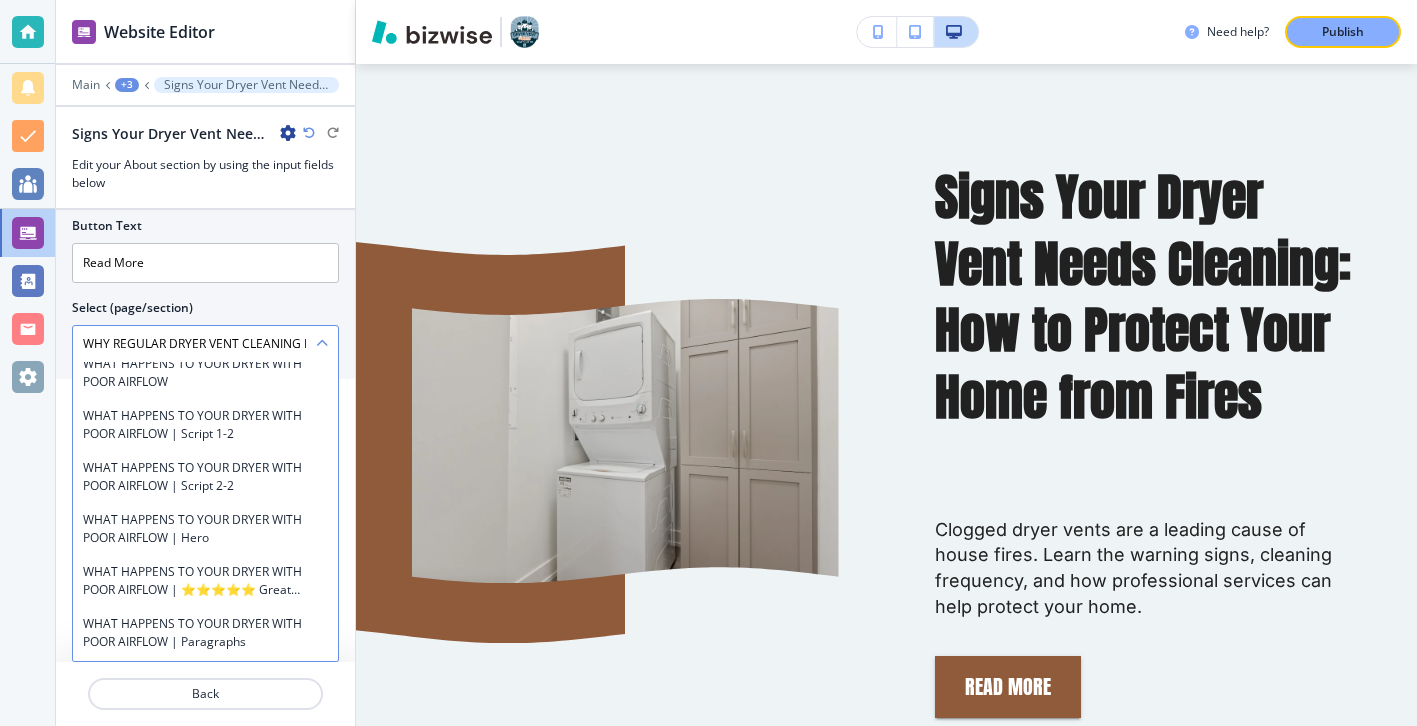 scroll, scrollTop: 10718, scrollLeft: 0, axis: vertical 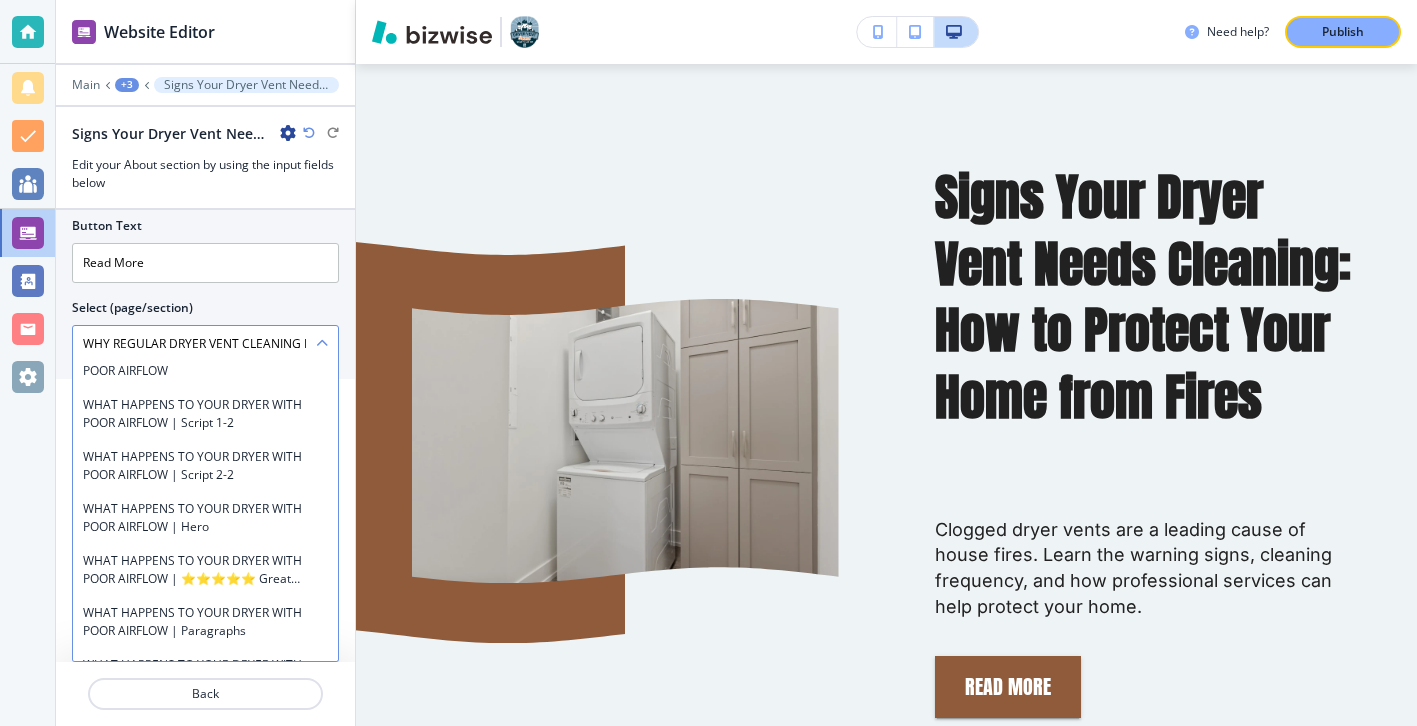 click on "Signs Your Dryer Vent Needs Cleaning: How to Protect Your Home from Fires" at bounding box center (205, 1592) 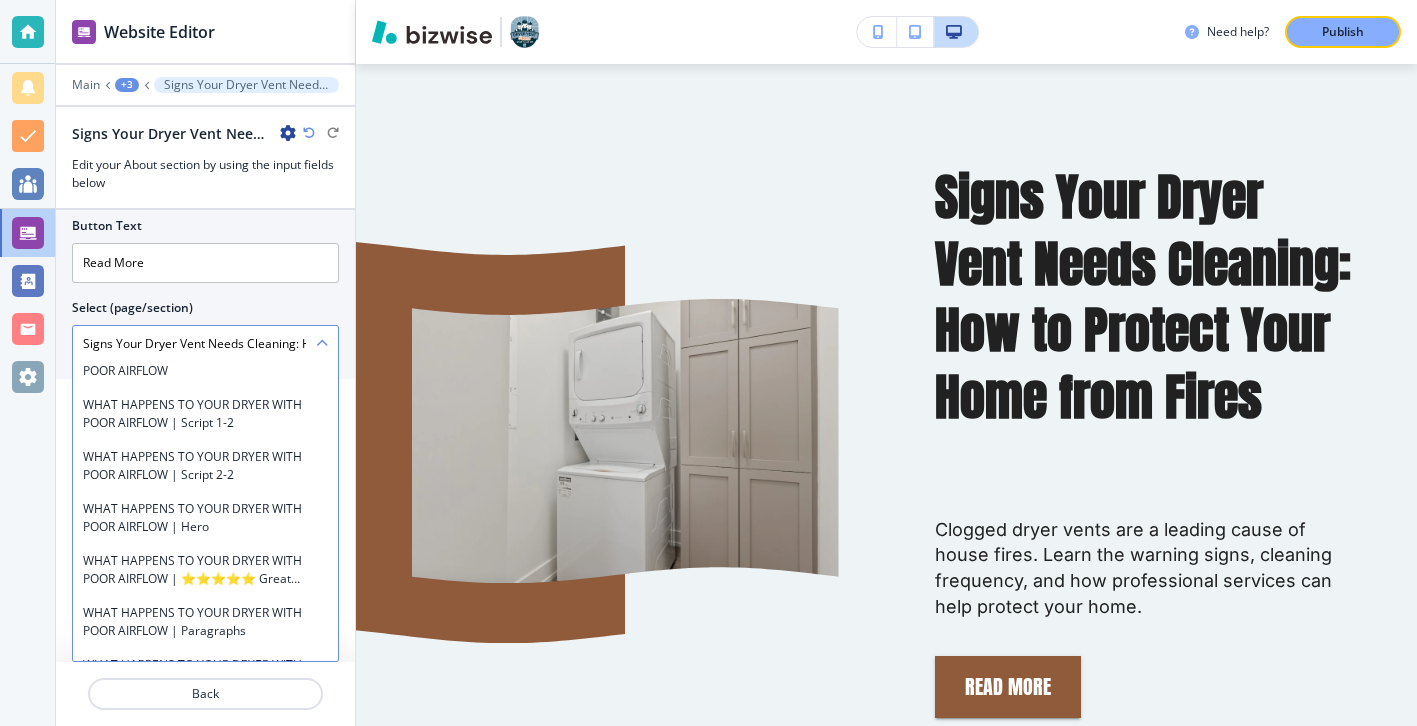 scroll, scrollTop: 729, scrollLeft: 0, axis: vertical 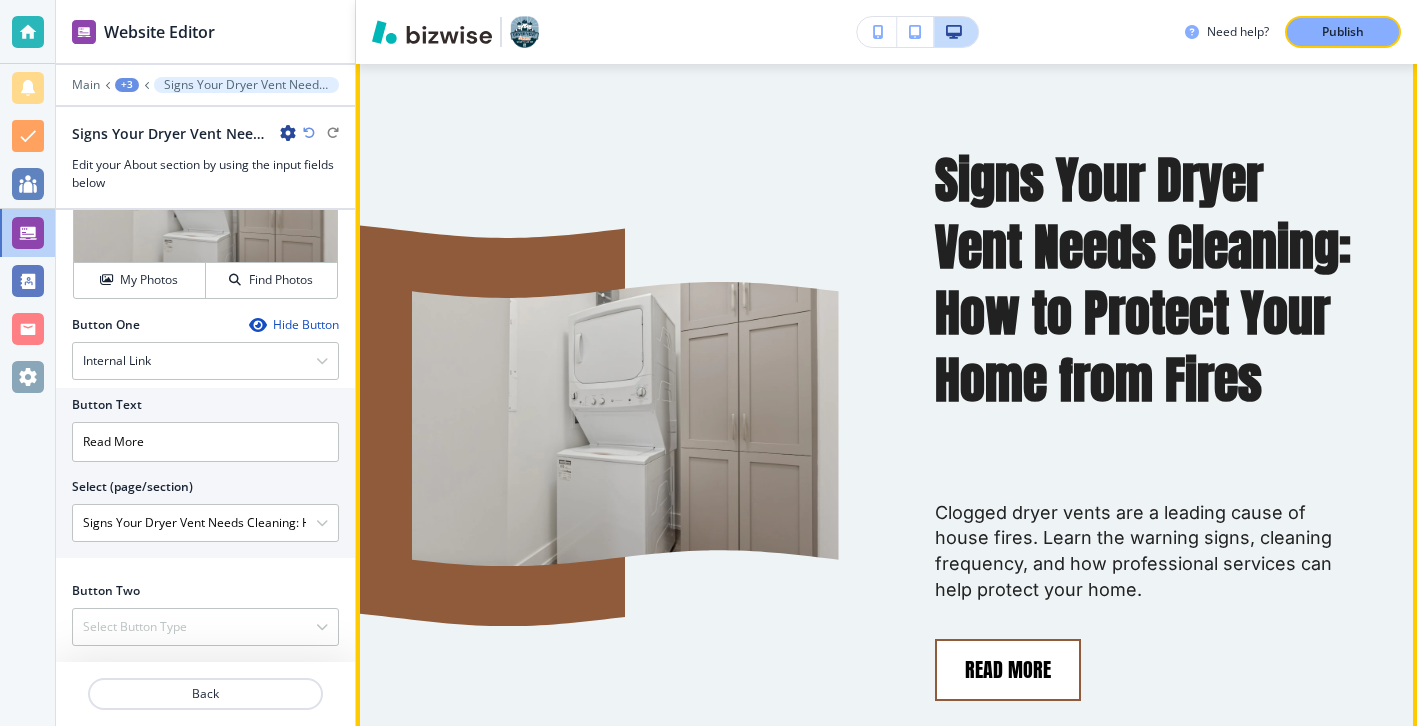 click on "Read More" at bounding box center [1008, 670] 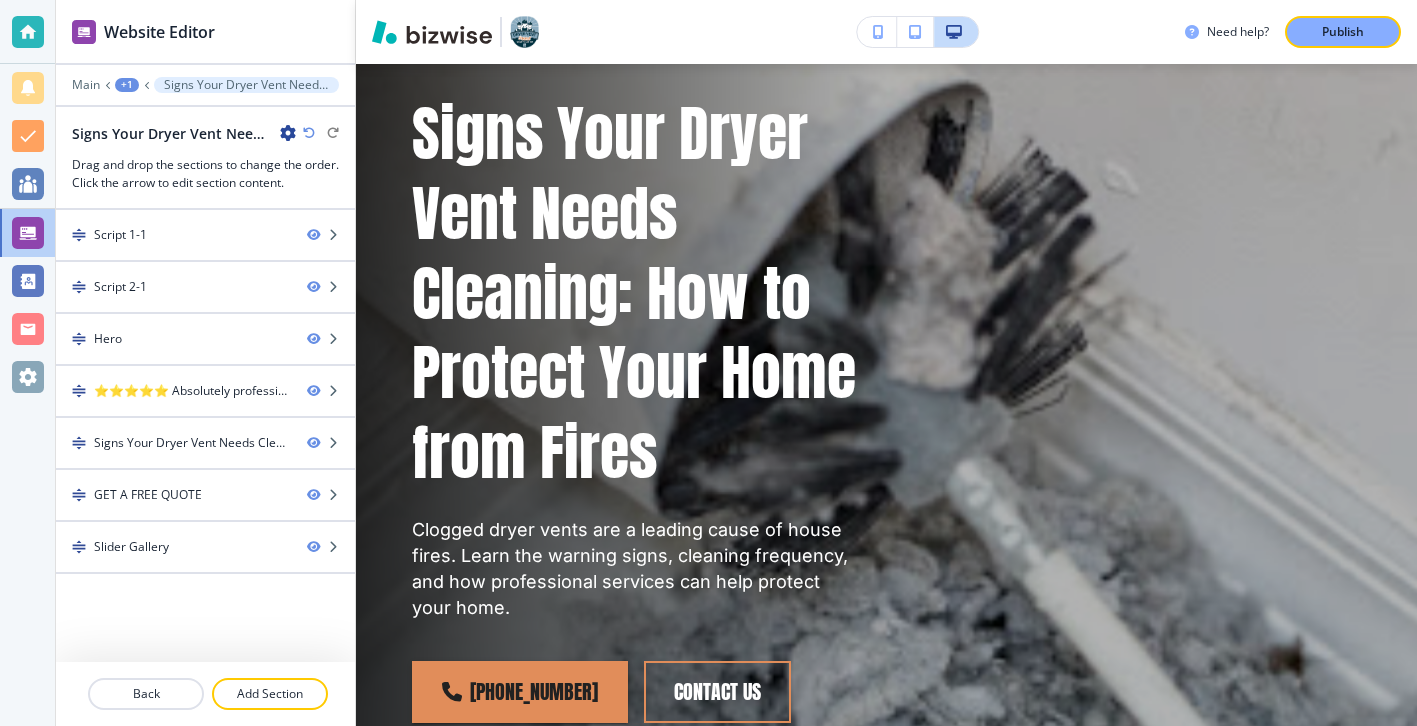scroll, scrollTop: 0, scrollLeft: 0, axis: both 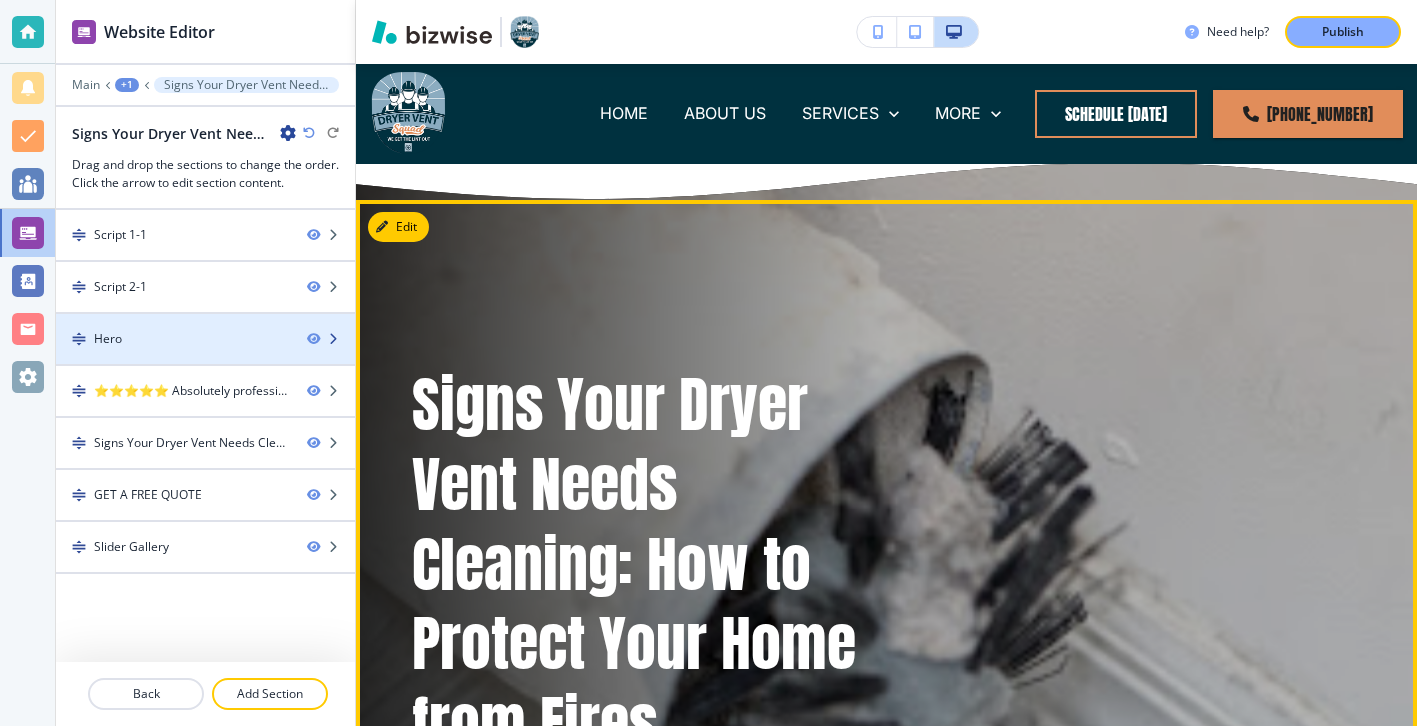 click at bounding box center [205, 356] 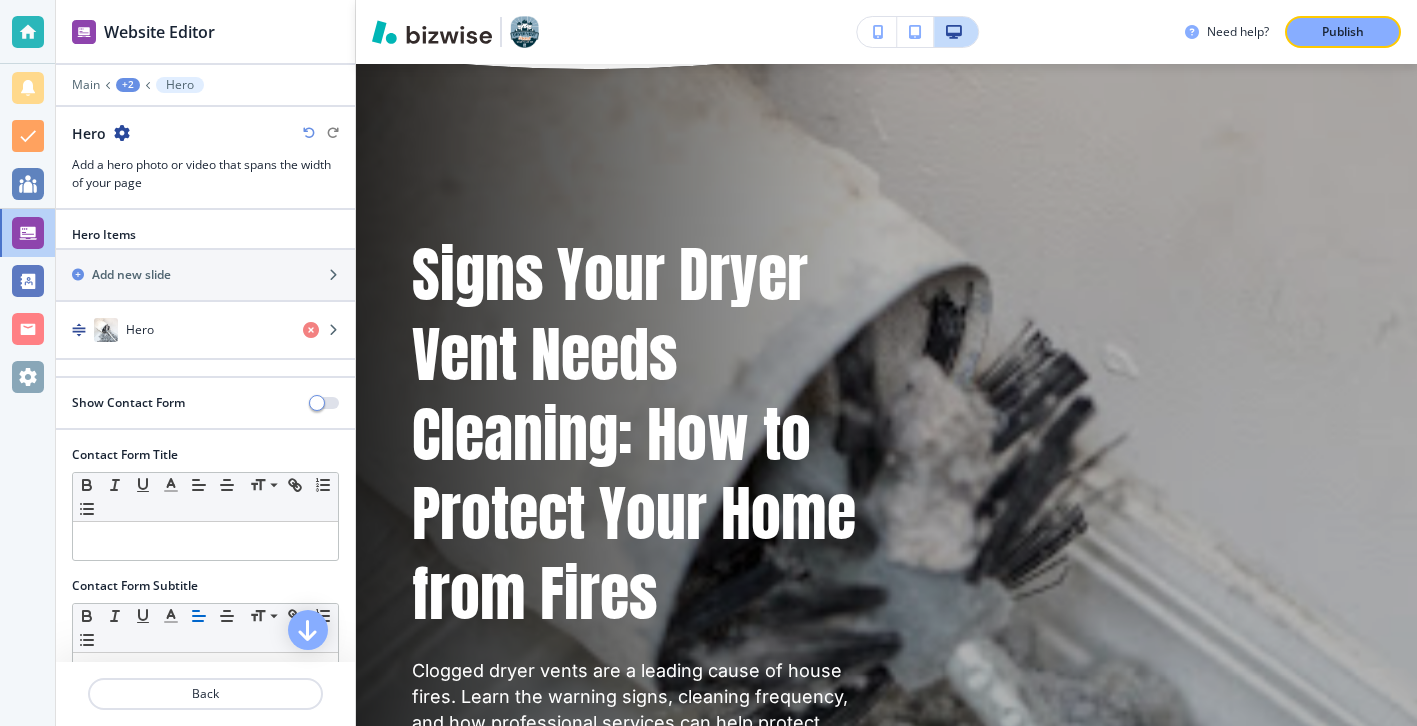 scroll, scrollTop: 136, scrollLeft: 0, axis: vertical 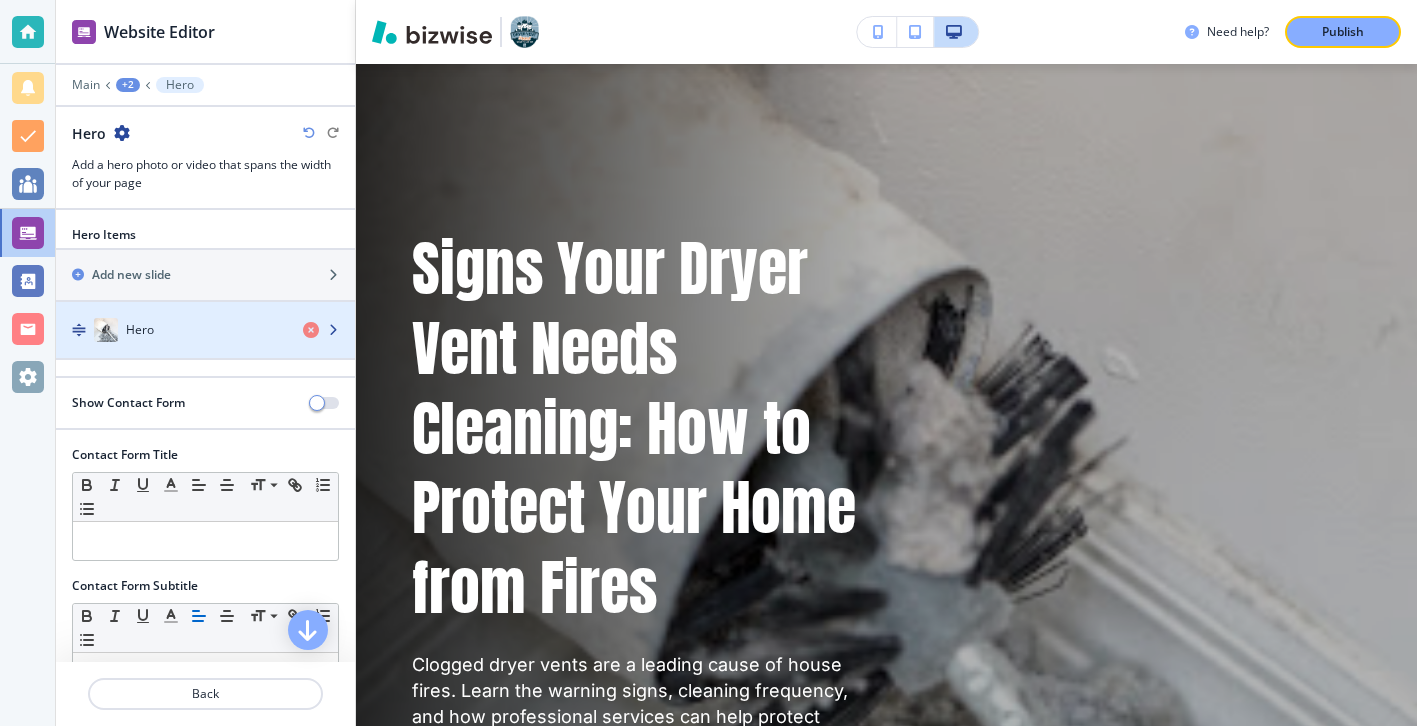click at bounding box center [205, 350] 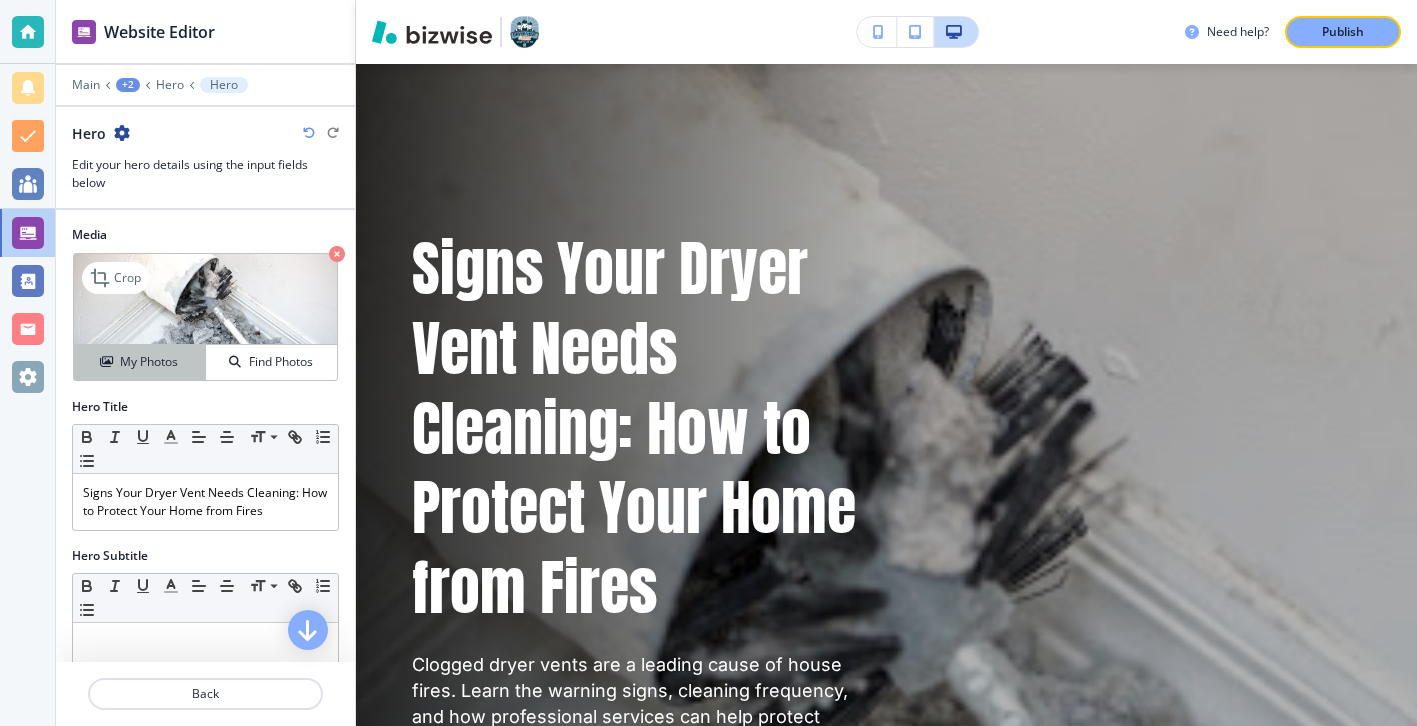 click on "My Photos" at bounding box center (149, 362) 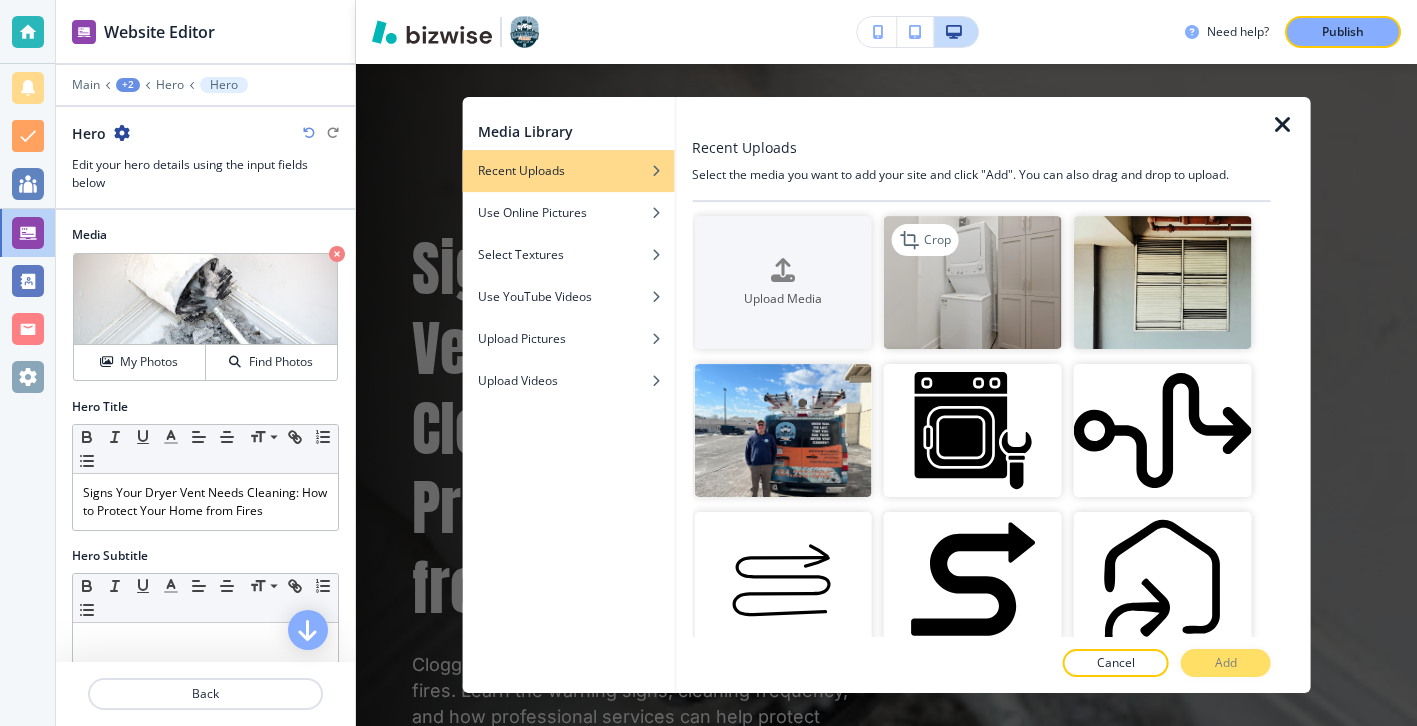 click at bounding box center [973, 282] 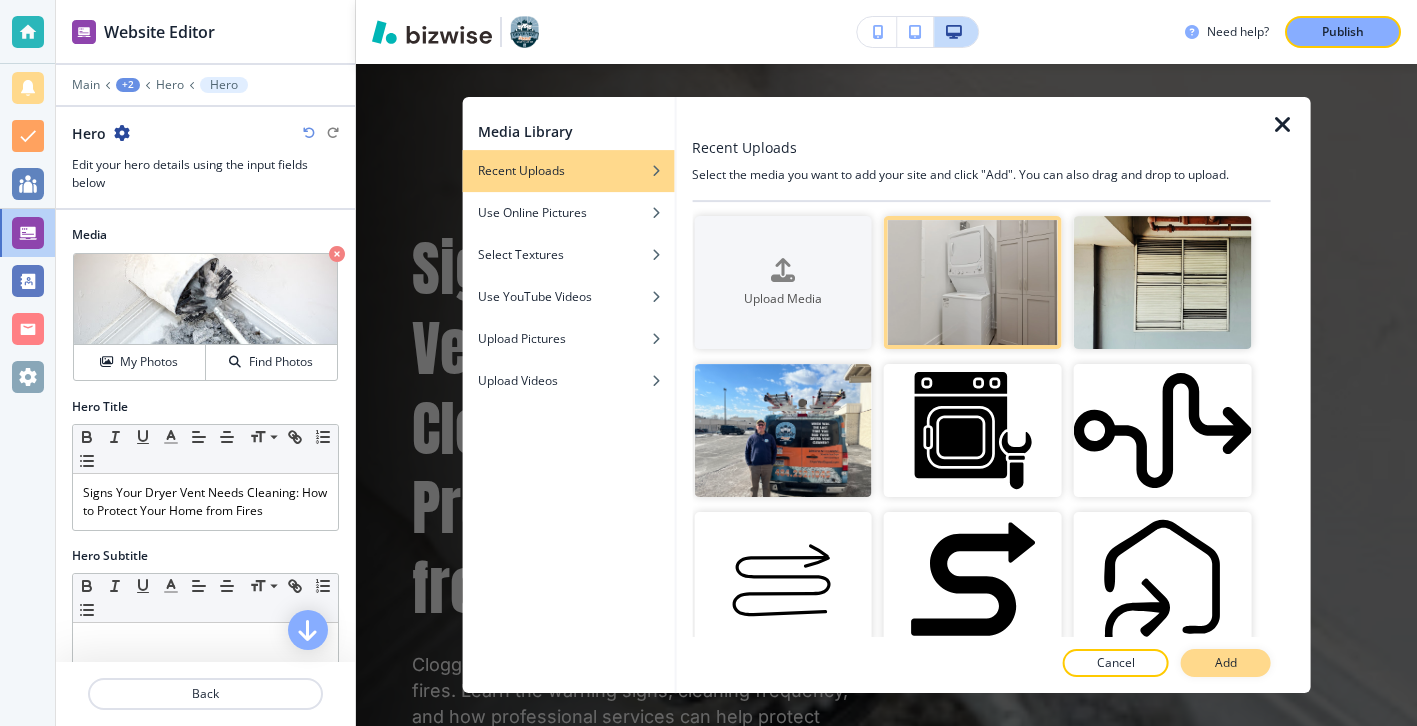 click on "Add" at bounding box center (1226, 663) 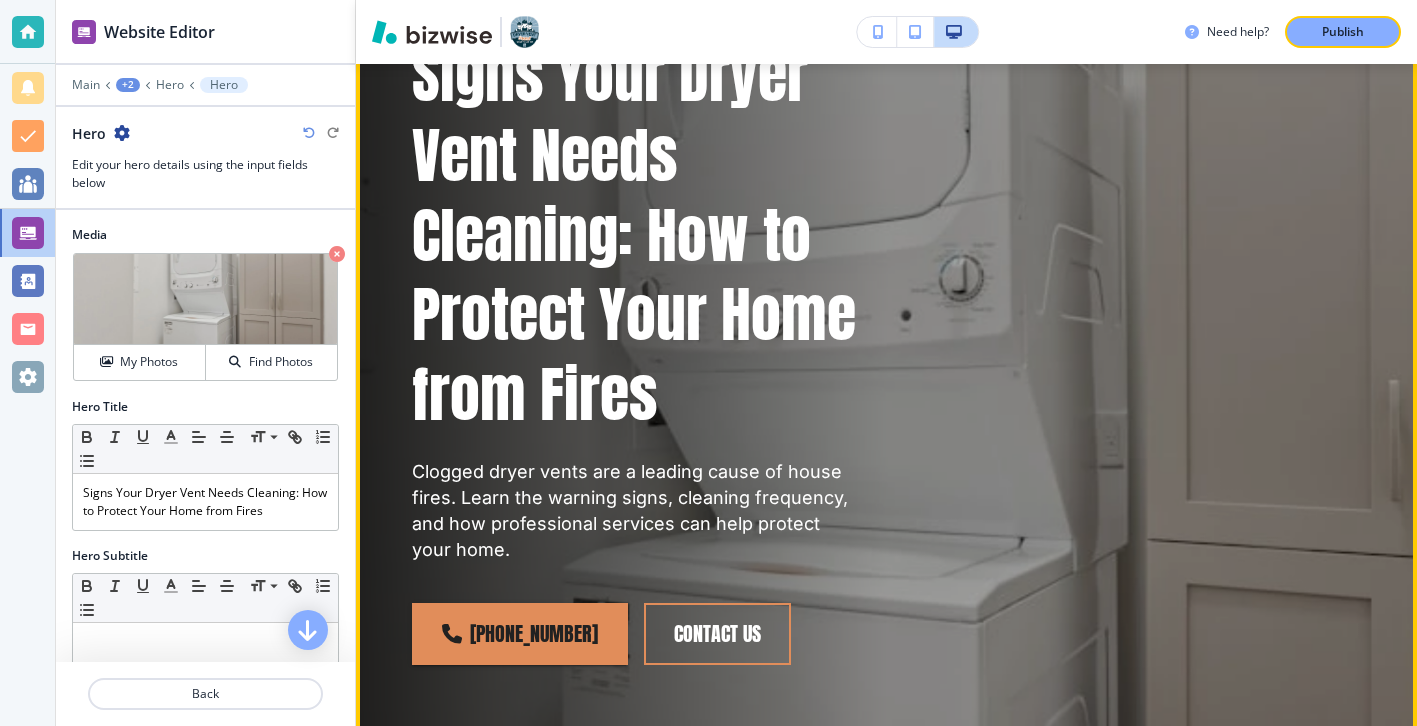 scroll, scrollTop: 0, scrollLeft: 0, axis: both 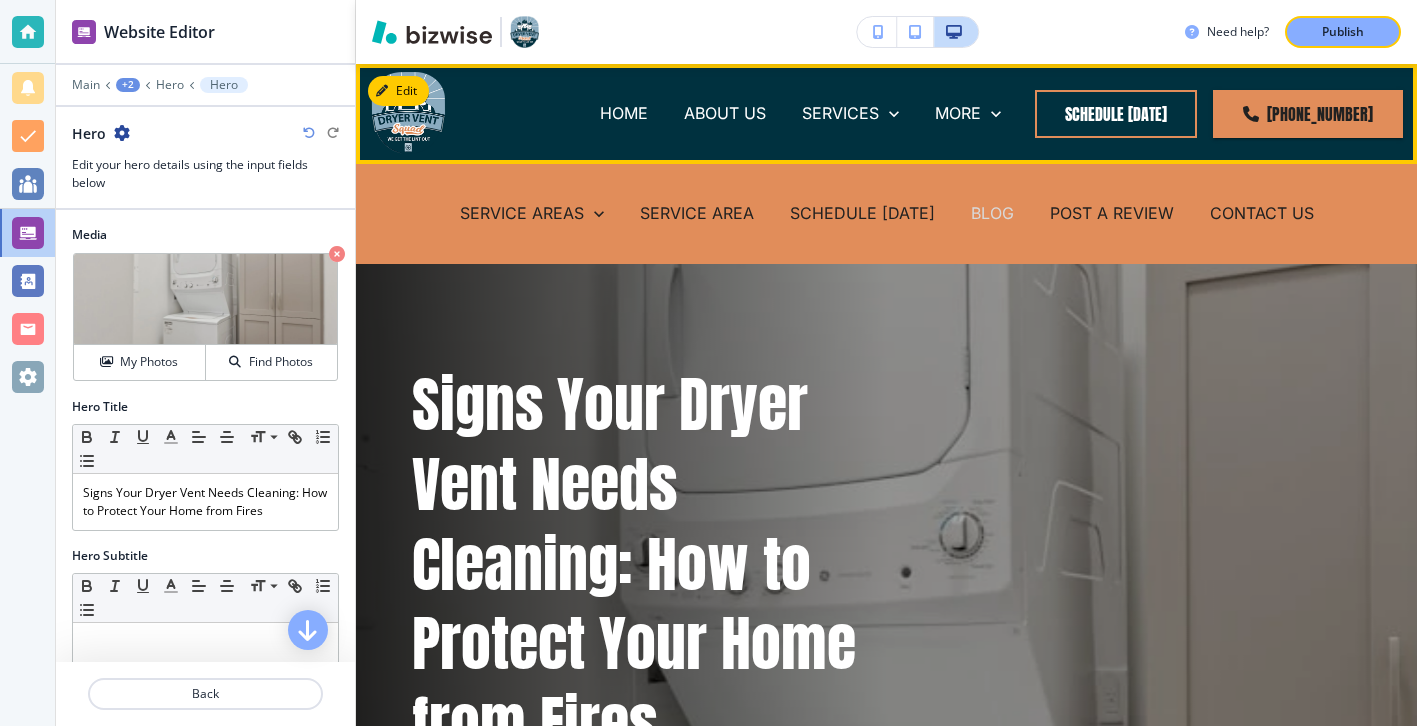 click on "BLOG" at bounding box center [992, 213] 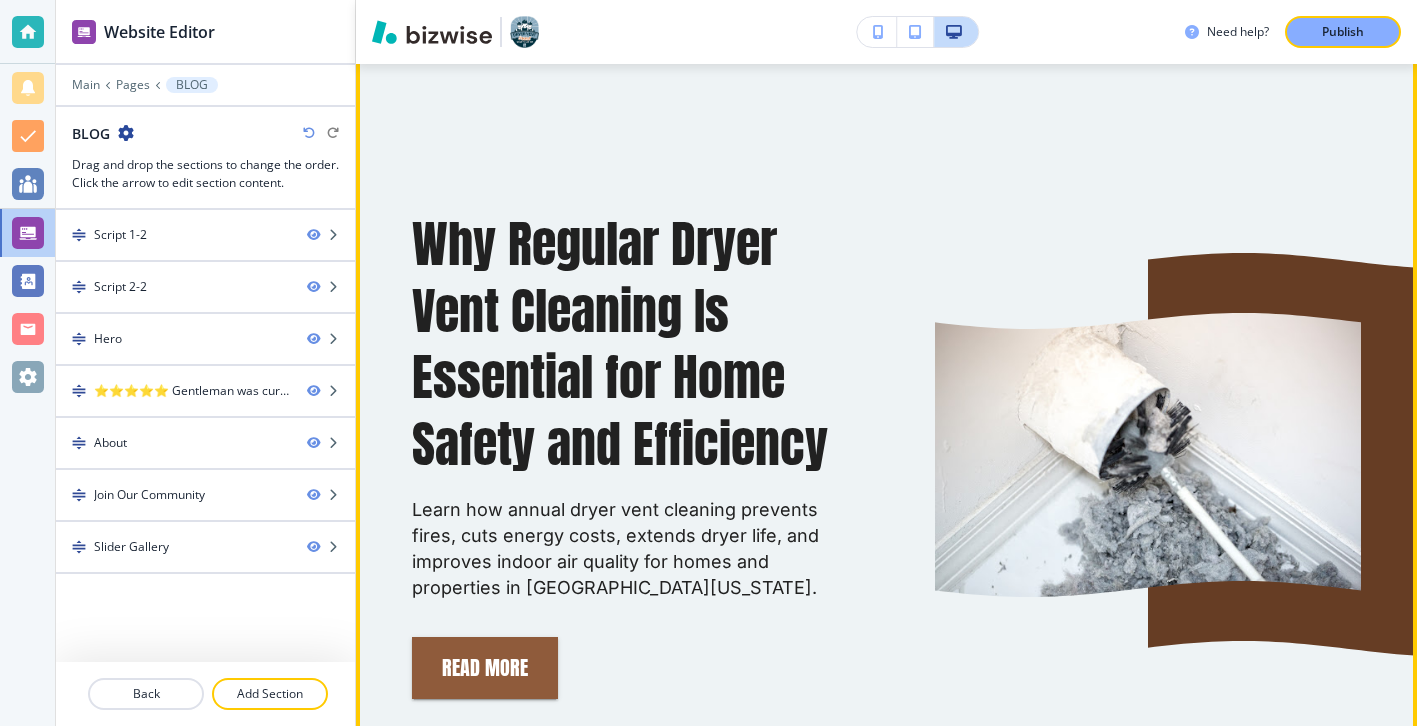 scroll, scrollTop: 2100, scrollLeft: 0, axis: vertical 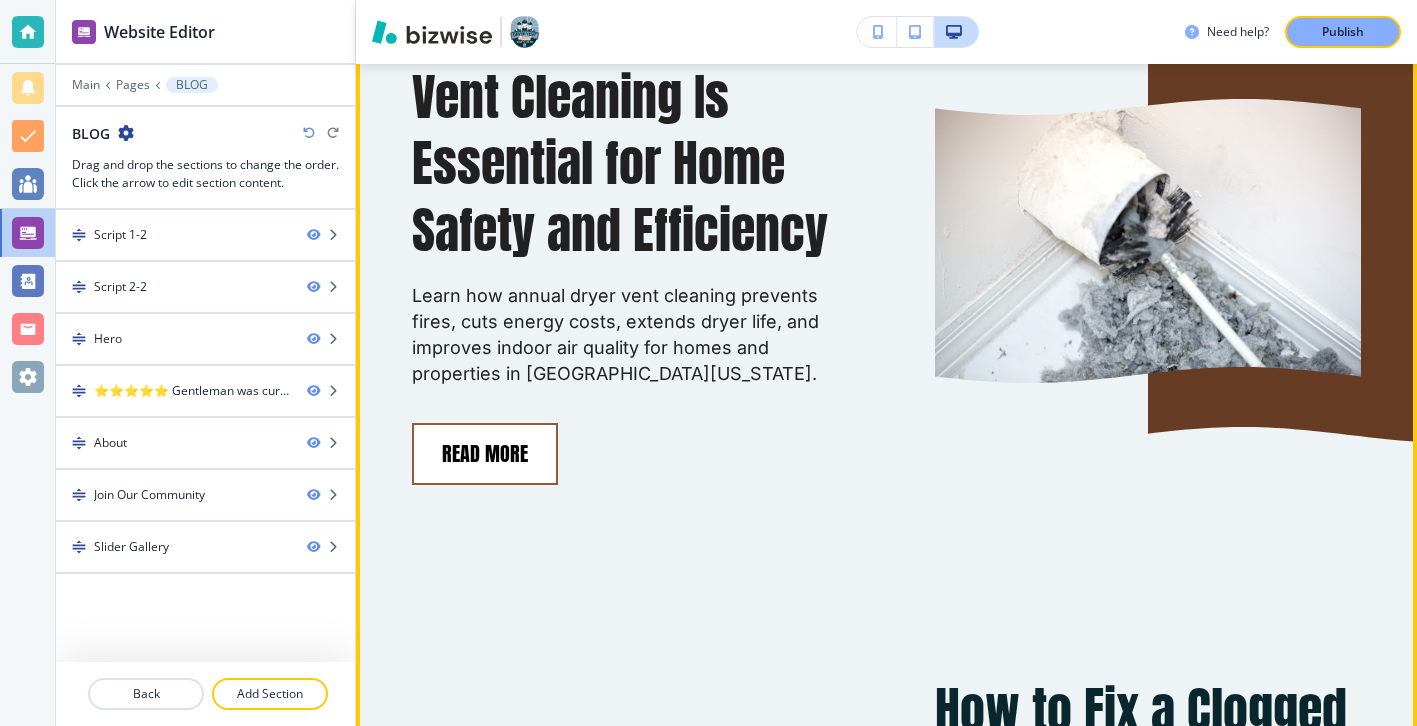 click on "Read More" at bounding box center (485, 454) 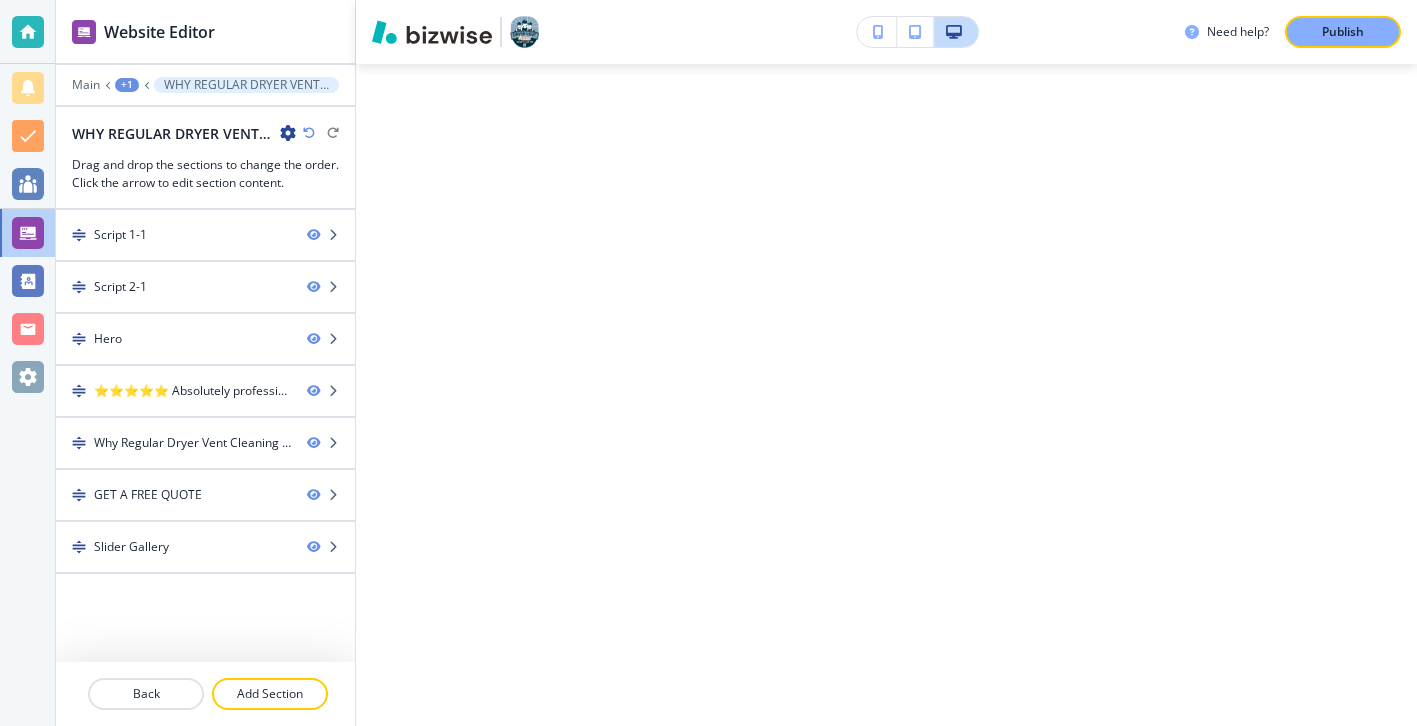 scroll, scrollTop: 0, scrollLeft: 0, axis: both 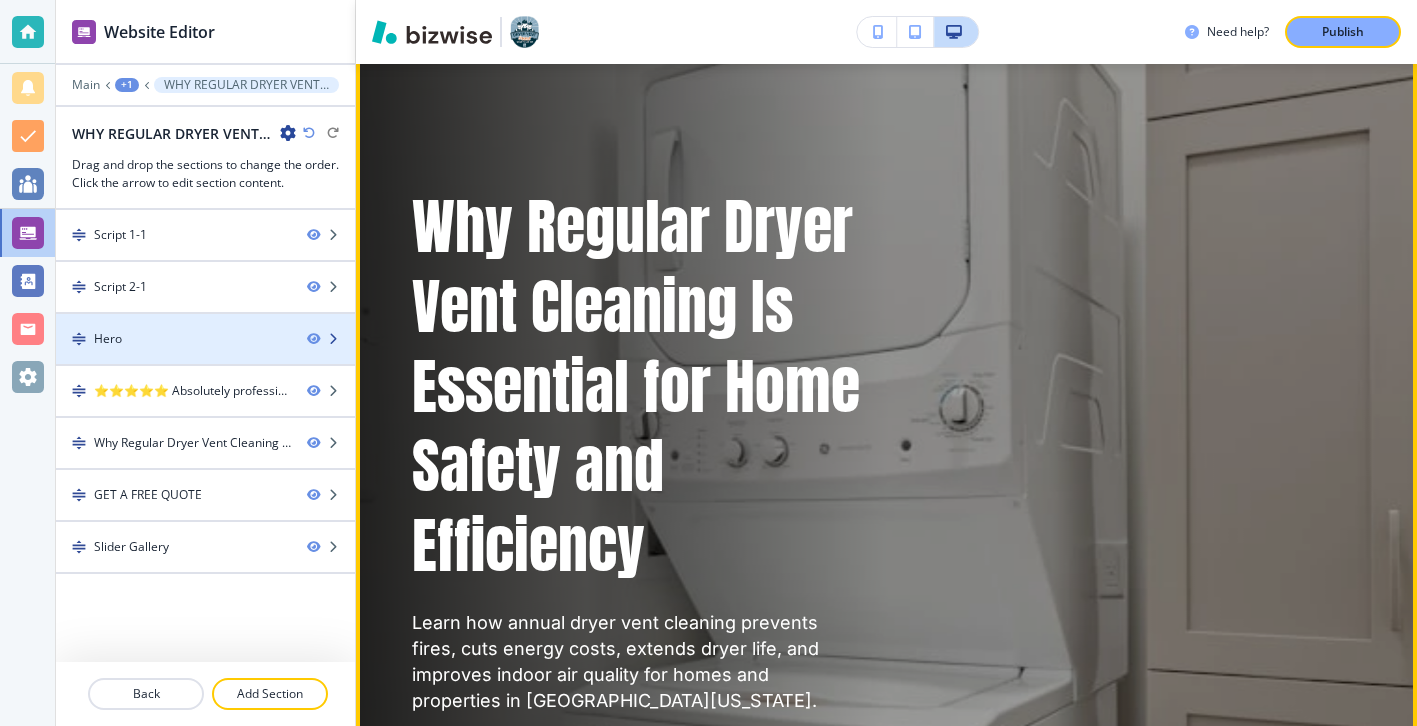 click at bounding box center (205, 356) 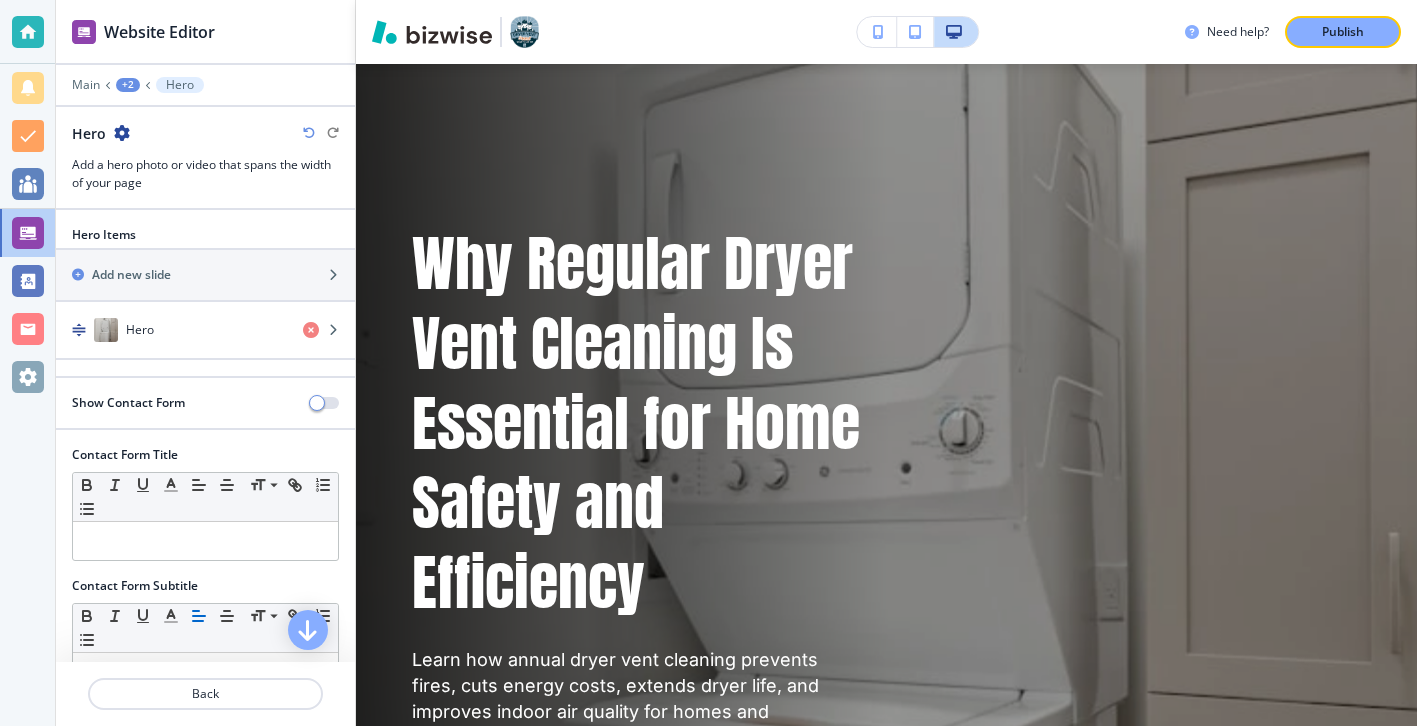 scroll, scrollTop: 136, scrollLeft: 0, axis: vertical 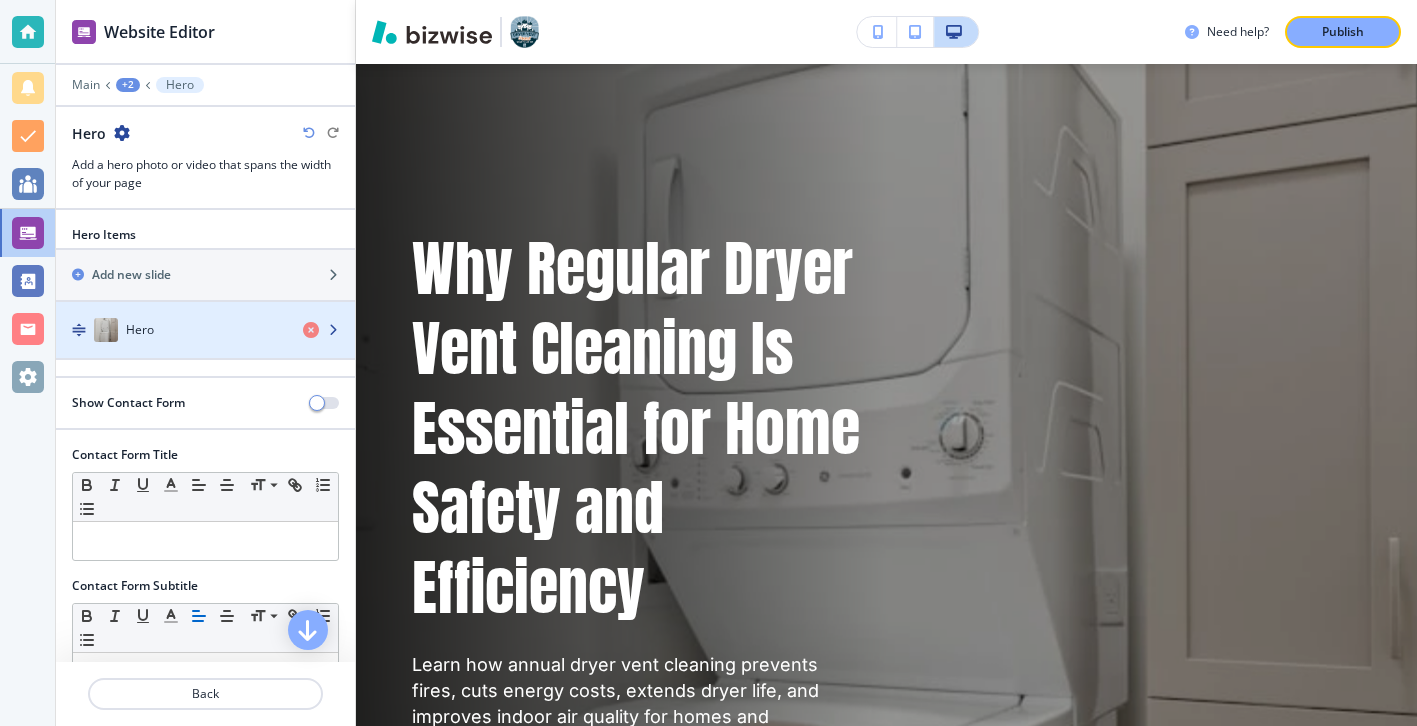 click at bounding box center [205, 350] 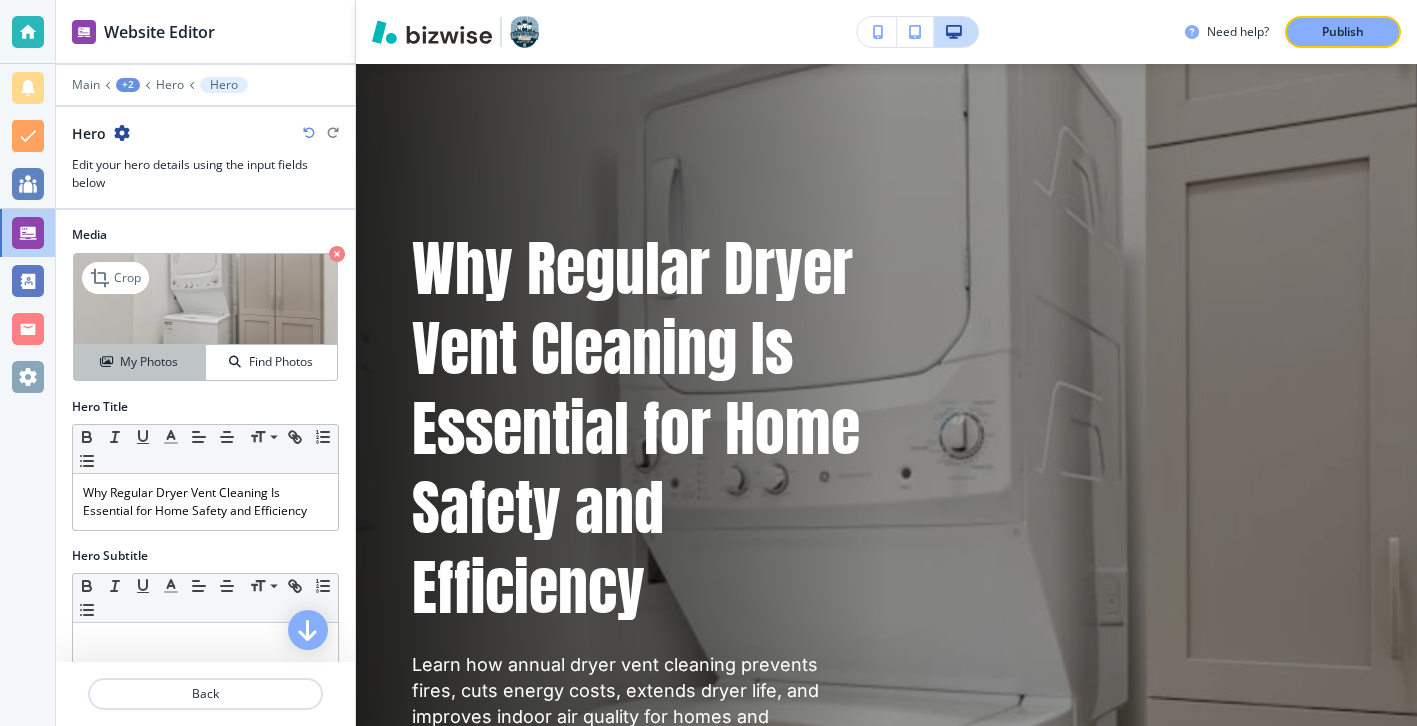 click on "My Photos" at bounding box center (140, 362) 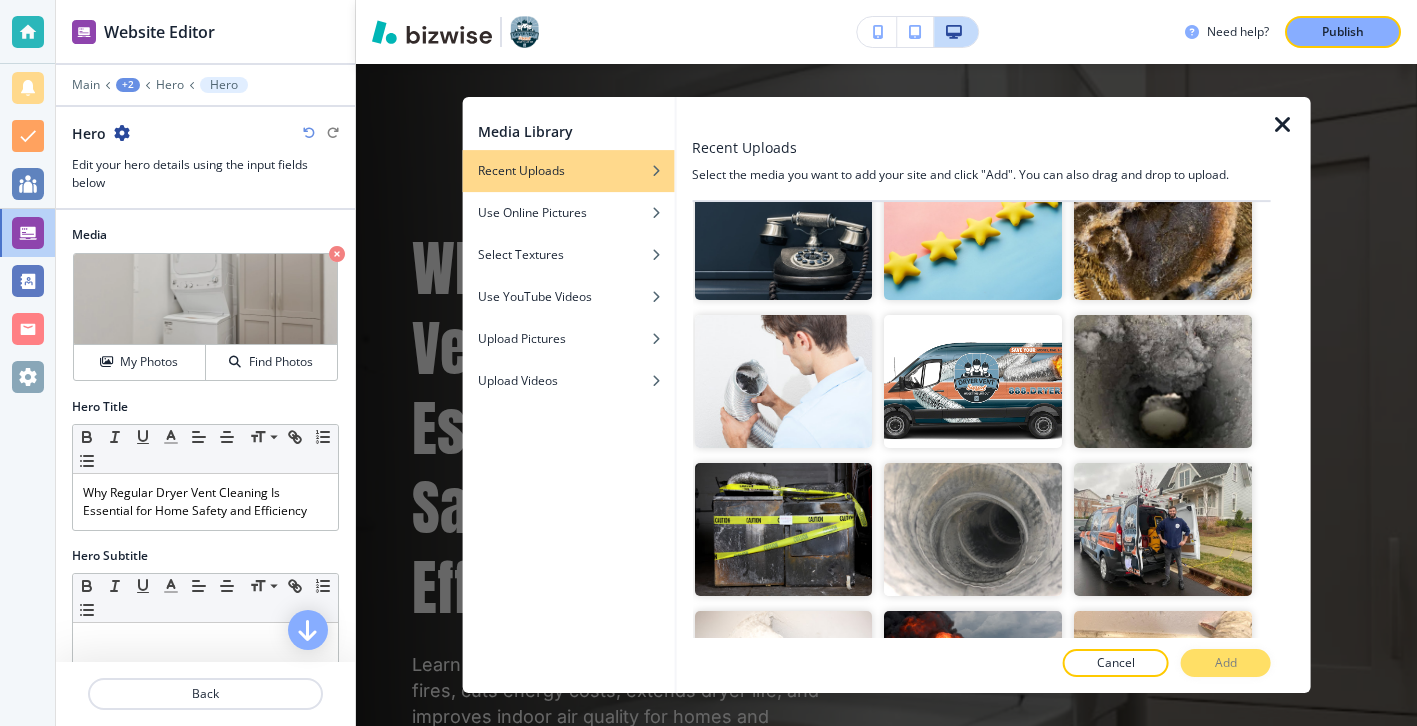 scroll, scrollTop: 1178, scrollLeft: 0, axis: vertical 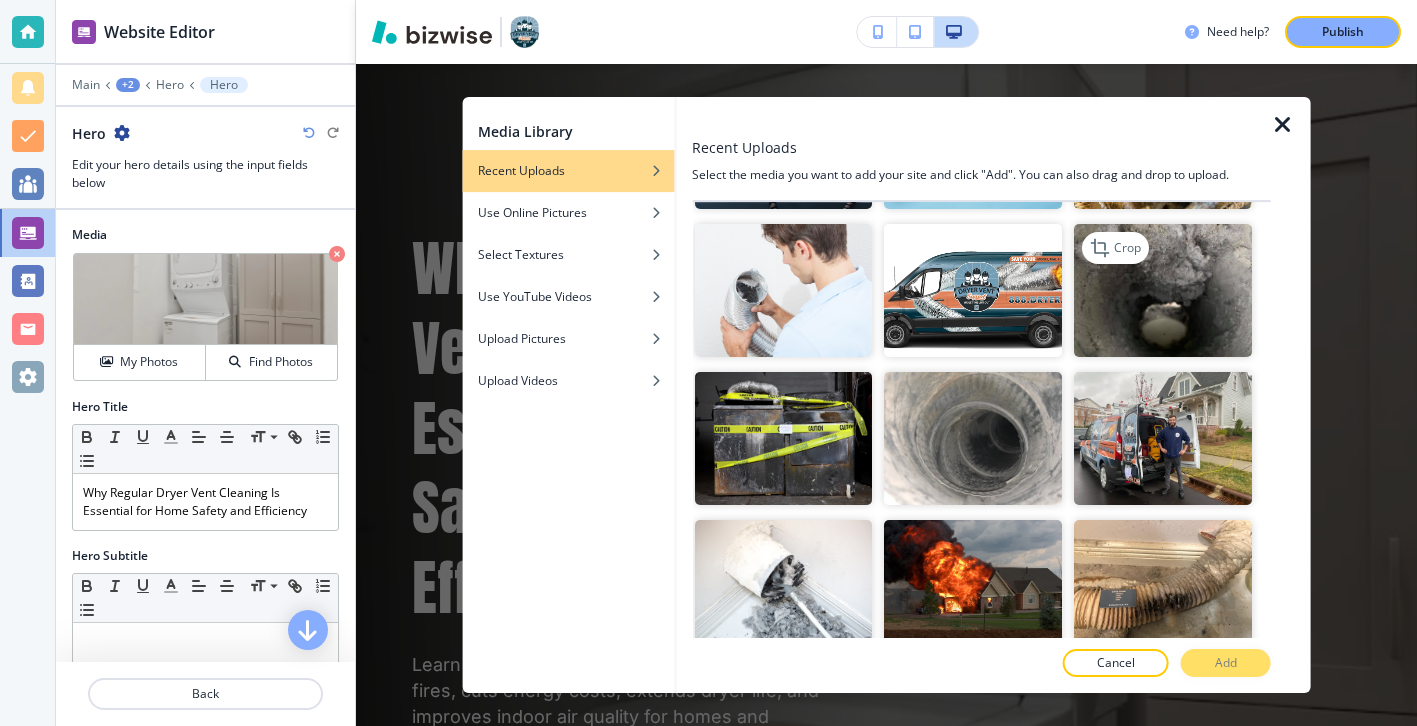 click at bounding box center (1163, 290) 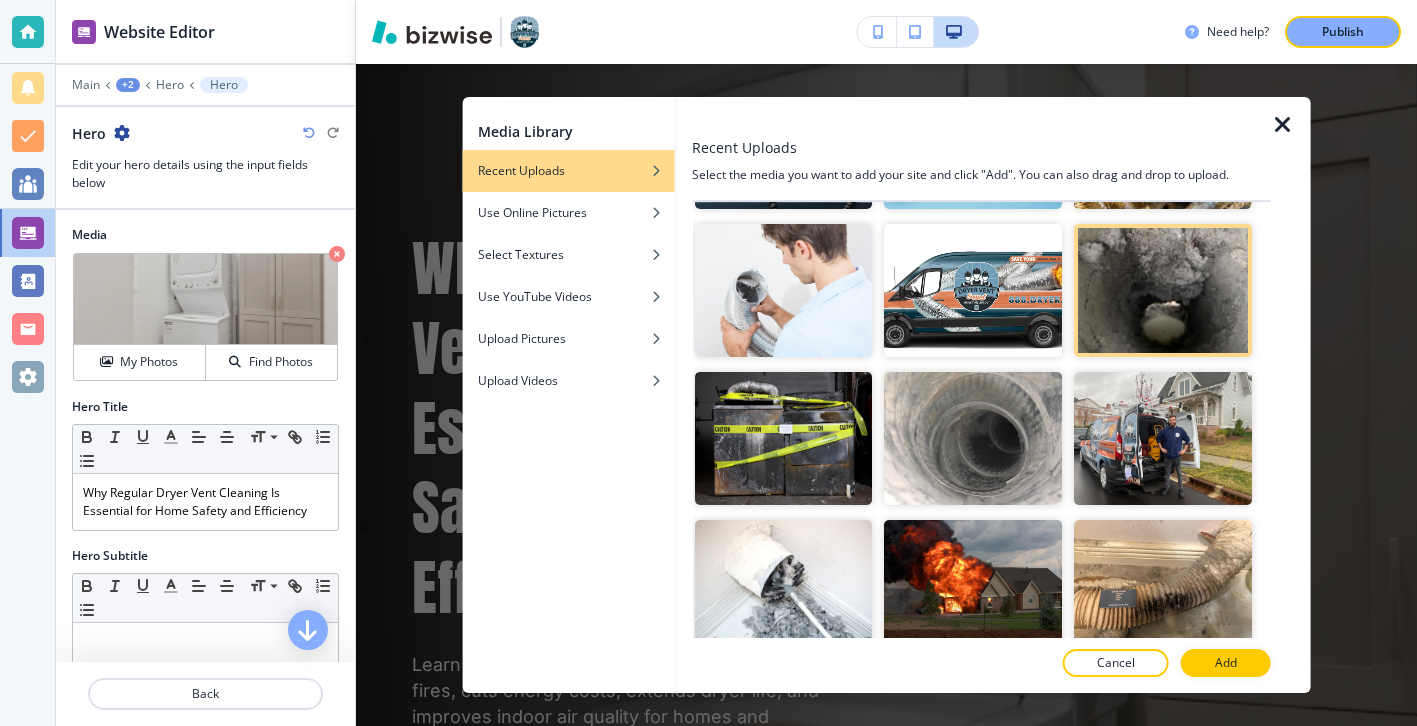 click at bounding box center [981, 643] 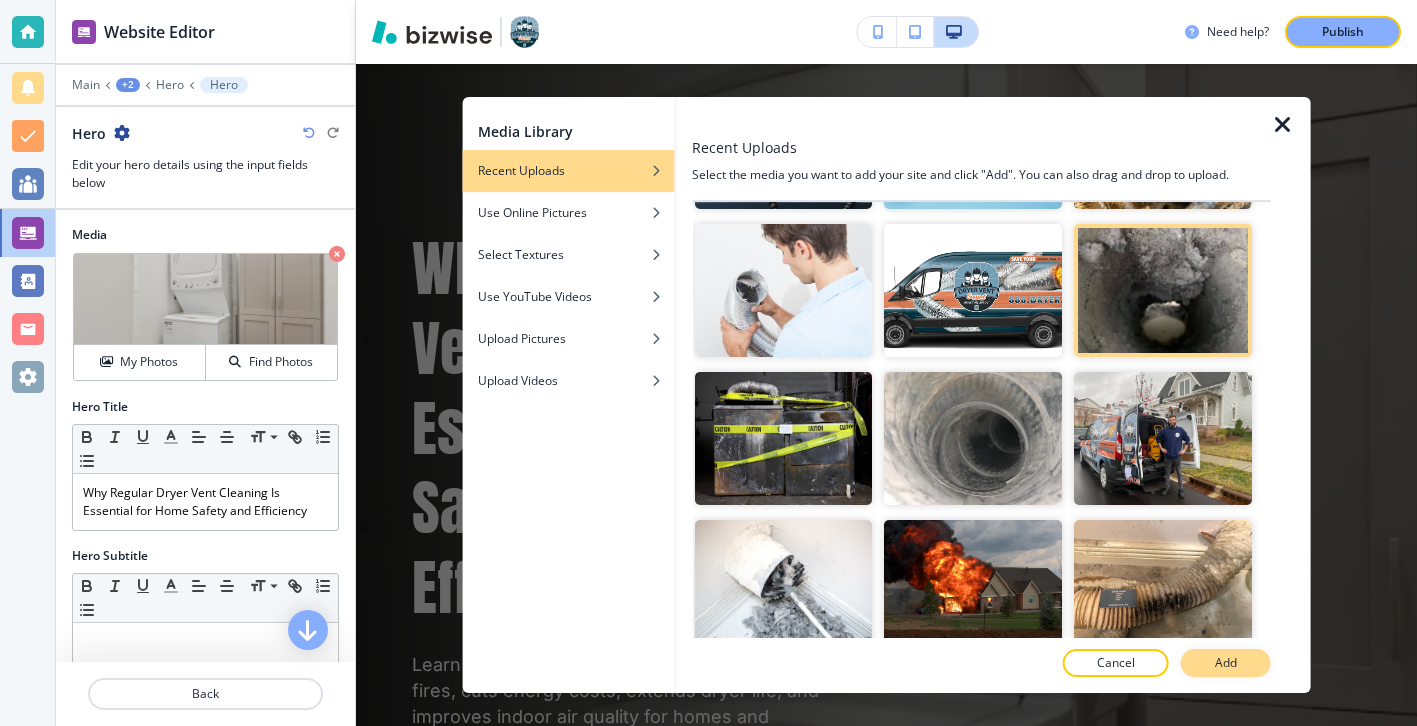 click on "Add" at bounding box center [1226, 663] 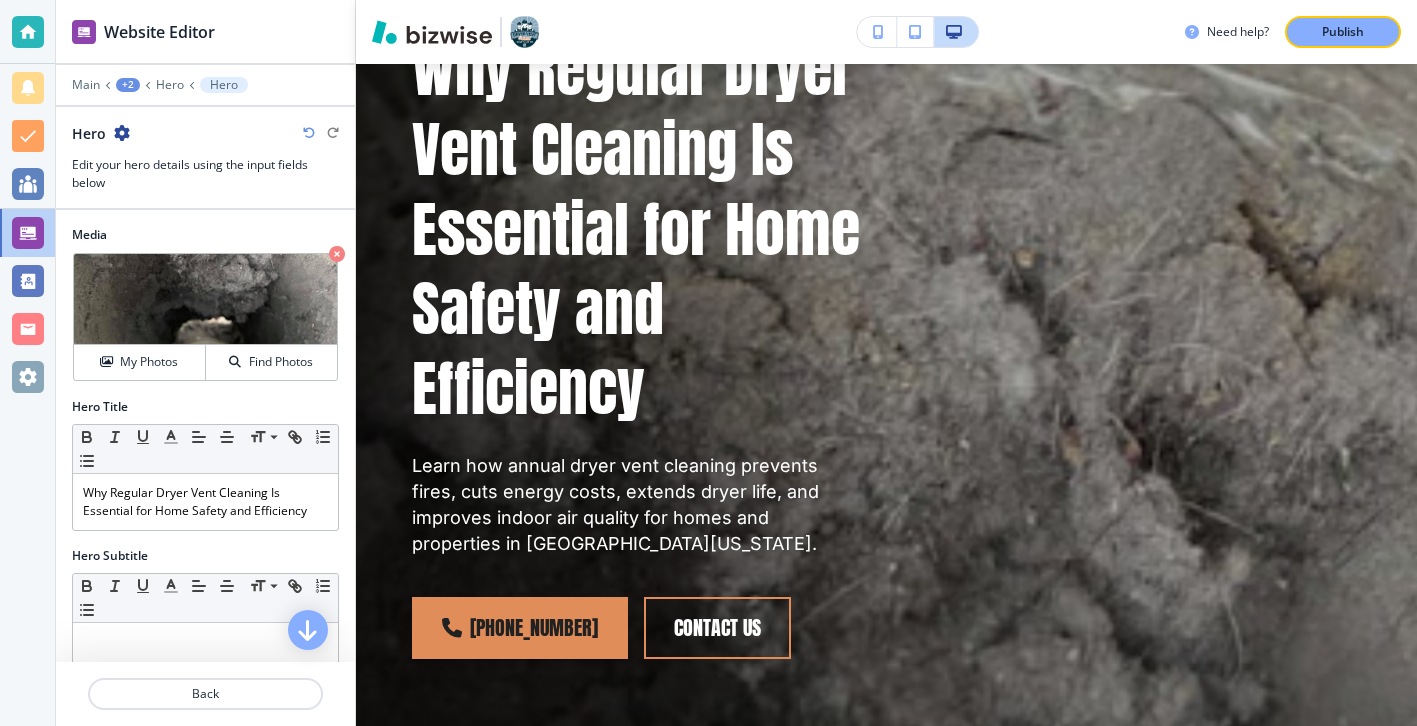 scroll, scrollTop: 180, scrollLeft: 0, axis: vertical 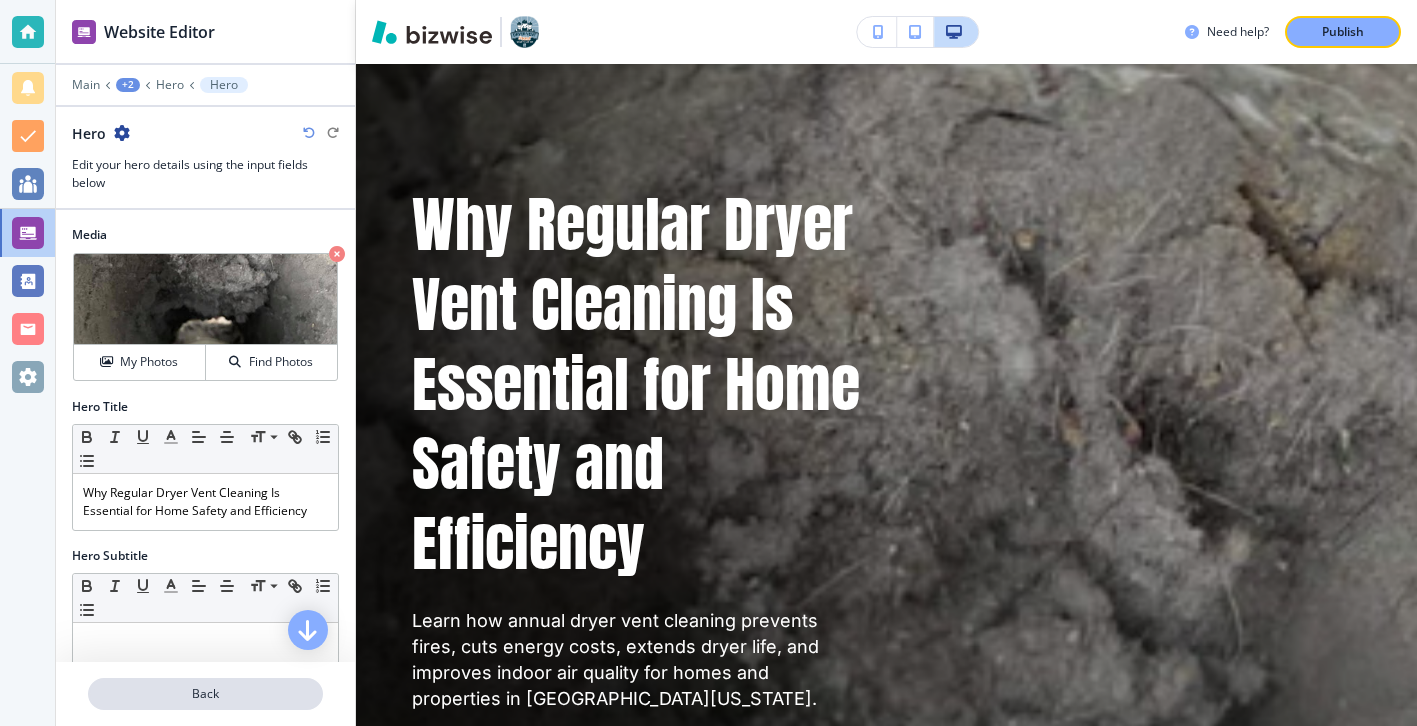 click on "Back" at bounding box center [205, 694] 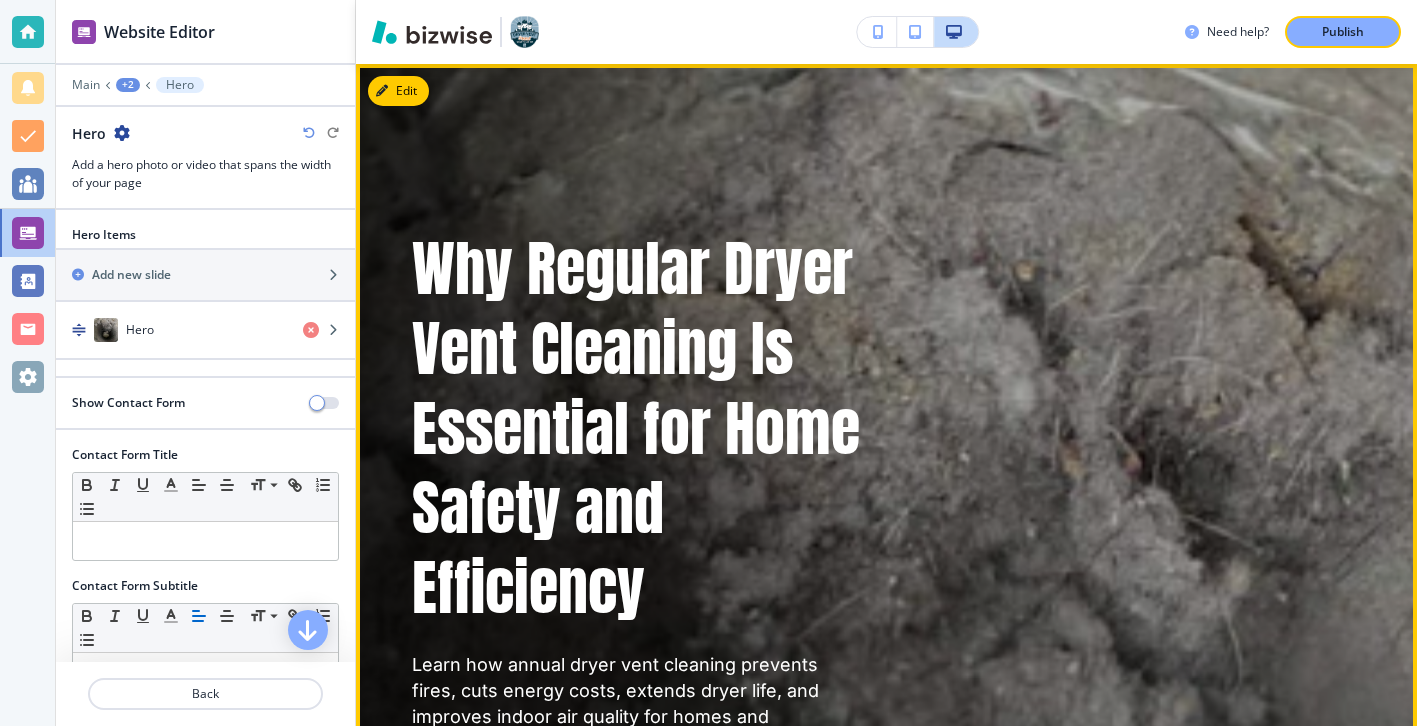 scroll, scrollTop: 0, scrollLeft: 0, axis: both 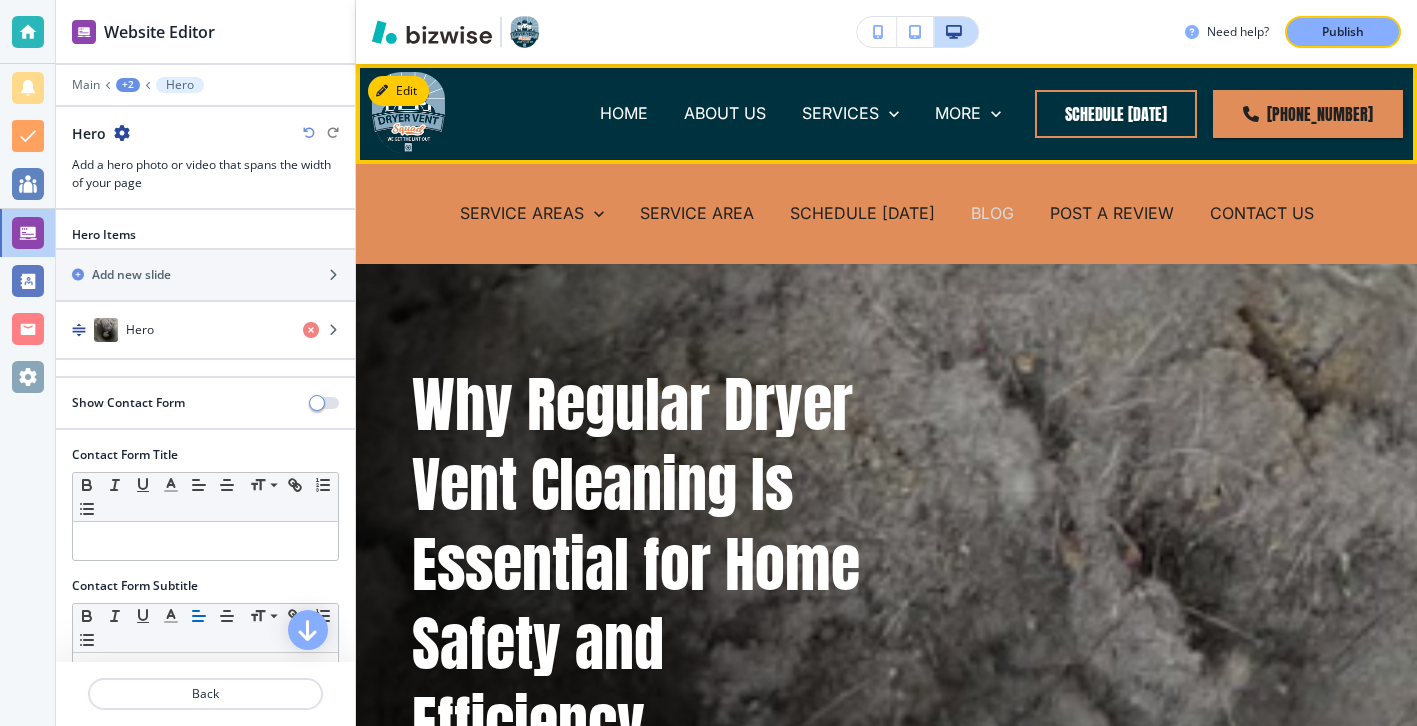 click on "BLOG" at bounding box center [992, 213] 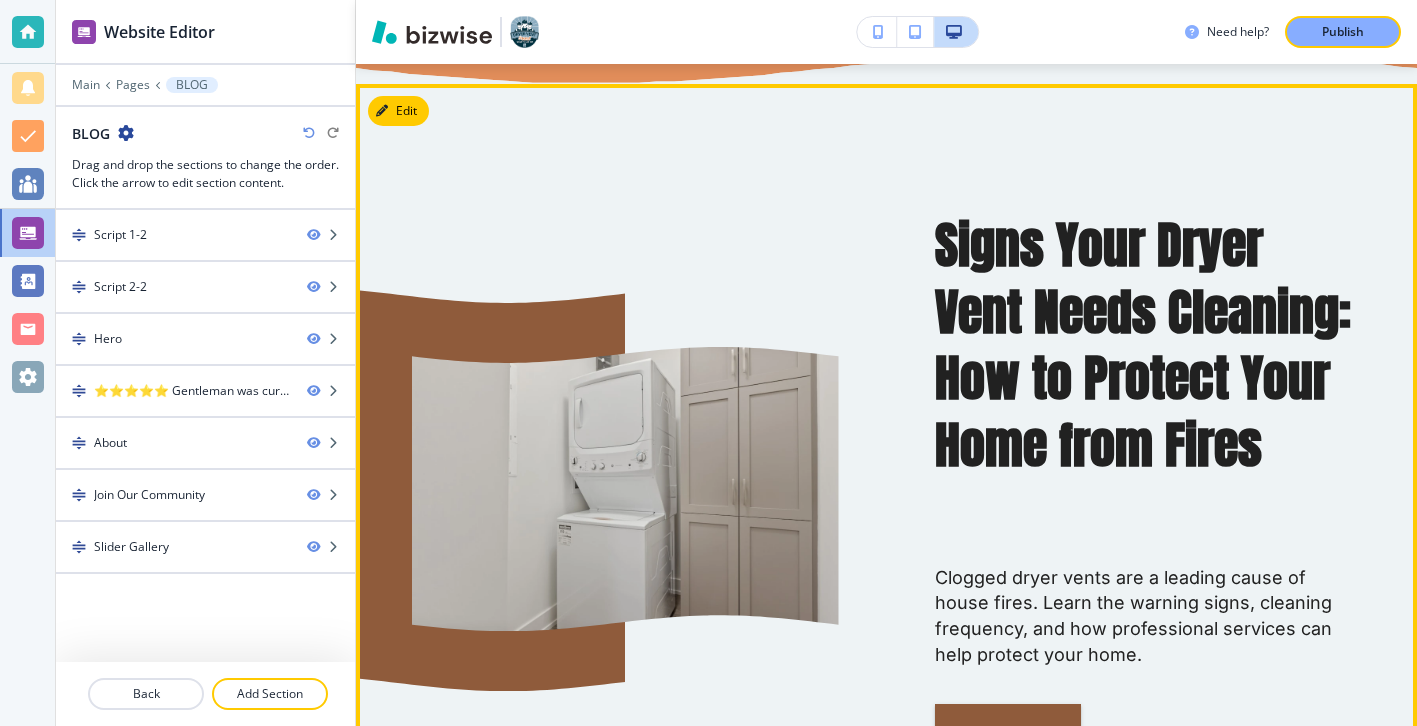 scroll, scrollTop: 942, scrollLeft: 0, axis: vertical 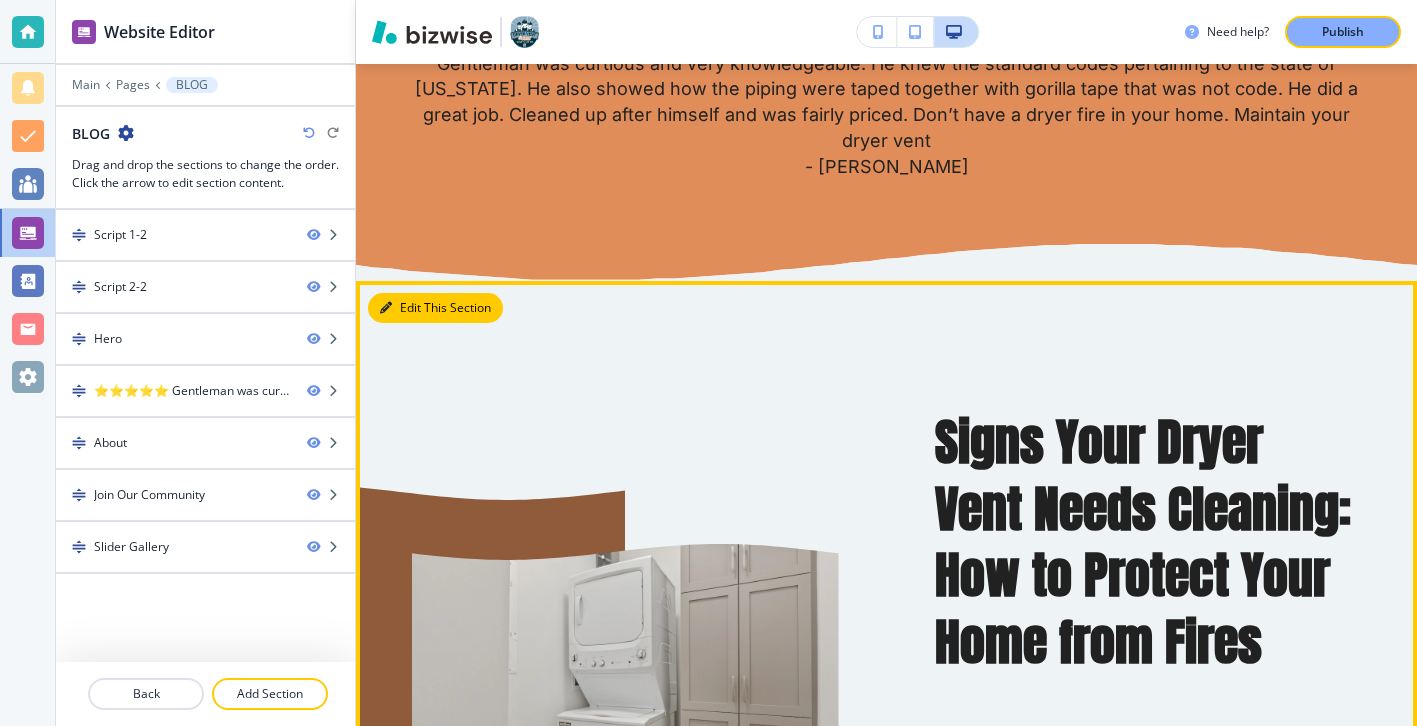 click on "Edit This Section" at bounding box center (435, 308) 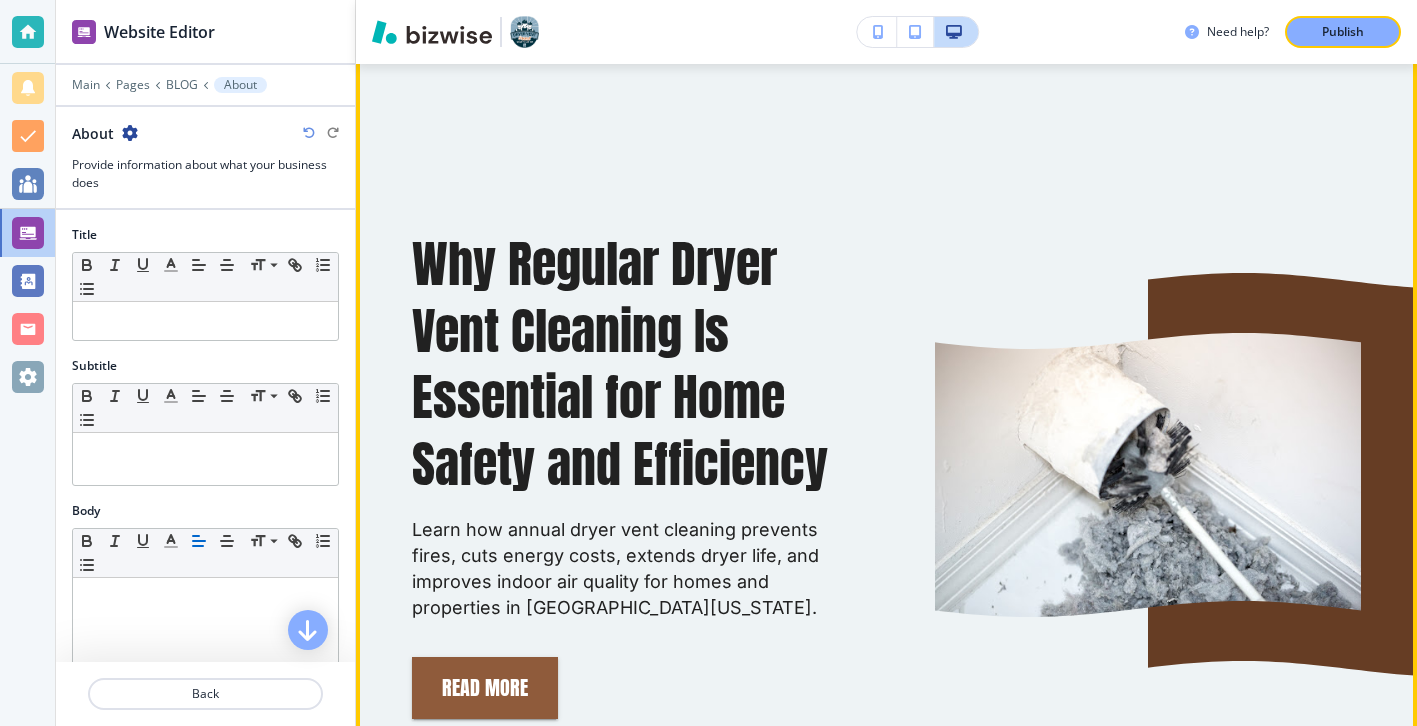 scroll, scrollTop: 1978, scrollLeft: 0, axis: vertical 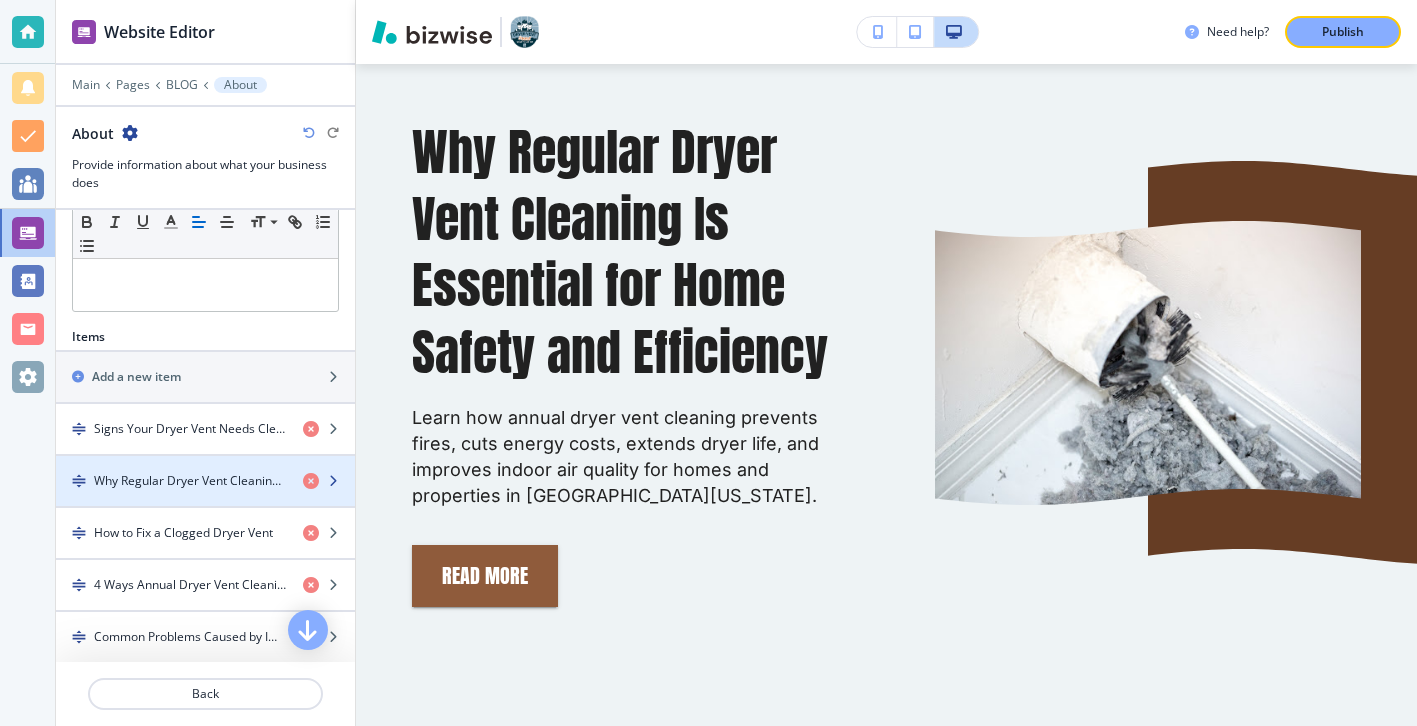 click at bounding box center [205, 498] 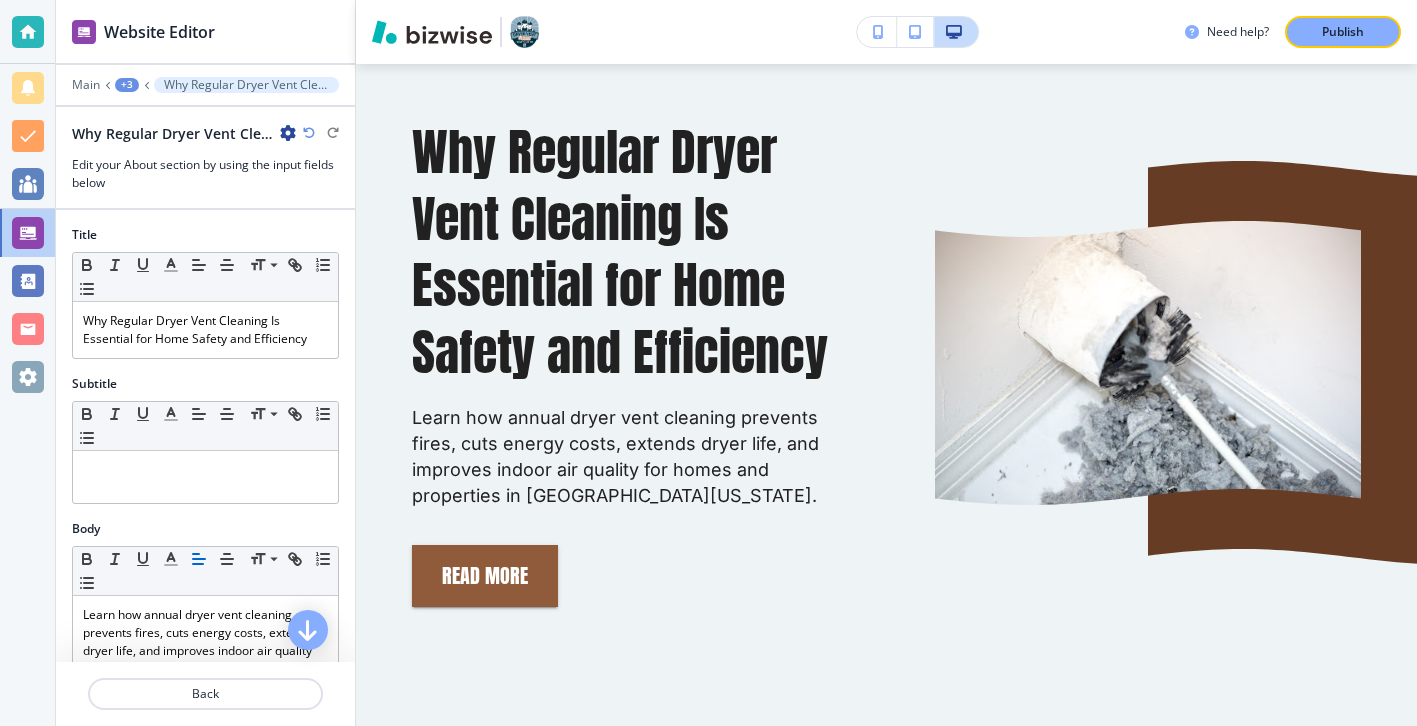 scroll, scrollTop: 1933, scrollLeft: 0, axis: vertical 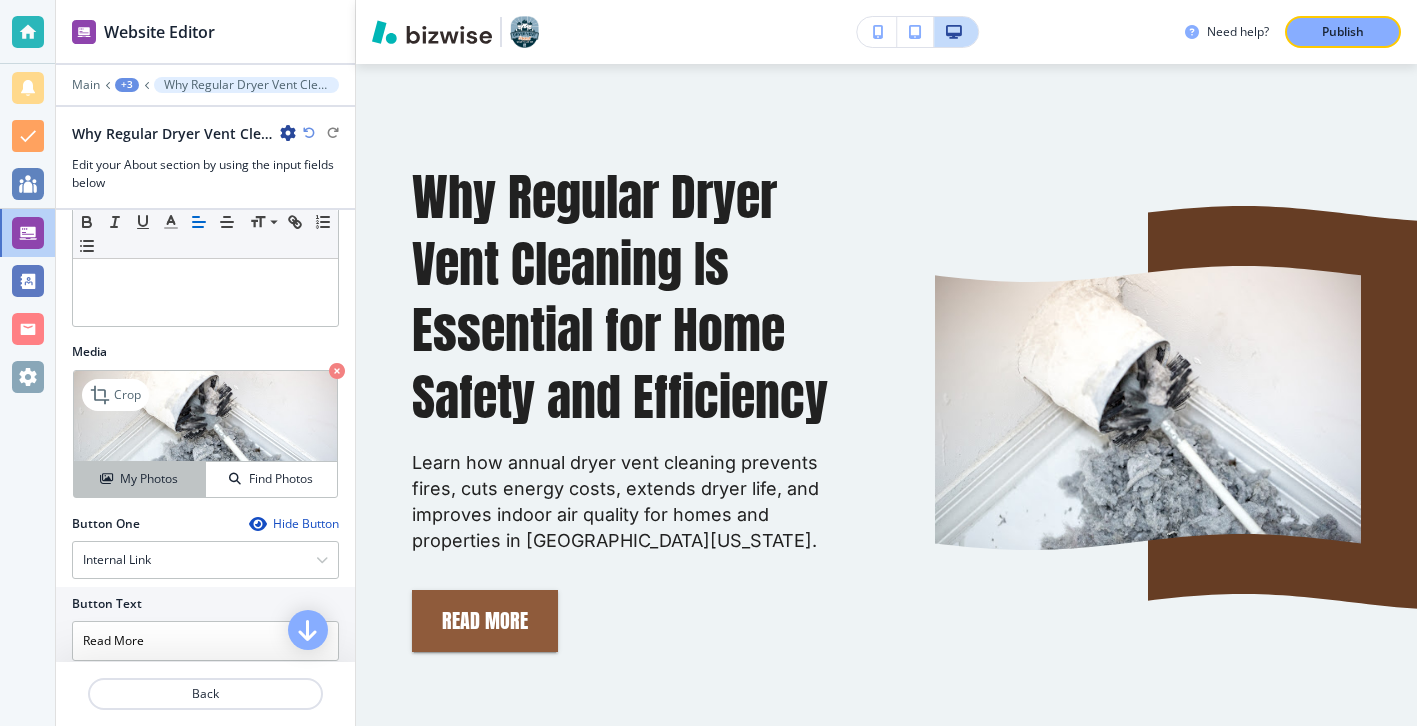 click on "My Photos" at bounding box center (149, 479) 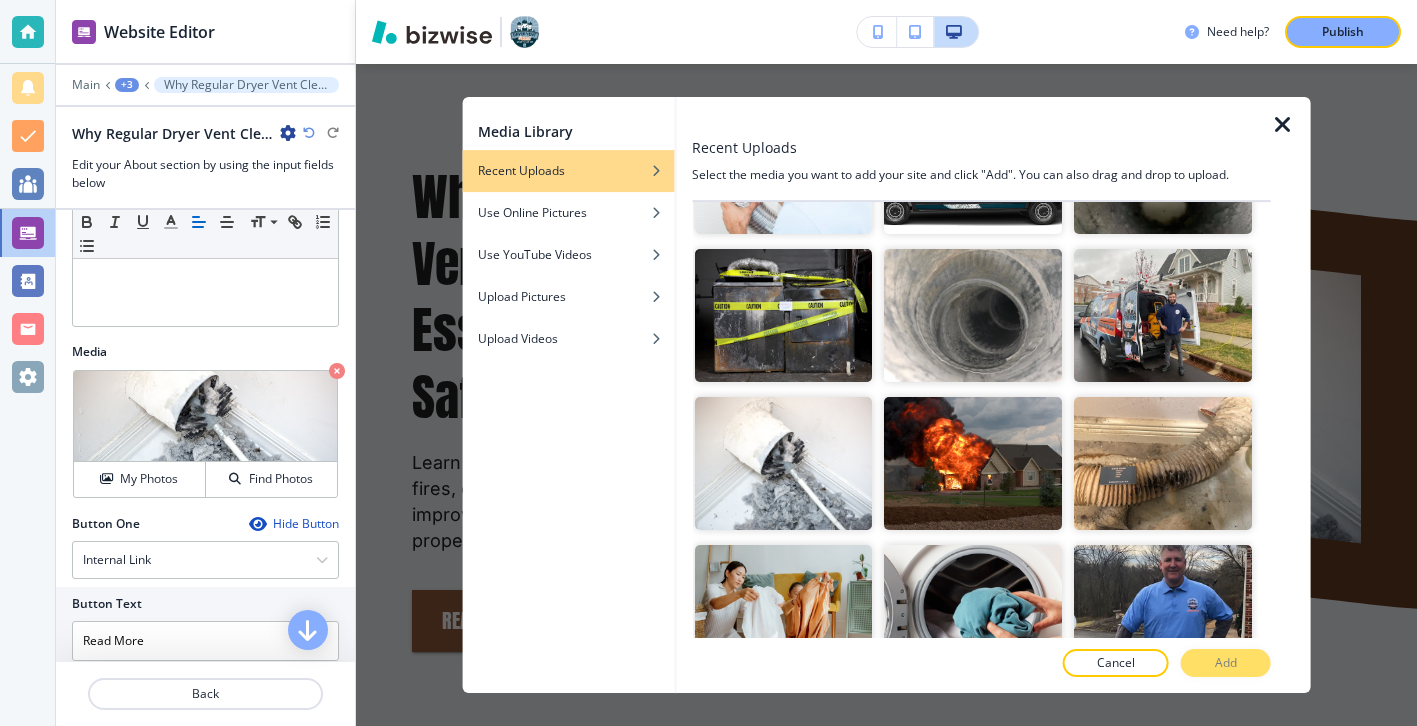 scroll, scrollTop: 1292, scrollLeft: 0, axis: vertical 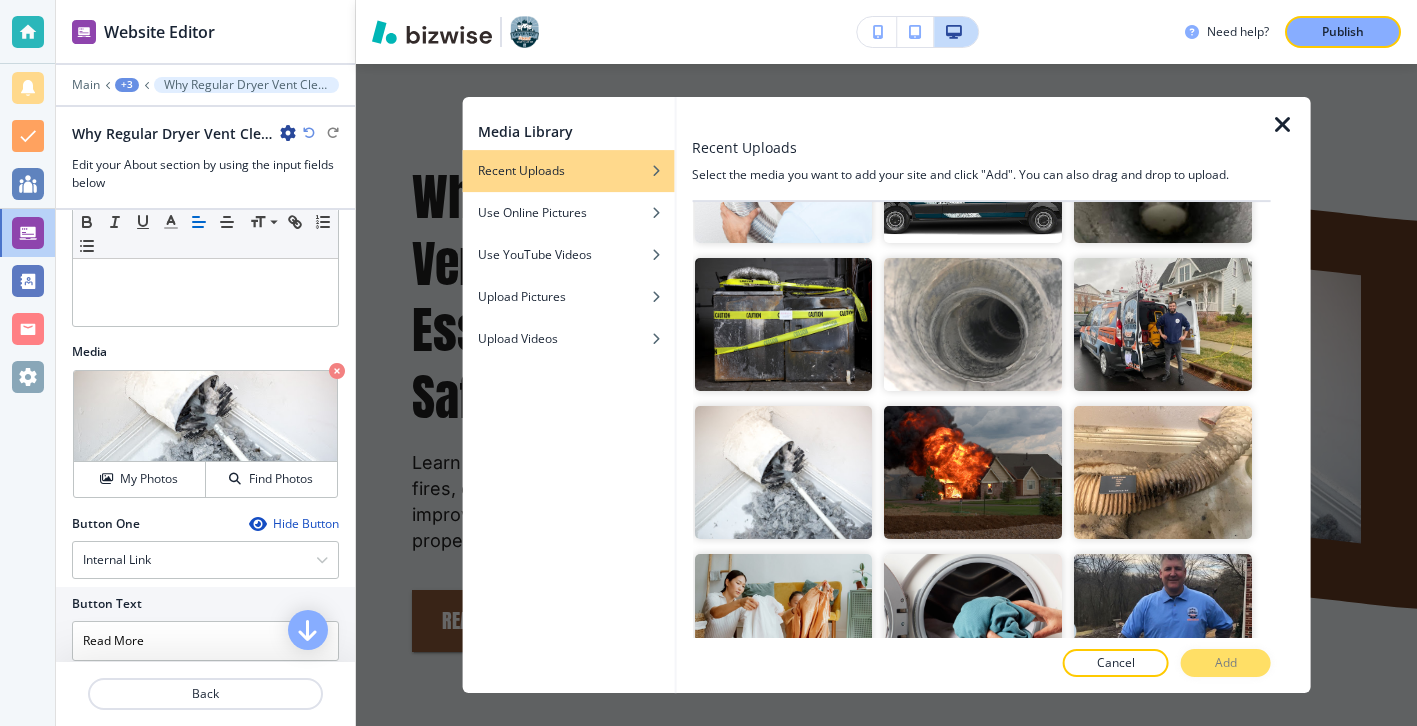 click at bounding box center [1291, 395] 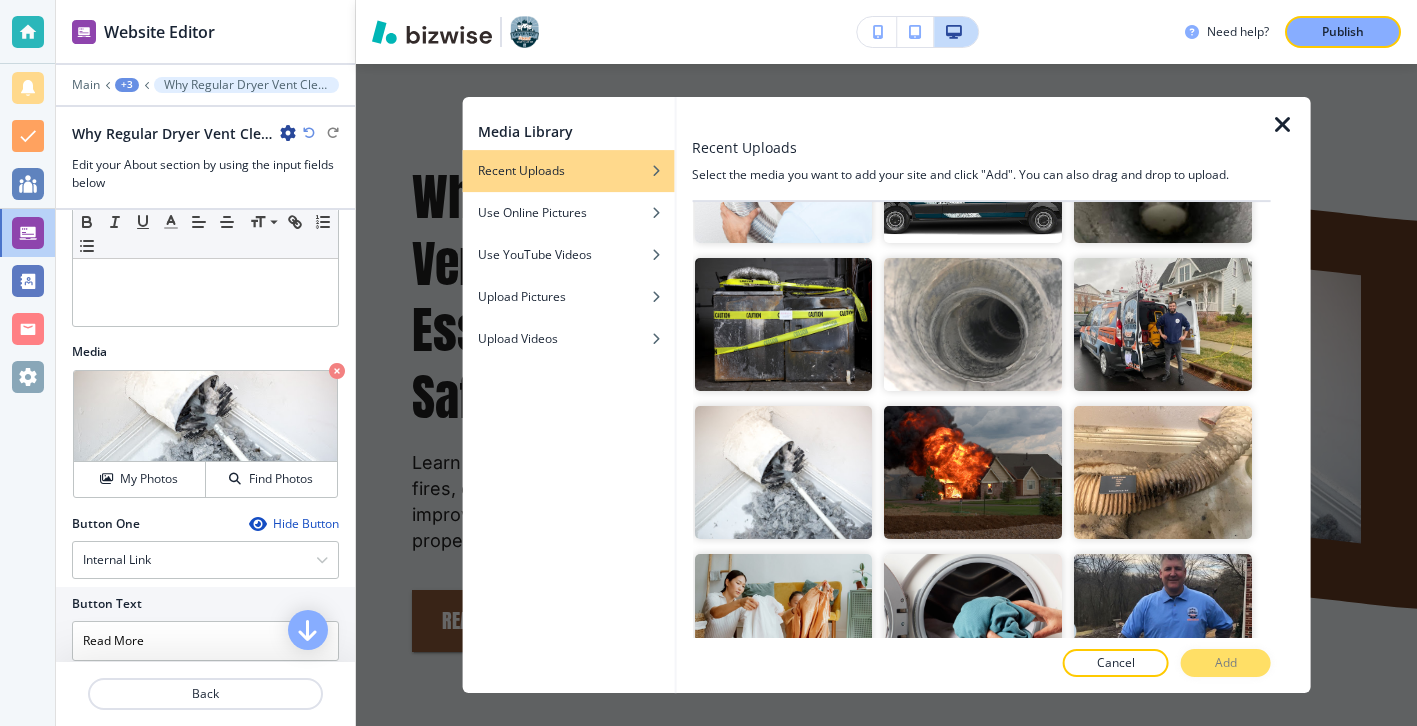 click at bounding box center [1283, 125] 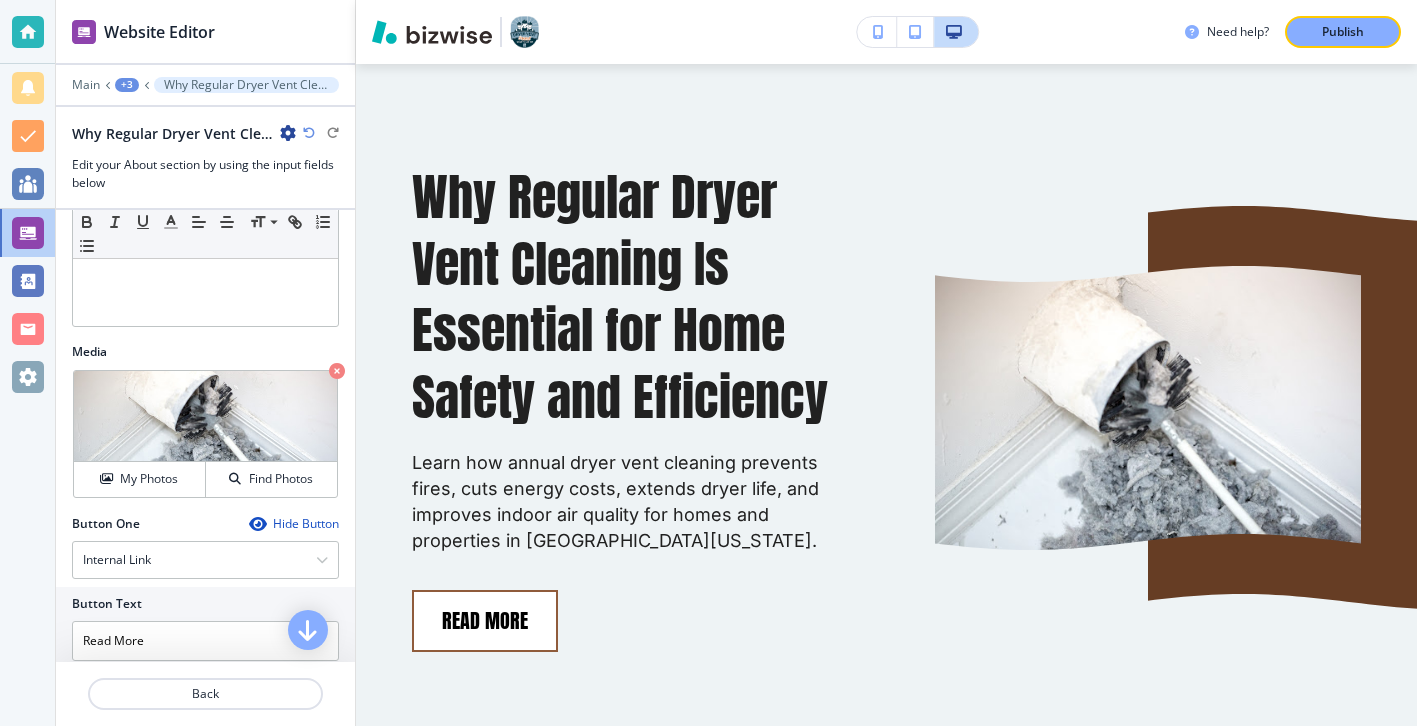 click on "Read More" at bounding box center (485, 621) 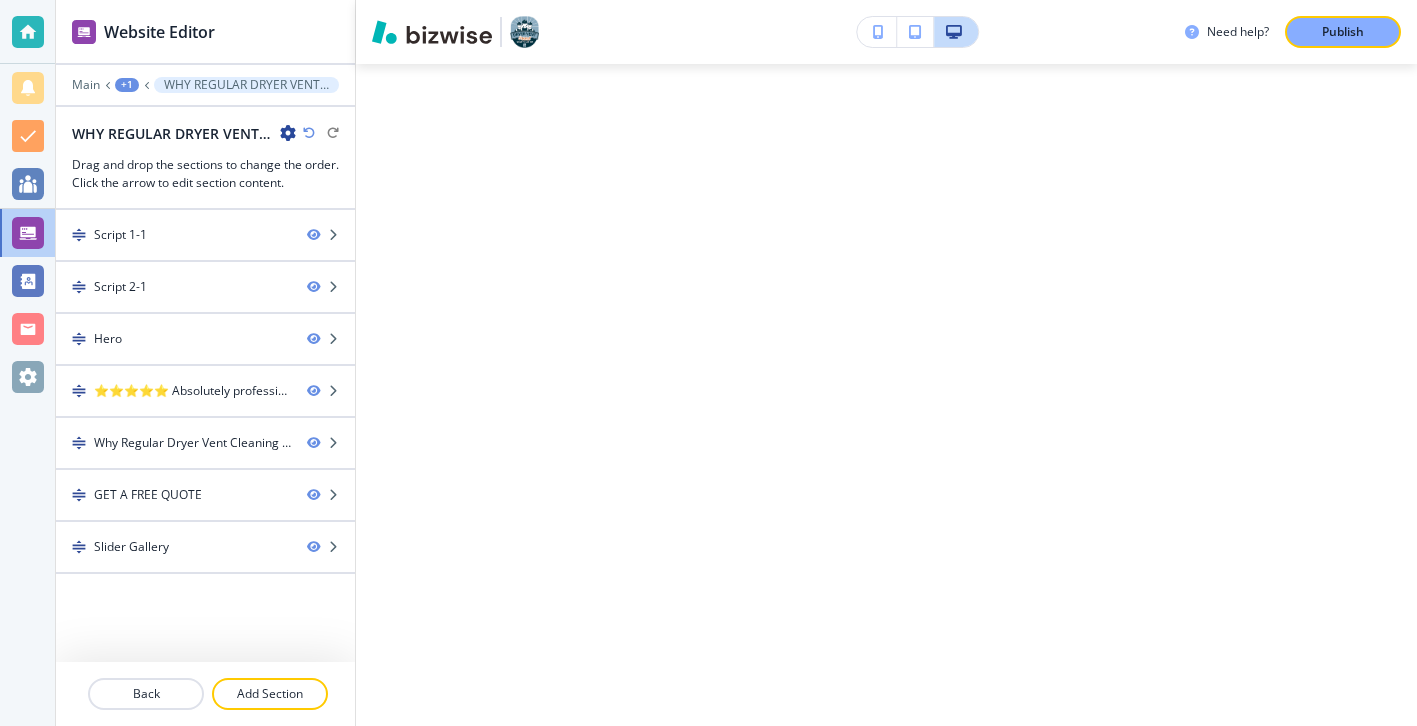 scroll, scrollTop: 0, scrollLeft: 0, axis: both 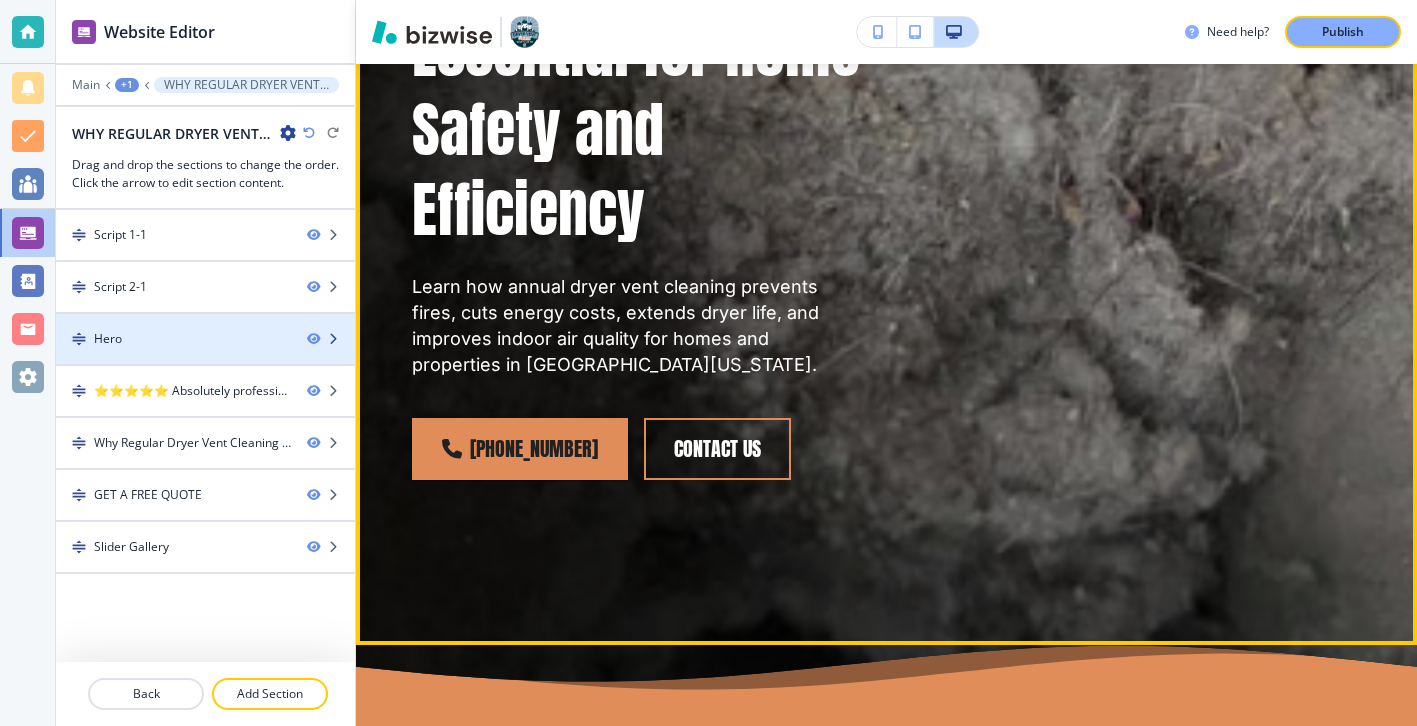 click on "Hero" at bounding box center (173, 339) 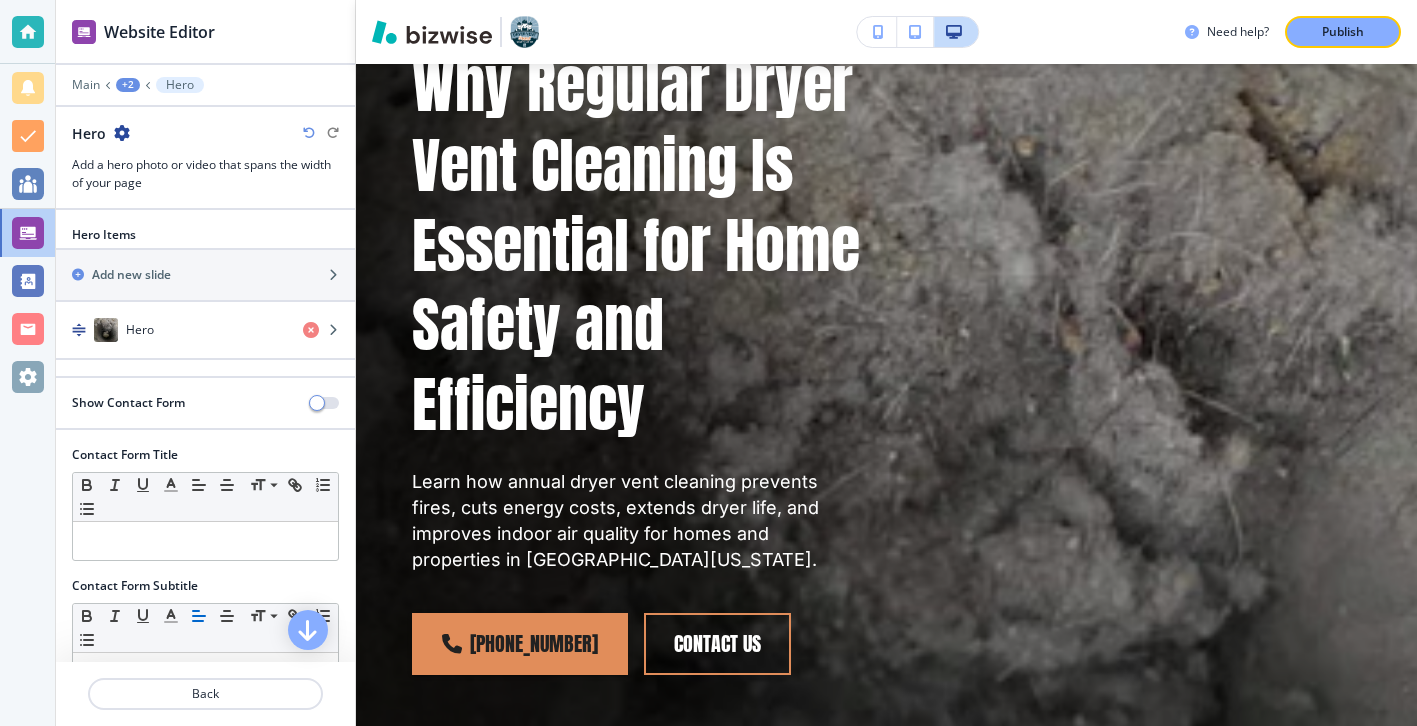 scroll, scrollTop: 136, scrollLeft: 0, axis: vertical 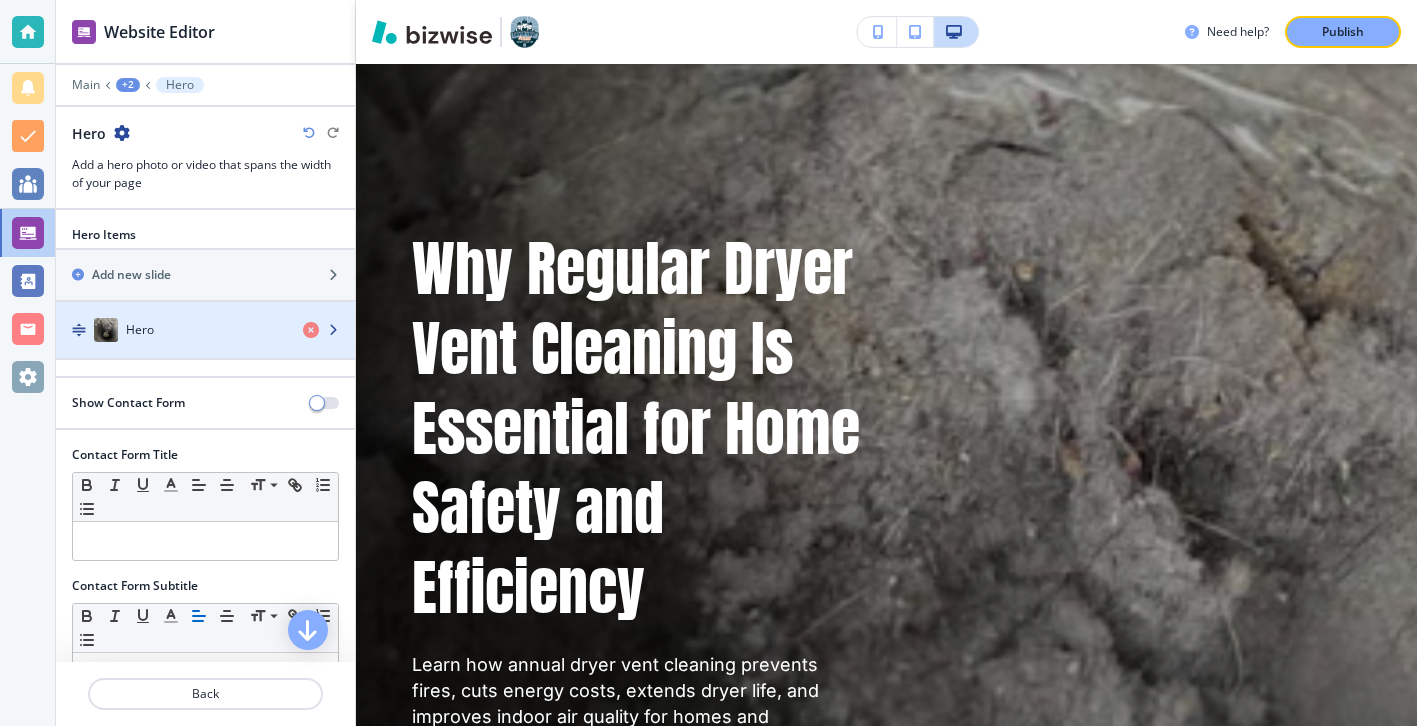 click at bounding box center (205, 350) 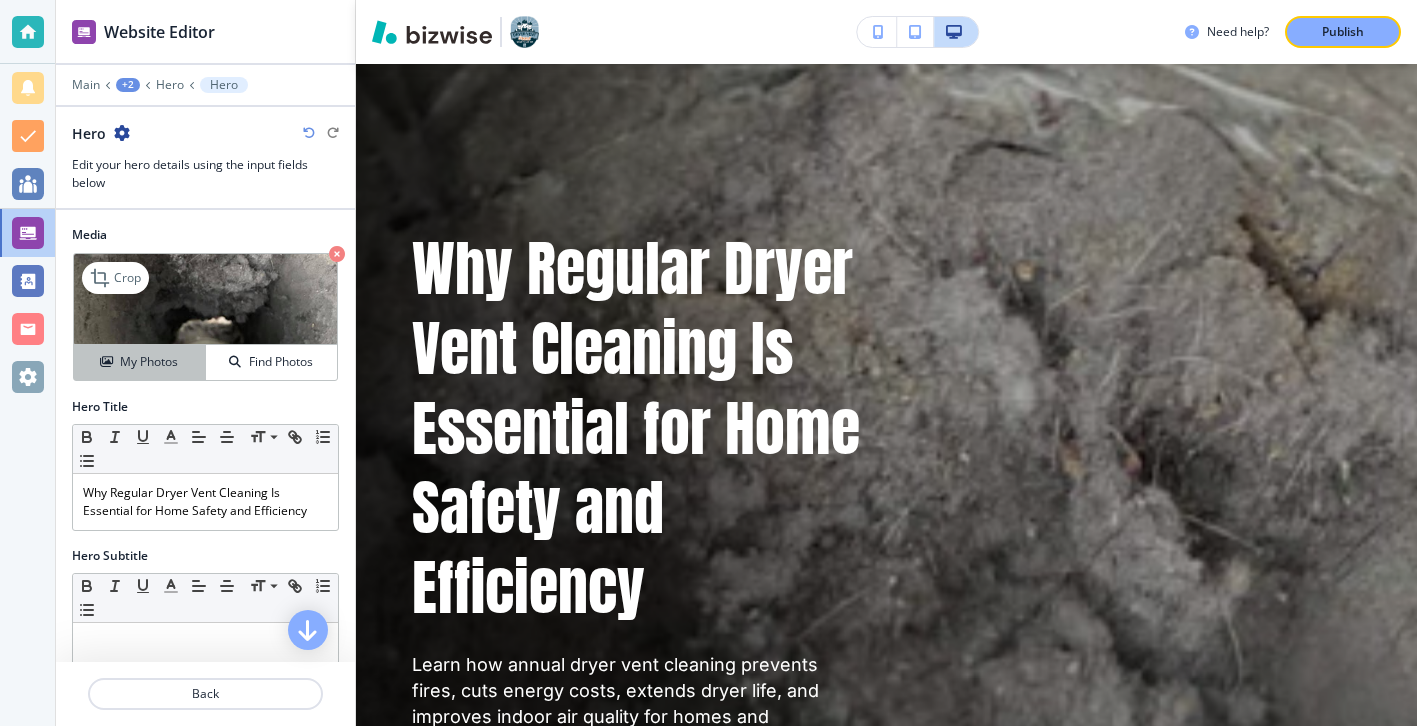 click on "My Photos" at bounding box center [149, 362] 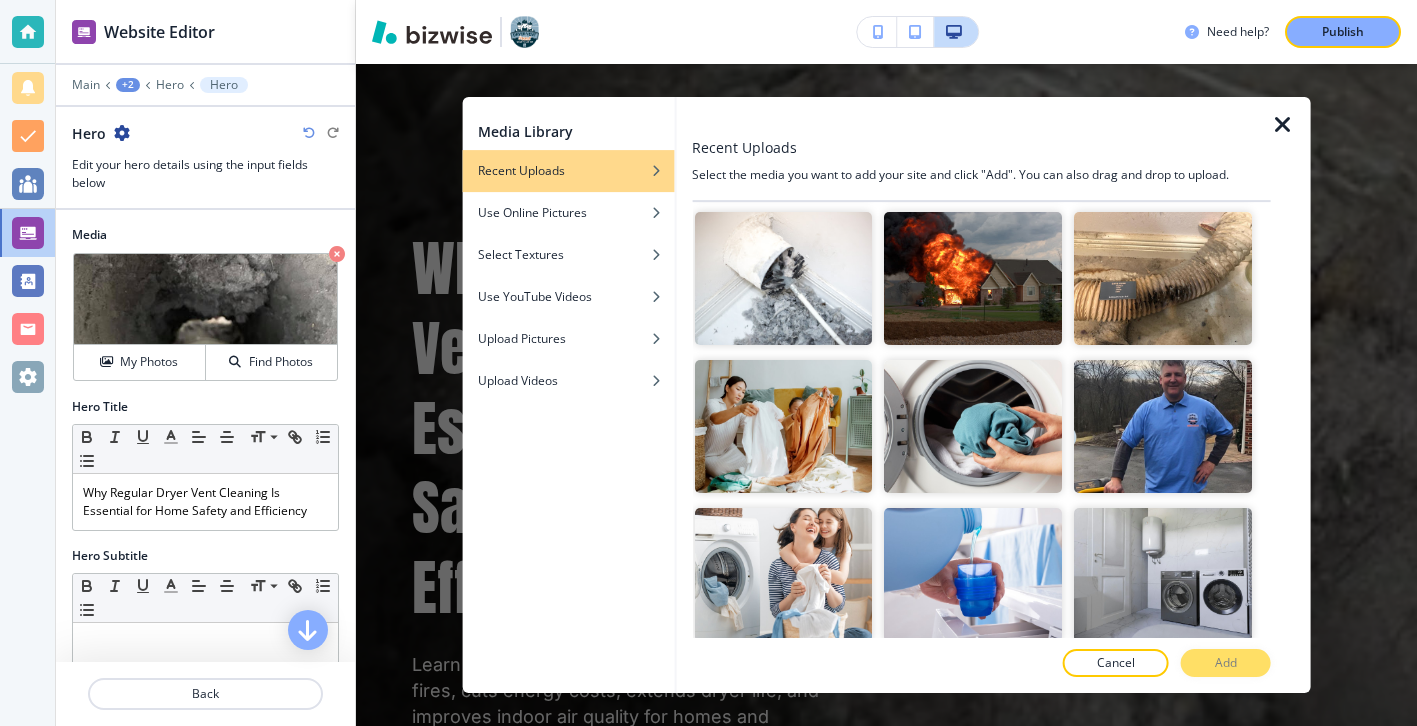 scroll, scrollTop: 1521, scrollLeft: 0, axis: vertical 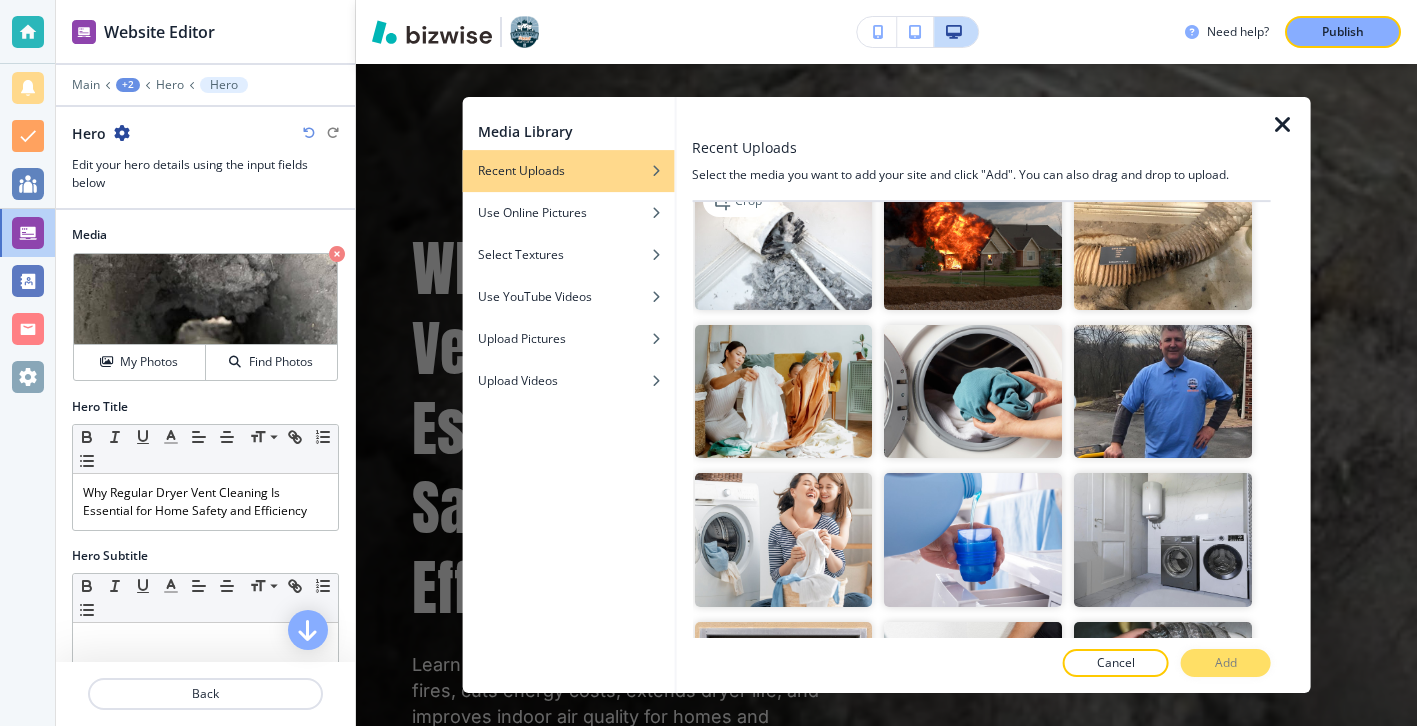 click at bounding box center [783, 243] 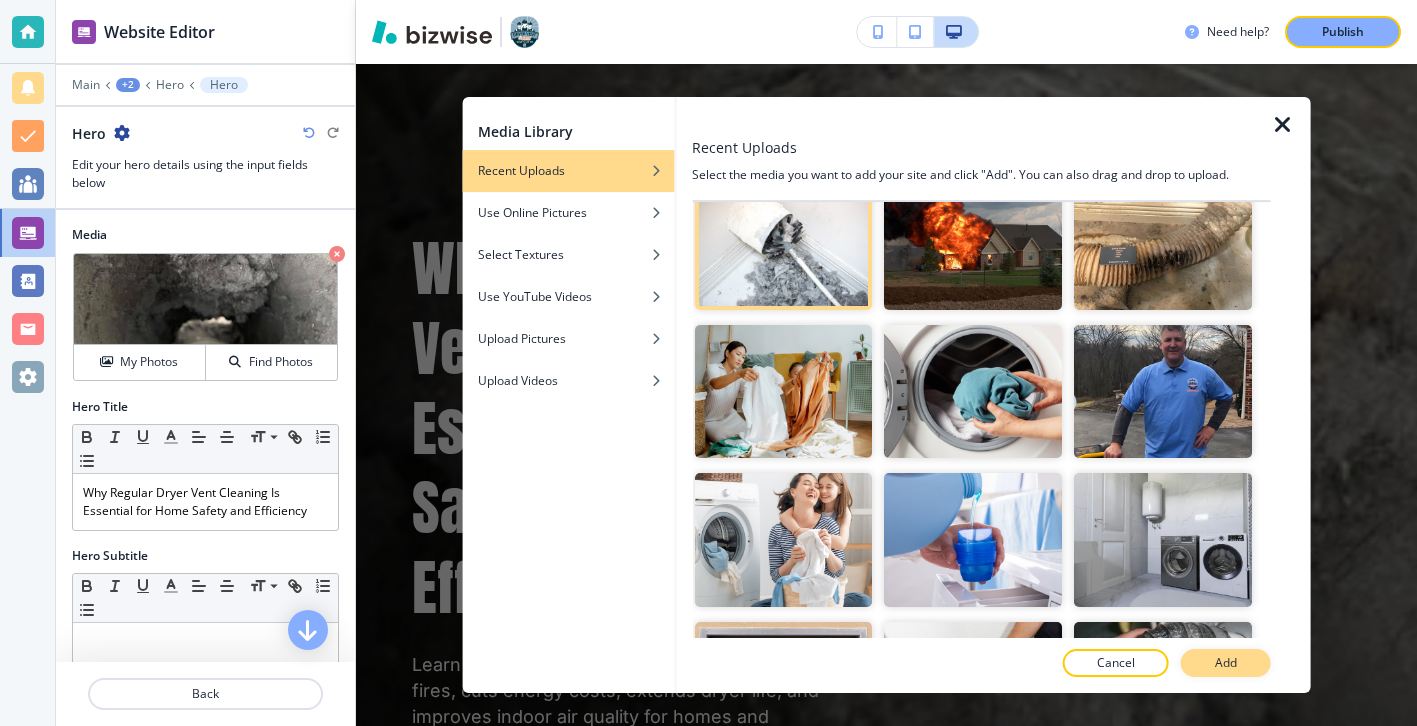 click on "Add" at bounding box center (1226, 663) 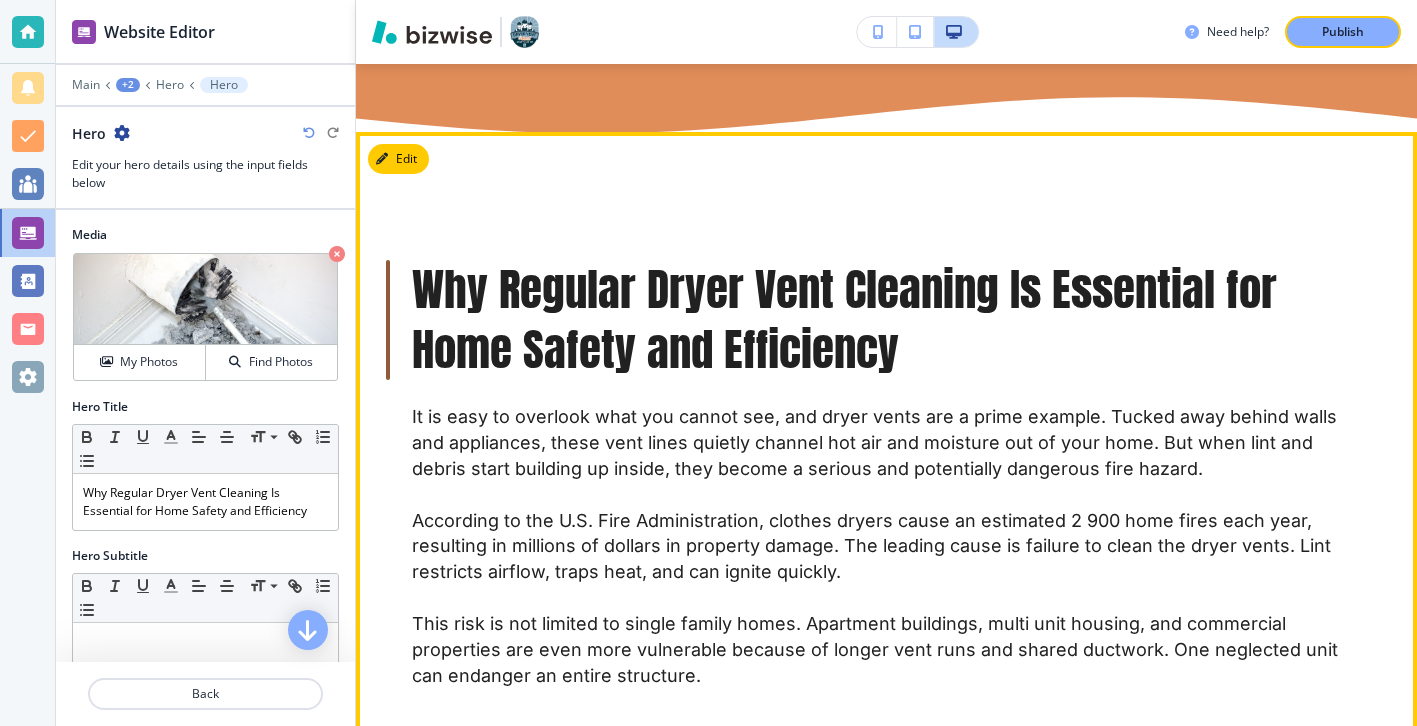 scroll, scrollTop: 1245, scrollLeft: 0, axis: vertical 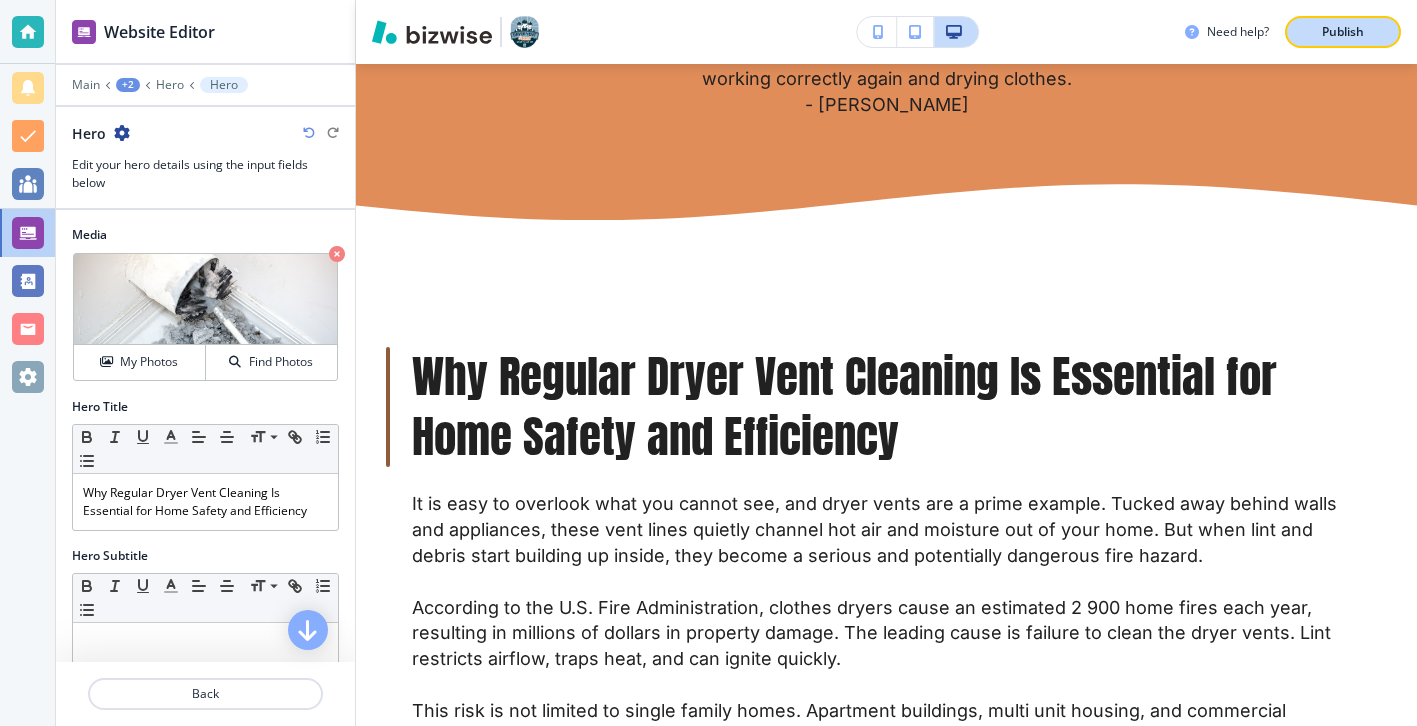 click on "Publish" at bounding box center [1343, 32] 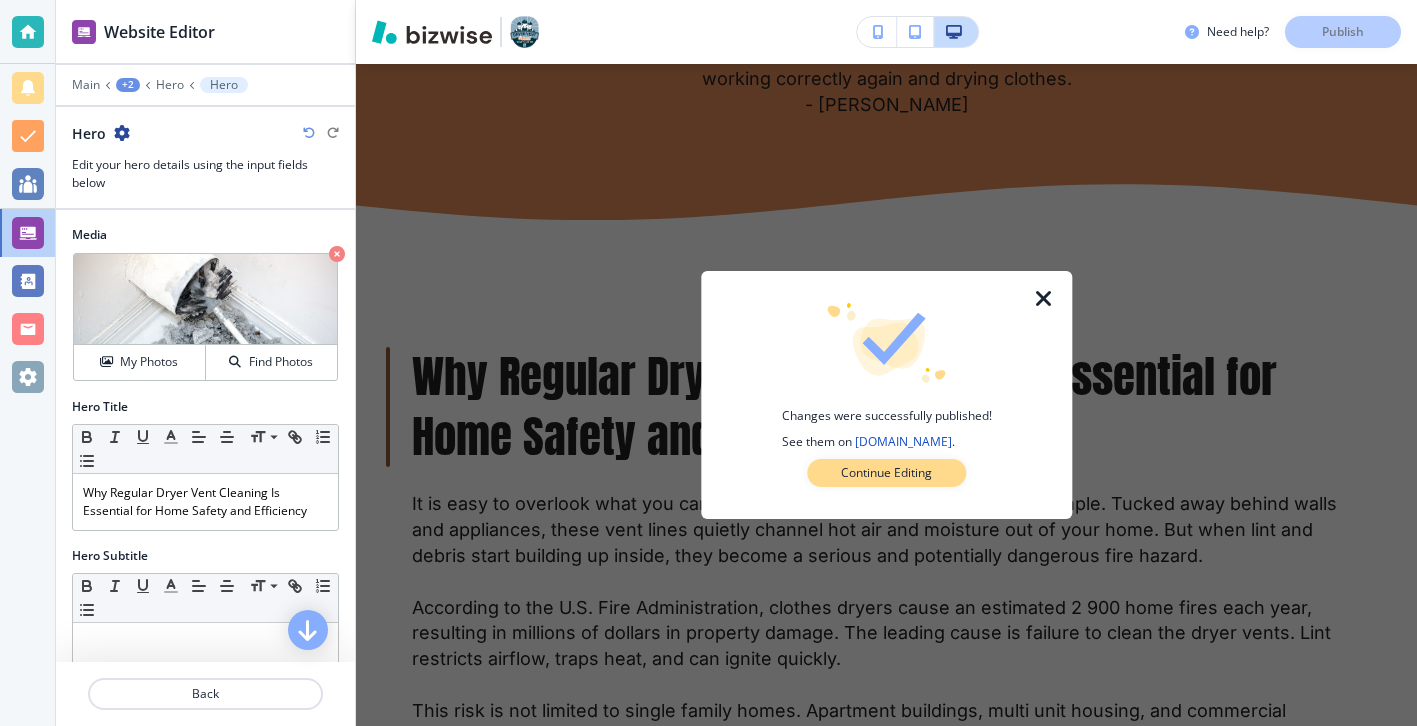 click on "Continue Editing" at bounding box center [886, 473] 